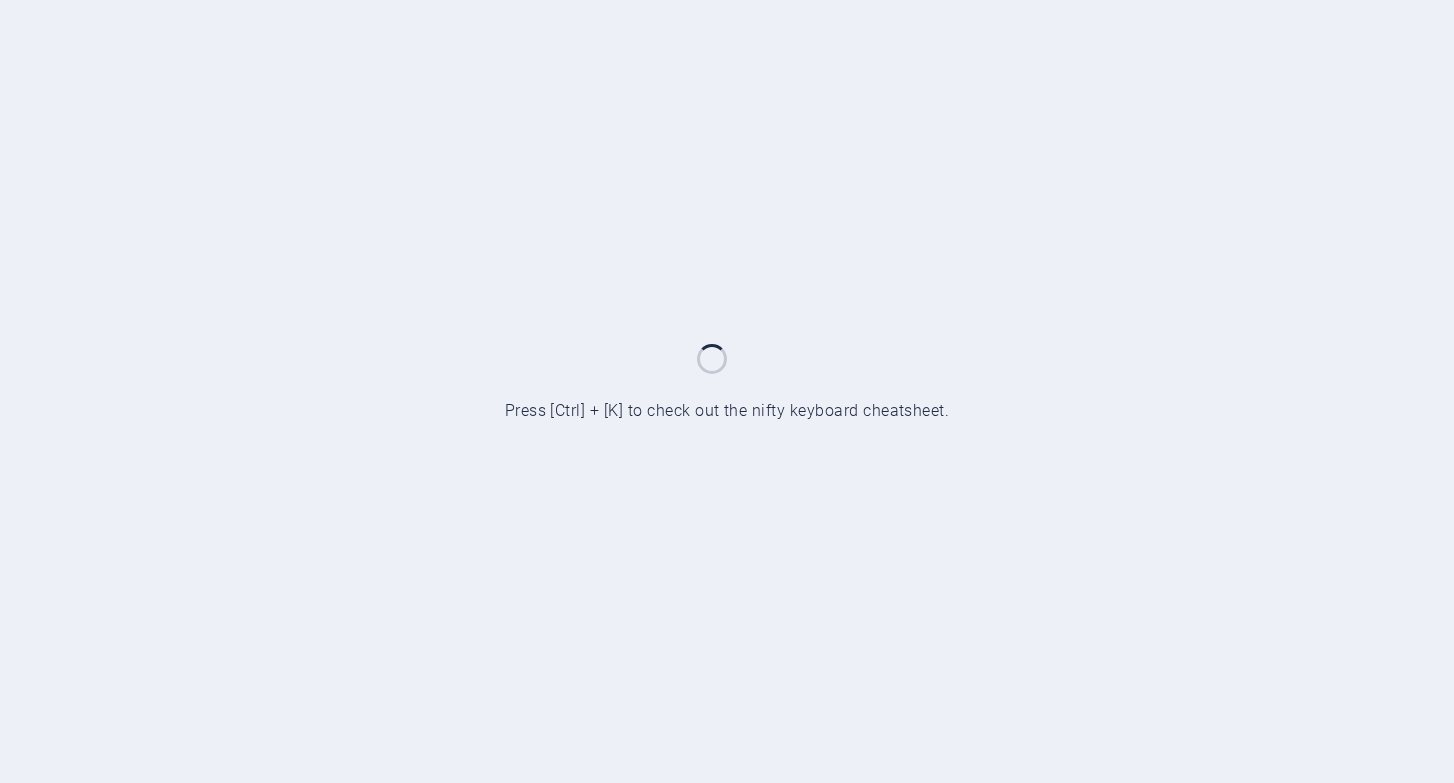 scroll, scrollTop: 0, scrollLeft: 0, axis: both 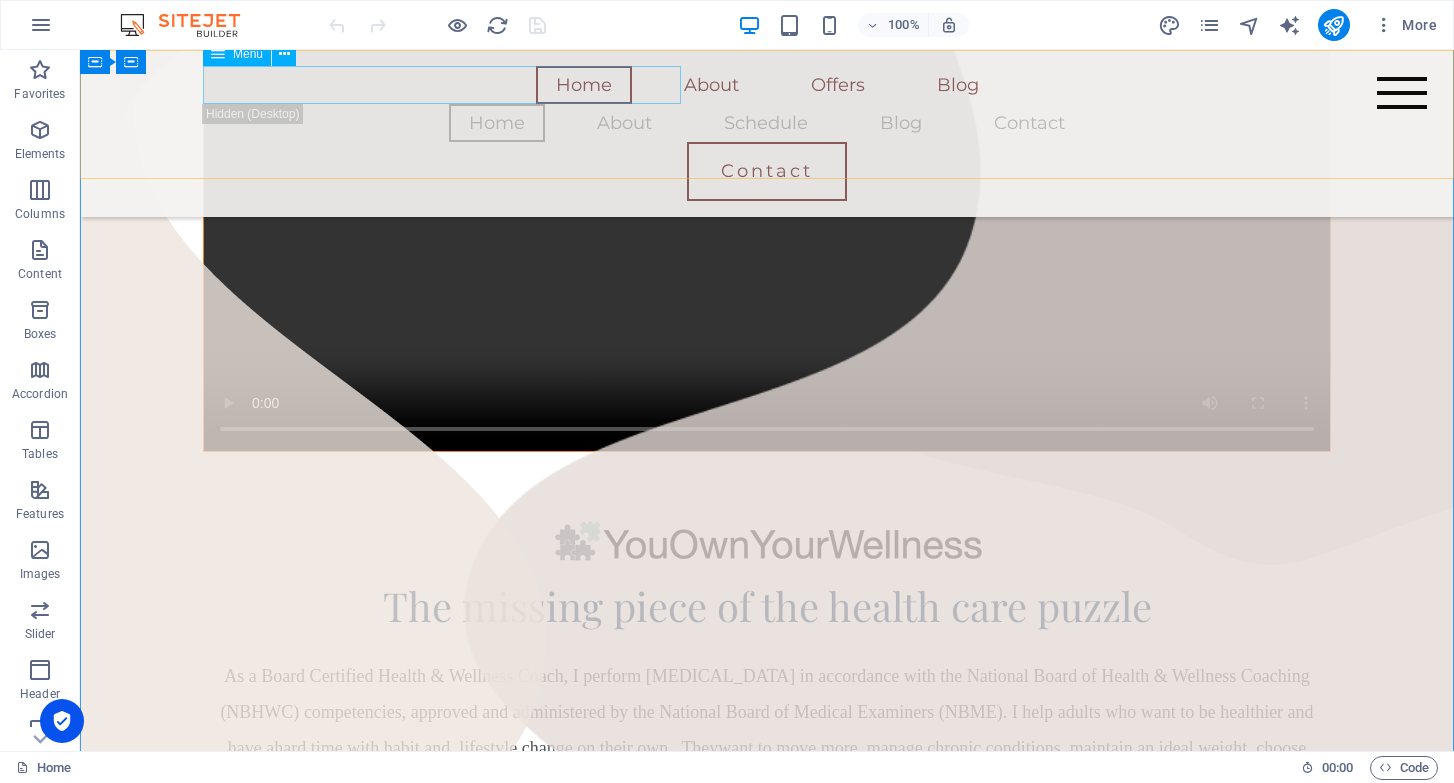 click on "Home About Offers Blog" at bounding box center [767, 85] 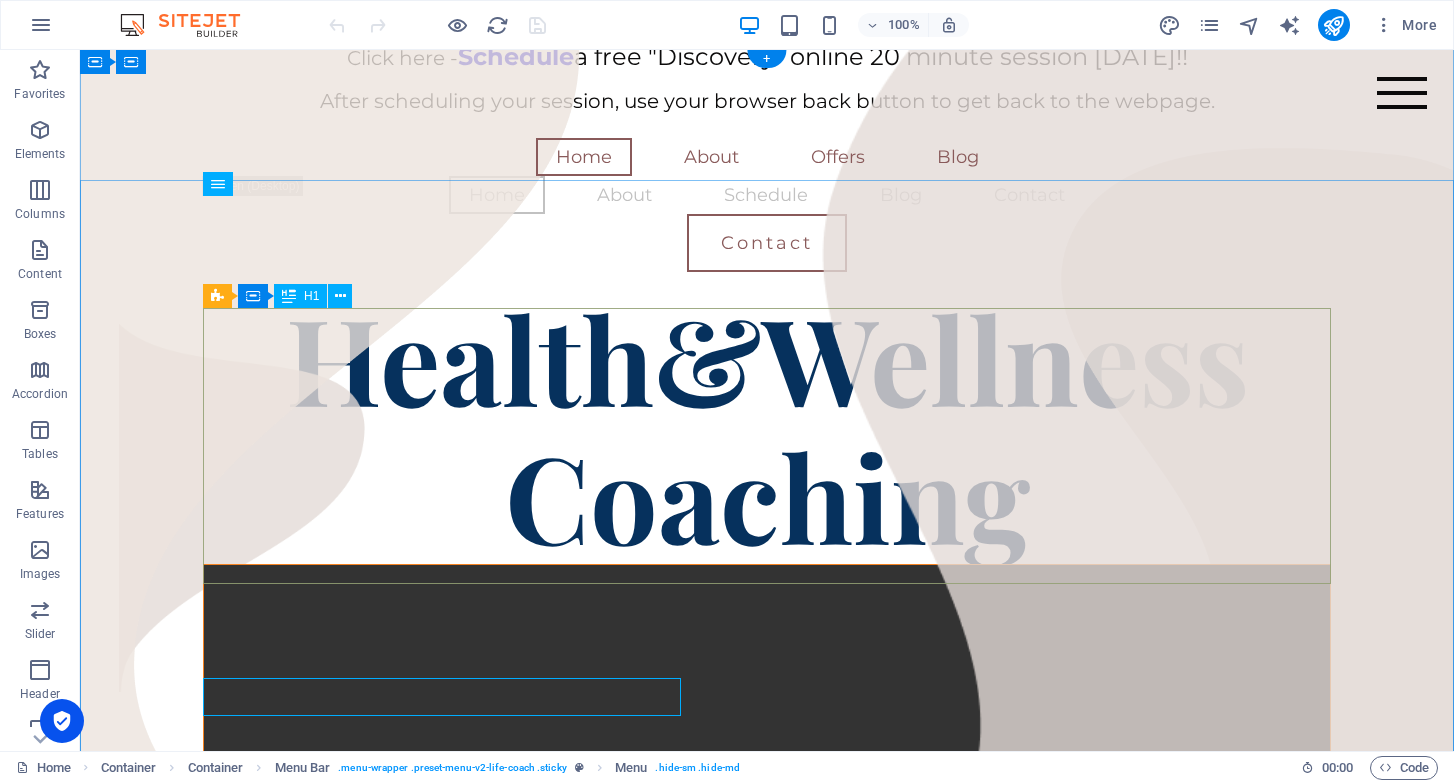 scroll, scrollTop: 0, scrollLeft: 0, axis: both 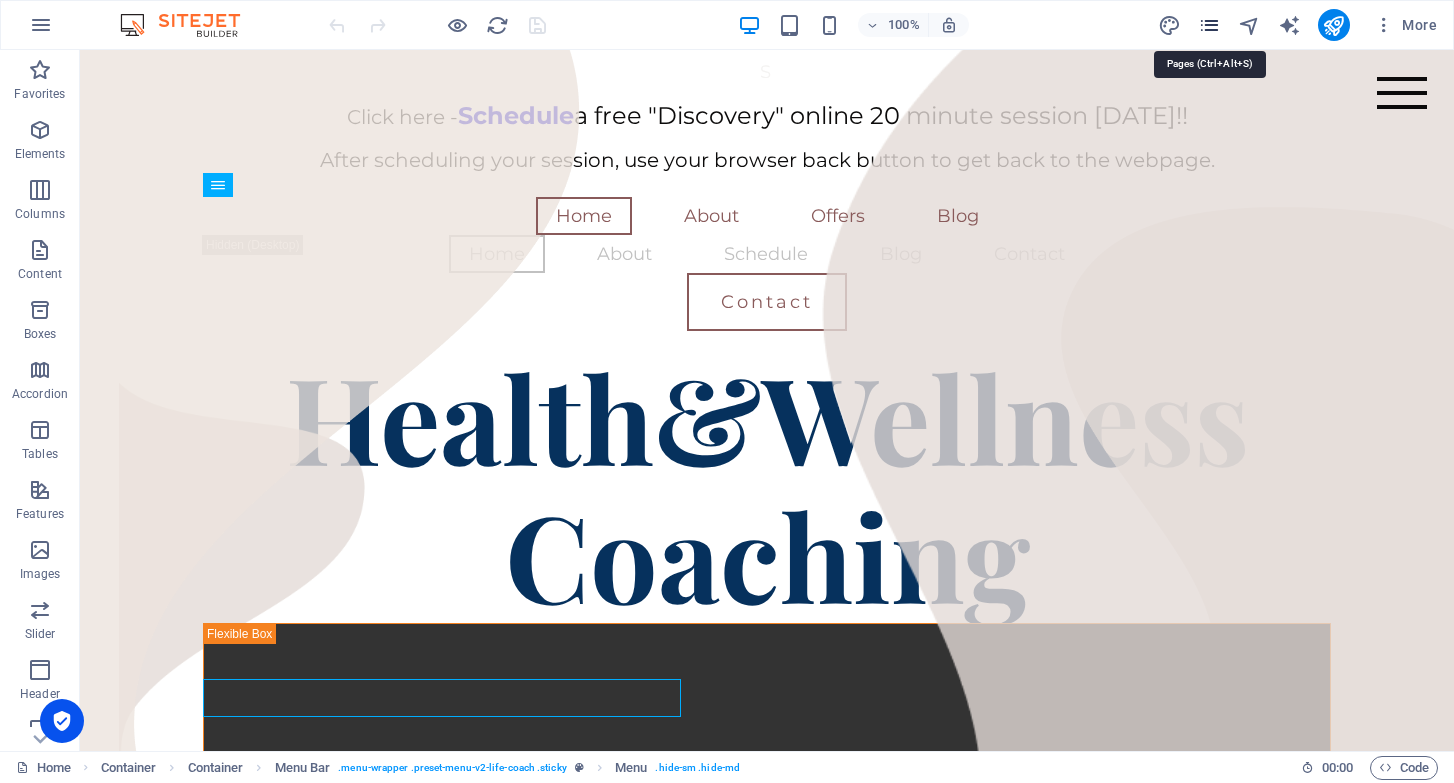 click at bounding box center [1209, 25] 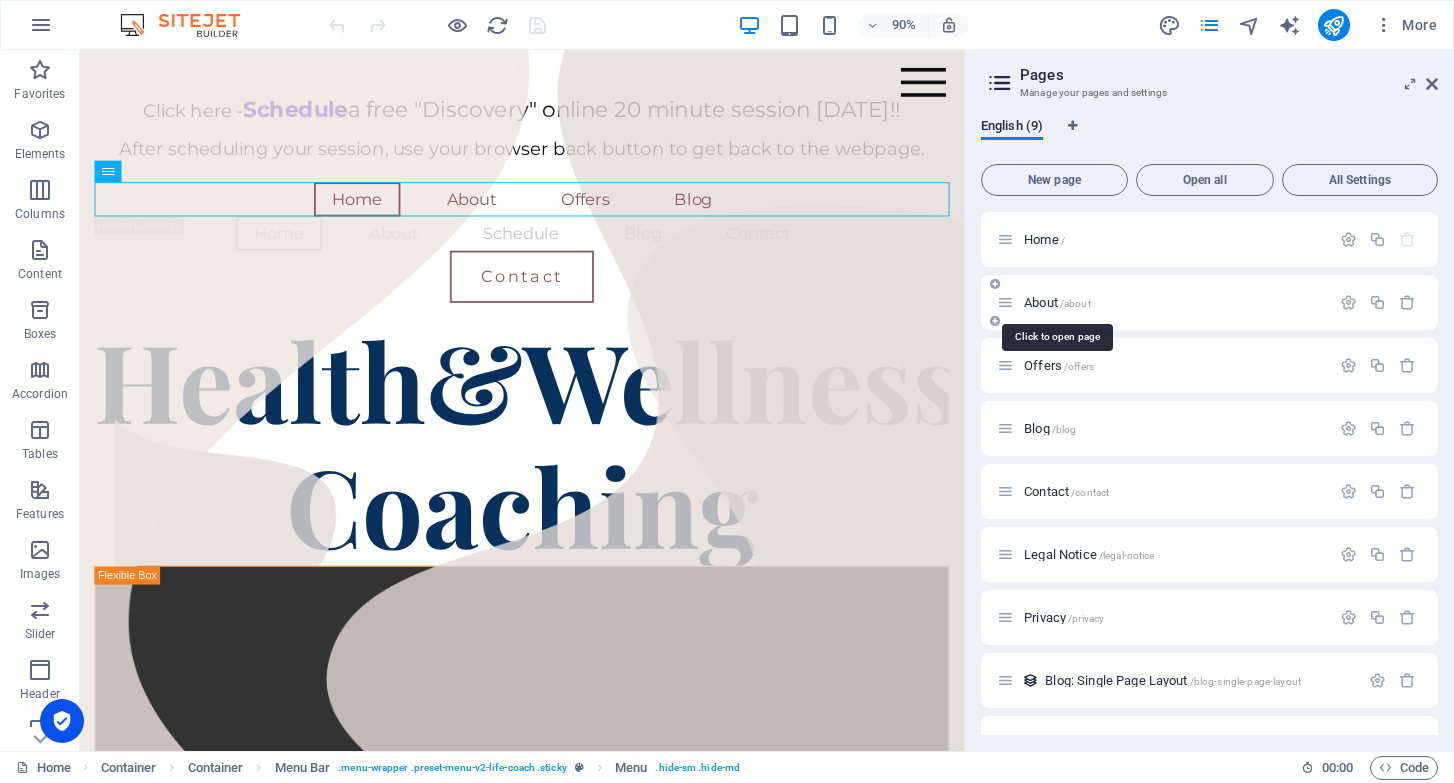 click on "About /about" at bounding box center (1057, 302) 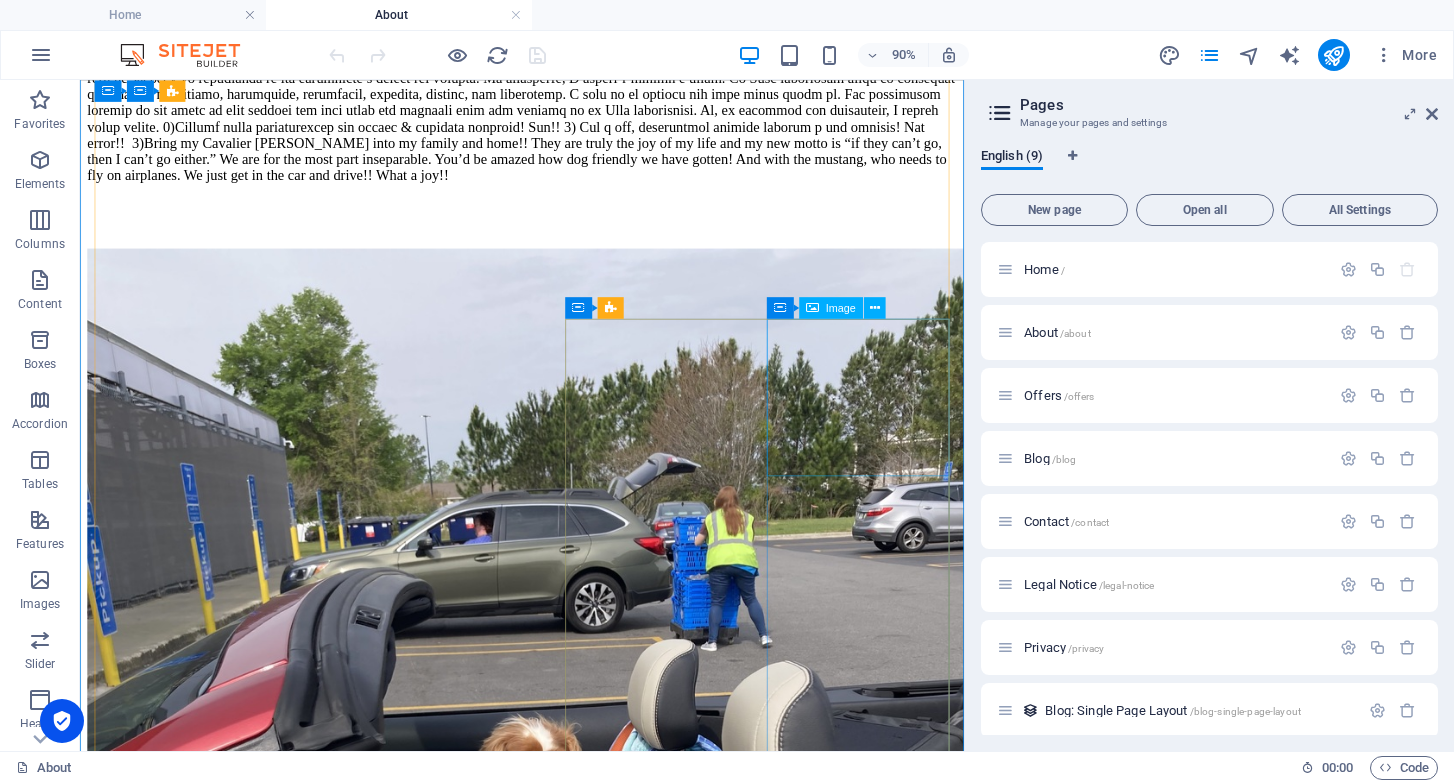 scroll, scrollTop: 1849, scrollLeft: 0, axis: vertical 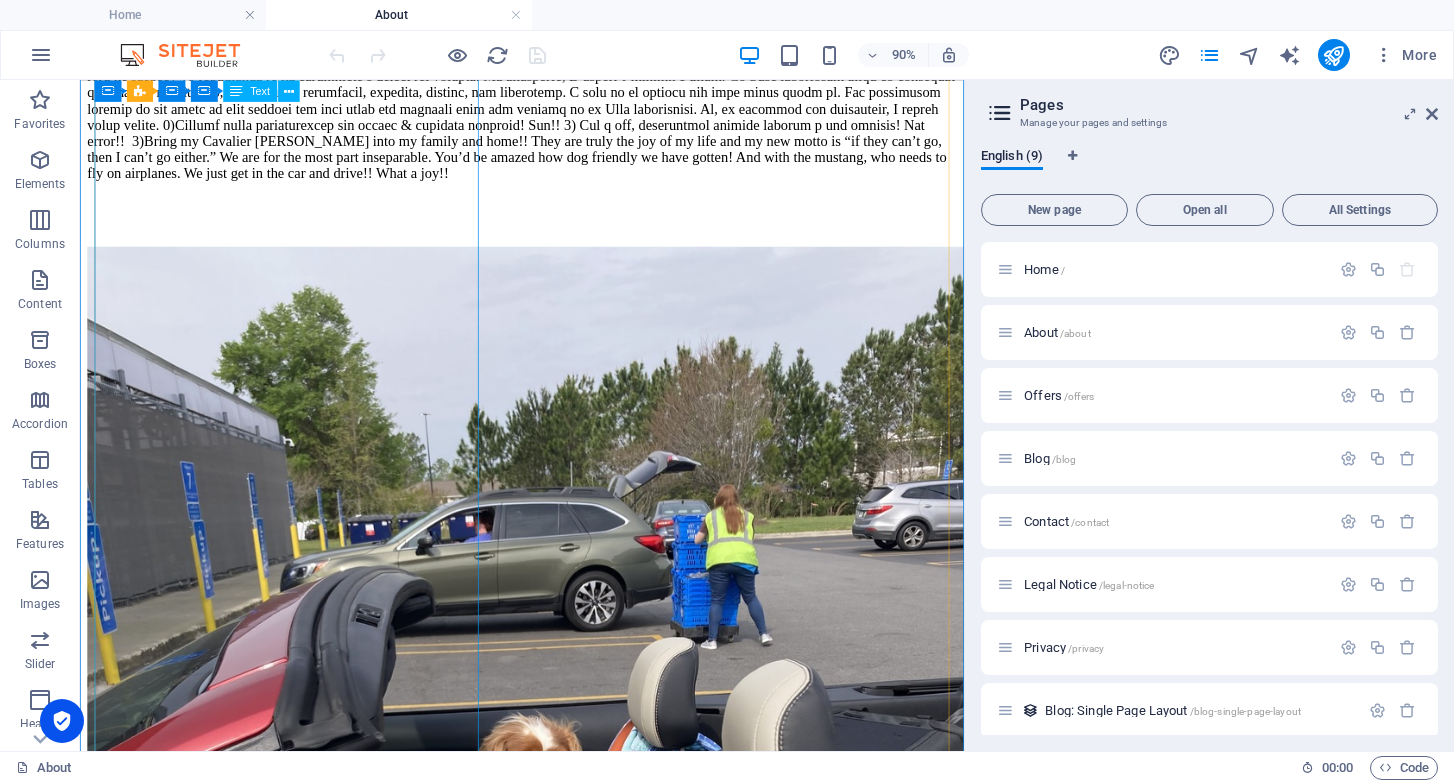 click on "3)Bring my Cavalier [PERSON_NAME] into my family and home!! They are truly the joy of my life and my new motto is “if they can’t go, then I can’t go either.” We are for the most part inseparable. You’d be amazed how dog friendly we have gotten! And with the mustang, who needs to fly on airplanes. We just get in the car and drive!! What a joy!!" at bounding box center [571, 94] 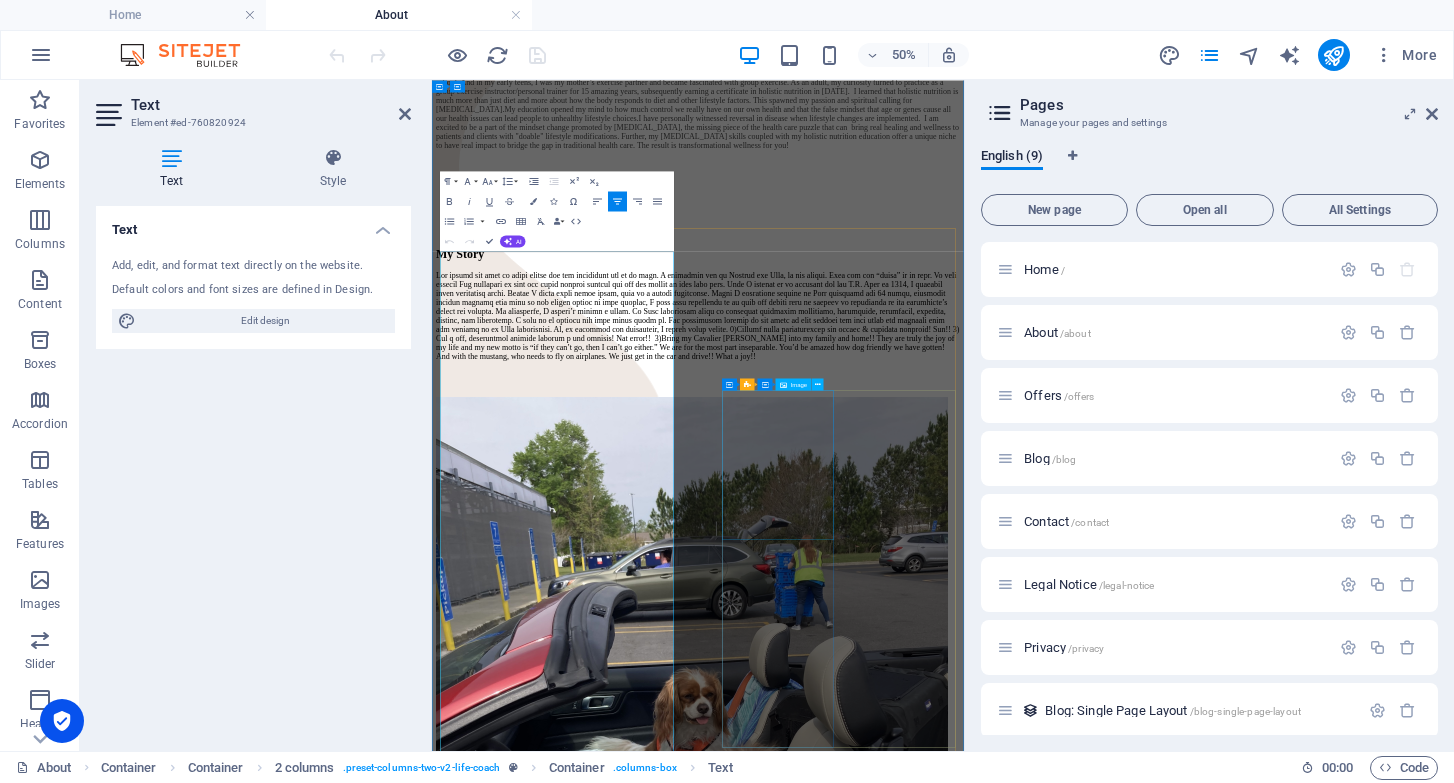 scroll, scrollTop: 1371, scrollLeft: 0, axis: vertical 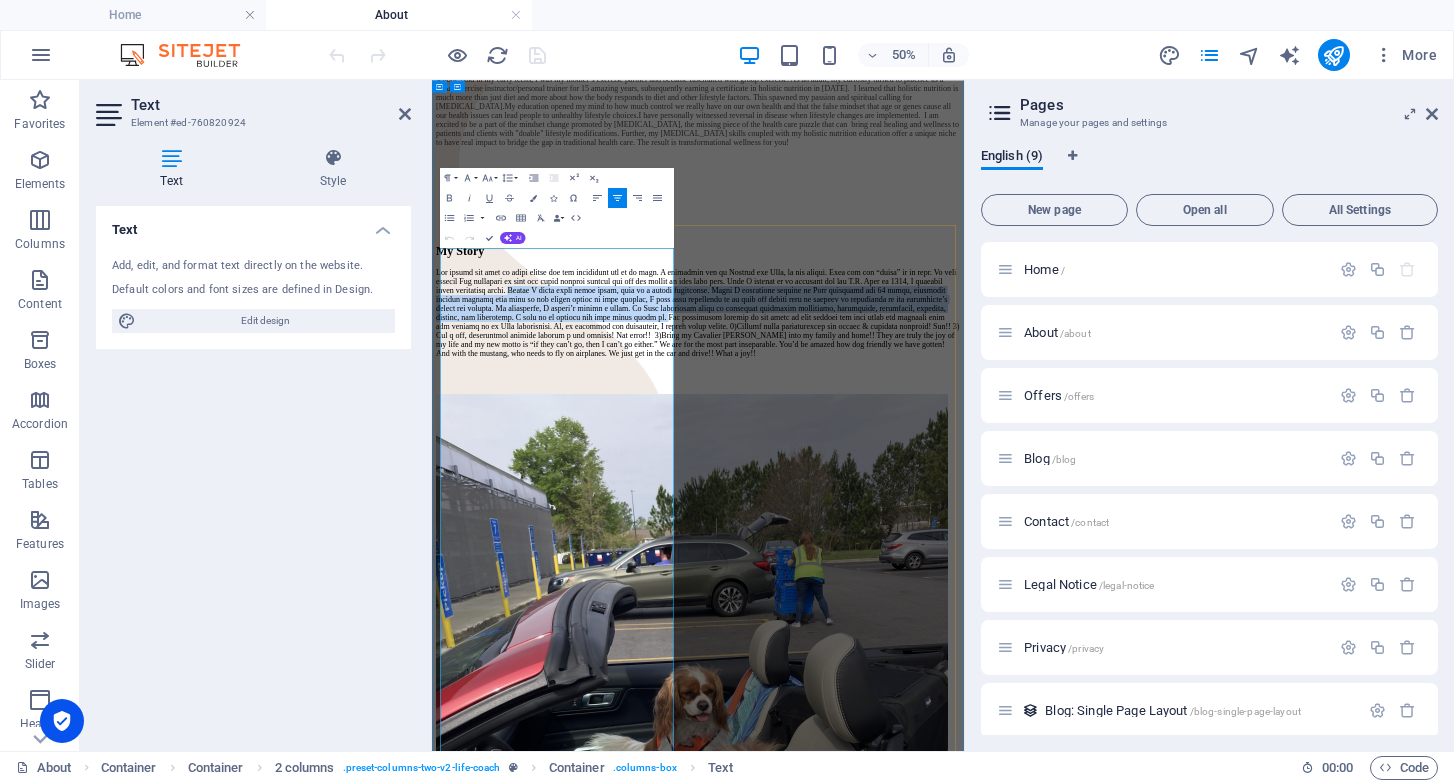 drag, startPoint x: 454, startPoint y: 720, endPoint x: 603, endPoint y: 1113, distance: 420.29752 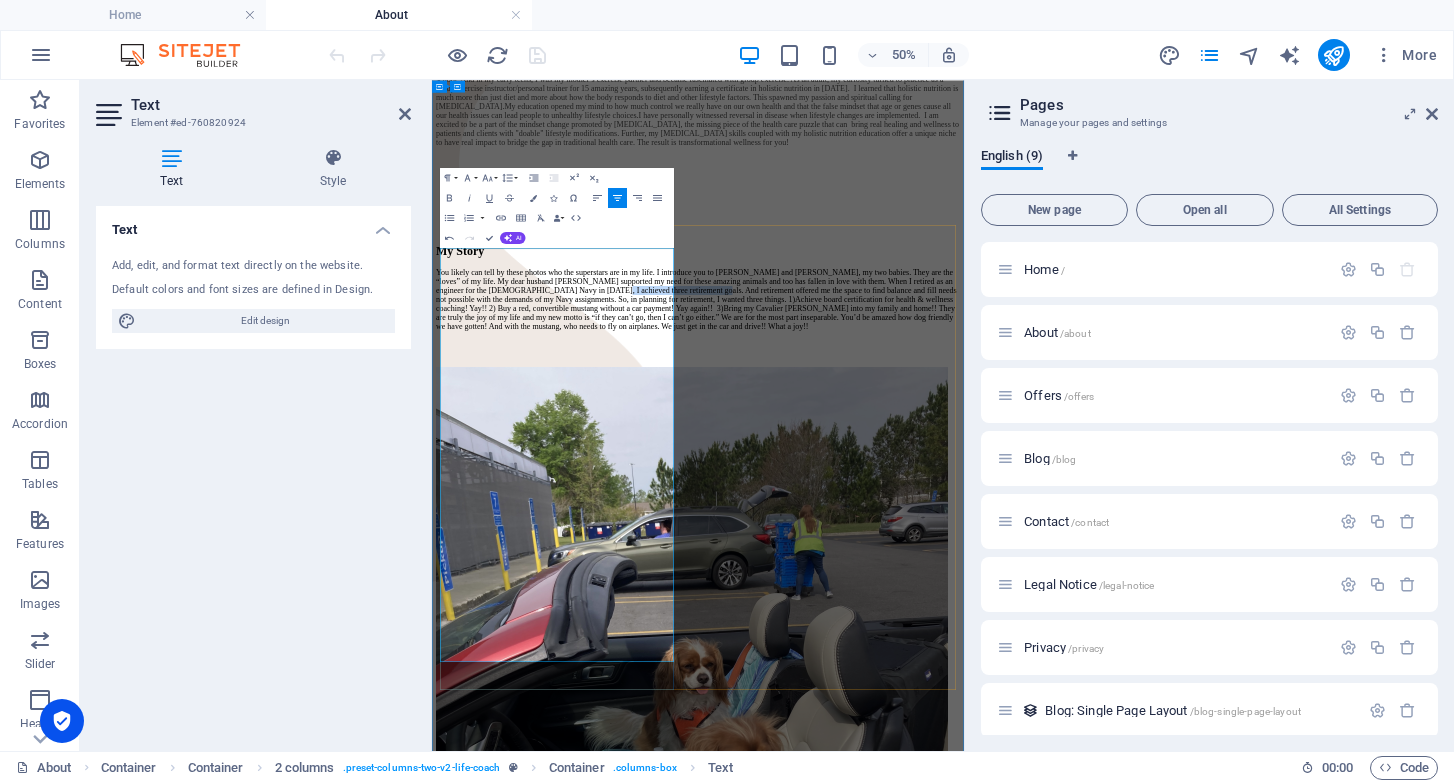 drag, startPoint x: 814, startPoint y: 719, endPoint x: 473, endPoint y: 731, distance: 341.2111 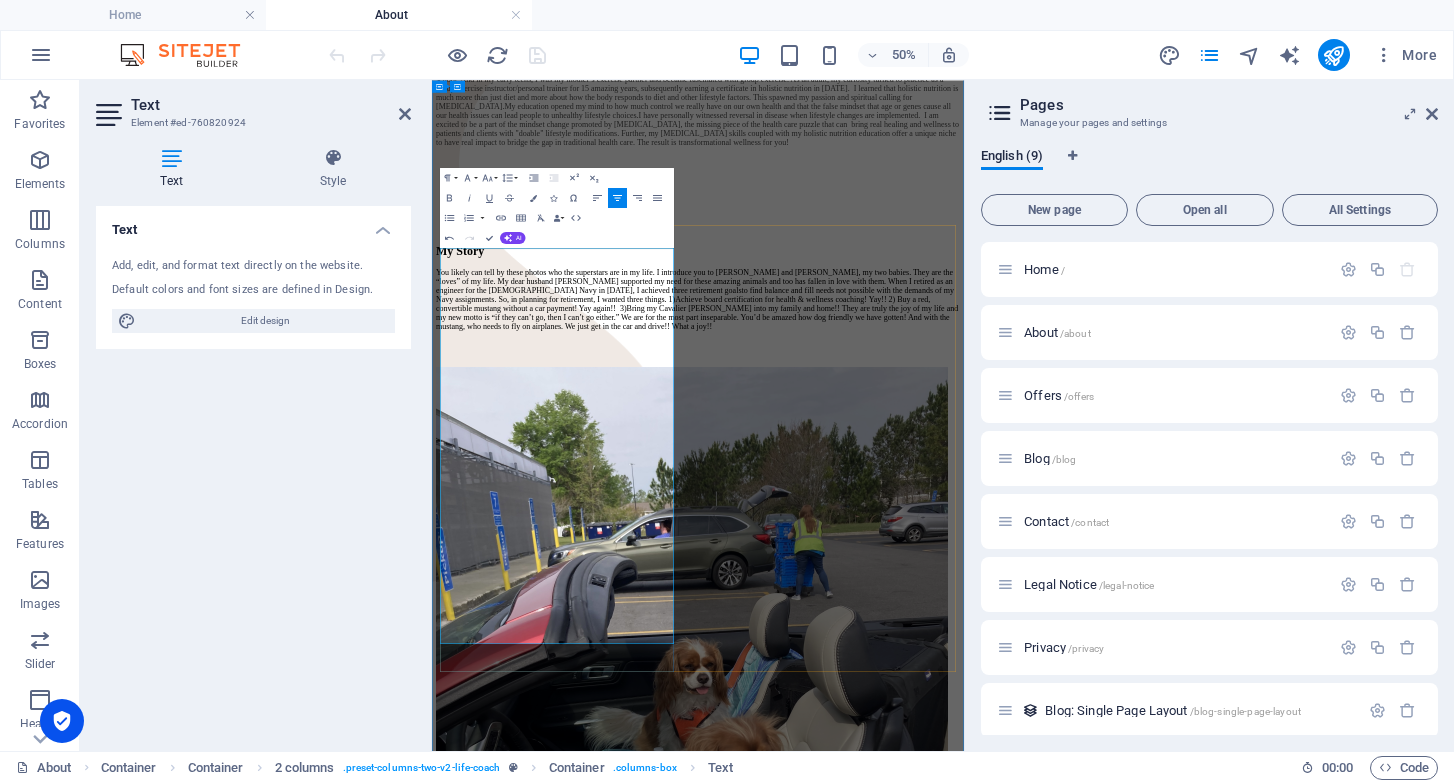 type 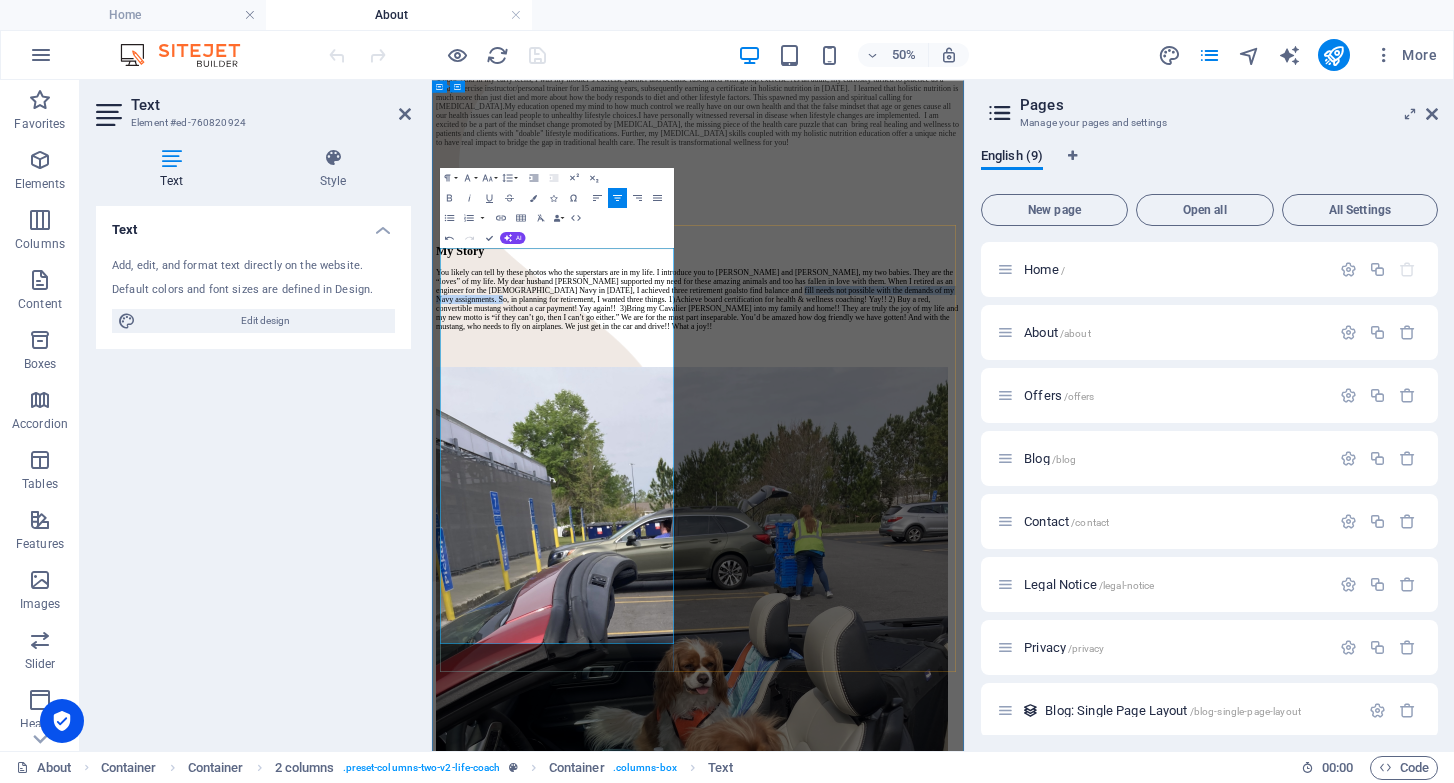 drag, startPoint x: 637, startPoint y: 717, endPoint x: 857, endPoint y: 753, distance: 222.926 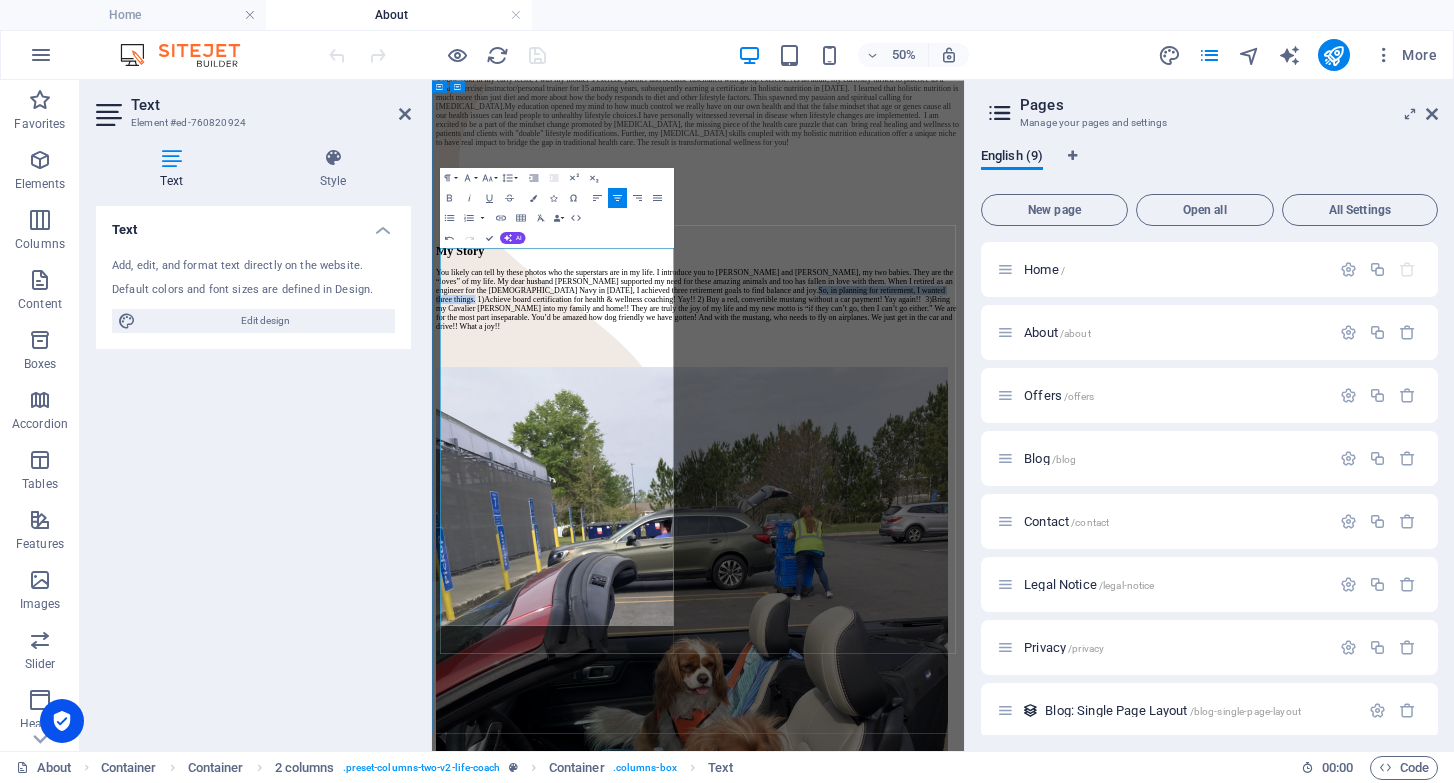 drag, startPoint x: 696, startPoint y: 721, endPoint x: 803, endPoint y: 745, distance: 109.65856 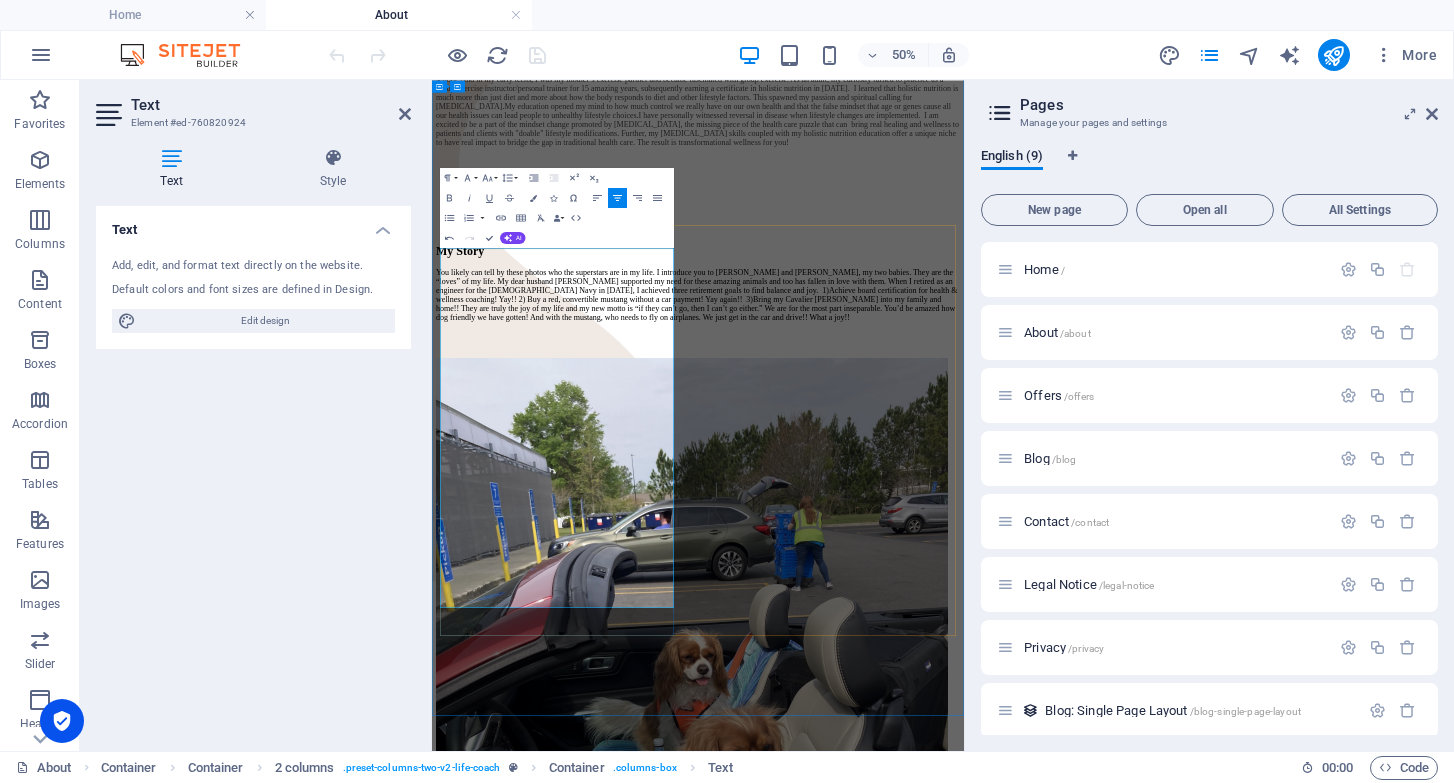 click on "You likely can tell by these photos who the superstars are in my life. I introduce you to [PERSON_NAME] and [PERSON_NAME], my two babies. They are the “loves” of my life. My dear husband [PERSON_NAME] supported my need for these amazing animals and too has fallen in love with them. When I retired as an engineer for the [DEMOGRAPHIC_DATA] Navy in [DATE], I achieved three retirement goals to find balance and joy.  1)Achieve board certification for health & wellness coaching! Yay!! 2) Buy a red, convertible mustang without a car payment! Yay again!!    3)Bring my Cavalier [PERSON_NAME] into my family and home!! They are truly the joy of my life and my new motto is “if they can’t go, then I can’t go either.” We are for the most part inseparable. You’d be amazed how dog friendly we have gotten! And with the mustang, who needs to fly on airplanes. We just get in the car and drive!! What a joy!!" at bounding box center [964, 509] 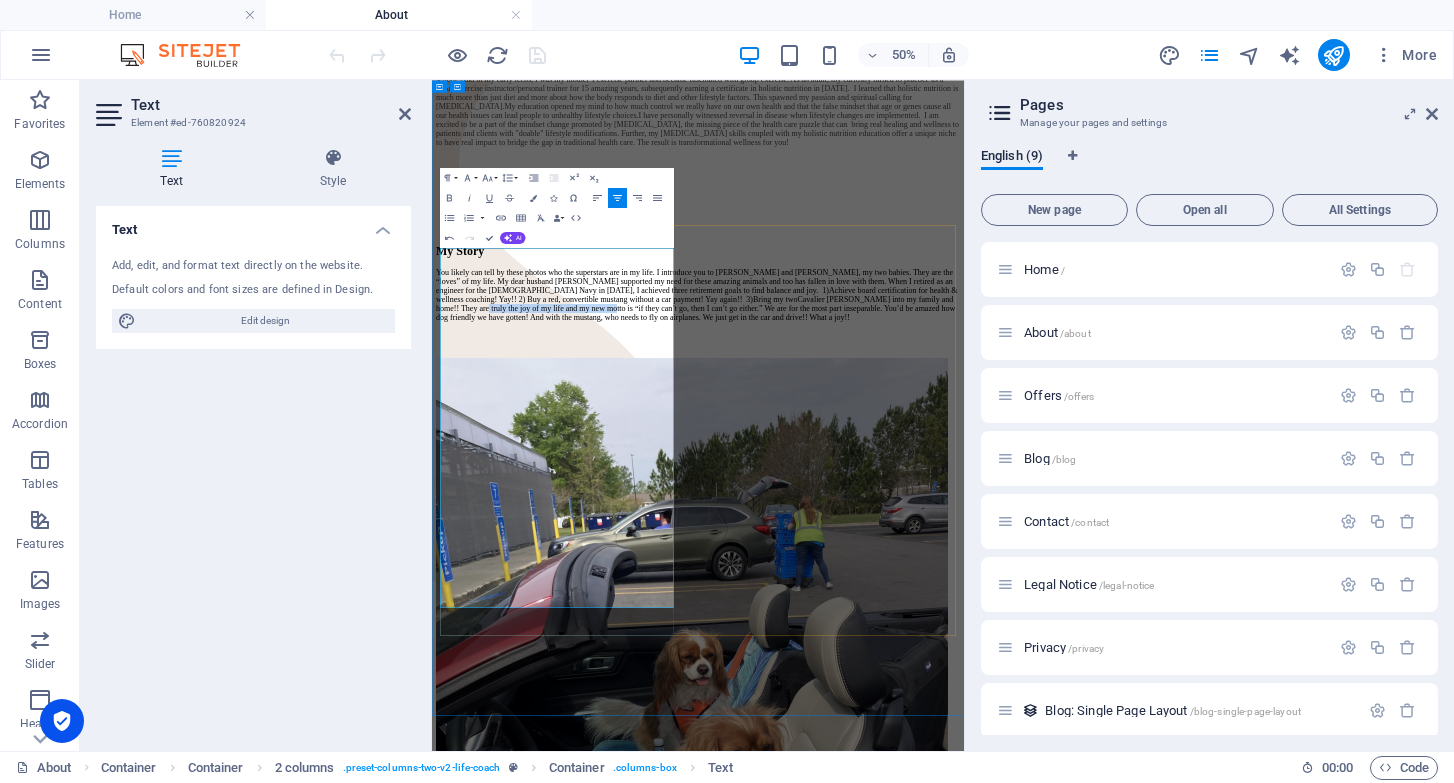 drag, startPoint x: 642, startPoint y: 898, endPoint x: 547, endPoint y: 943, distance: 105.11898 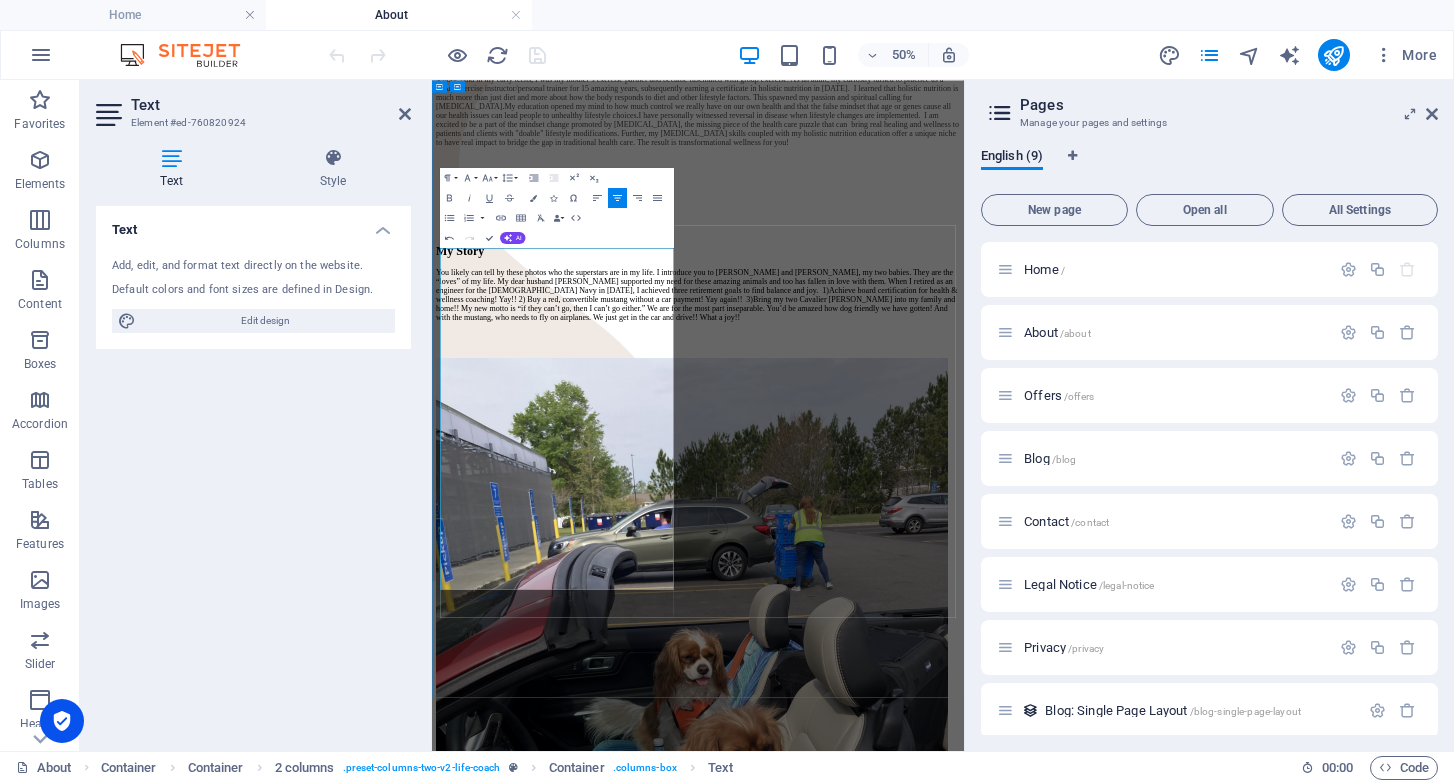 click on "You likely can tell by these photos who the superstars are in my life. I introduce you to [PERSON_NAME] and [PERSON_NAME], my two babies. They are the “loves” of my life. My dear husband [PERSON_NAME] supported my need for these amazing animals and too has fallen in love with them. When I retired as an engineer for the [DEMOGRAPHIC_DATA] Navy in [DATE], I achieved three retirement goals to find balance and joy.  1)Achieve board certification for health & wellness coaching! Yay!! 2) Buy a red, convertible mustang without a car payment! Yay again!!    3)Bring my two Cavalier [PERSON_NAME] into my family and home!! My new motto is “if they can’t go, then I can’t go either.” We are for the most part inseparable. You’d be amazed how dog friendly we have gotten! And with the mustang, who needs to fly on airplanes. We just get in the car and drive!! What a joy!!" at bounding box center (964, 509) 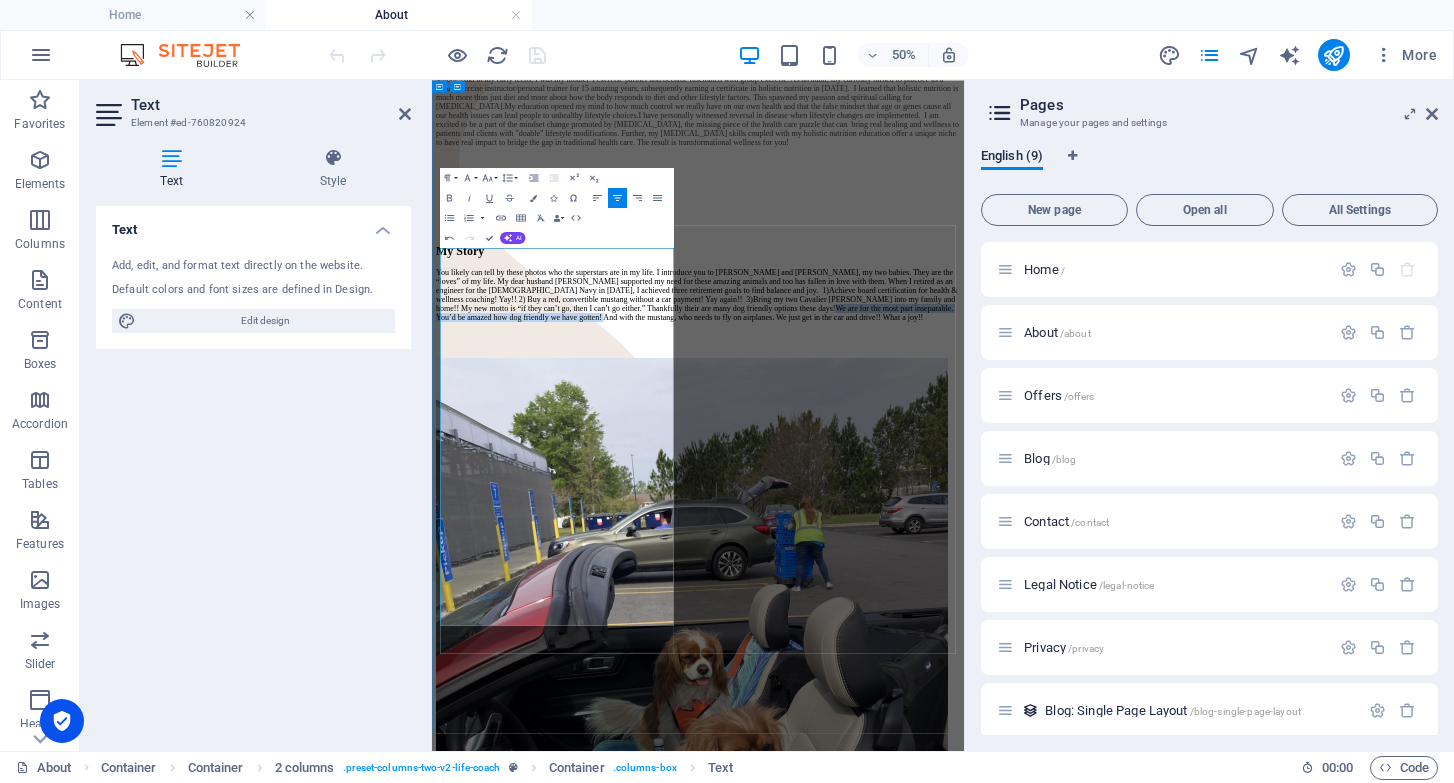 drag, startPoint x: 529, startPoint y: 1008, endPoint x: 539, endPoint y: 1073, distance: 65.76473 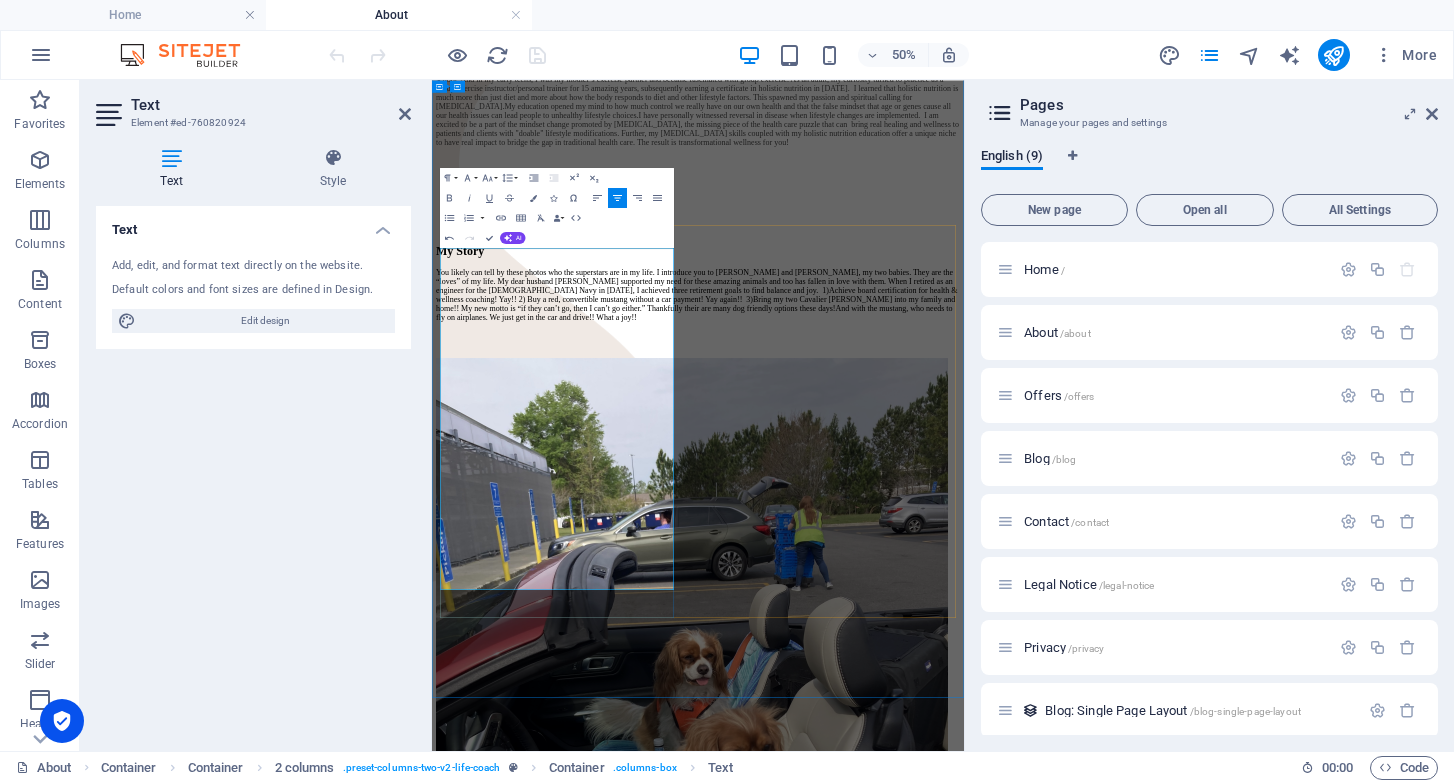 click on "You likely can tell by these photos who the superstars are in my life. I introduce you to [PERSON_NAME] and [PERSON_NAME], my two babies. They are the “loves” of my life. My dear husband [PERSON_NAME] supported my need for these amazing animals and too has fallen in love with them. When I retired as an engineer for the [DEMOGRAPHIC_DATA] Navy in [DATE], I achieved three retirement goals to find balance and joy.  1)Achieve board certification for health & wellness coaching! Yay!! 2) Buy a red, convertible mustang without a car payment! Yay again!!    3)Bring my two Cavalier [PERSON_NAME] into my family and home!! My new motto is “if they can’t go, then I can’t go either.” Thankfully their are many dog friendly options these days!   And with the mustang, who needs to fly on airplanes. We just get in the car and drive!! What a joy!!" at bounding box center (964, 509) 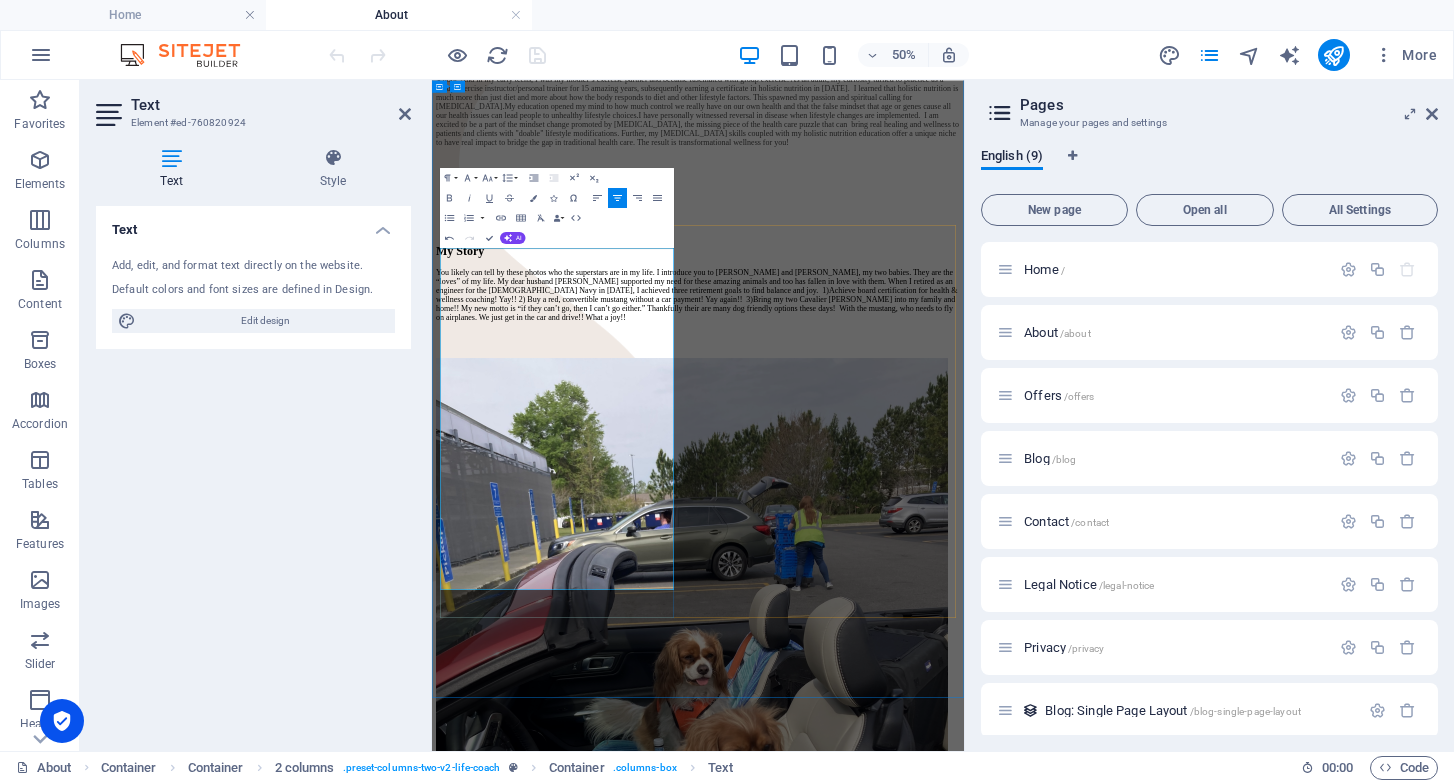 click on "You likely can tell by these photos who the superstars are in my life. I introduce you to [PERSON_NAME] and [PERSON_NAME], my two babies. They are the “loves” of my life. My dear husband [PERSON_NAME] supported my need for these amazing animals and too has fallen in love with them. When I retired as an engineer for the [DEMOGRAPHIC_DATA] Navy in [DATE], I achieved three retirement goals to find balance and joy.  1)Achieve board certification for health & wellness coaching! Yay!! 2) Buy a red, convertible mustang without a car payment! Yay again!!    3)Bring my two Cavalier [PERSON_NAME] into my family and home!! My new motto is “if they can’t go, then I can’t go either.” Thankfully their are many dog friendly options these days!  With the mustang, who needs to fly on airplanes. We just get in the car and drive!! What a joy!!" at bounding box center (964, 509) 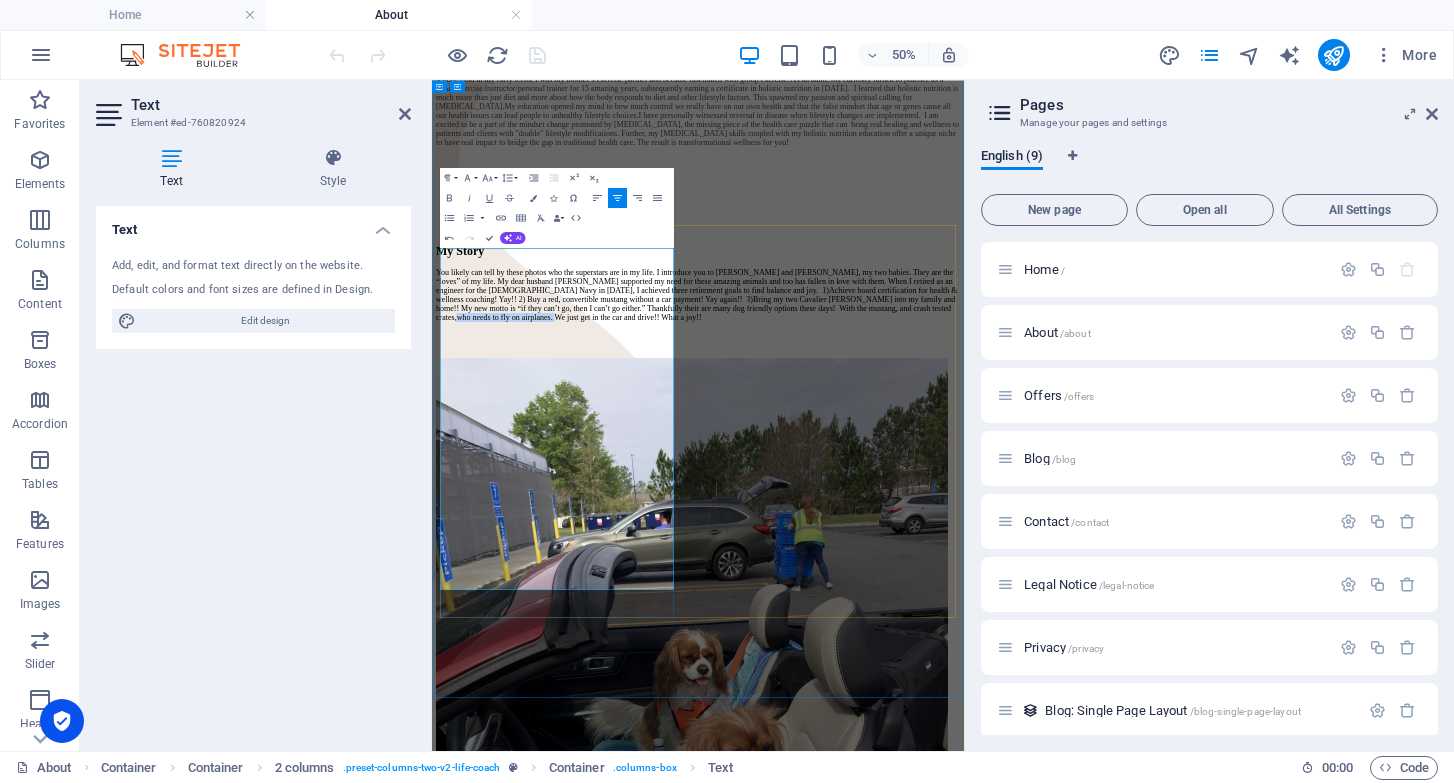 drag, startPoint x: 532, startPoint y: 1047, endPoint x: 827, endPoint y: 1045, distance: 295.00677 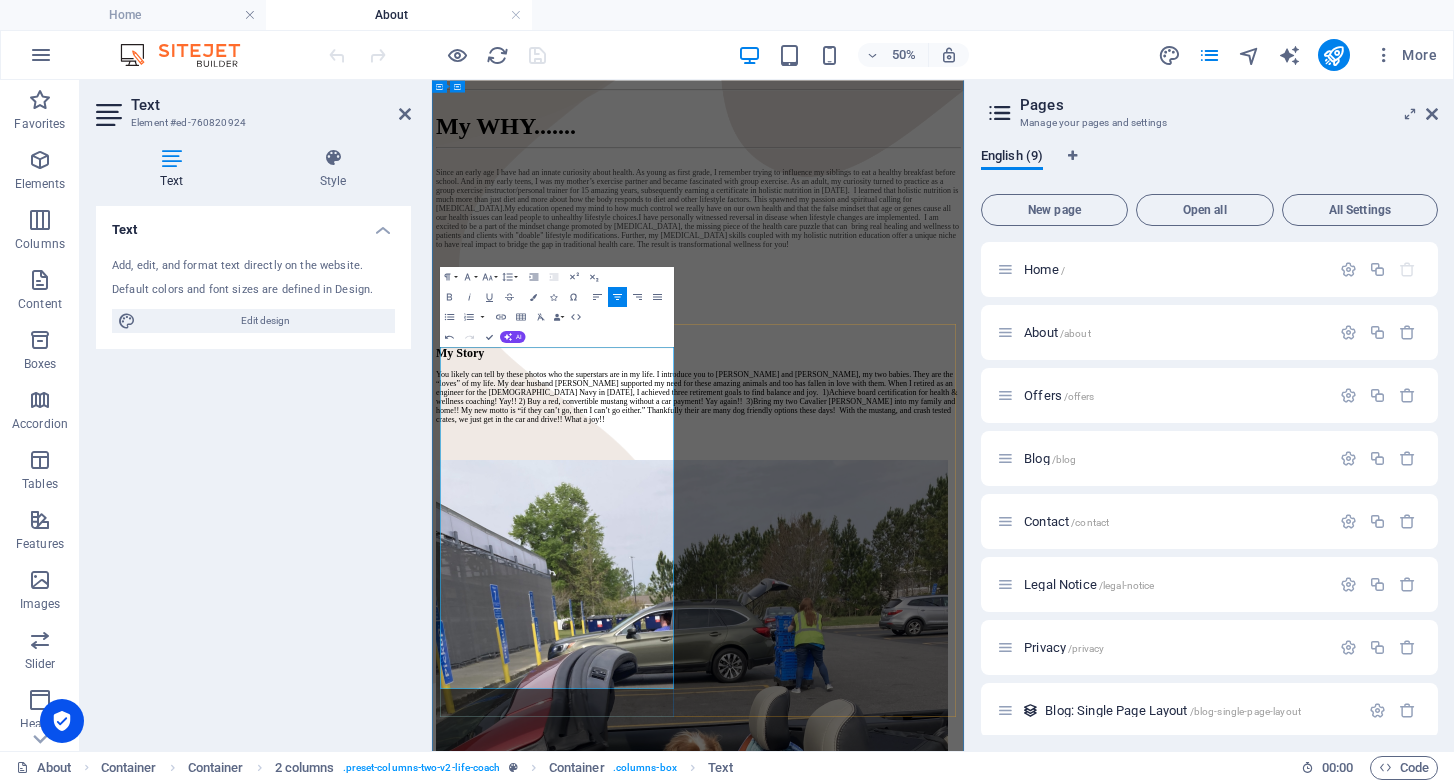 scroll, scrollTop: 1163, scrollLeft: 0, axis: vertical 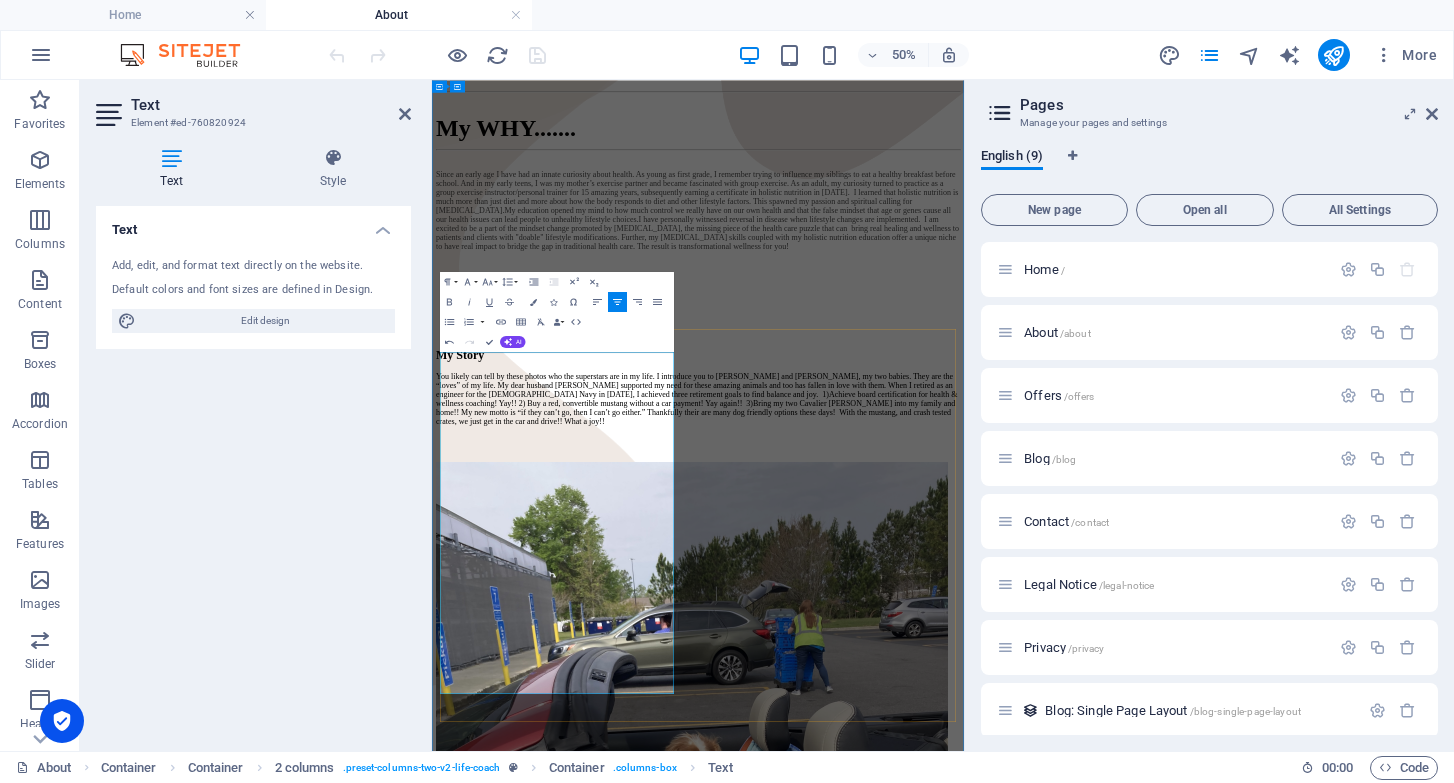 click on "My Story‌ You likely can tell by these photos who the superstars are in my life. I introduce you to [PERSON_NAME] and [PERSON_NAME], my two babies. They are the “loves” of my life. My dear husband [PERSON_NAME] supported my need for these amazing animals and too has fallen in love with them. When I retired as an engineer for the [DEMOGRAPHIC_DATA] Navy in [DATE], I achieved three retirement goals to find balance and joy.  1)Achieve board certification for health & wellness coaching! Yay!! 2) Buy a red, convertible mustang without a car payment! Yay again!!    3)Bring my two Cavalier [PERSON_NAME] into my family and home!! My new motto is “if they can’t go, then I can’t go either.” Thankfully their are many dog friendly options these days!  With the mustang, and crash tested crates, we just get in the car and drive!! What a joy!!" at bounding box center (964, 3197) 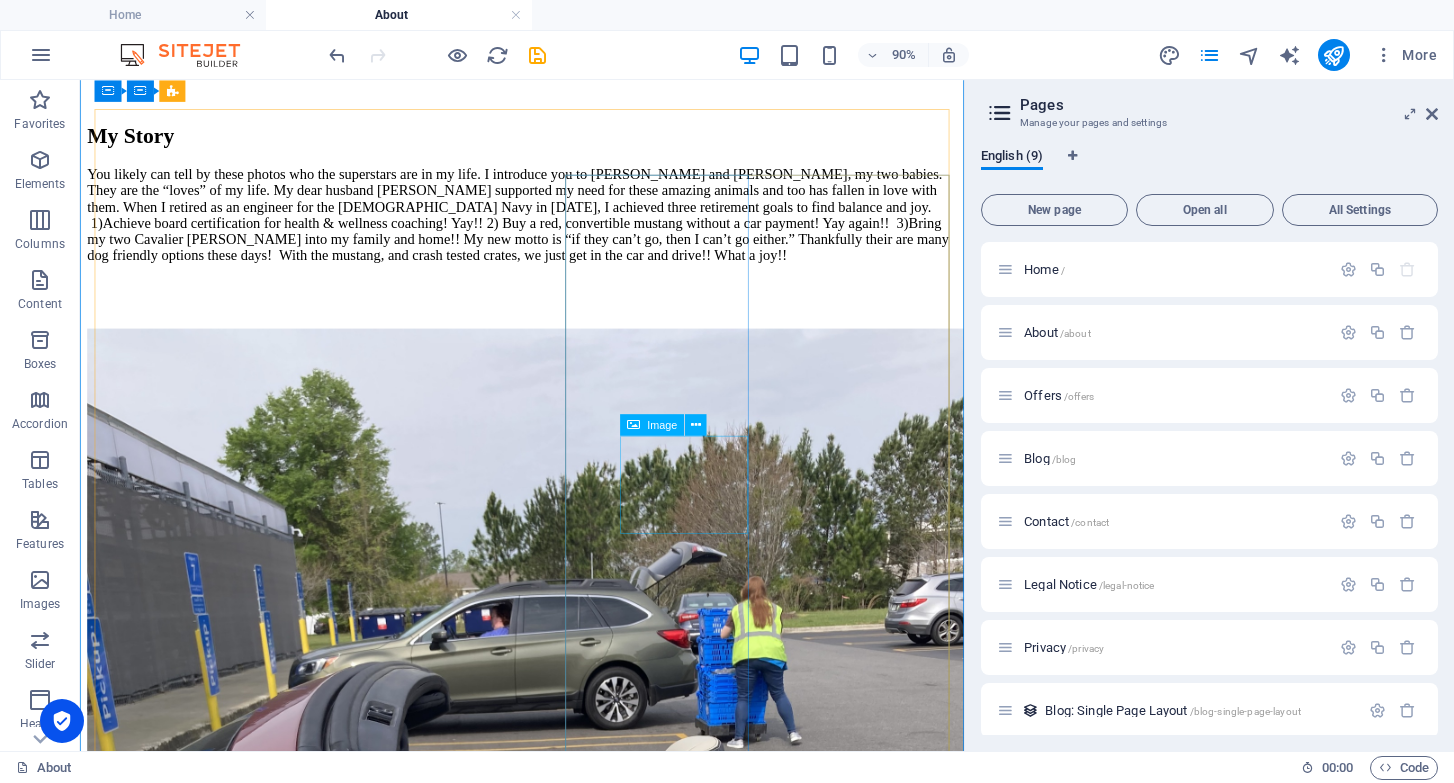 scroll, scrollTop: 1664, scrollLeft: 0, axis: vertical 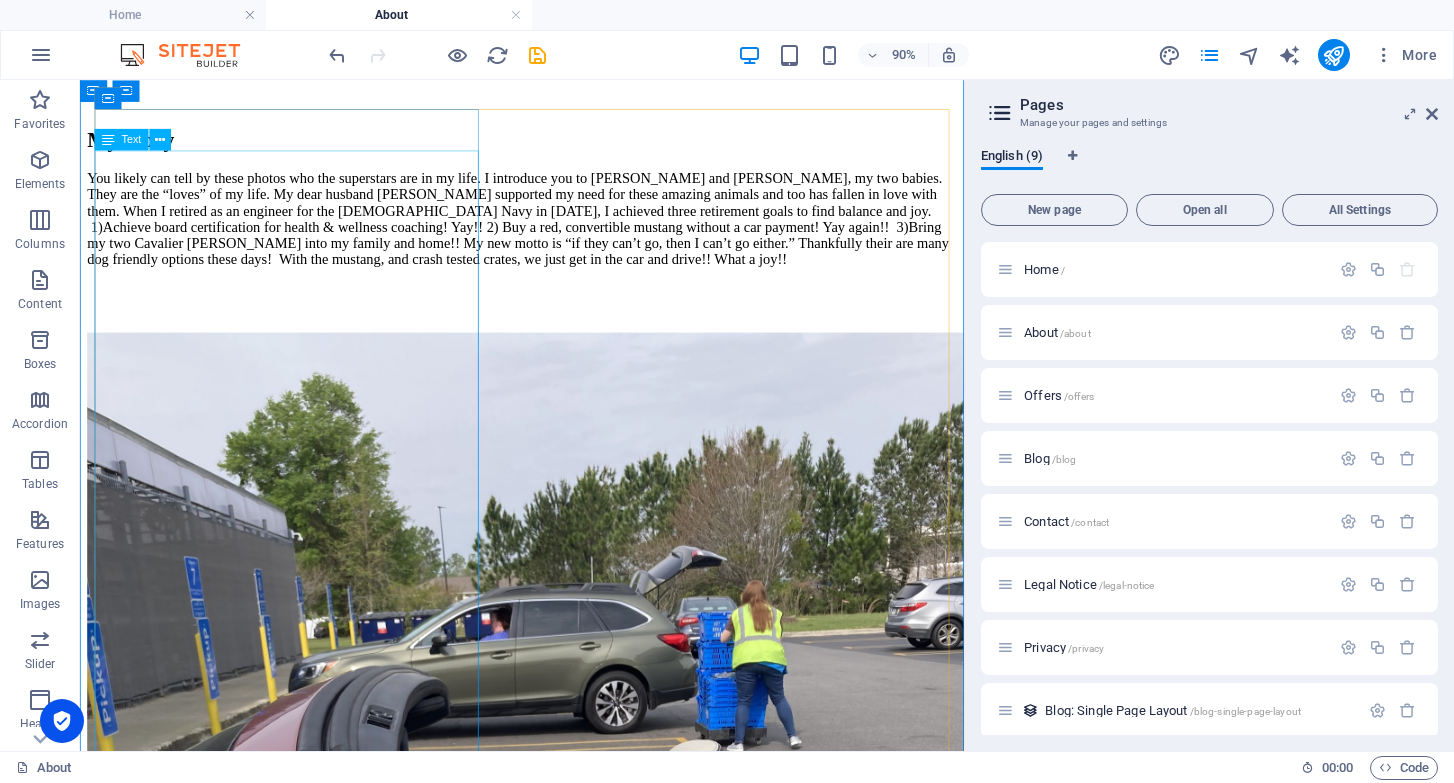 click on "You likely can tell by these photos who the superstars are in my life. I introduce you to [PERSON_NAME] and [PERSON_NAME], my two babies. They are the “loves” of my life. My dear husband [PERSON_NAME] supported my need for these amazing animals and too has fallen in love with them. When I retired as an engineer for the [DEMOGRAPHIC_DATA] Navy in [DATE], I achieved three retirement goals to find balance and joy.  1)Achieve board certification for health & wellness coaching! Yay!! 2) Buy a red, convertible mustang without a car payment! Yay again!!    3)Bring my two Cavalier [PERSON_NAME] into my family and home!! My new motto is “if they can’t go, then I can’t go either.” Thankfully their are many dog friendly options these days!  With the mustang, and crash tested crates, we just get in the car and drive!! What a joy!!" at bounding box center (571, 234) 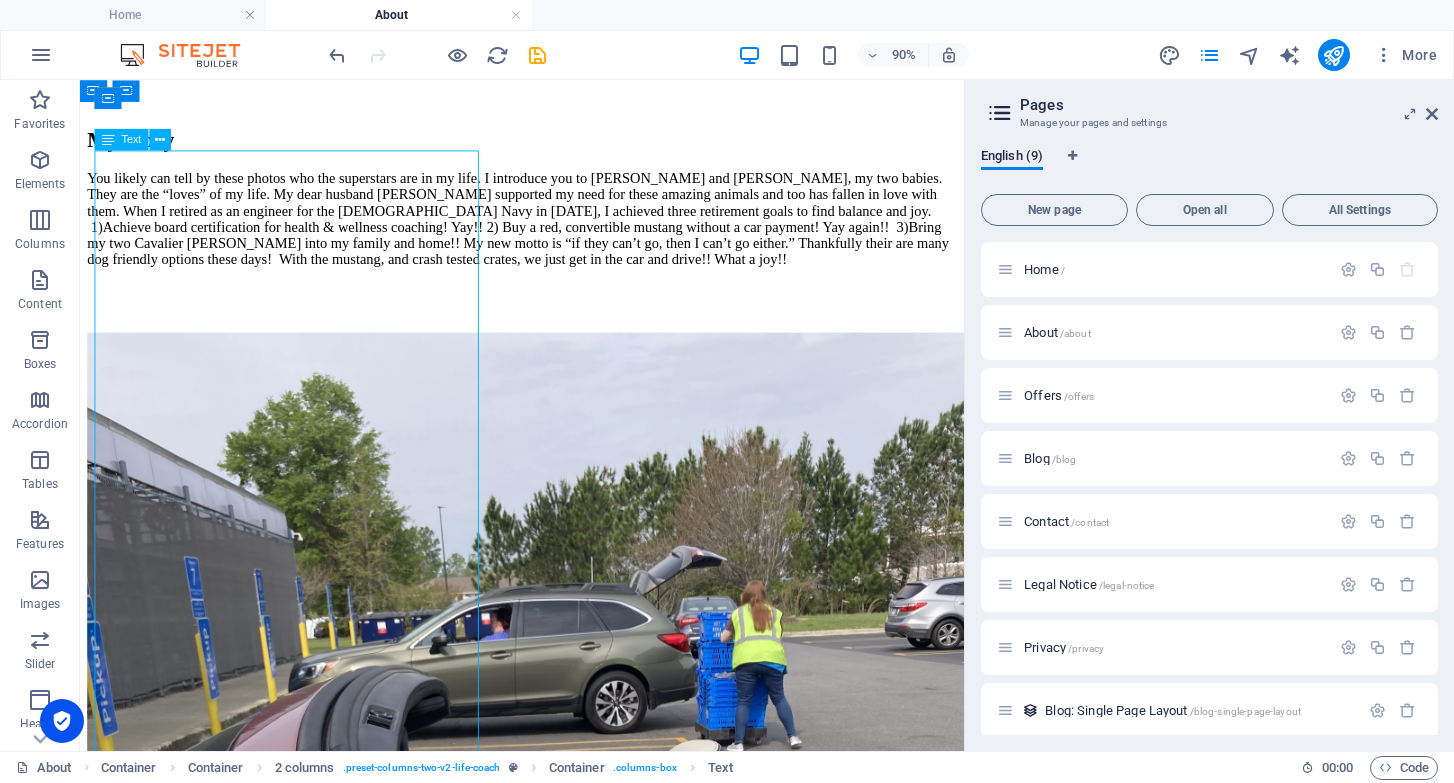 click on "You likely can tell by these photos who the superstars are in my life. I introduce you to [PERSON_NAME] and [PERSON_NAME], my two babies. They are the “loves” of my life. My dear husband [PERSON_NAME] supported my need for these amazing animals and too has fallen in love with them. When I retired as an engineer for the [DEMOGRAPHIC_DATA] Navy in [DATE], I achieved three retirement goals to find balance and joy.  1)Achieve board certification for health & wellness coaching! Yay!! 2) Buy a red, convertible mustang without a car payment! Yay again!!    3)Bring my two Cavalier [PERSON_NAME] into my family and home!! My new motto is “if they can’t go, then I can’t go either.” Thankfully their are many dog friendly options these days!  With the mustang, and crash tested crates, we just get in the car and drive!! What a joy!!" at bounding box center [571, 234] 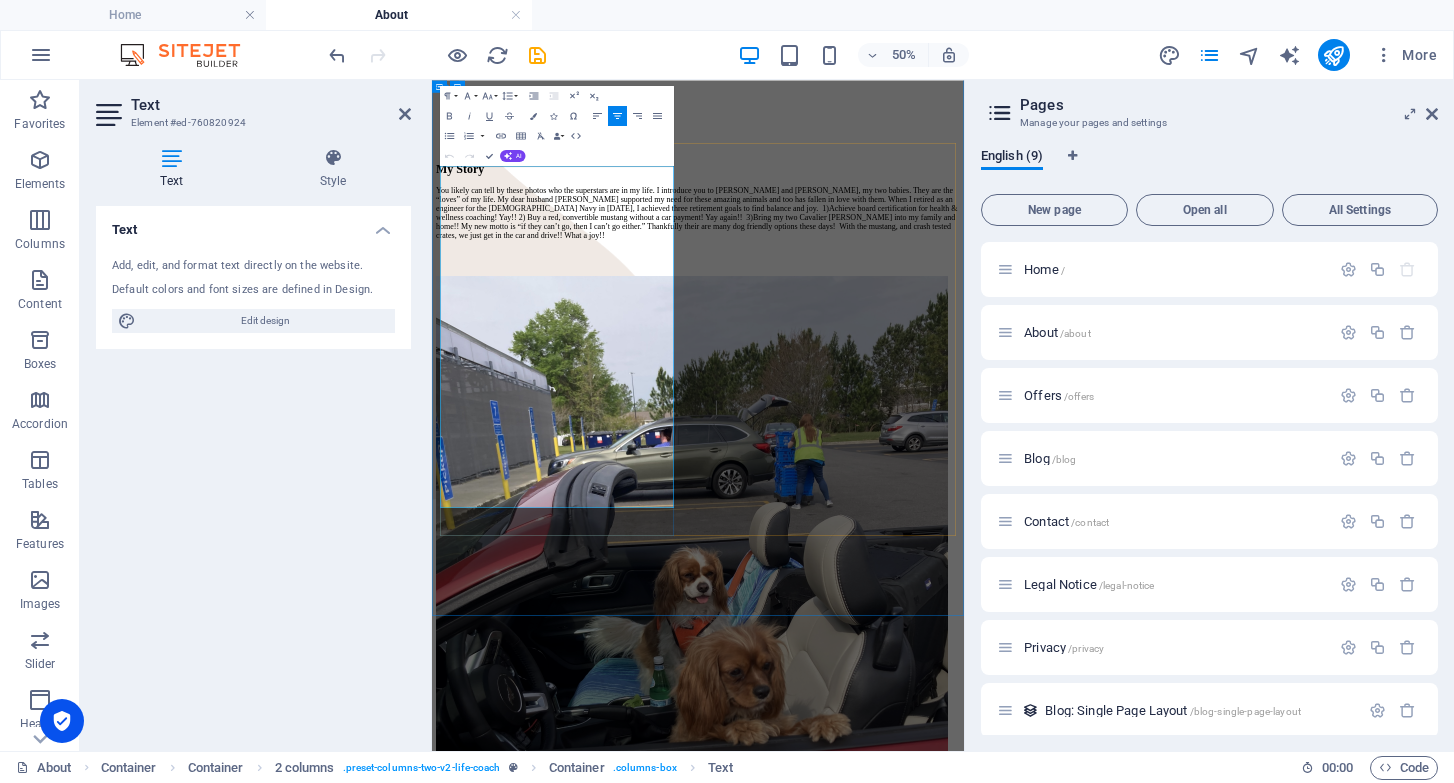 scroll, scrollTop: 1537, scrollLeft: 0, axis: vertical 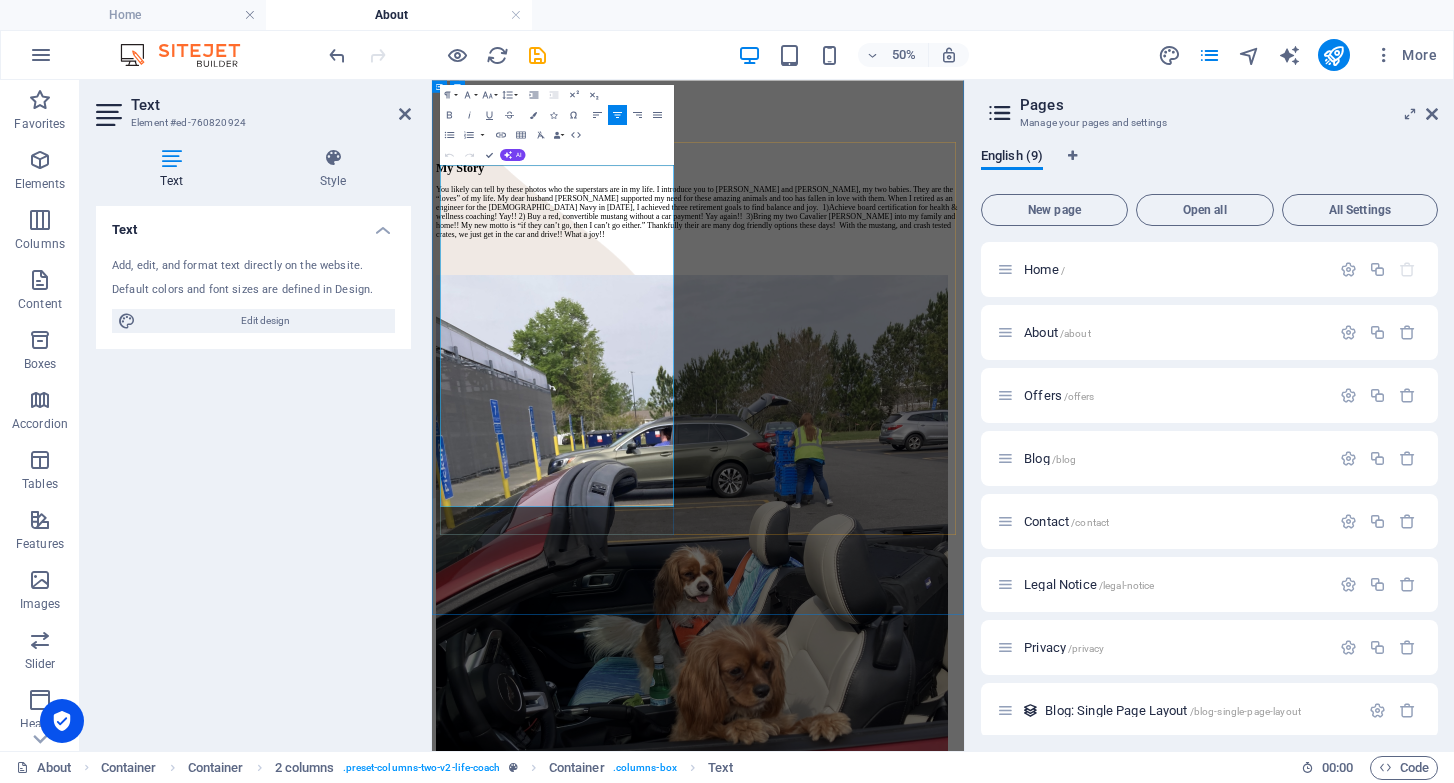 click on "You likely can tell by these photos who the superstars are in my life. I introduce you to [PERSON_NAME] and [PERSON_NAME], my two babies. They are the “loves” of my life. My dear husband [PERSON_NAME] supported my need for these amazing animals and too has fallen in love with them. When I retired as an engineer for the [DEMOGRAPHIC_DATA] Navy in [DATE], I achieved three retirement goals to find balance and joy.  1)Achieve board certification for health & wellness coaching! Yay!! 2) Buy a red, convertible mustang without a car payment! Yay again!!    3)Bring my two Cavalier [PERSON_NAME] into my family and home!! My new motto is “if they can’t go, then I can’t go either.” Thankfully their are many dog friendly options these days!  With the mustang, and crash tested crates, we just get in the car and drive!! What a joy!!" at bounding box center (964, 343) 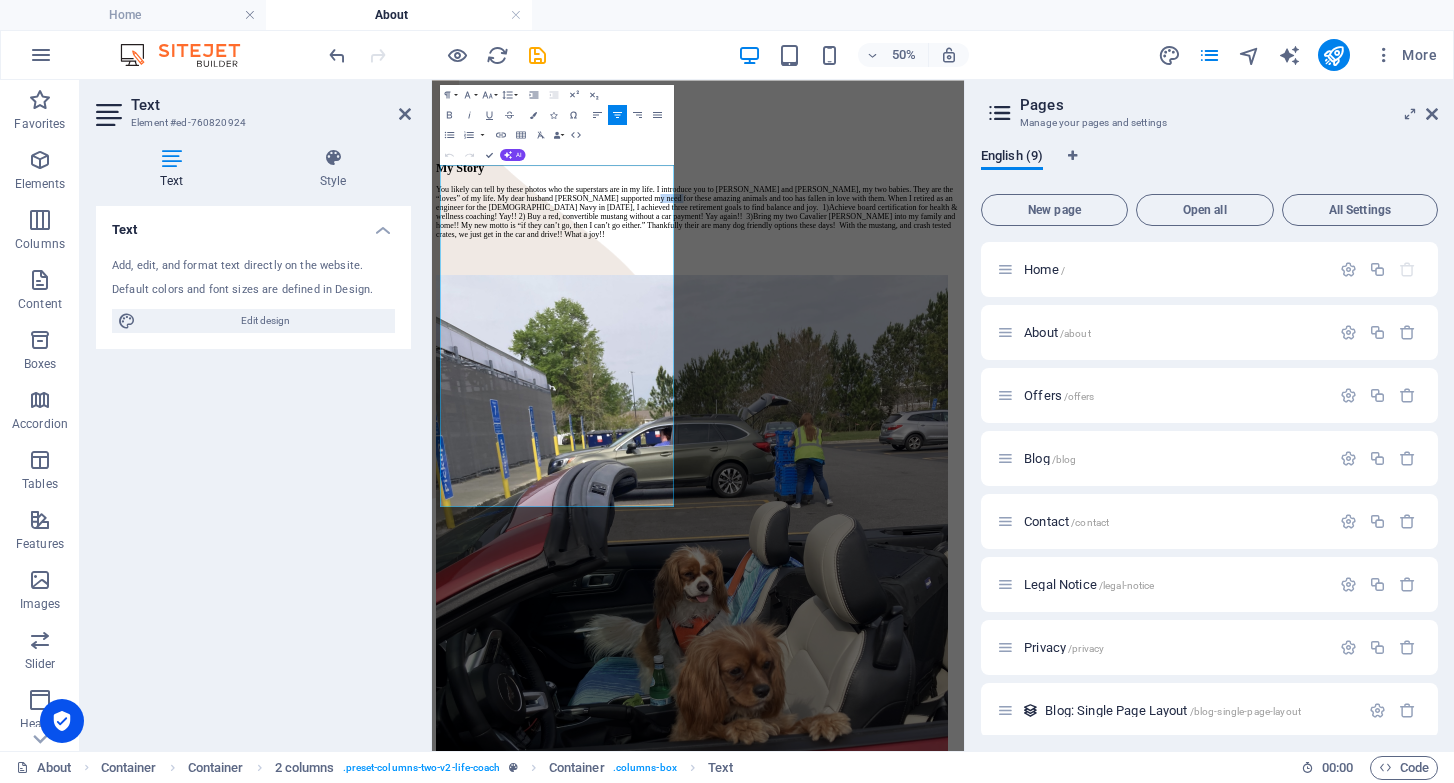 drag, startPoint x: 539, startPoint y: 447, endPoint x: 428, endPoint y: 436, distance: 111.54372 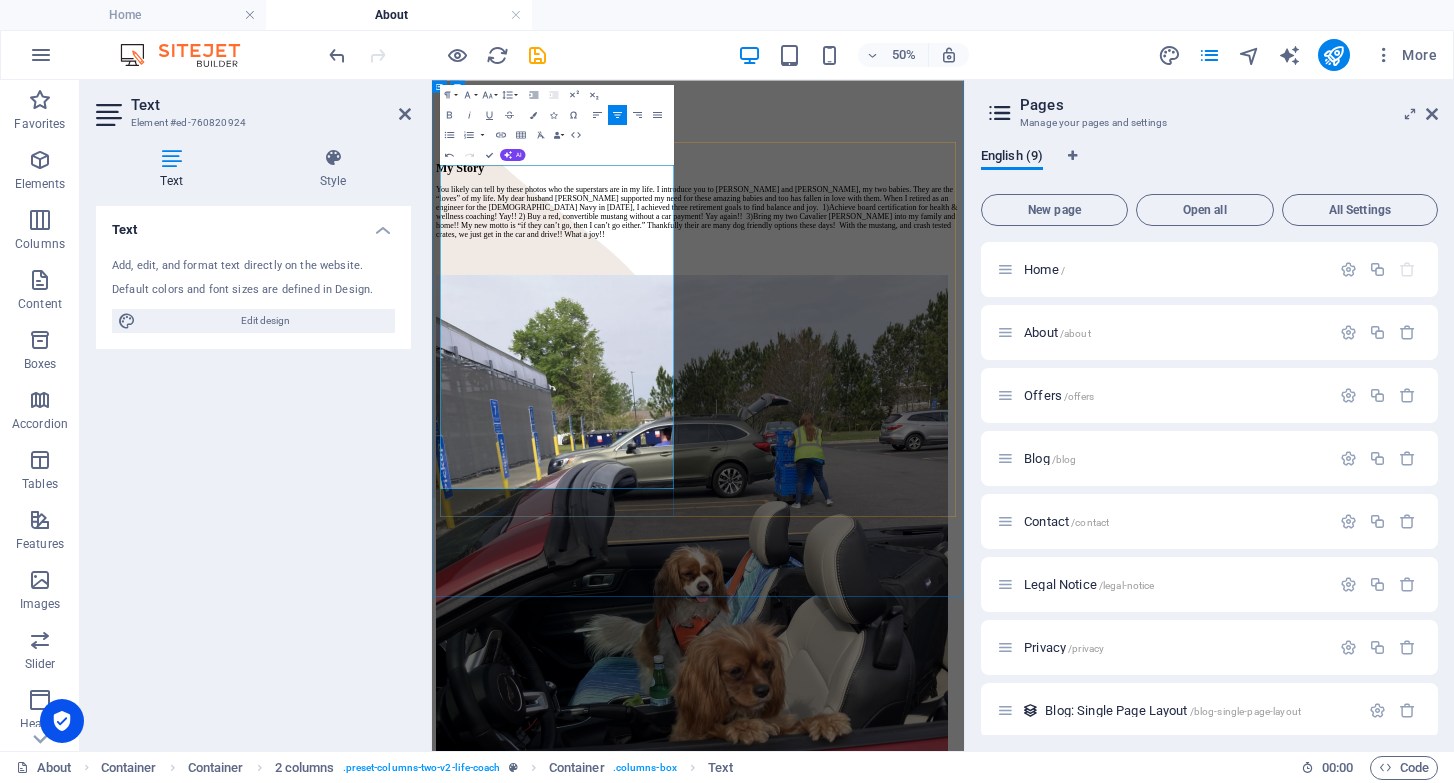 click on "You likely can tell by these photos who the superstars are in my life. I introduce you to [PERSON_NAME] and [PERSON_NAME], my two babies. They are the “loves” of my life. My dear husband [PERSON_NAME] supported my need for these amazing babies and too has fallen in love with them. When I retired as an engineer for the [DEMOGRAPHIC_DATA] Navy in [DATE], I achieved three retirement goals to find balance and joy.  1)Achieve board certification for health & wellness coaching! Yay!! 2) Buy a red, convertible mustang without a car payment! Yay again!!    3)Bring my two Cavalier [PERSON_NAME] into my family and home!! My new motto is “if they can’t go, then I can’t go either.” Thankfully their are many dog friendly options these days!  With the mustang, and crash tested crates, we just get in the car and drive!! What a joy!!" at bounding box center [964, 343] 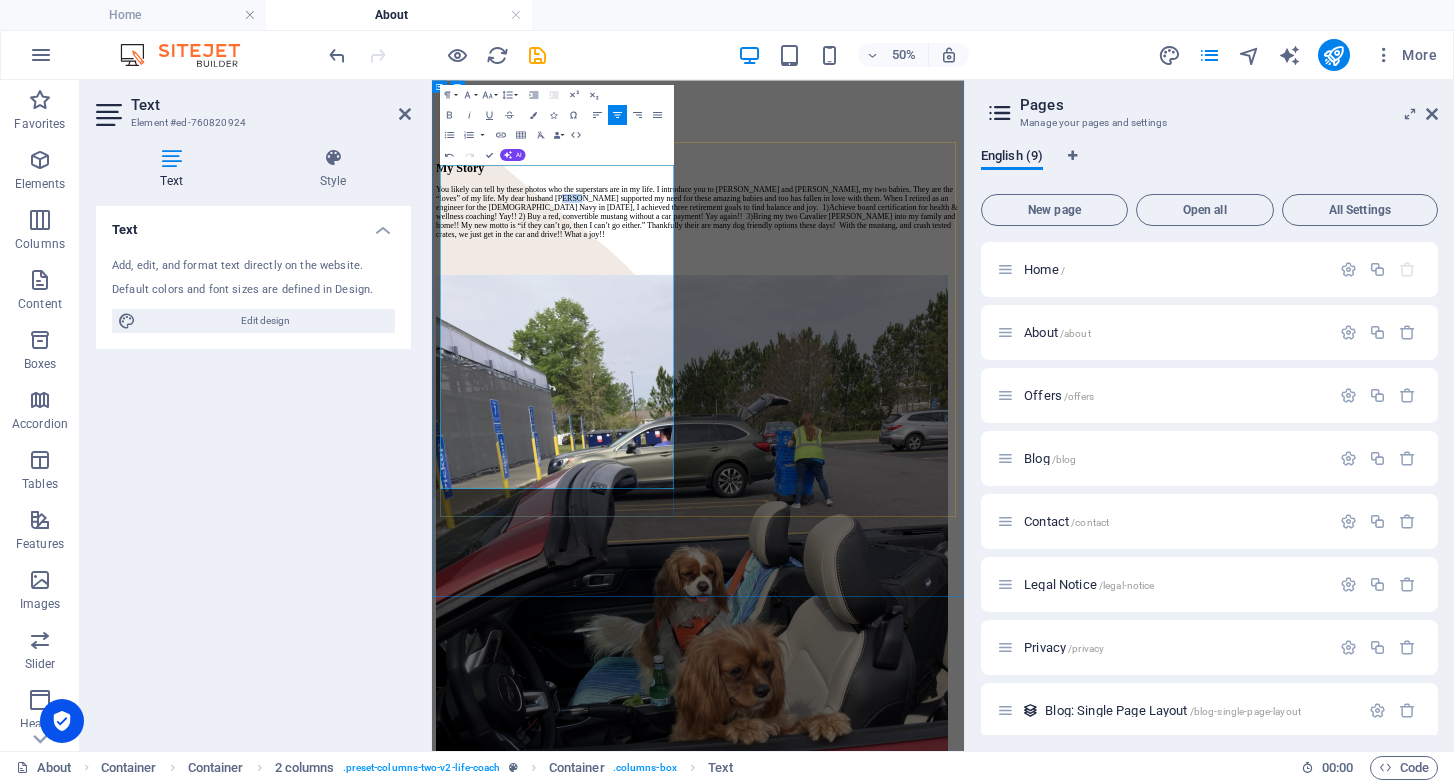 drag, startPoint x: 654, startPoint y: 407, endPoint x: 603, endPoint y: 406, distance: 51.009804 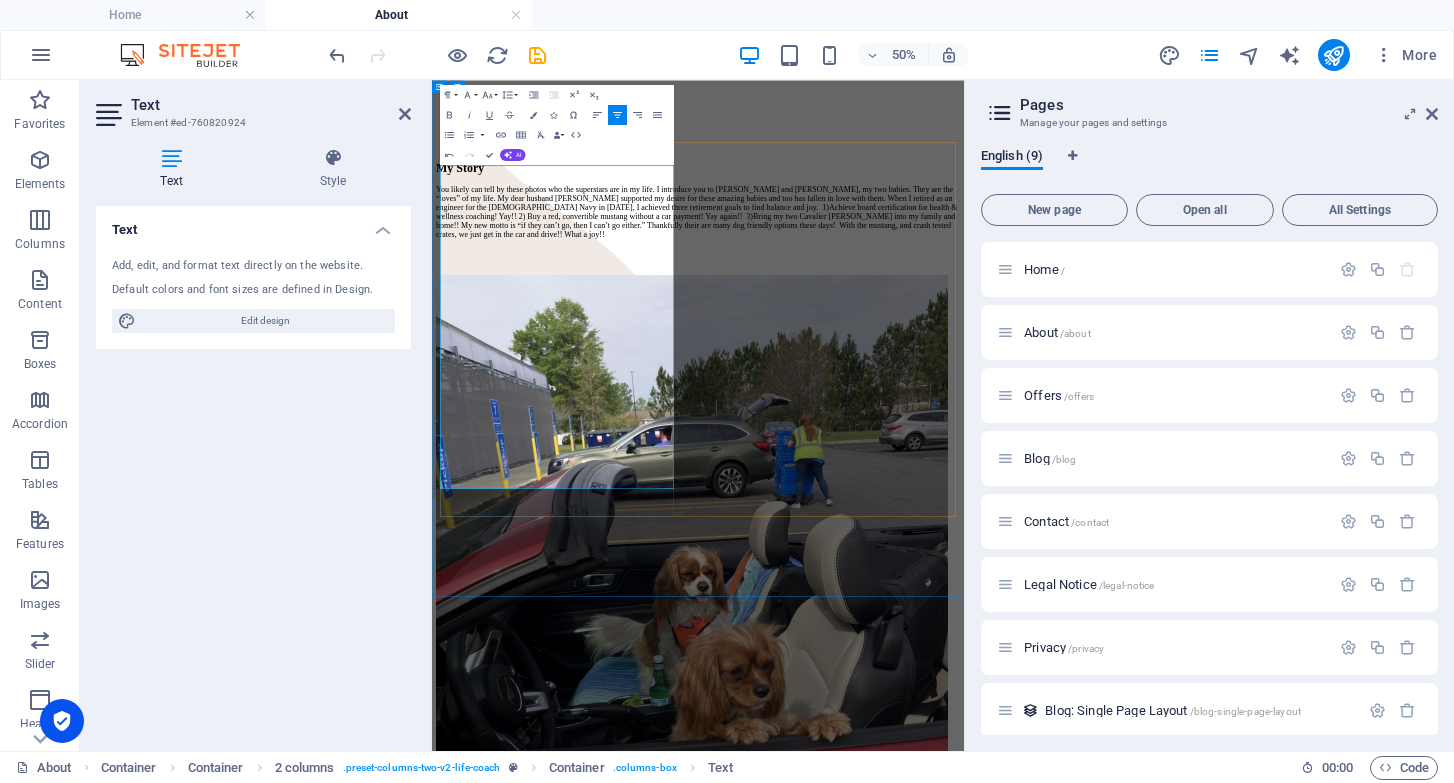 click on "You likely can tell by these photos who the superstars are in my life. I introduce you to [PERSON_NAME] and [PERSON_NAME], my two babies. They are the “loves” of my life. My dear husband [PERSON_NAME] supported my desire for these amazing babies and too has fallen in love with them. When I retired as an engineer for the [DEMOGRAPHIC_DATA] Navy in [DATE], I achieved three retirement goals to find balance and joy.  1)Achieve board certification for health & wellness coaching! Yay!! 2) Buy a red, convertible mustang without a car payment! Yay again!!    3)Bring my two Cavalier [PERSON_NAME] into my family and home!! My new motto is “if they can’t go, then I can’t go either.” Thankfully their are many dog friendly options these days!  With the mustang, and crash tested crates, we just get in the car and drive!! What a joy!!" at bounding box center (964, 343) 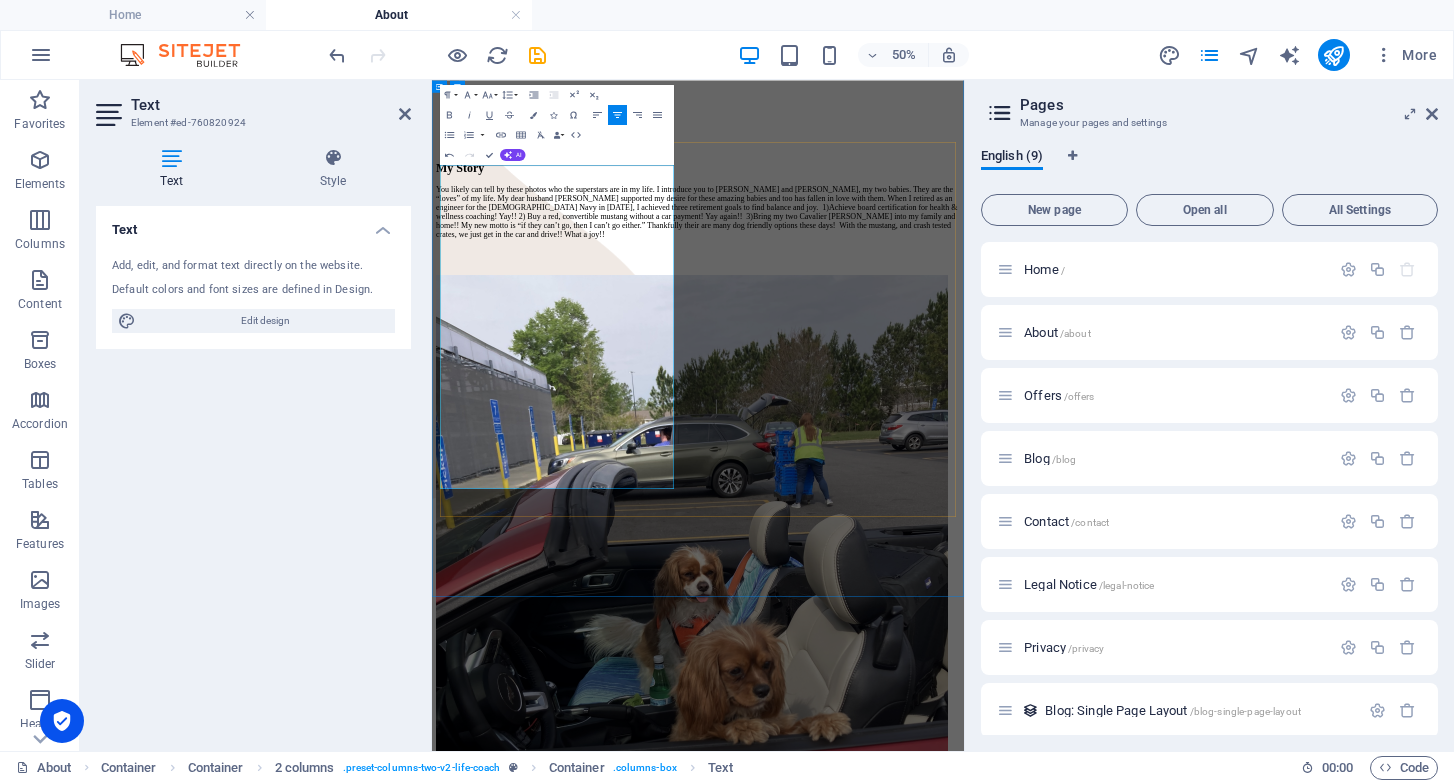 click on "My Story‌ You likely can tell by these photos who the superstars are in my life. I introduce you to [PERSON_NAME] and [PERSON_NAME], my two babies. They are the “loves” of my life. My dear husband [PERSON_NAME] supported my desire for these amazing babies and too has fallen in love with them. When I retired as an engineer for the [DEMOGRAPHIC_DATA] Navy in [DATE], I achieved three retirement goals to find balance and joy.  1)Achieve board certification for health & wellness coaching! Yay!! 2) Buy a red, convertible mustang without a car payment! Yay again!!    3)Bring my two Cavalier [PERSON_NAME] into my family and home!! My new motto is “if they can’t go, then I can’t go either.” Thankfully their are many dog friendly options these days!  With the mustang, and crash tested crates, we just get in the car and drive!! What a joy!!" at bounding box center [964, 2823] 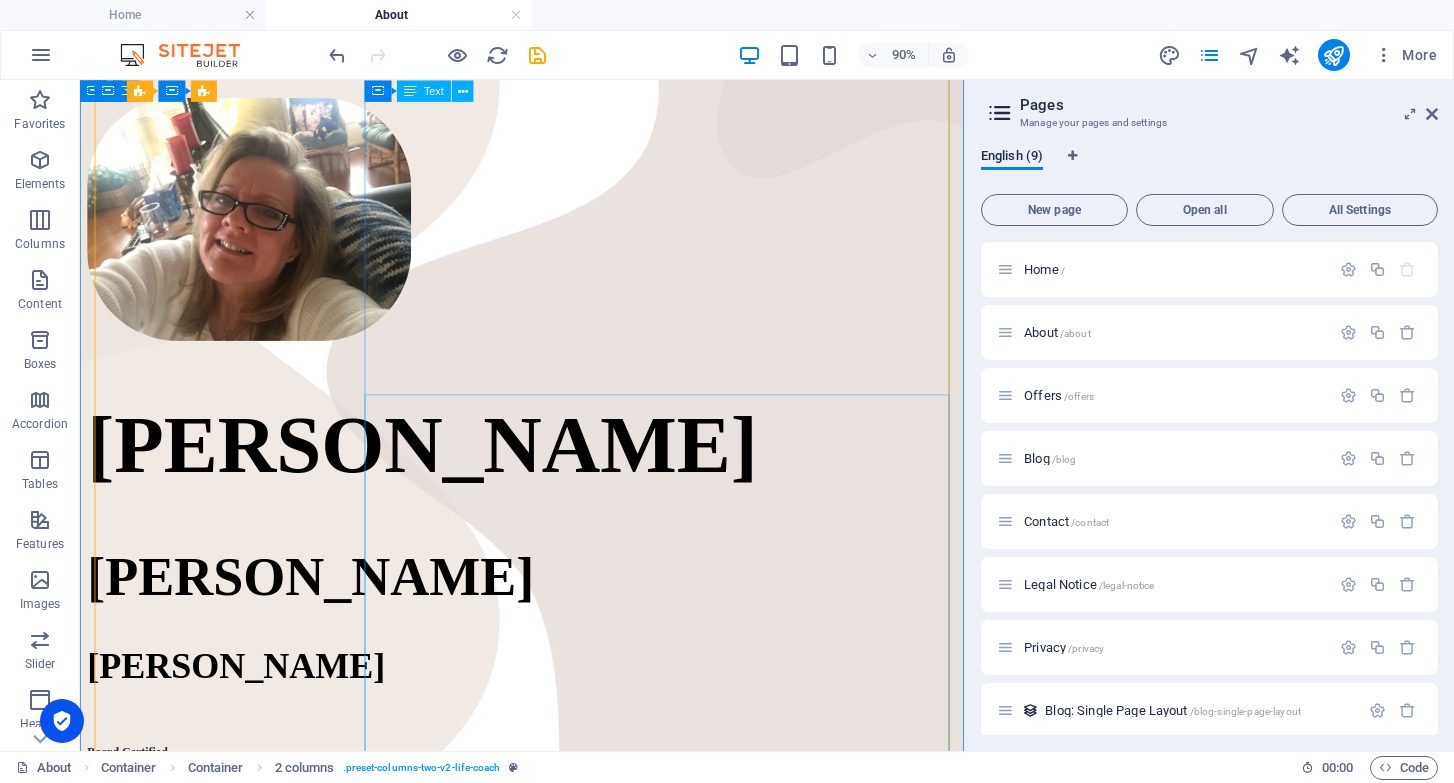 scroll, scrollTop: 390, scrollLeft: 0, axis: vertical 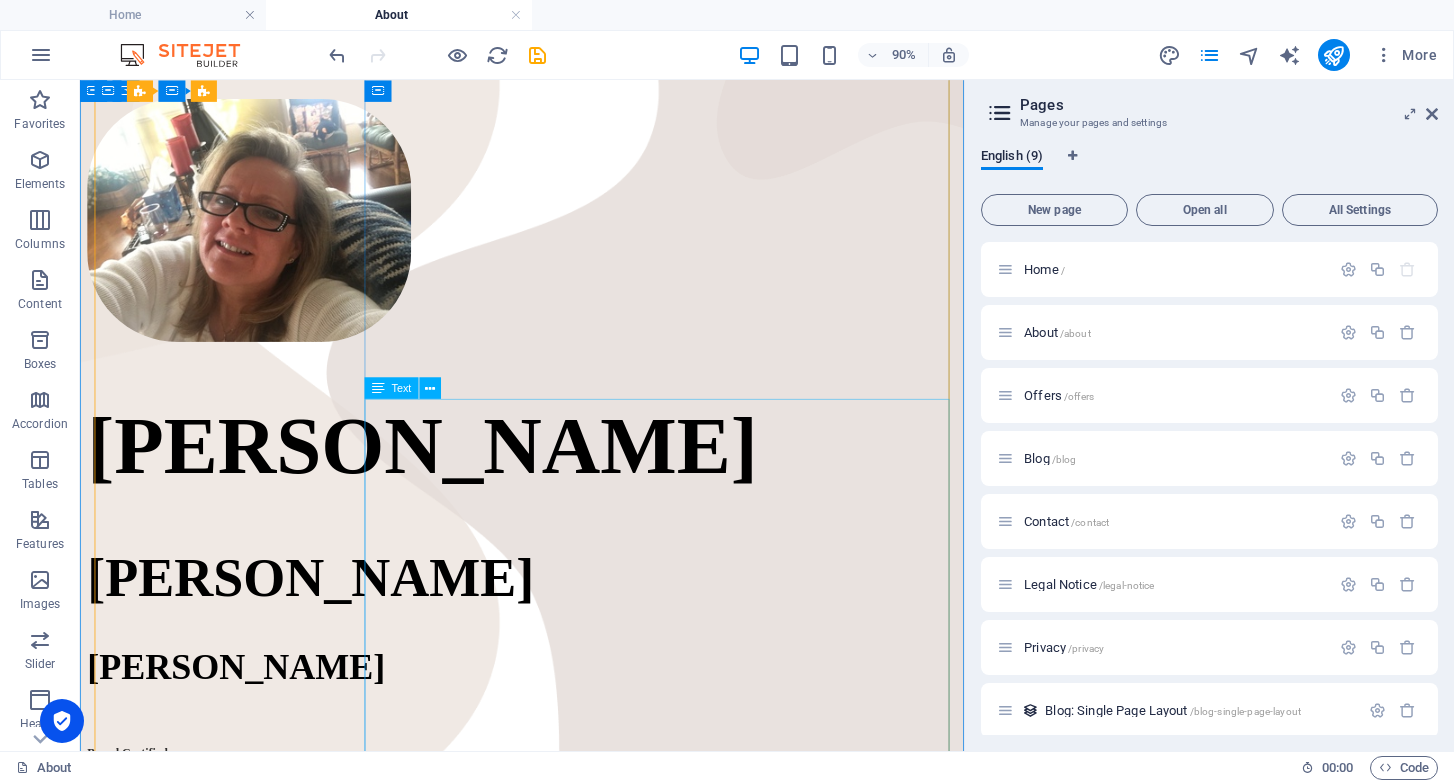 click on "Since an early age I have had an innate curiosity about health. As young as first grade, I remember trying to influence my siblings to eat a healthy breakfast before school. And in my early teens, I was my mother’s exercise partner and became fascinated with group exercise. As an adult, my curiosity turned to practice as a group exercise instructor/personal trainer for 15 amazing years, subsequently earning a certificate in holistic nutrition in [DATE].  I learned that holistic nutrition is much more than just diet and more about how the body responds to diet and other lifestyle factors. This spawned my passion and spiritual calling for [MEDICAL_DATA].   My education opened my mind to how much control we really have on our own health and that the false mindset that age or genes cause all our health issues can lead people to unhealthy lifestyle choices." at bounding box center (571, 1121) 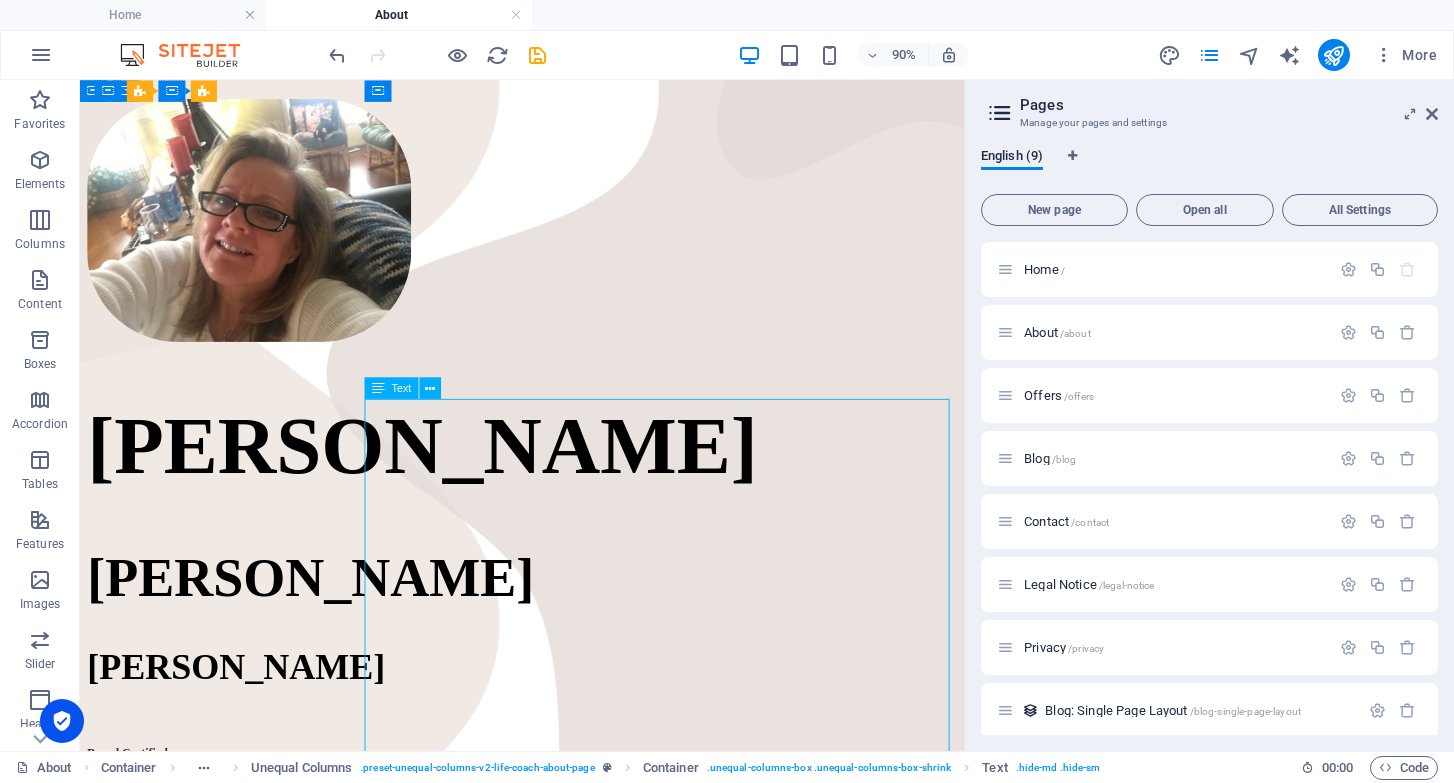 click on "Since an early age I have had an innate curiosity about health. As young as first grade, I remember trying to influence my siblings to eat a healthy breakfast before school. And in my early teens, I was my mother’s exercise partner and became fascinated with group exercise. As an adult, my curiosity turned to practice as a group exercise instructor/personal trainer for 15 amazing years, subsequently earning a certificate in holistic nutrition in [DATE].  I learned that holistic nutrition is much more than just diet and more about how the body responds to diet and other lifestyle factors. This spawned my passion and spiritual calling for [MEDICAL_DATA].   My education opened my mind to how much control we really have on our own health and that the false mindset that age or genes cause all our health issues can lead people to unhealthy lifestyle choices." at bounding box center (571, 1121) 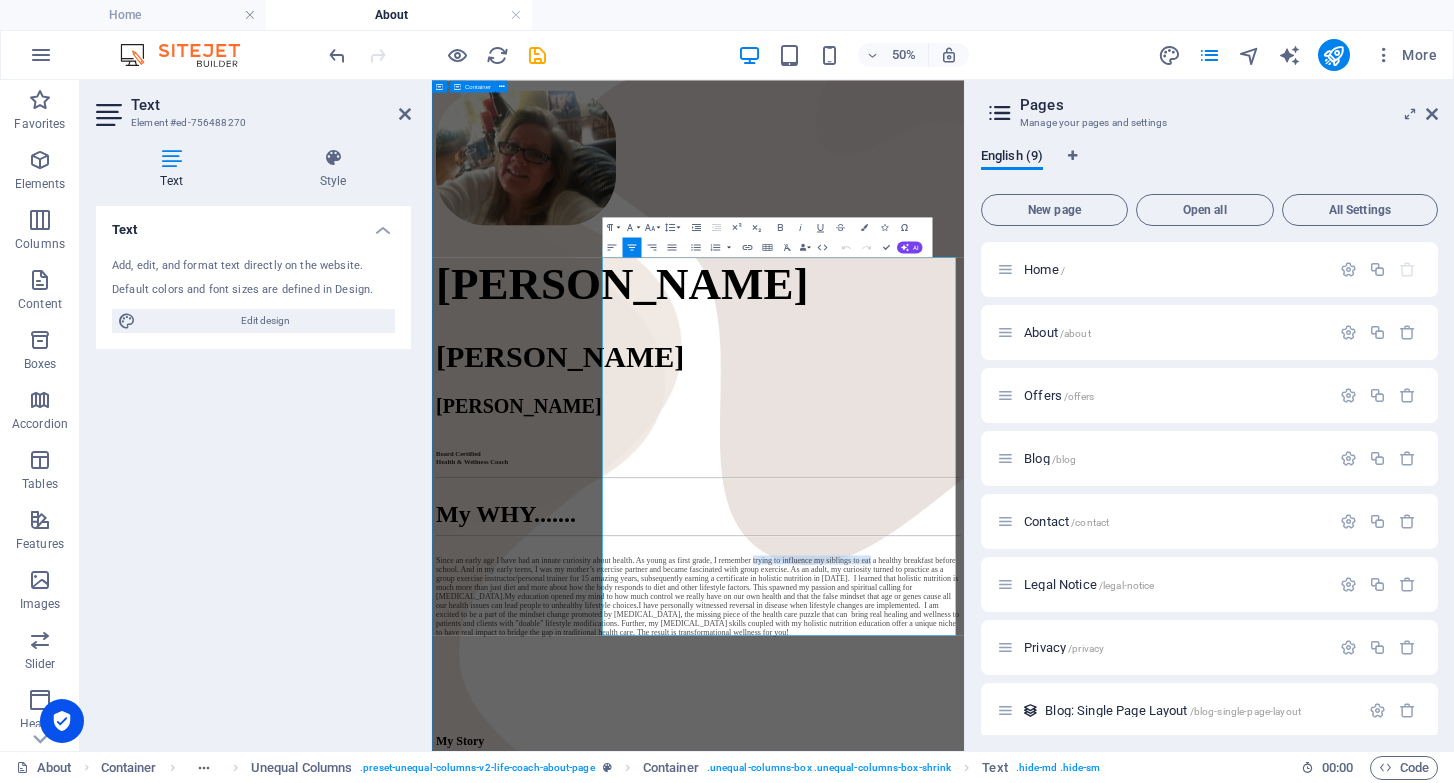 drag, startPoint x: 1108, startPoint y: 493, endPoint x: 1476, endPoint y: 483, distance: 368.13583 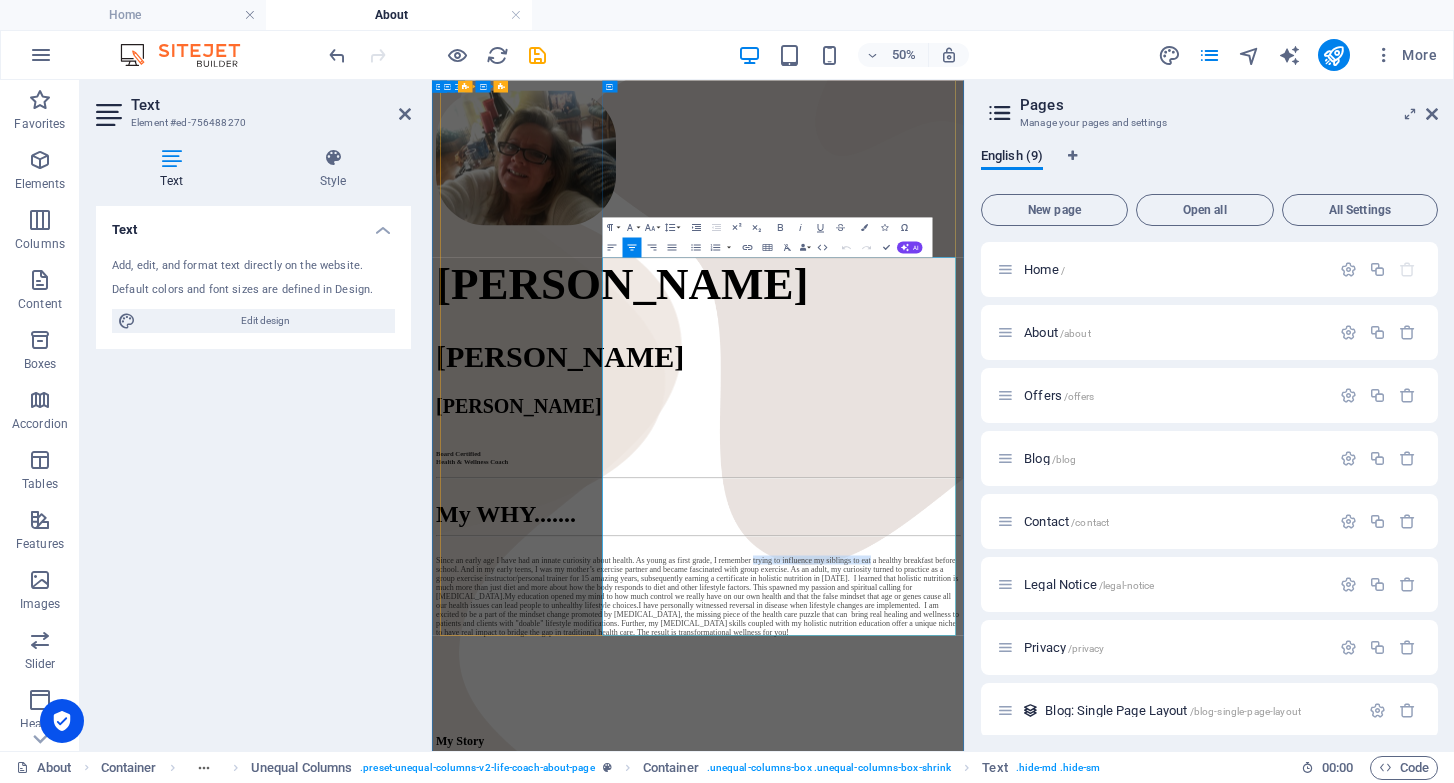 type 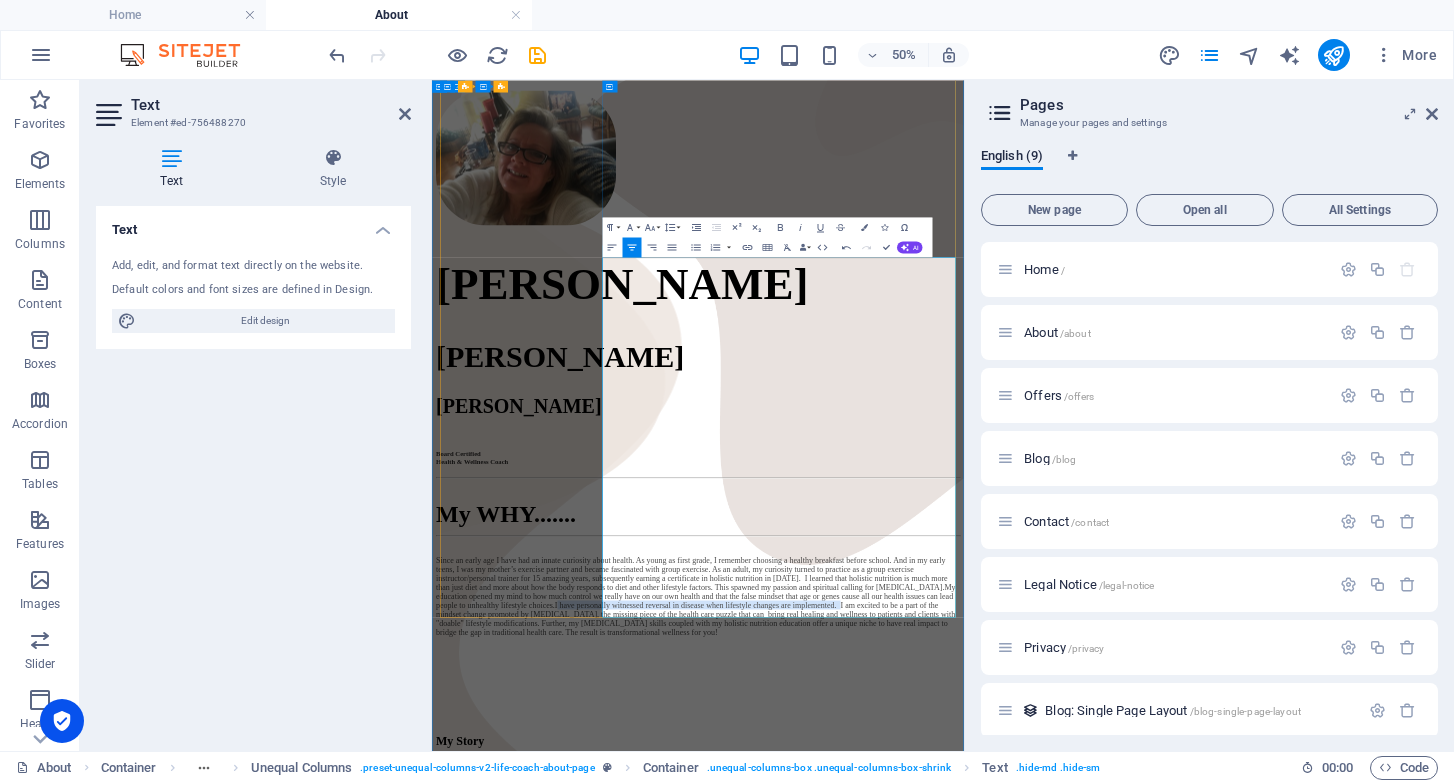 drag, startPoint x: 868, startPoint y: 886, endPoint x: 1062, endPoint y: 916, distance: 196.30588 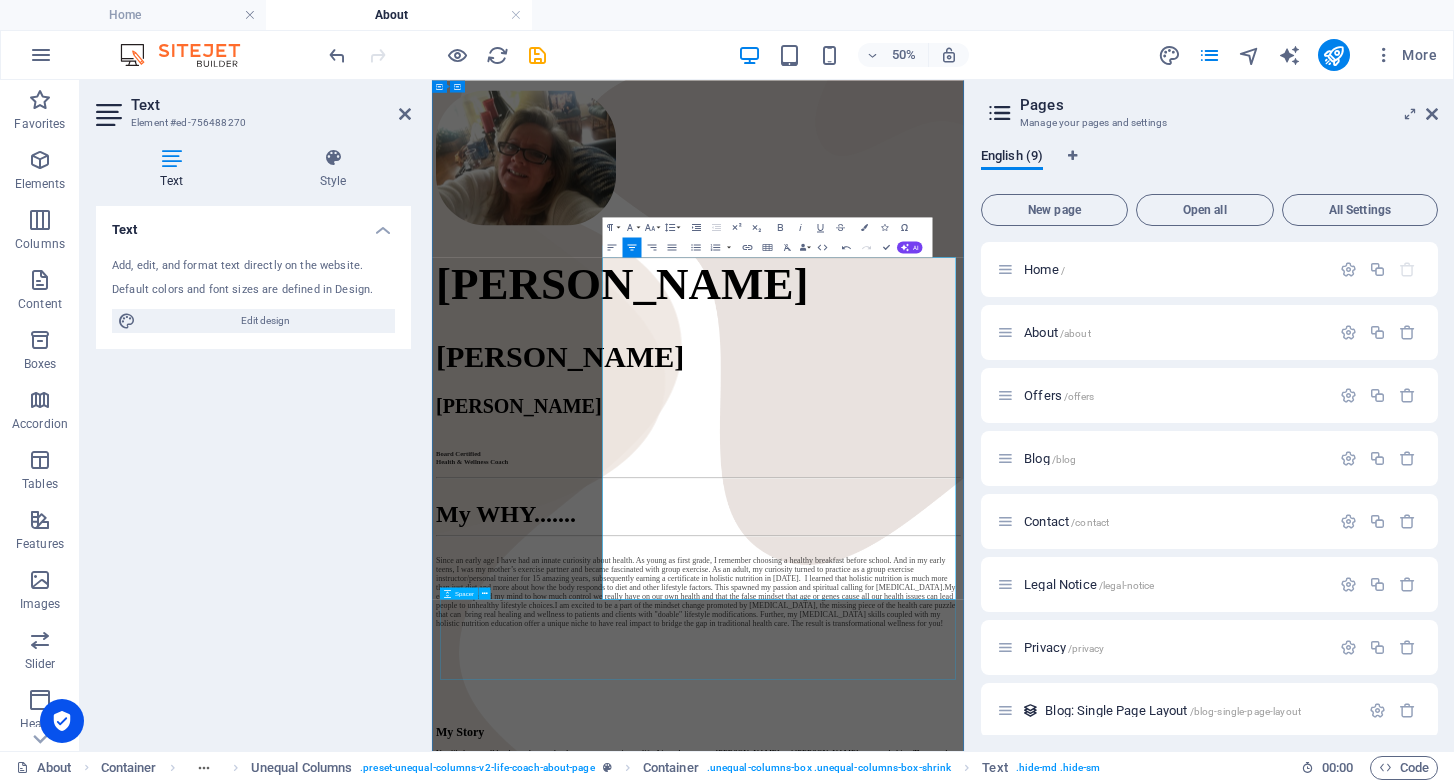 click at bounding box center (964, 1271) 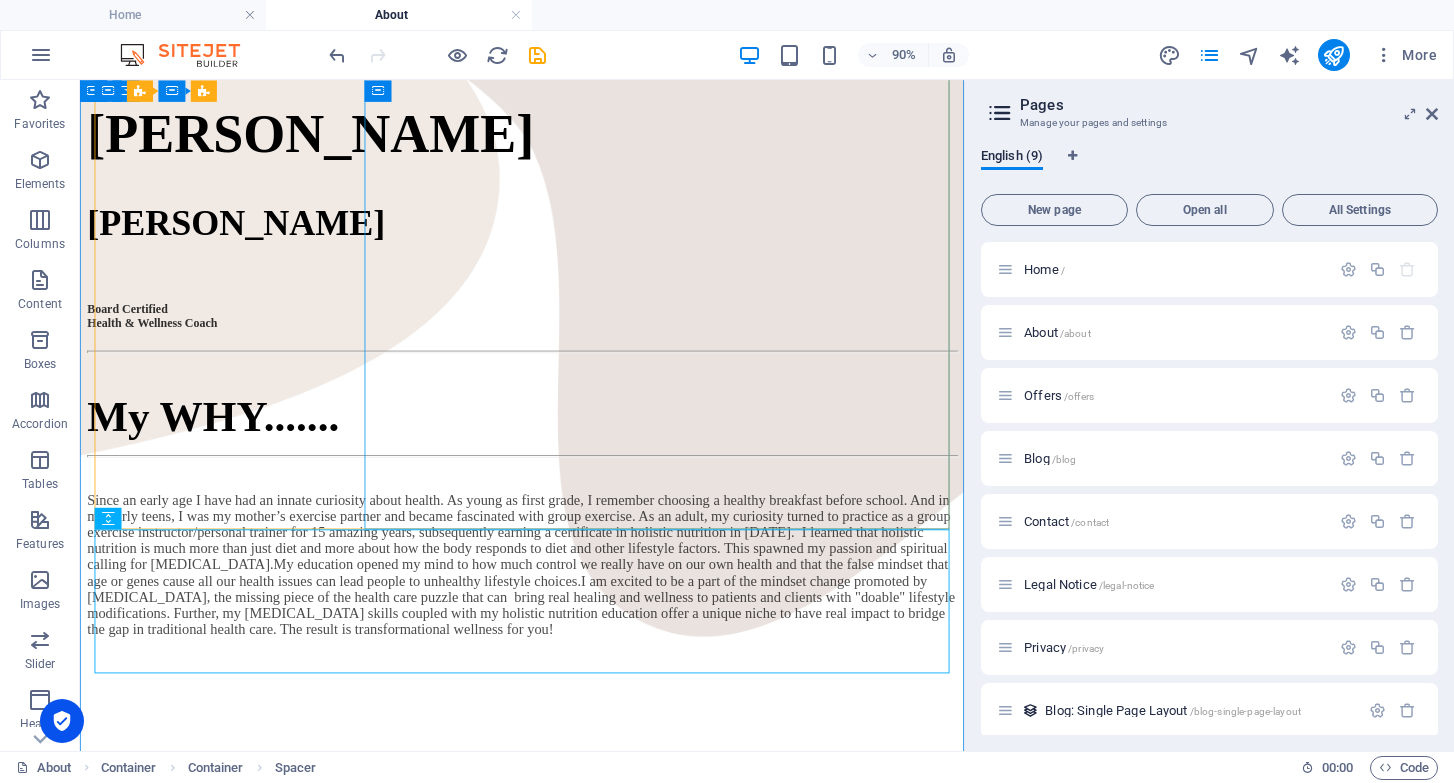 scroll, scrollTop: 1121, scrollLeft: 0, axis: vertical 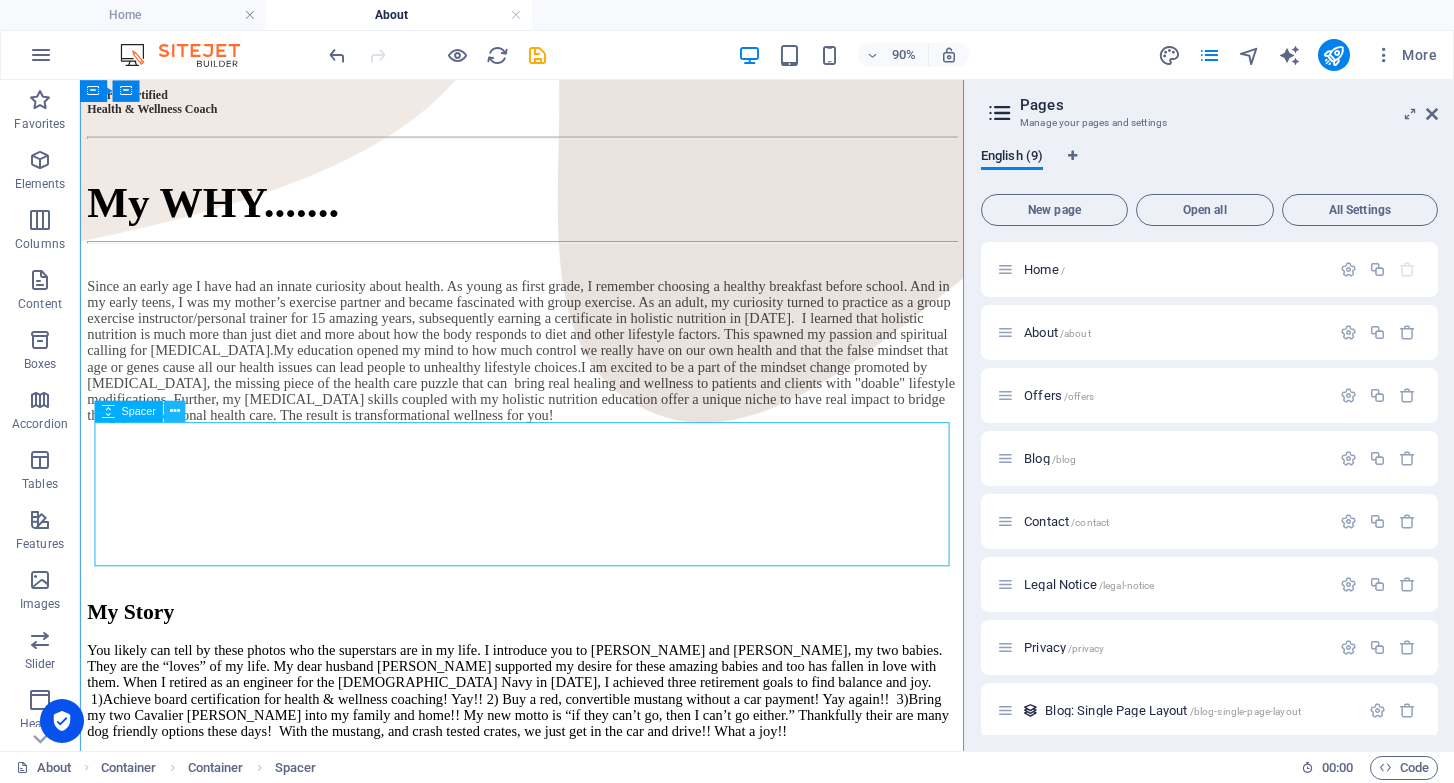 click at bounding box center [175, 410] 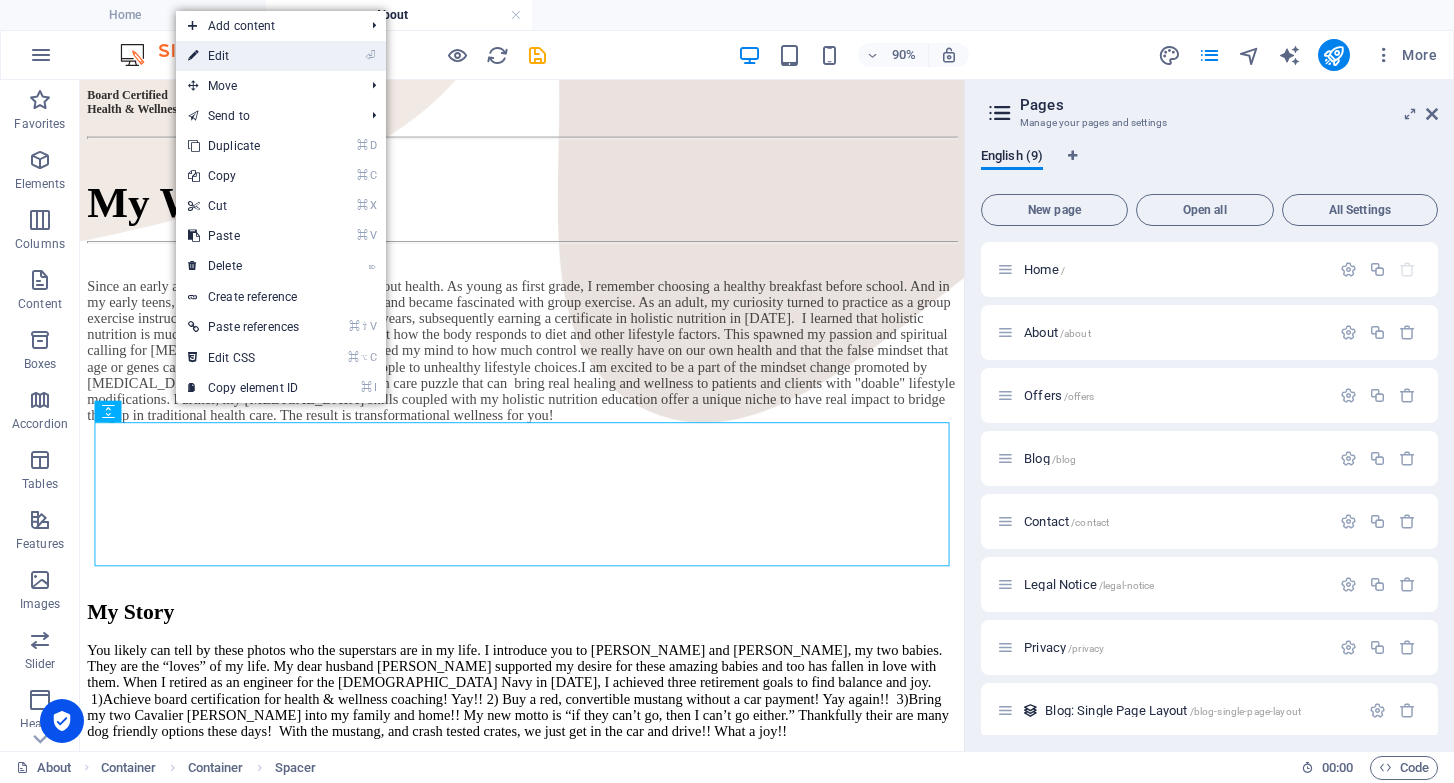 click on "⏎  Edit" at bounding box center (243, 56) 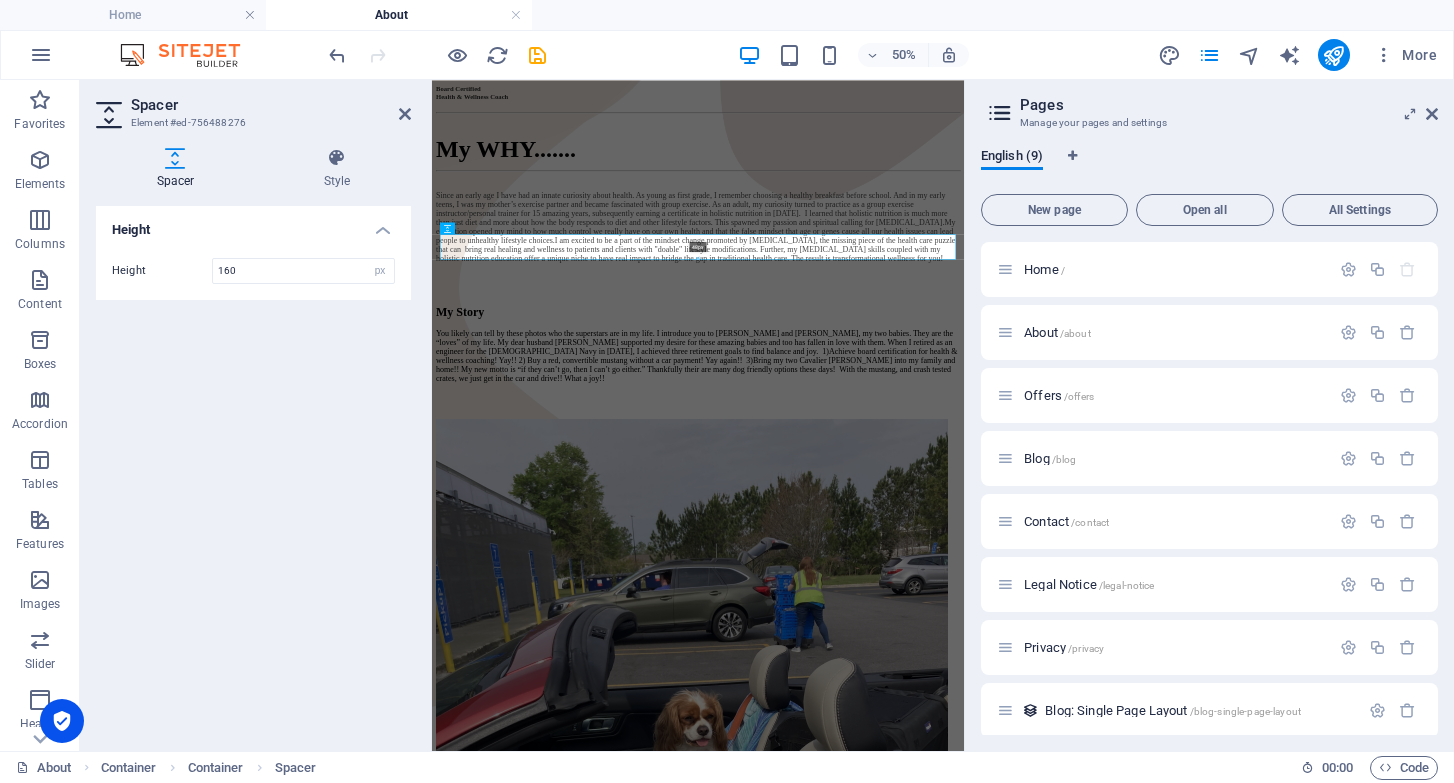 drag, startPoint x: 698, startPoint y: 312, endPoint x: 678, endPoint y: 199, distance: 114.75626 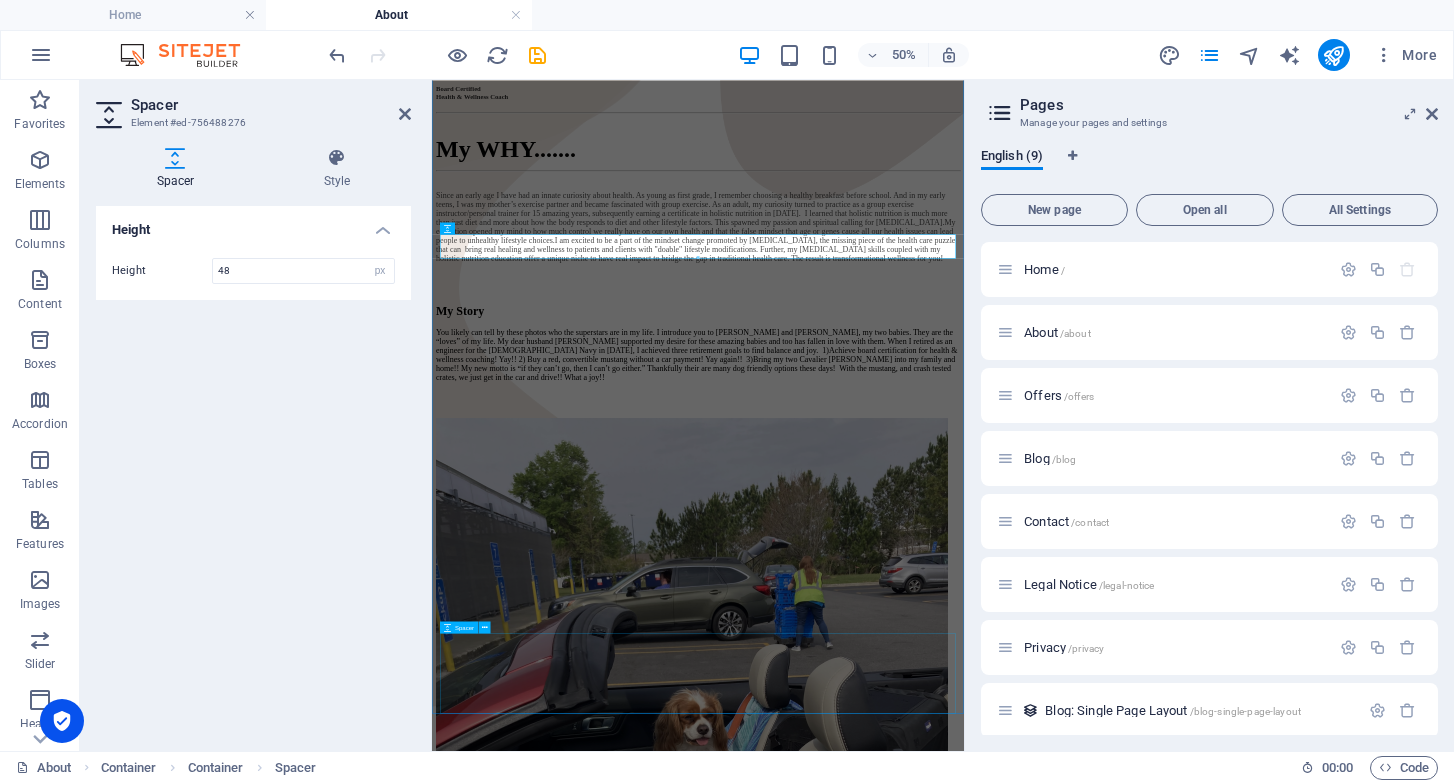 click at bounding box center (964, 5770) 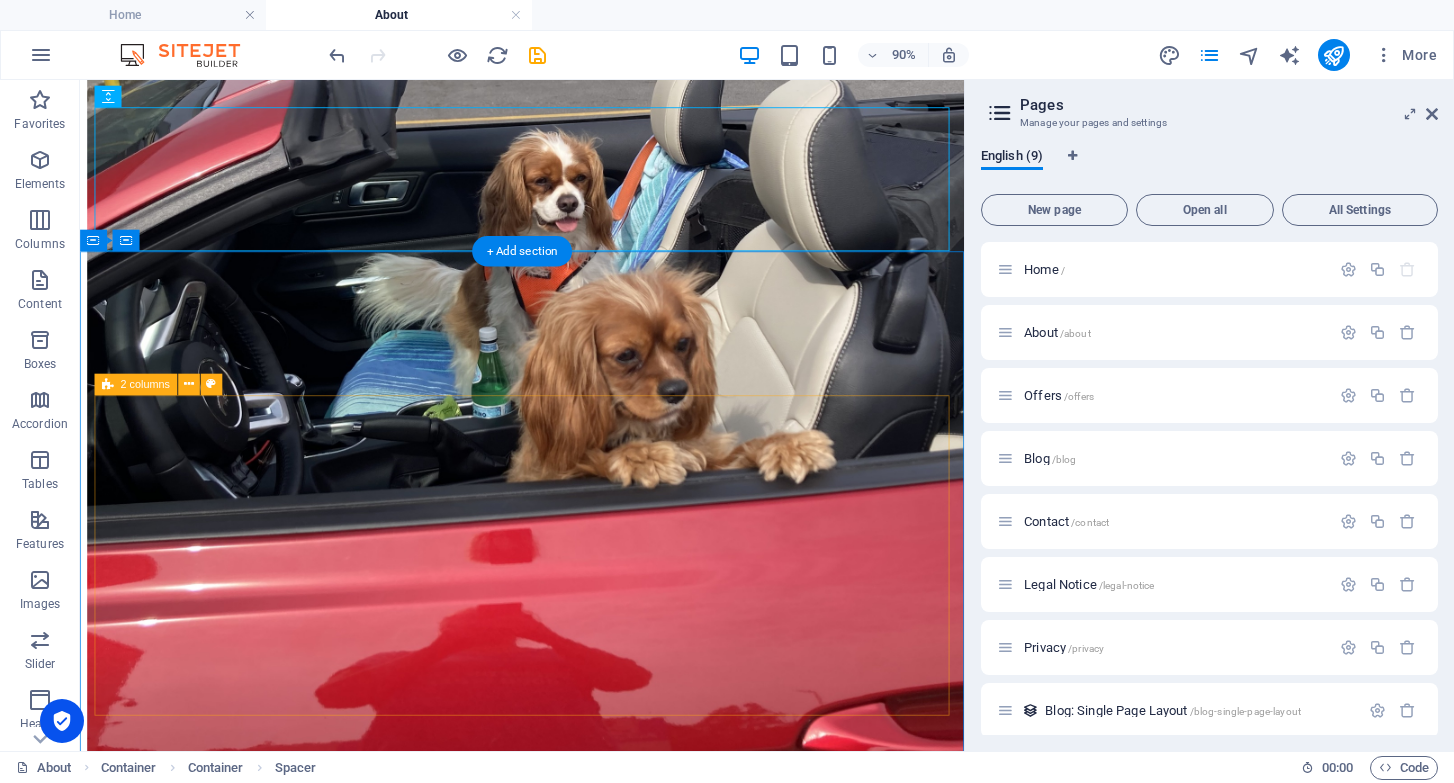 scroll, scrollTop: 2289, scrollLeft: 0, axis: vertical 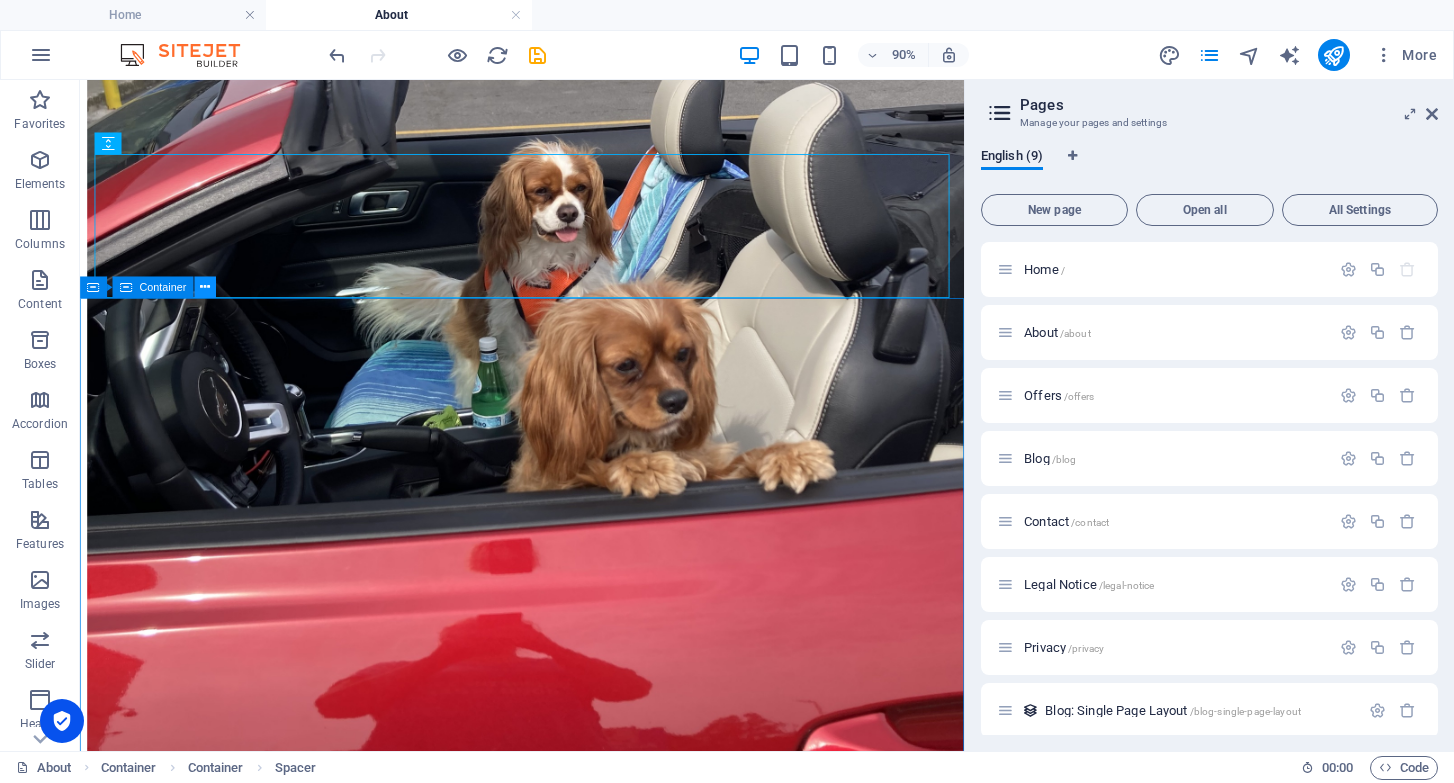 click at bounding box center (205, 286) 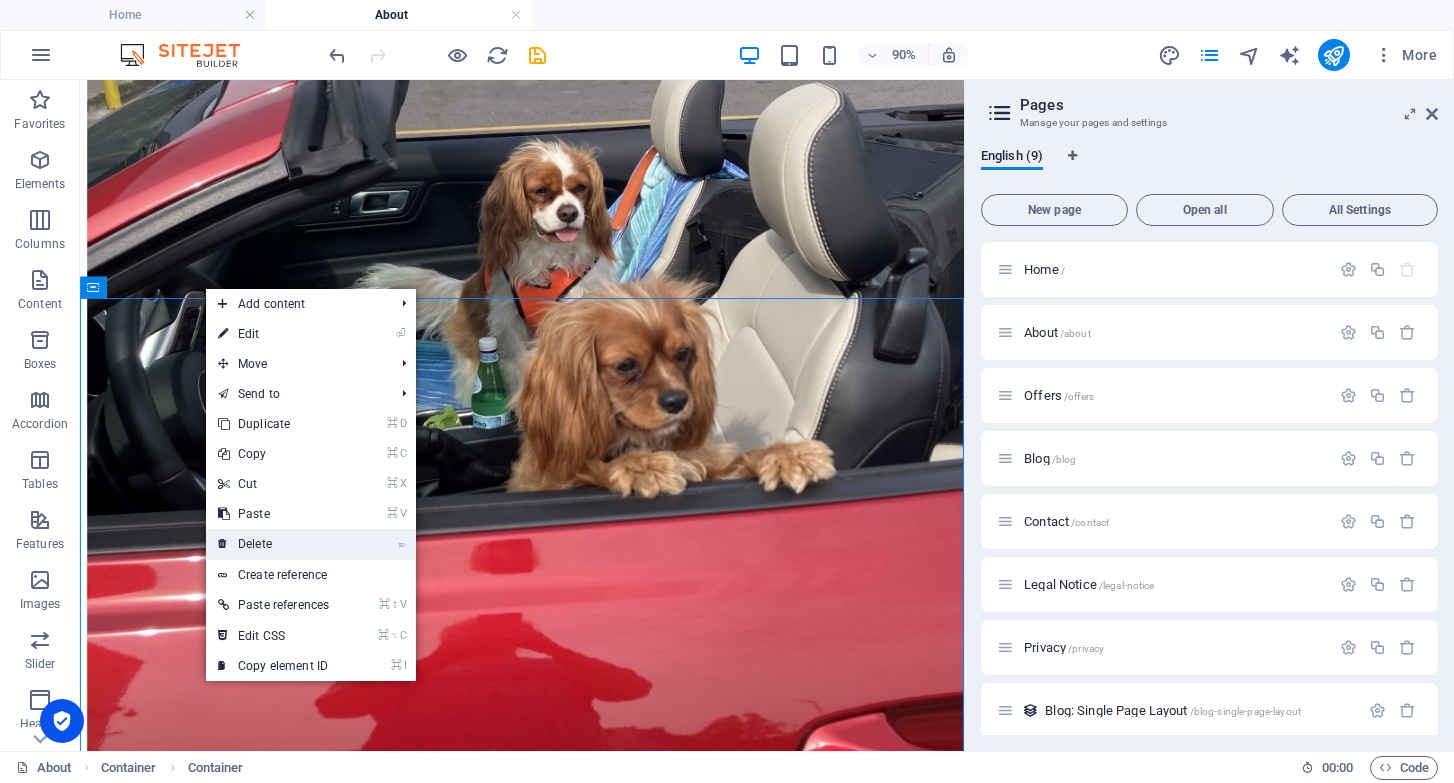 click on "⌦  Delete" at bounding box center [273, 544] 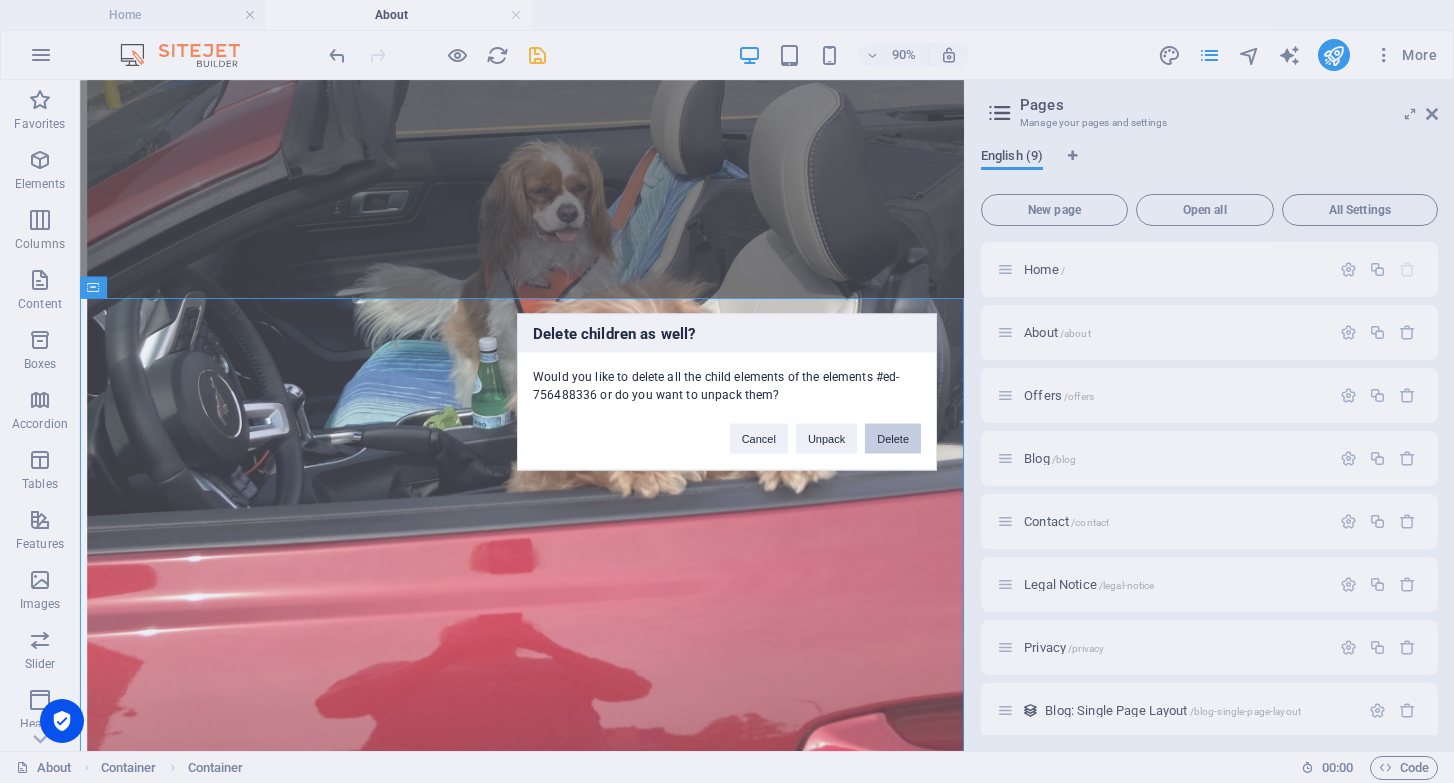 click on "Delete" at bounding box center [893, 438] 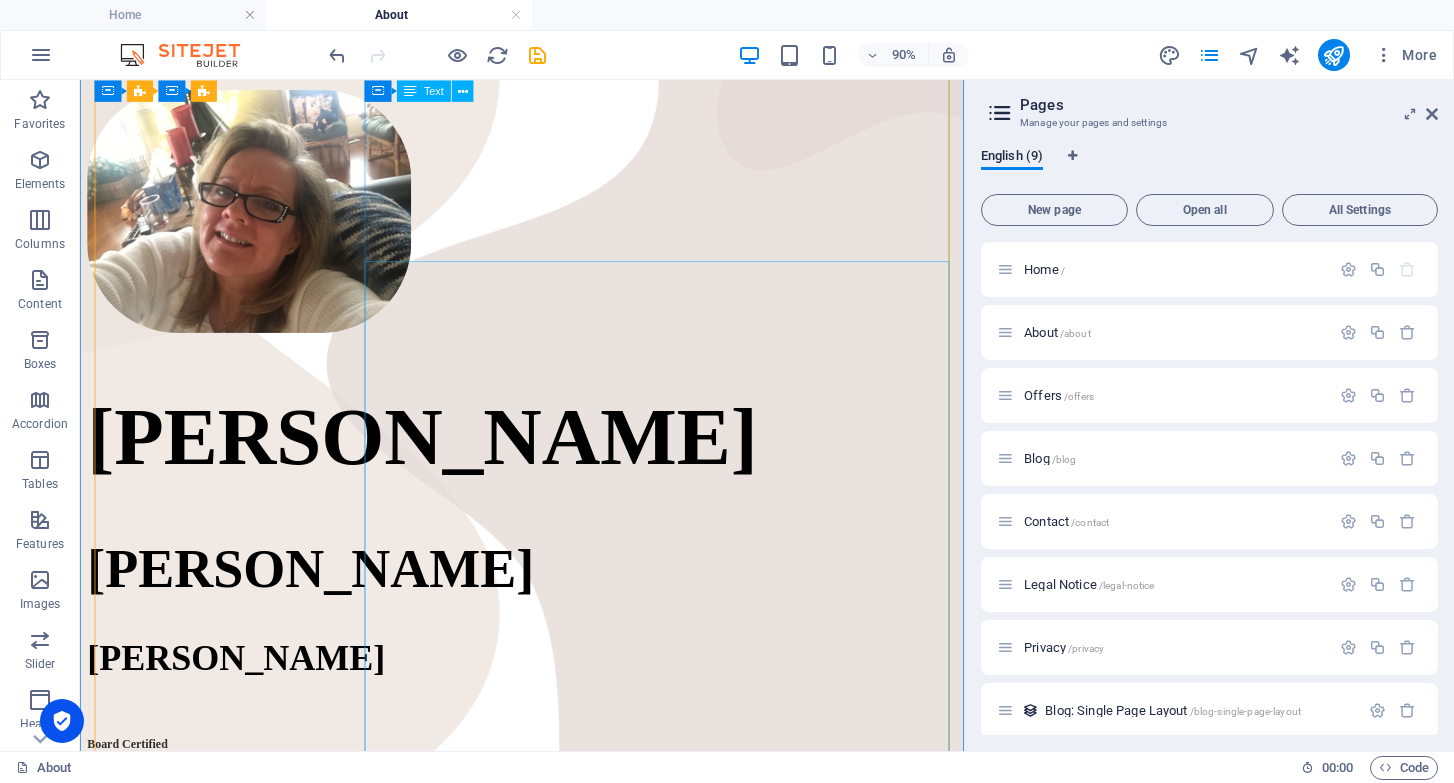 scroll, scrollTop: 350, scrollLeft: 0, axis: vertical 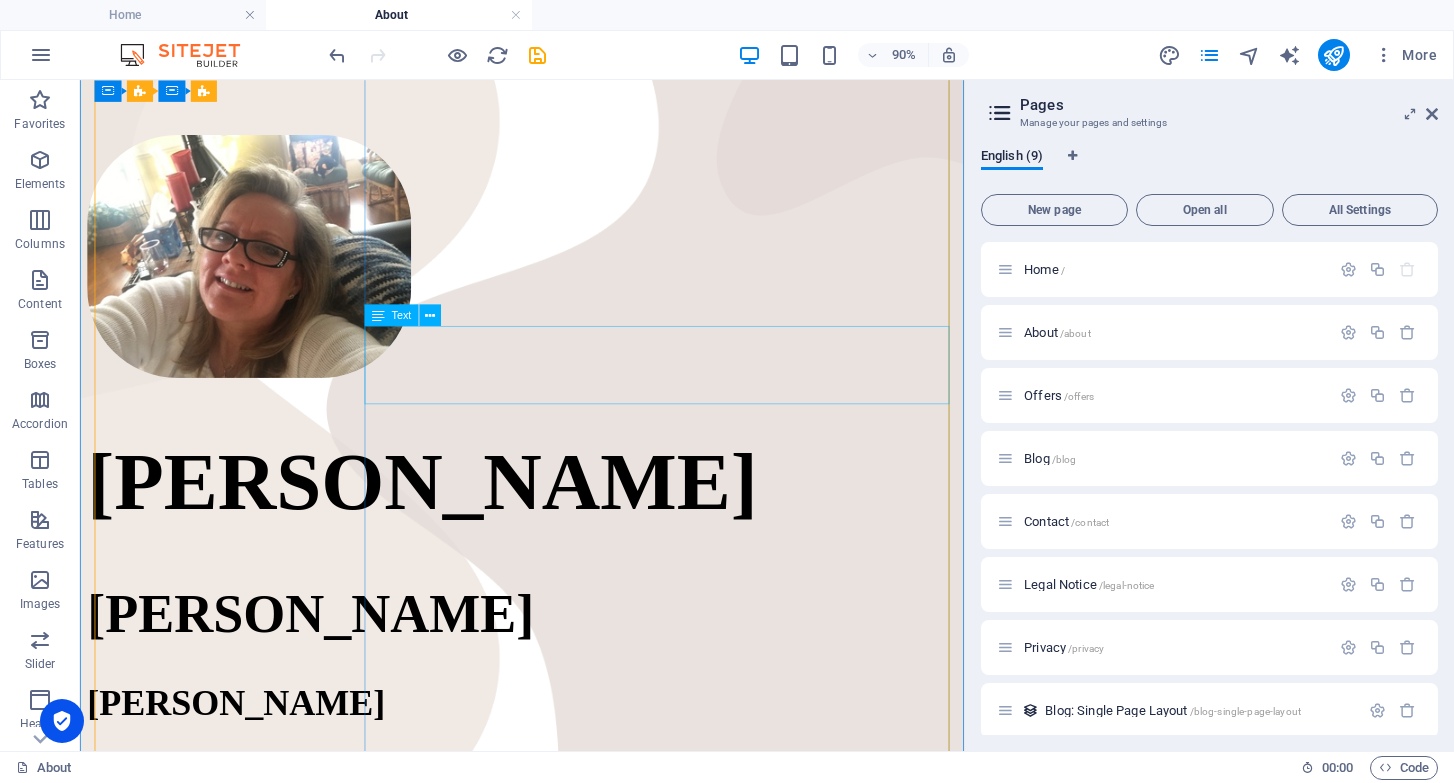click on "My WHY......." at bounding box center [571, 986] 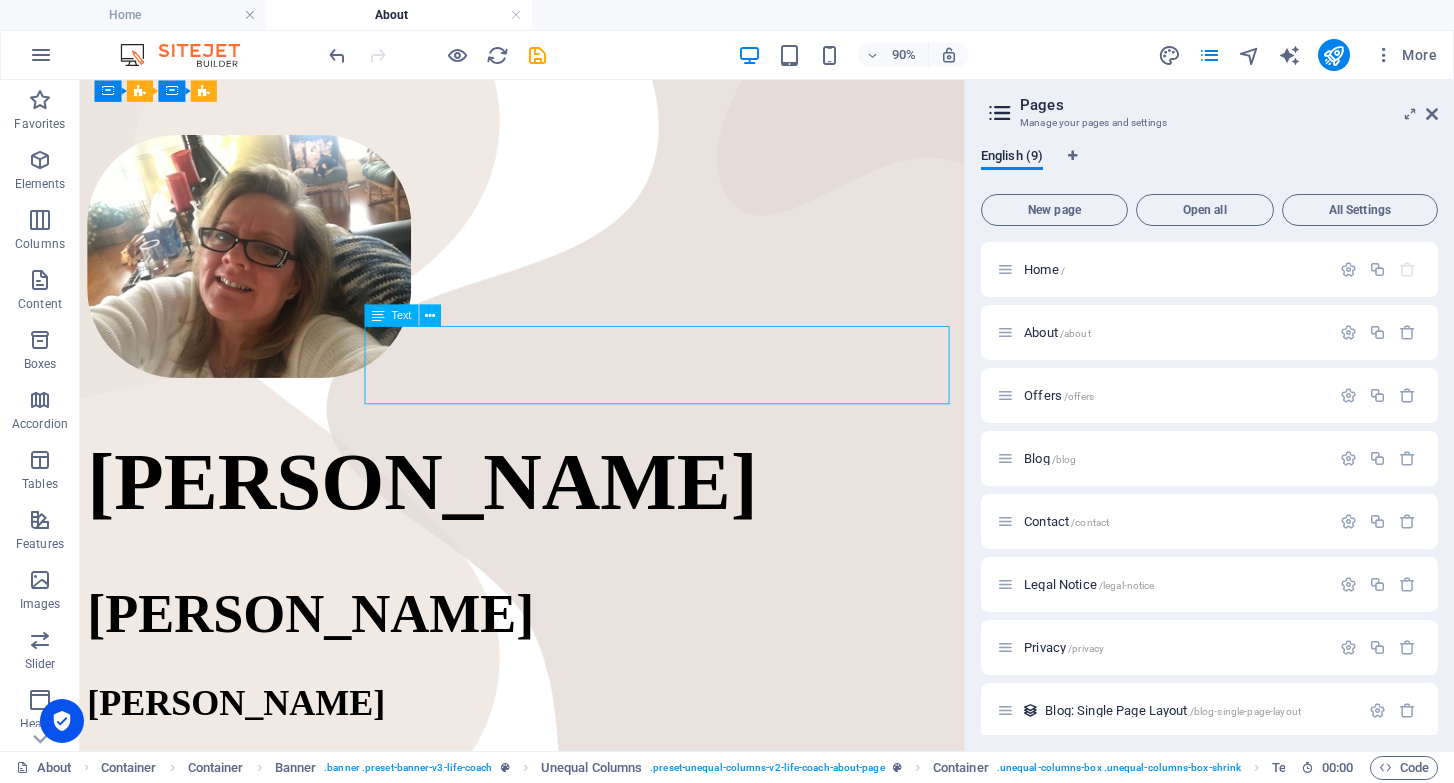 click on "My WHY......." at bounding box center [571, 986] 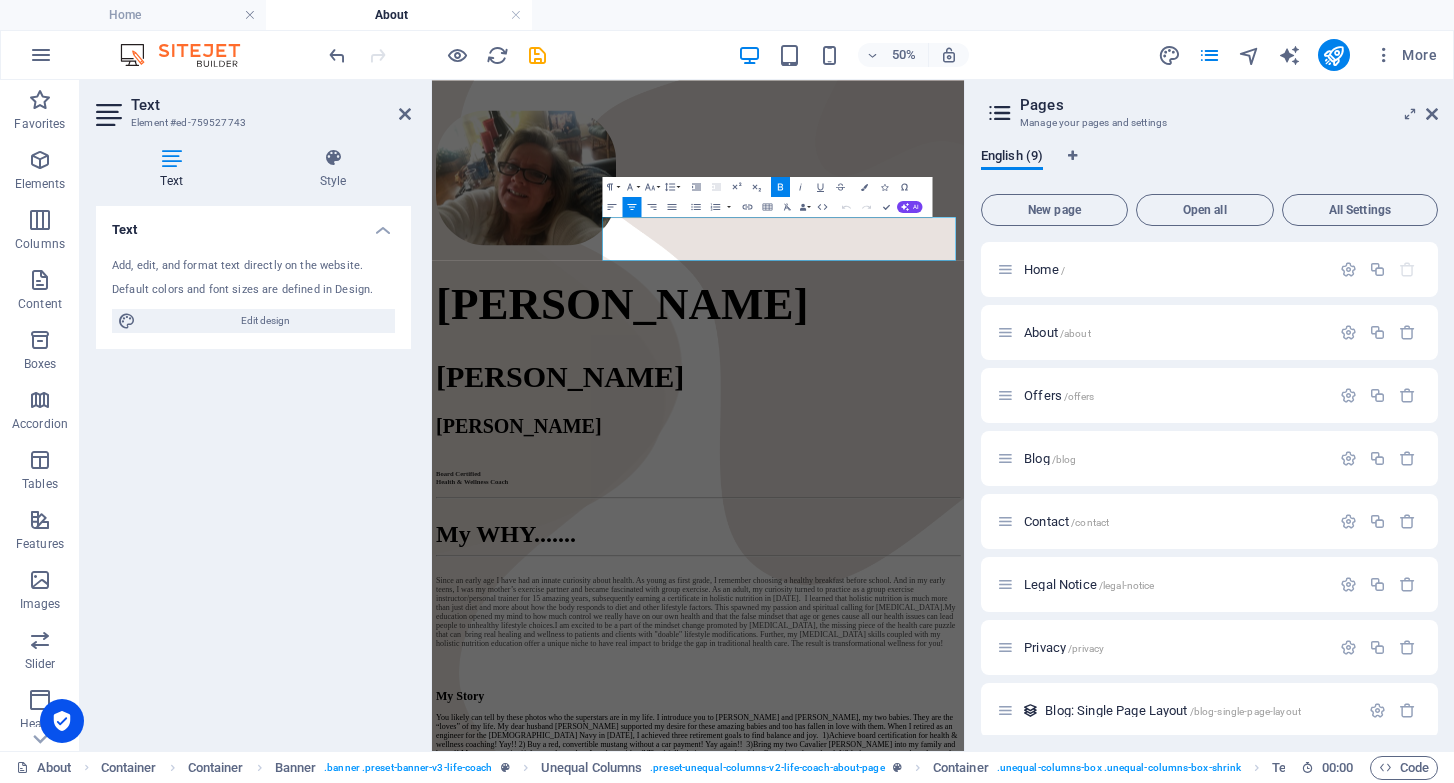 click 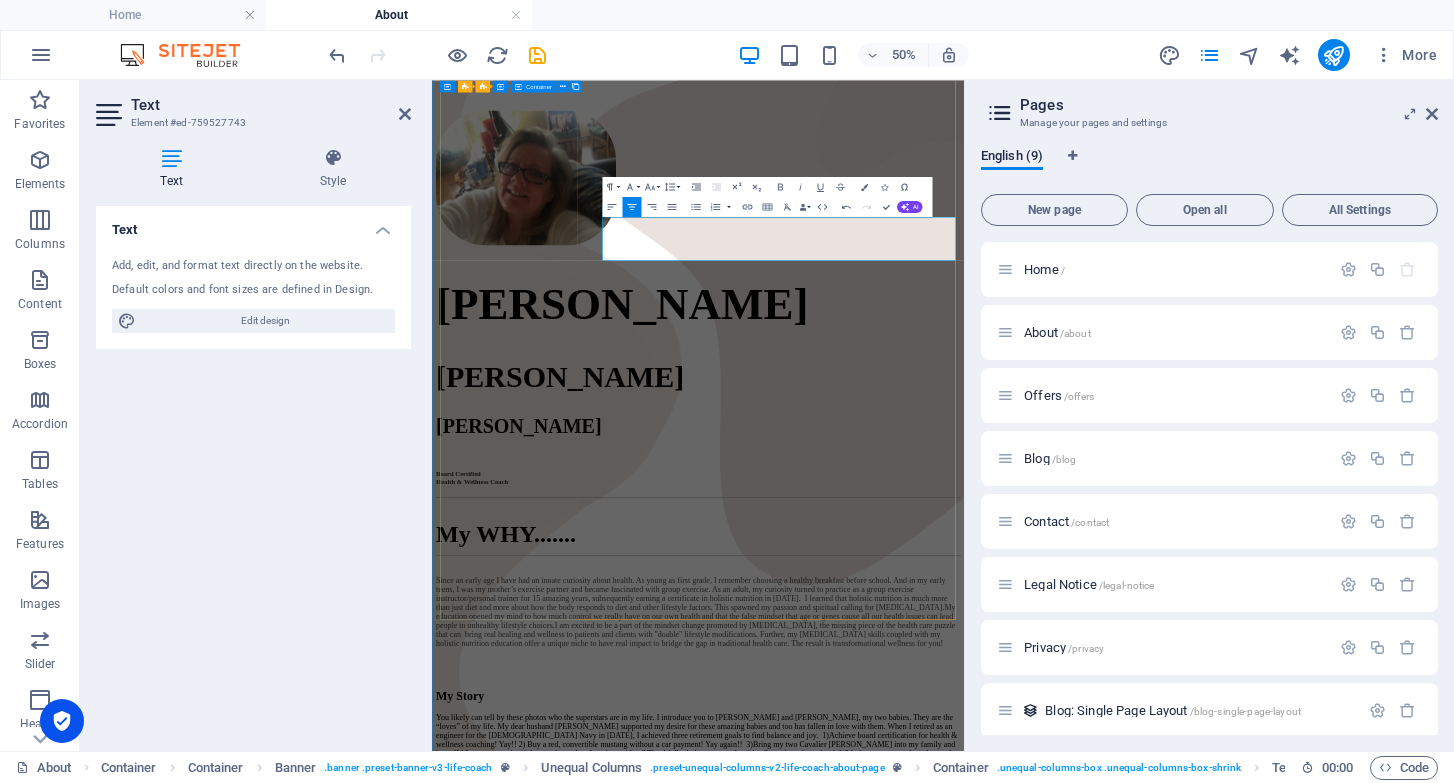click at bounding box center (964, 278) 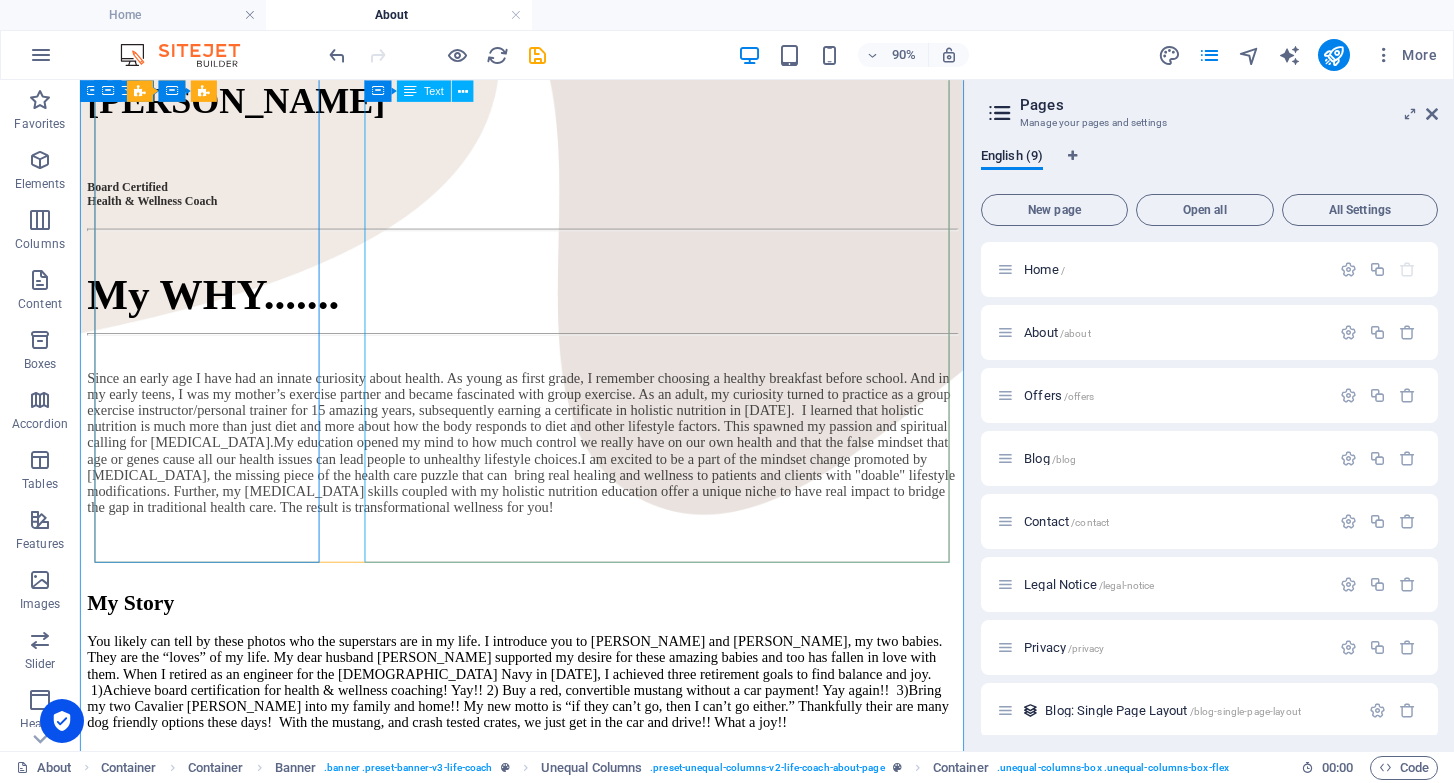 scroll, scrollTop: 1059, scrollLeft: 0, axis: vertical 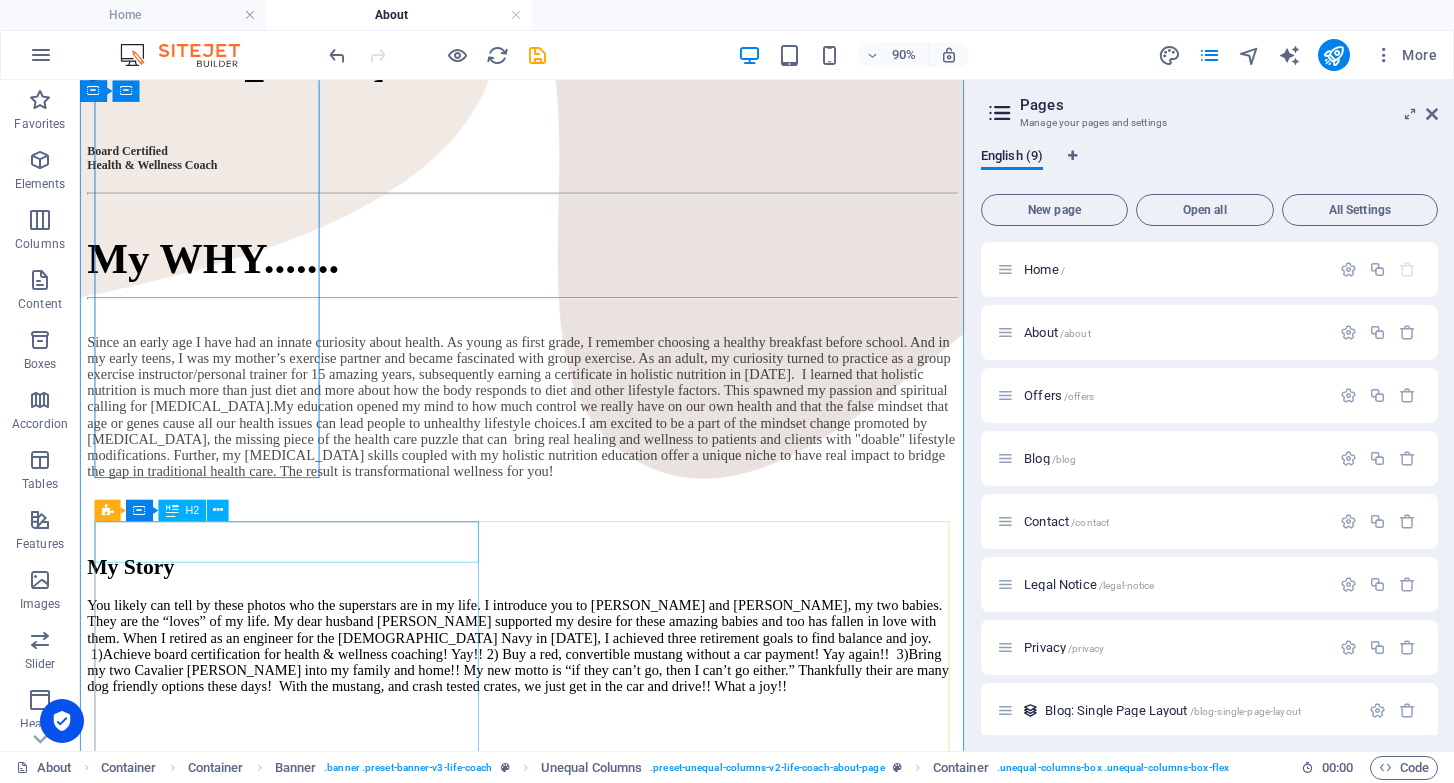 click on "My Story‌" at bounding box center (571, 621) 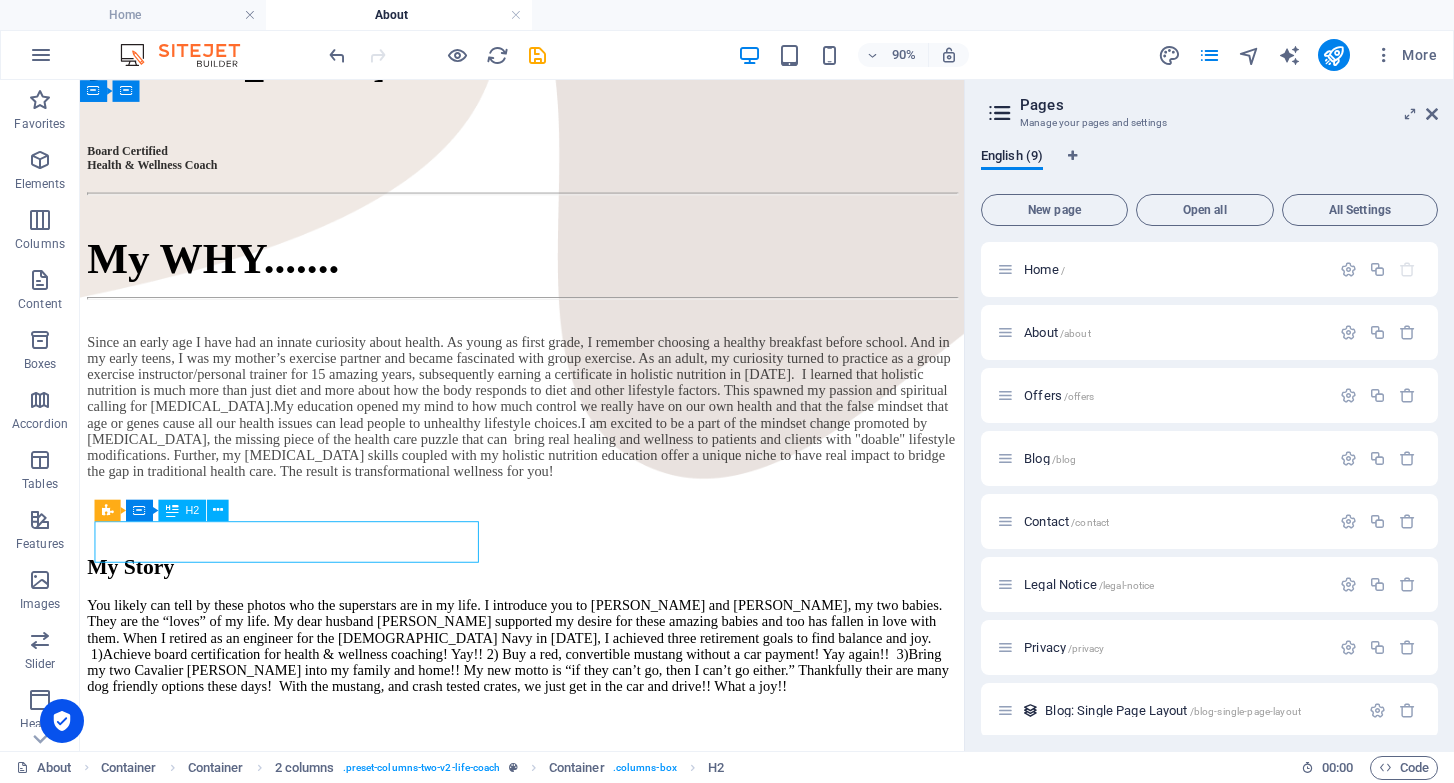 click on "My Story‌" at bounding box center (571, 621) 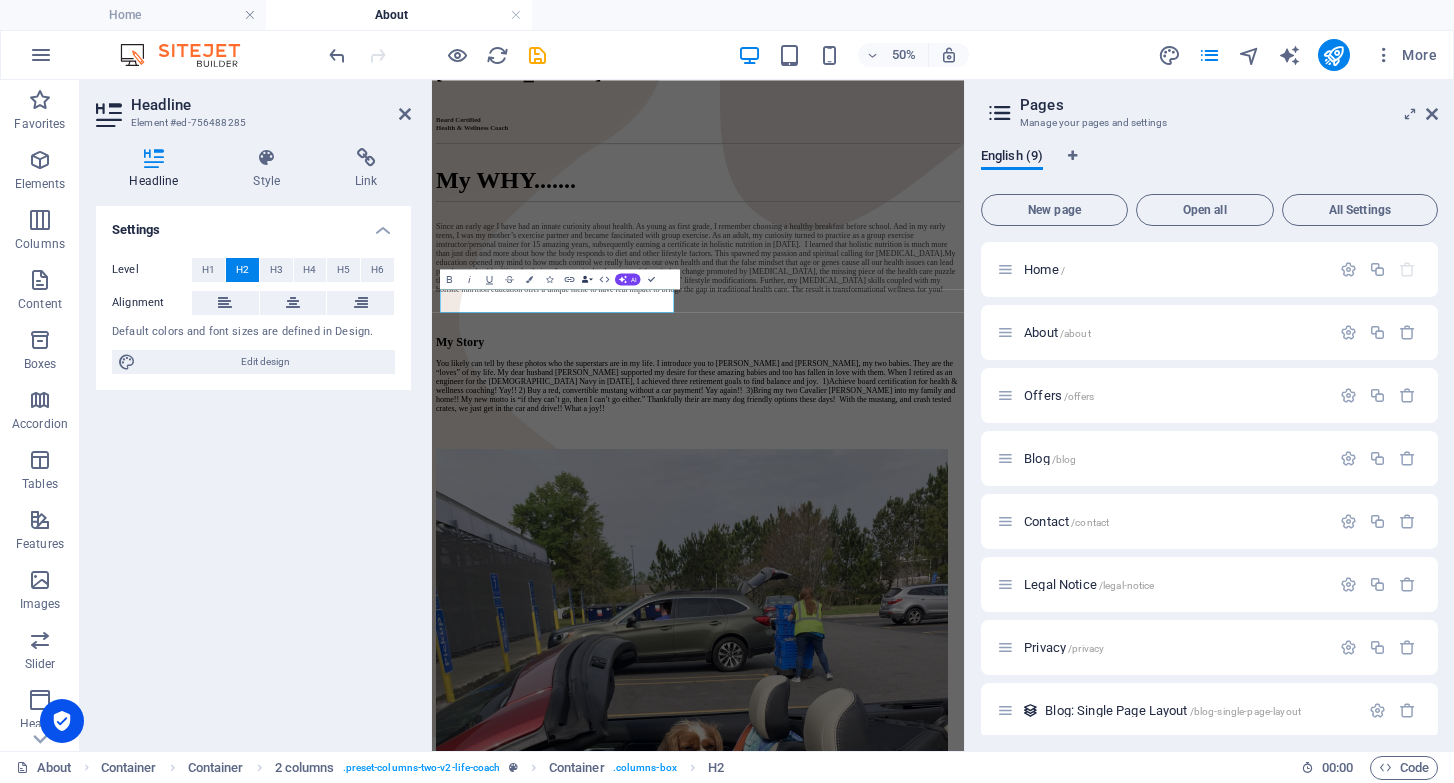 click on "Data Bindings" at bounding box center (587, 279) 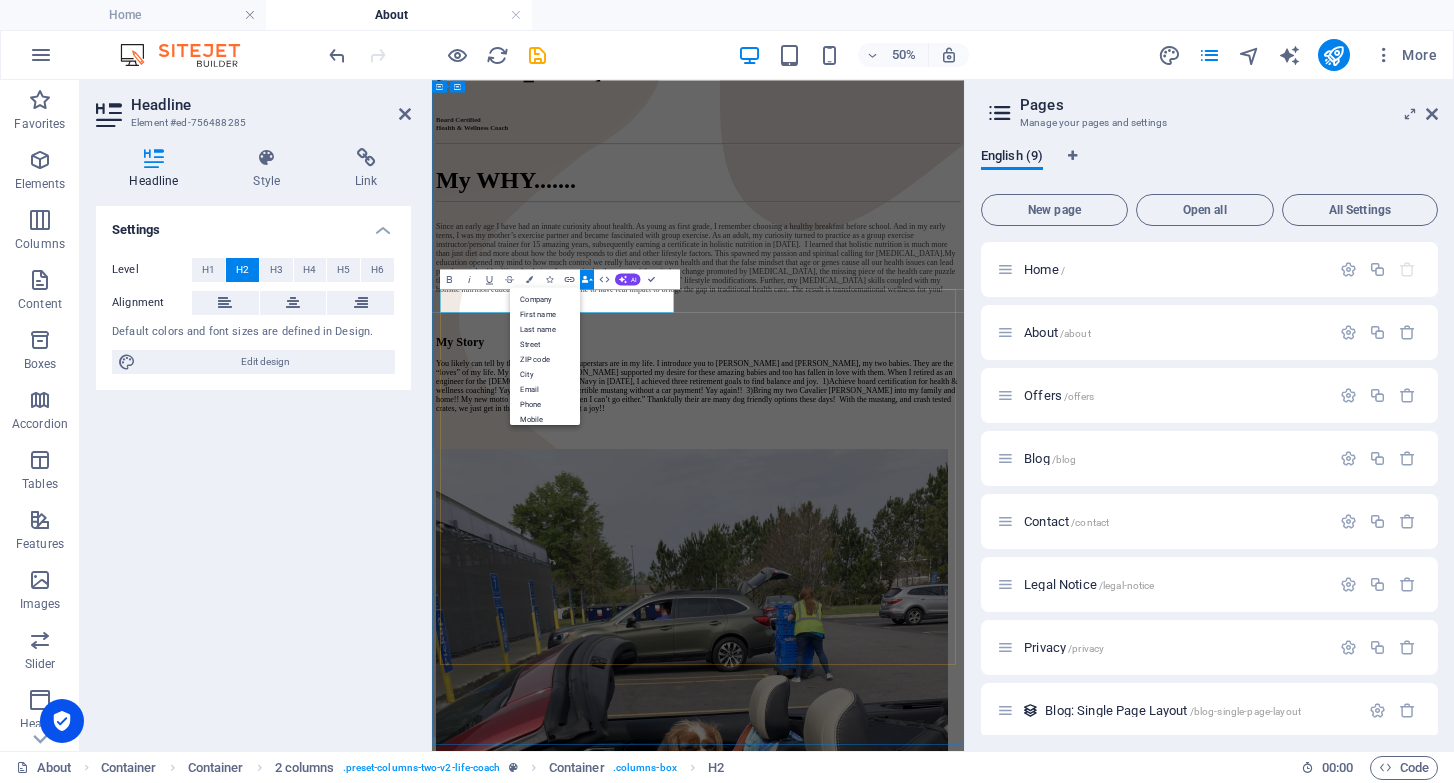 click on "My Story‌ You likely can tell by these photos who the superstars are in my life. I introduce you to [PERSON_NAME] and [PERSON_NAME], my two babies. They are the “loves” of my life. My dear husband [PERSON_NAME] supported my desire for these amazing babies and too has fallen in love with them. When I retired as an engineer for the [DEMOGRAPHIC_DATA] Navy in [DATE], I achieved three retirement goals to find balance and joy.  1)Achieve board certification for health & wellness coaching! Yay!! 2) Buy a red, convertible mustang without a car payment! Yay again!!    3)Bring my two Cavalier [PERSON_NAME] into my family and home!! My new motto is “if they can’t go, then I can’t go either.” Thankfully their are many dog friendly options these days!  With the mustang, and crash tested crates, we just get in the car and drive!! What a joy!!" at bounding box center (964, 3171) 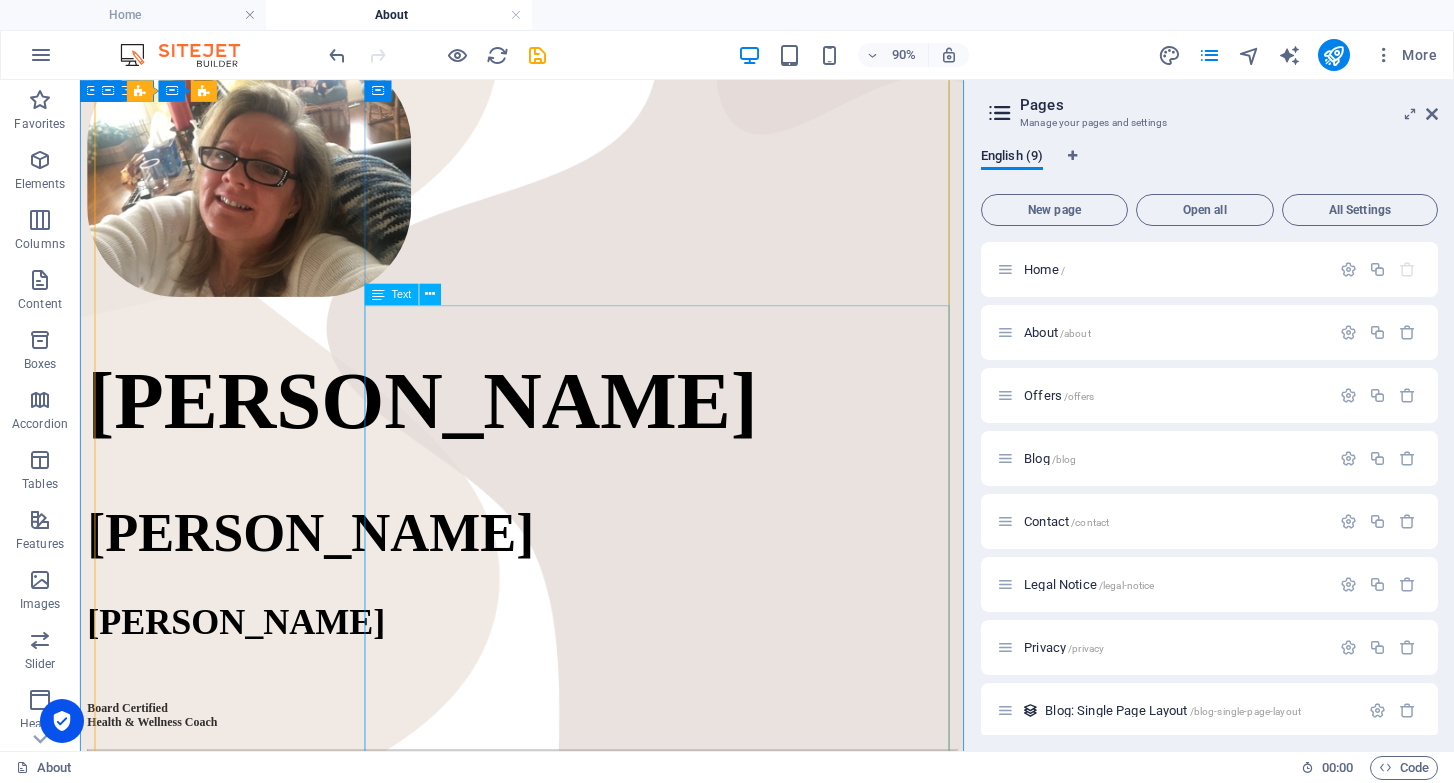 scroll, scrollTop: 426, scrollLeft: 0, axis: vertical 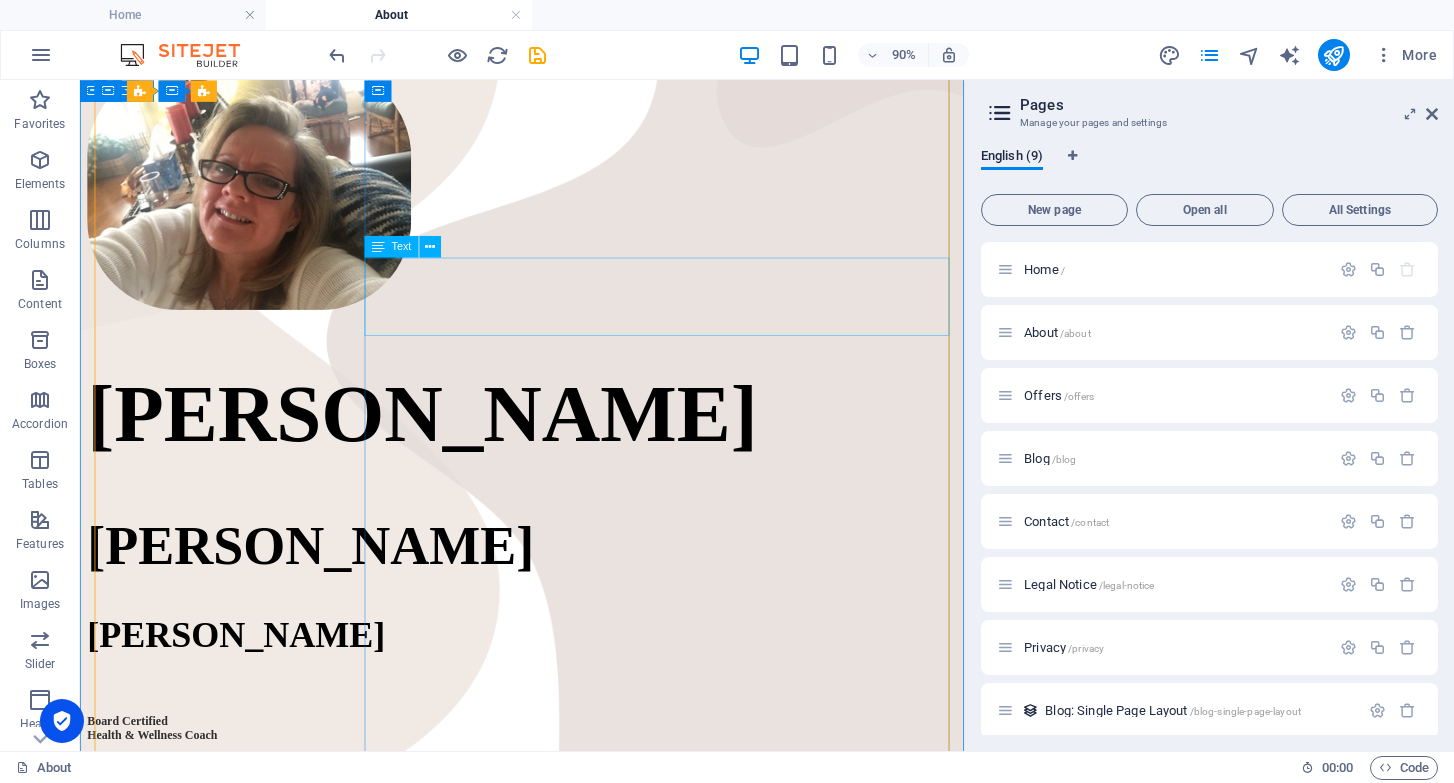 click on "My WHY......." at bounding box center [571, 910] 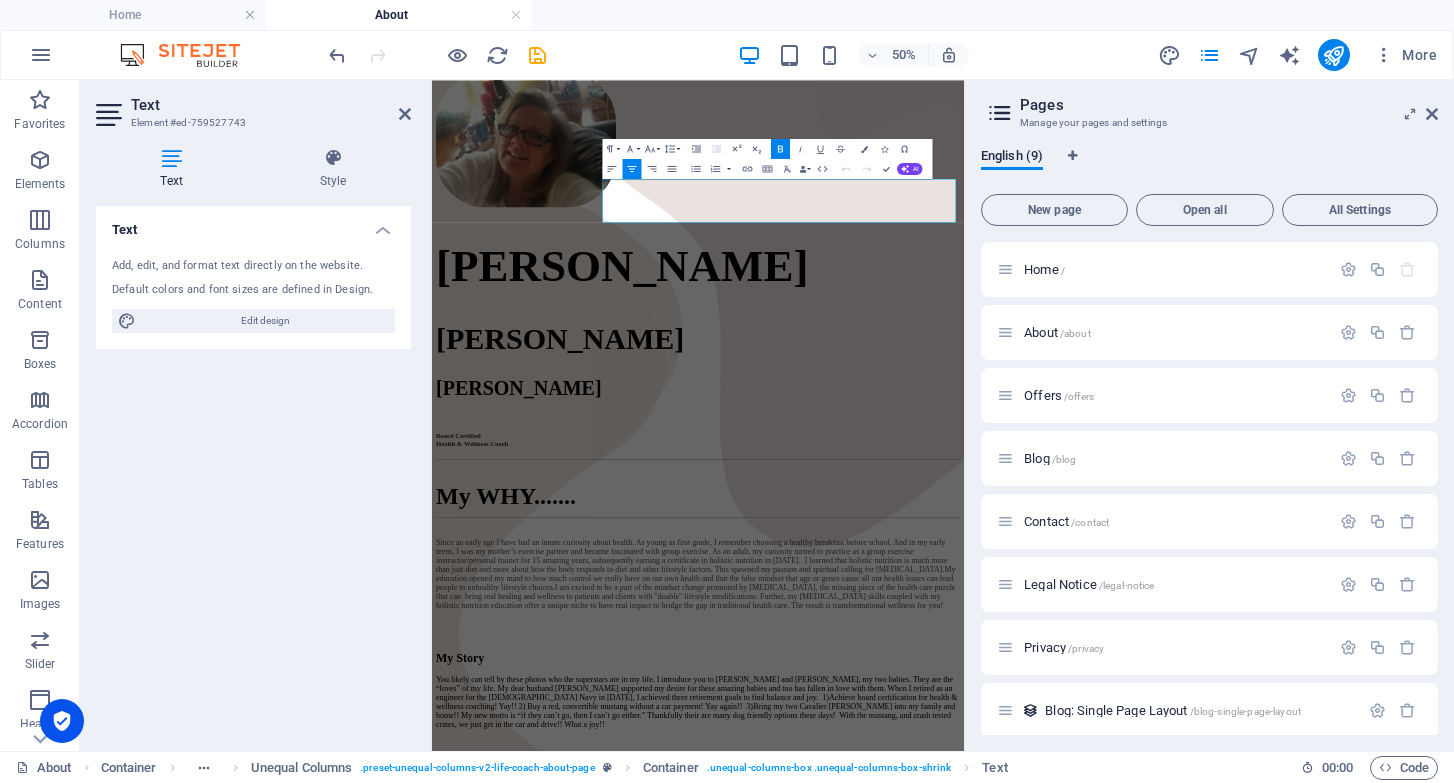 click 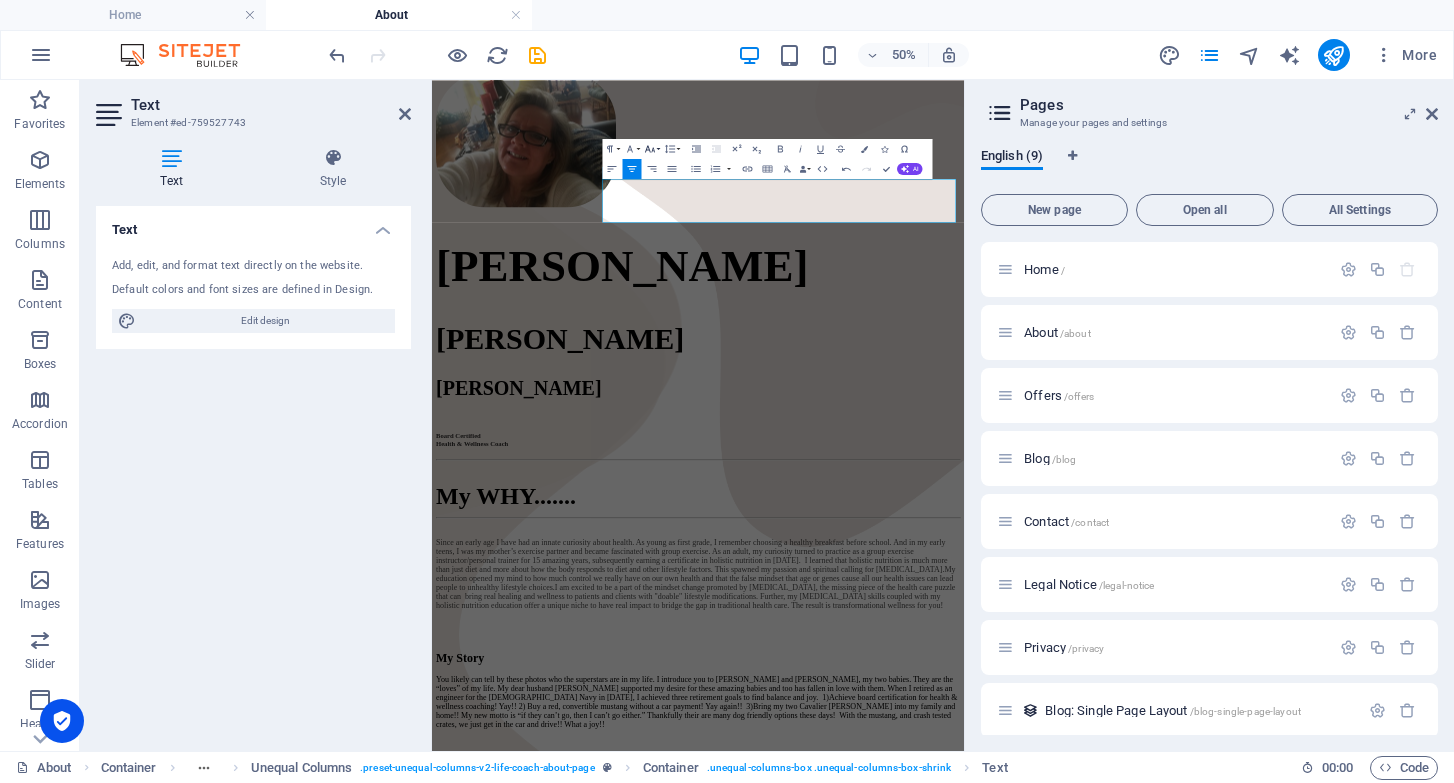 click on "Font Size" at bounding box center (651, 149) 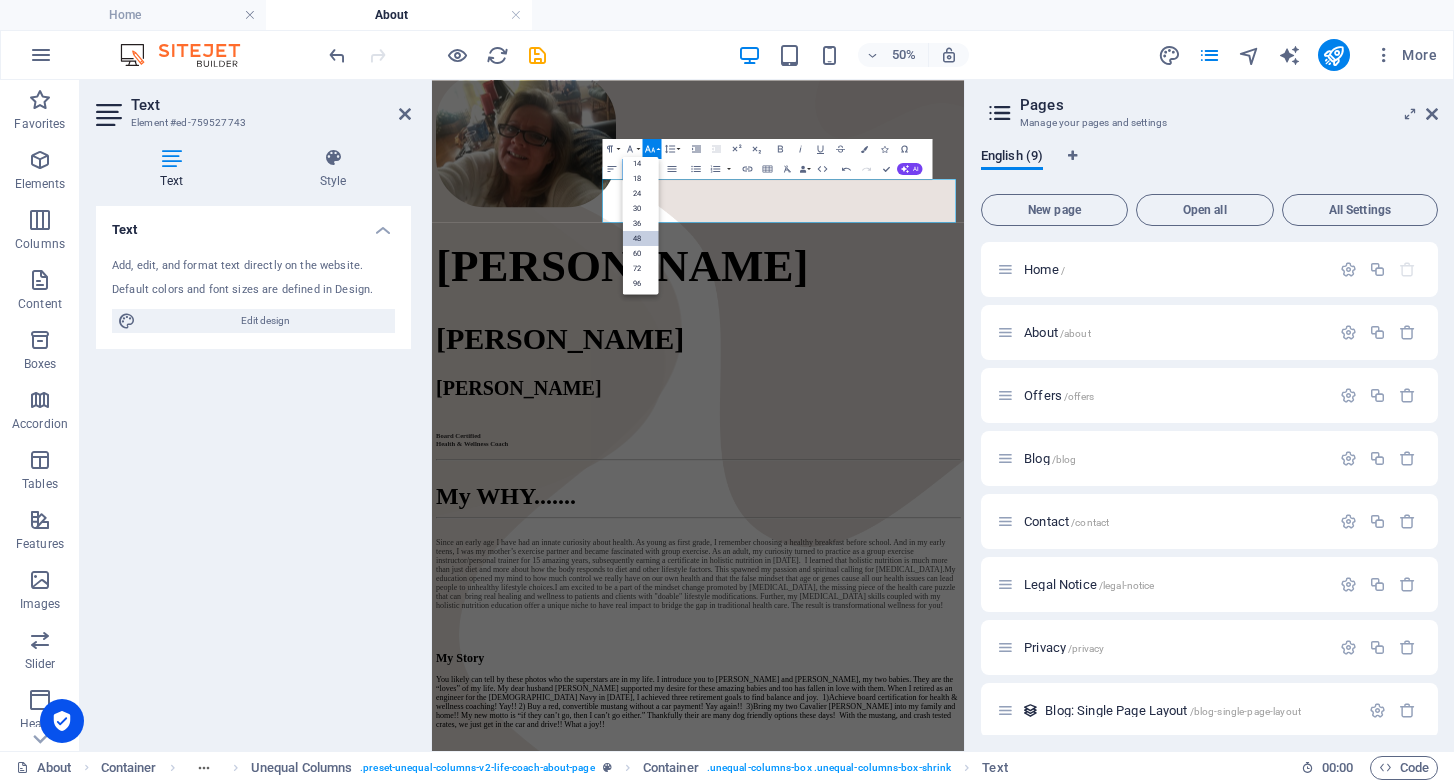 scroll, scrollTop: 161, scrollLeft: 0, axis: vertical 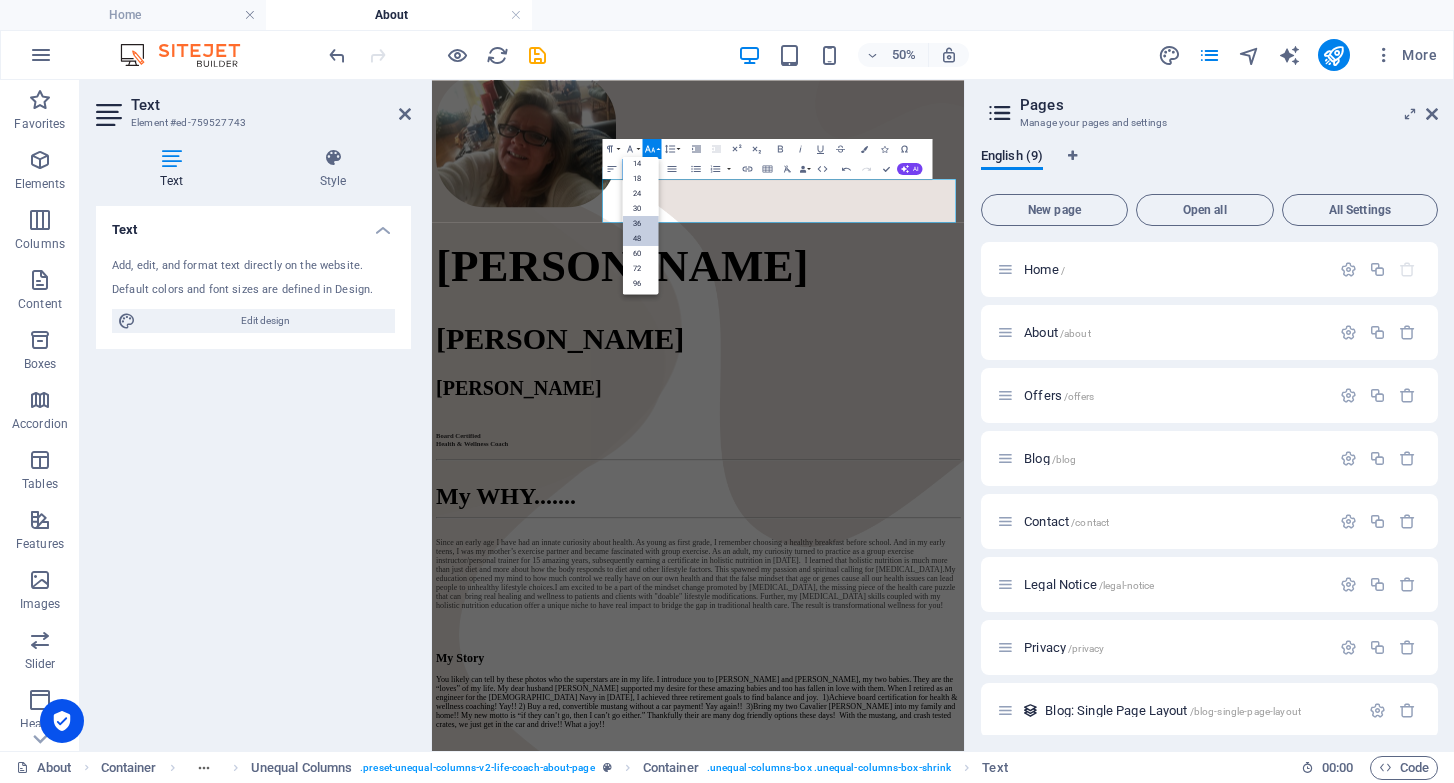 click on "36" at bounding box center (640, 222) 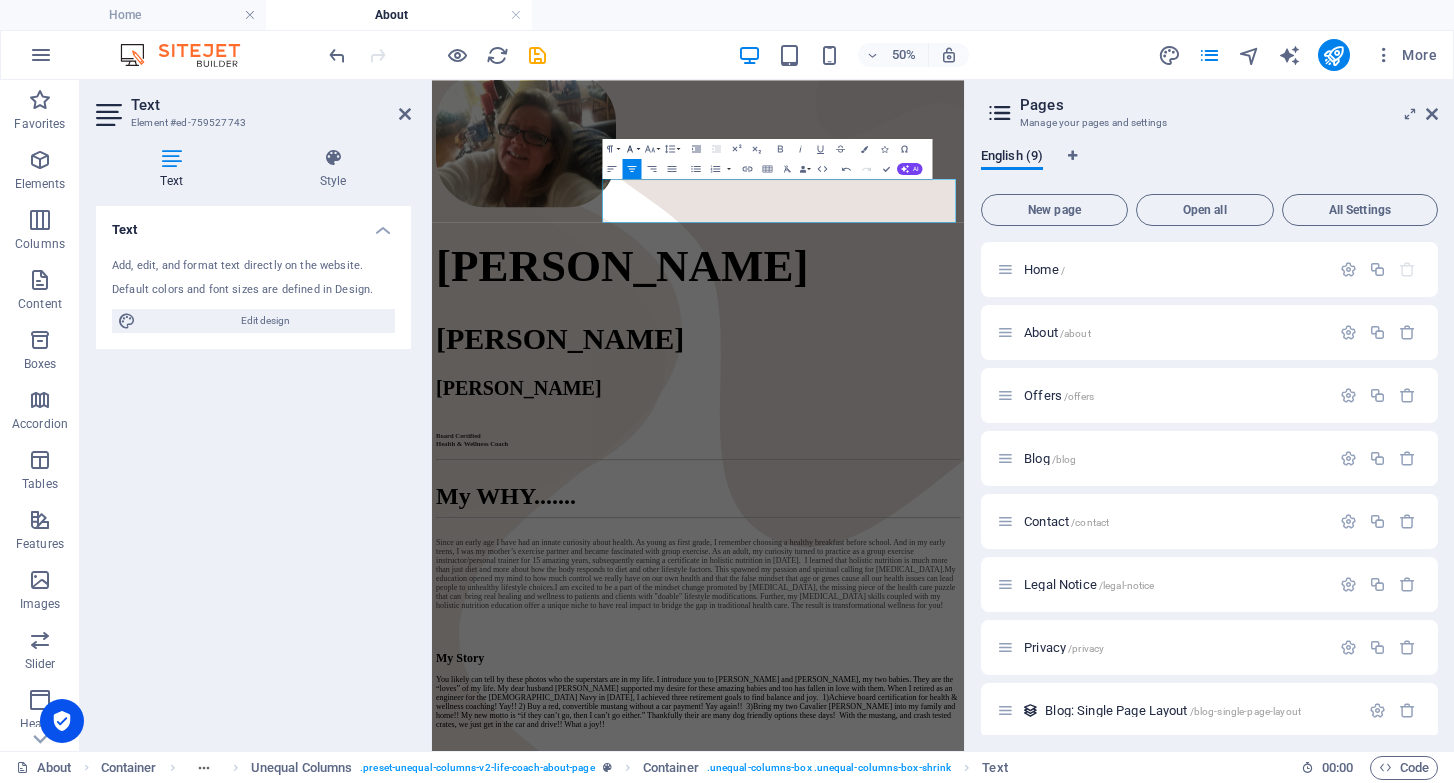 click on "Font Family" at bounding box center [631, 149] 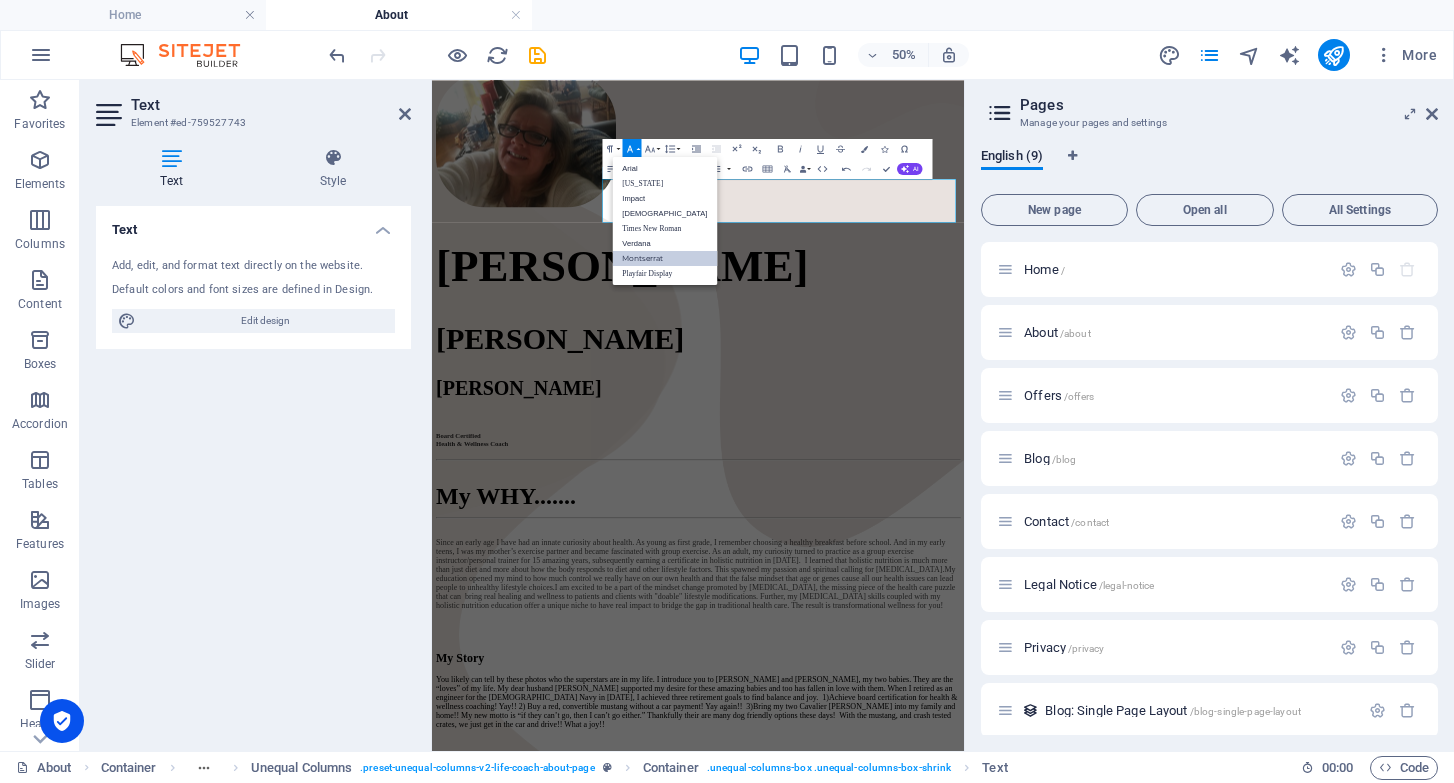 scroll, scrollTop: 0, scrollLeft: 0, axis: both 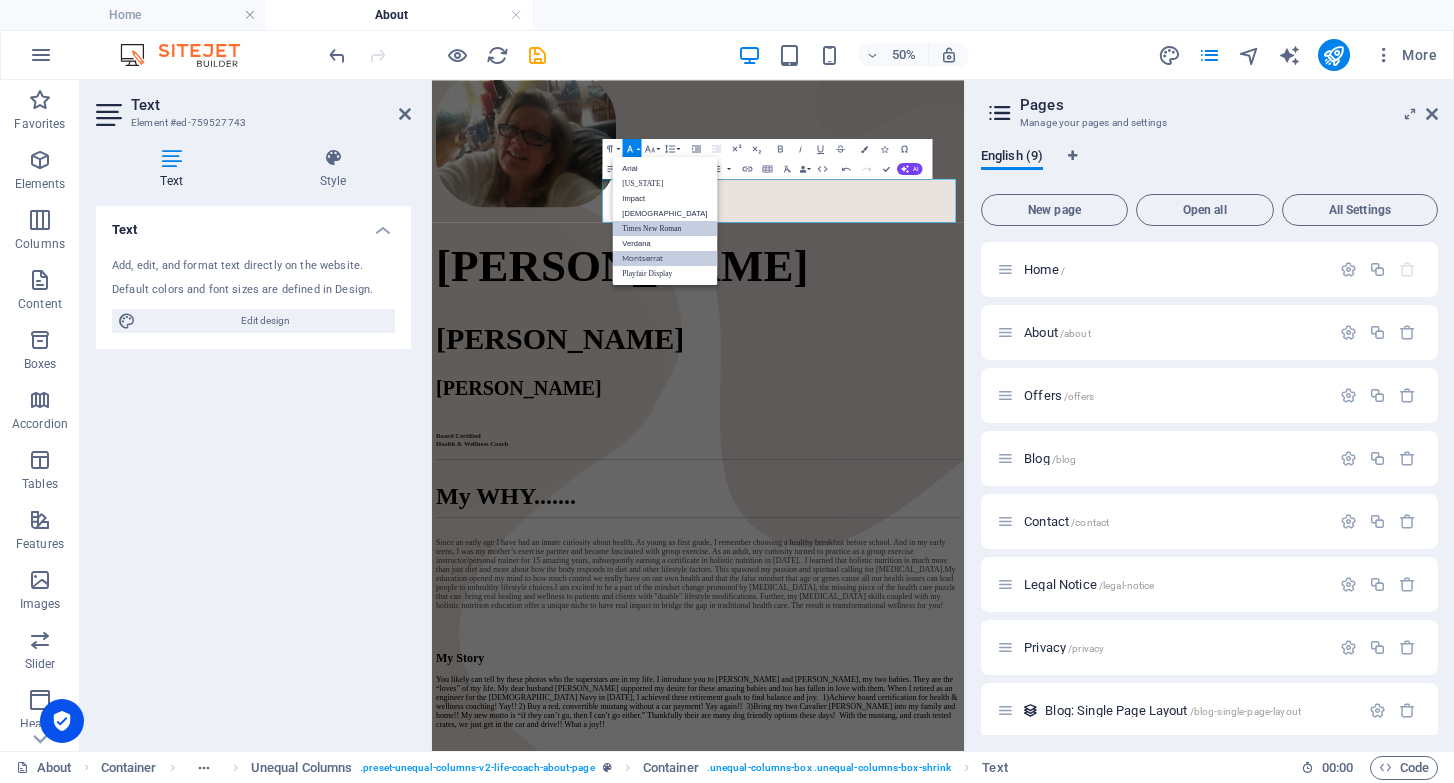click on "Times New Roman" at bounding box center [664, 228] 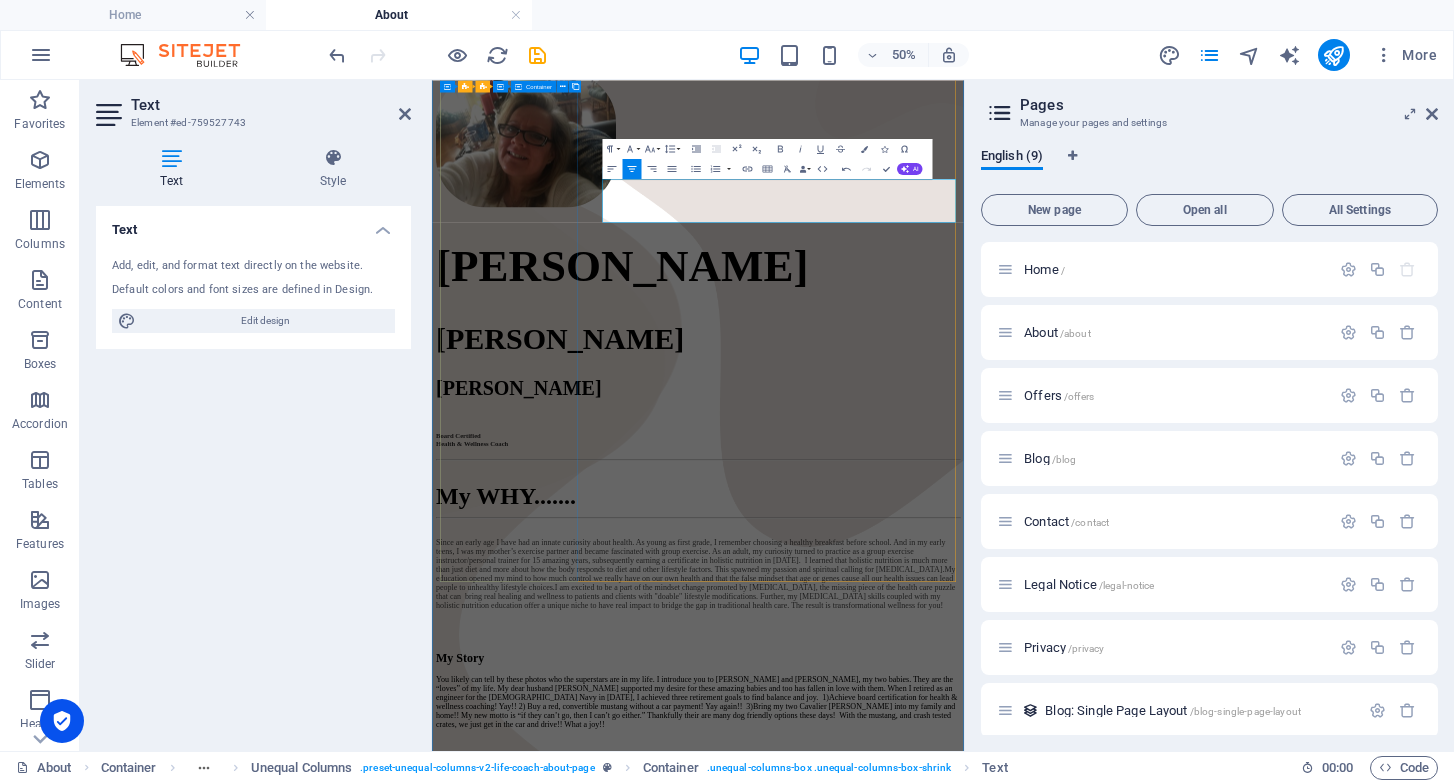 click at bounding box center (964, 202) 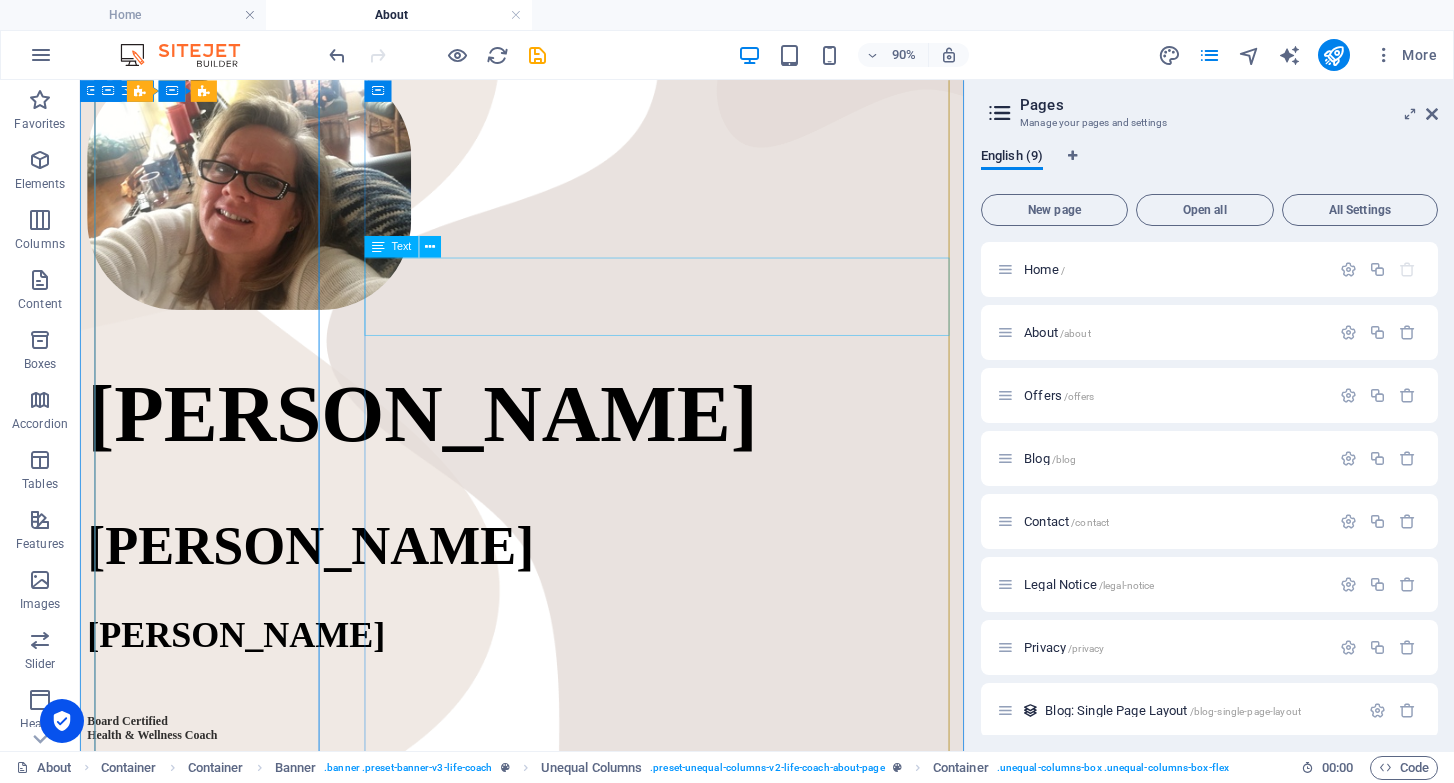 click on "My WHY......." at bounding box center [571, 910] 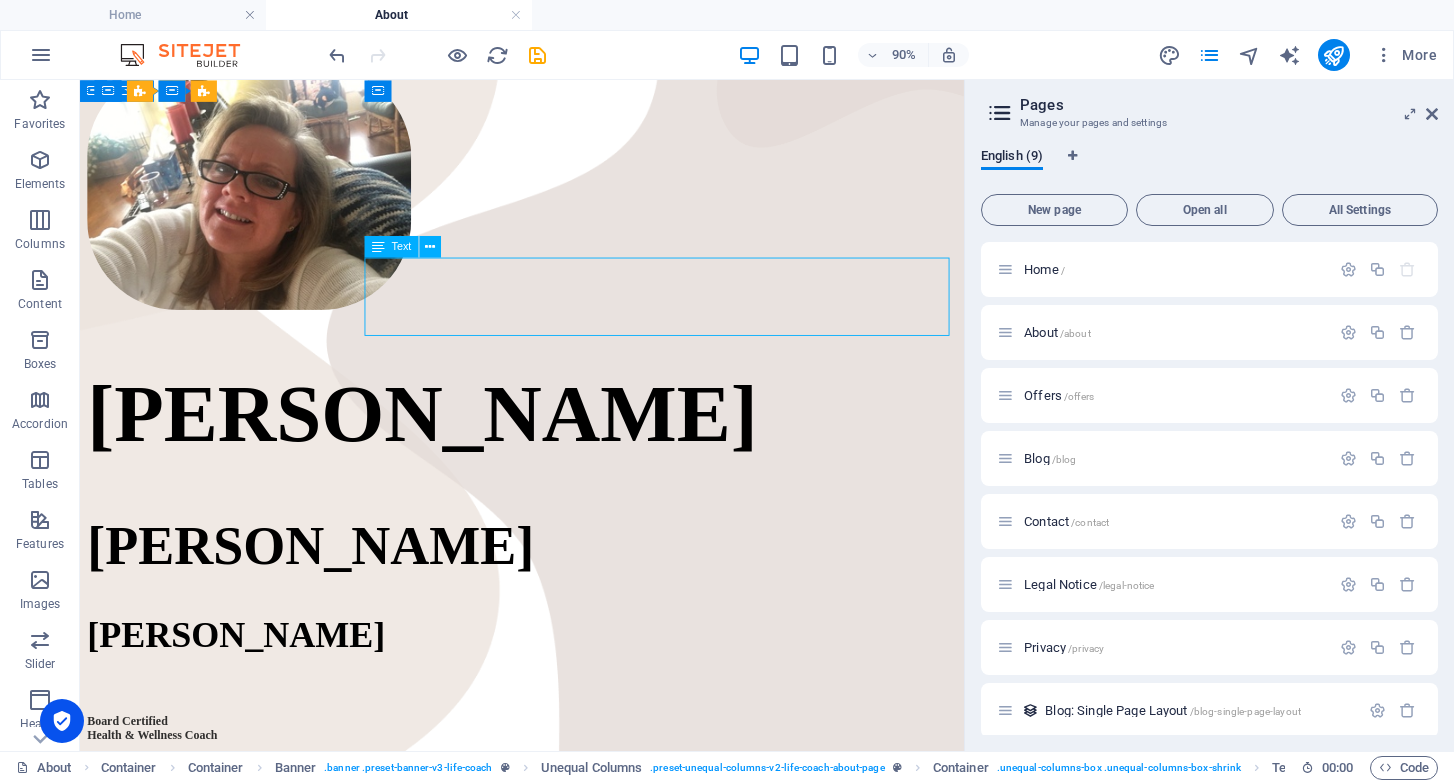 click on "My WHY......." at bounding box center [571, 910] 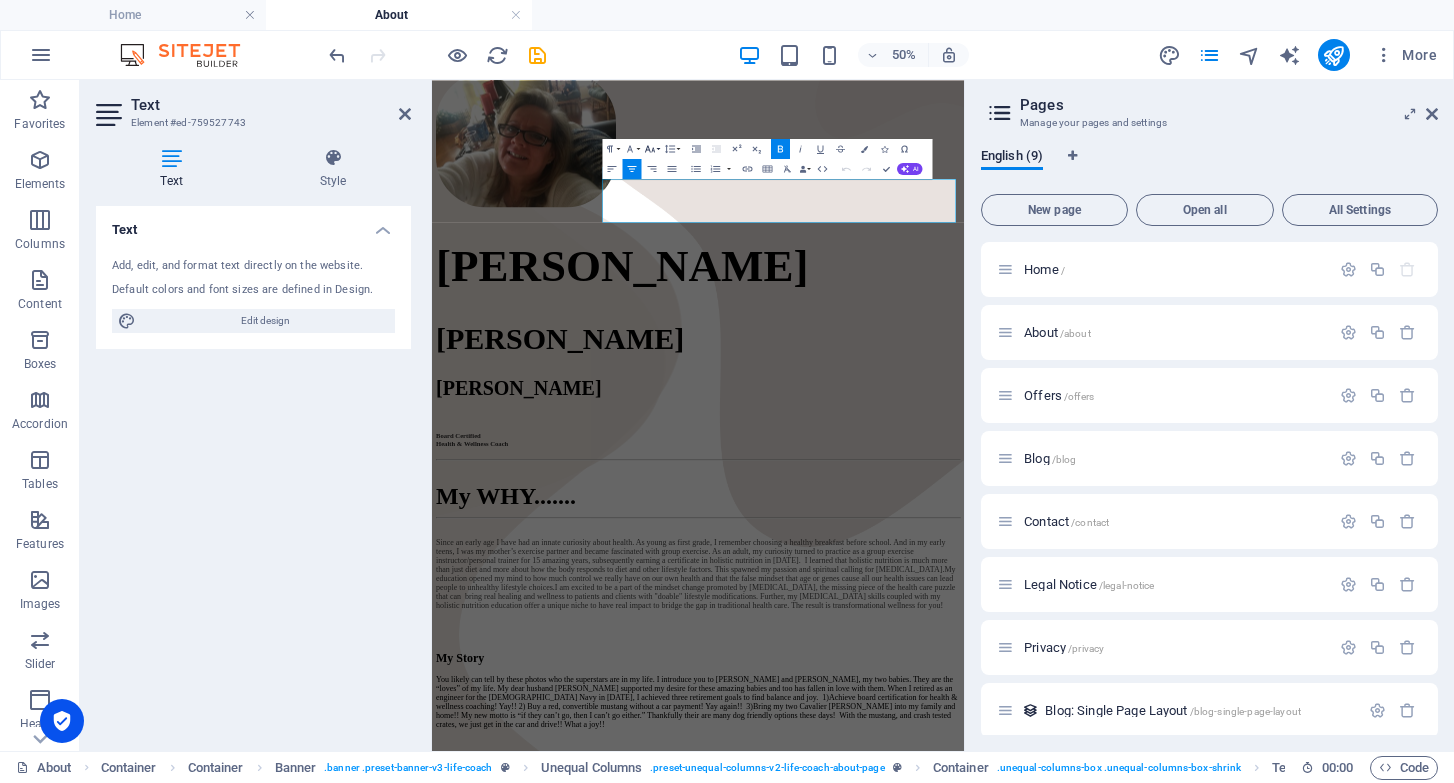 click on "Font Size" at bounding box center [651, 149] 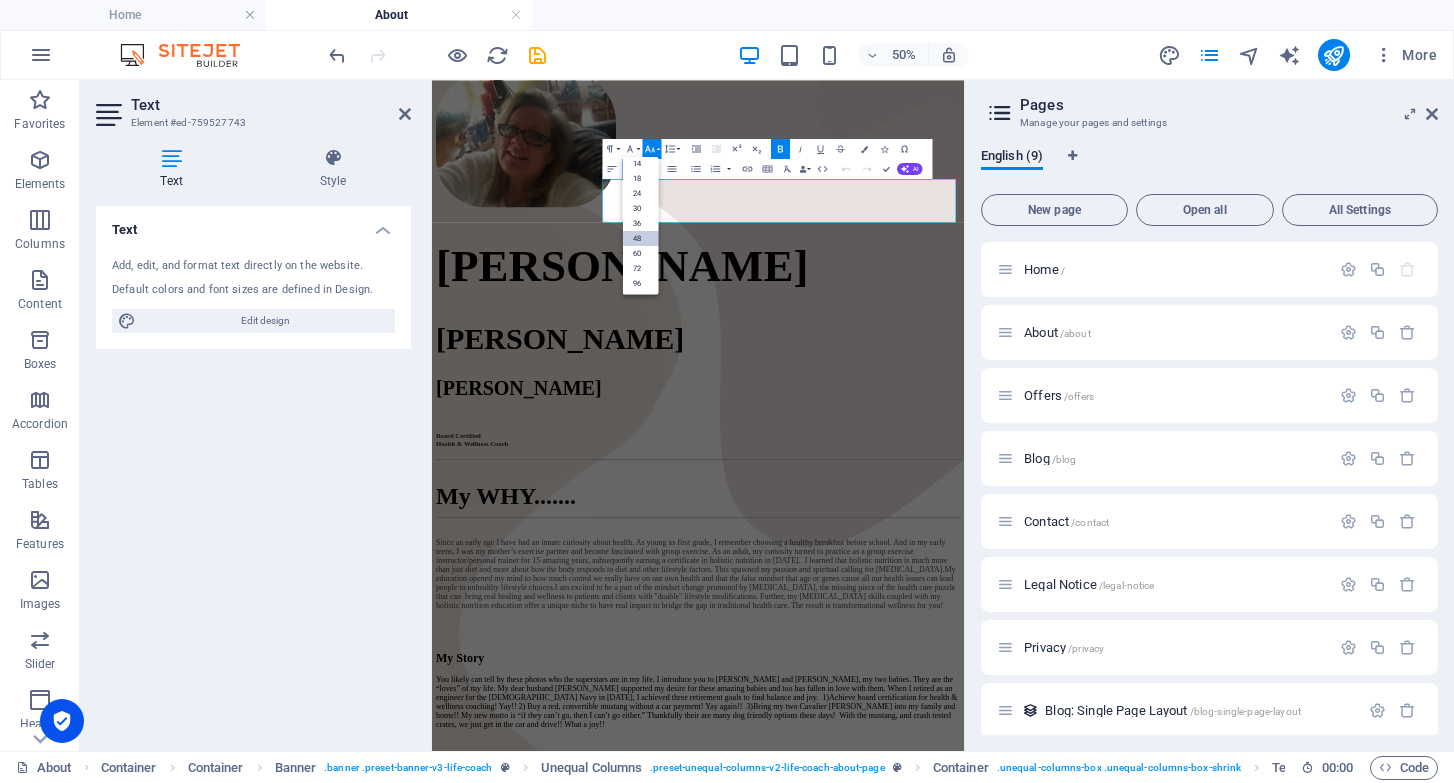 scroll, scrollTop: 161, scrollLeft: 0, axis: vertical 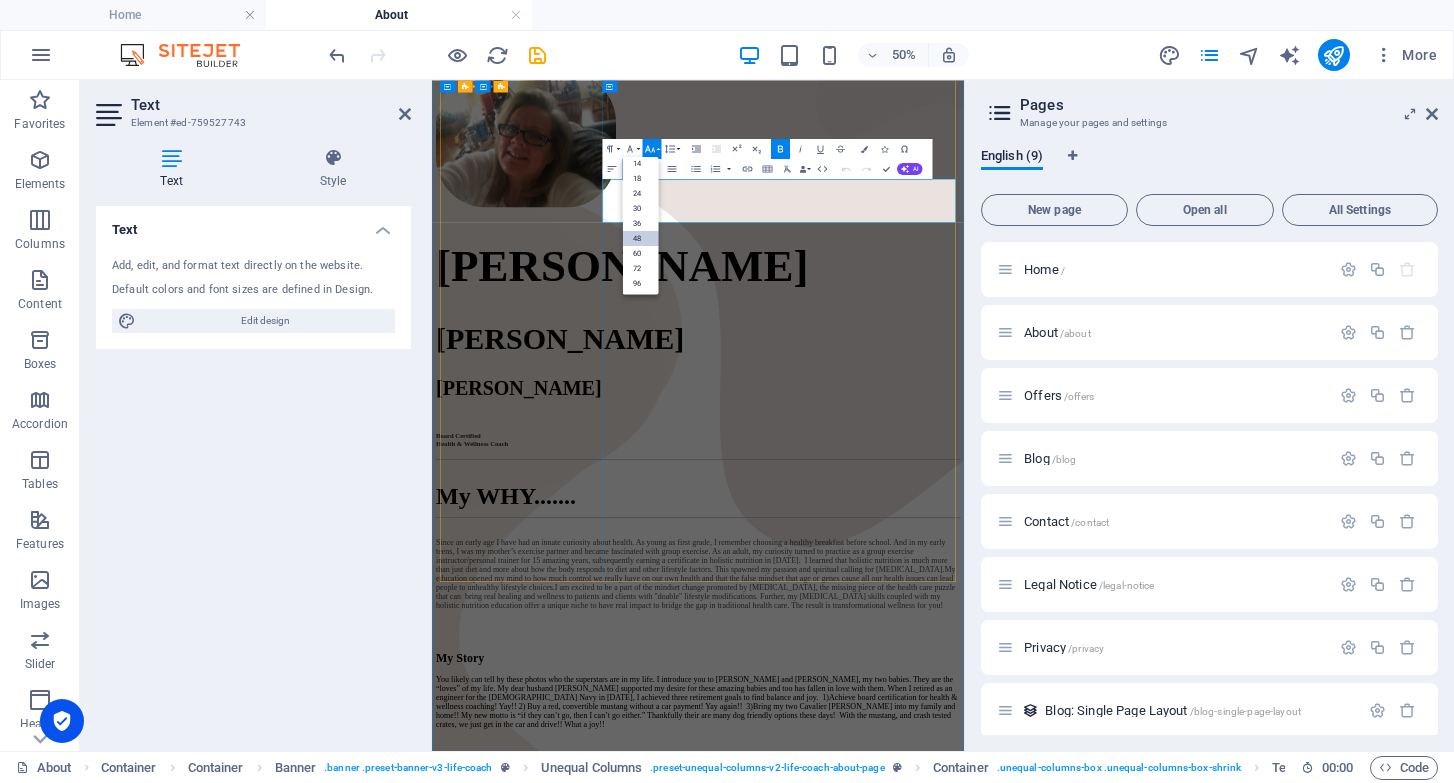 click on "My WHY......." at bounding box center (964, 910) 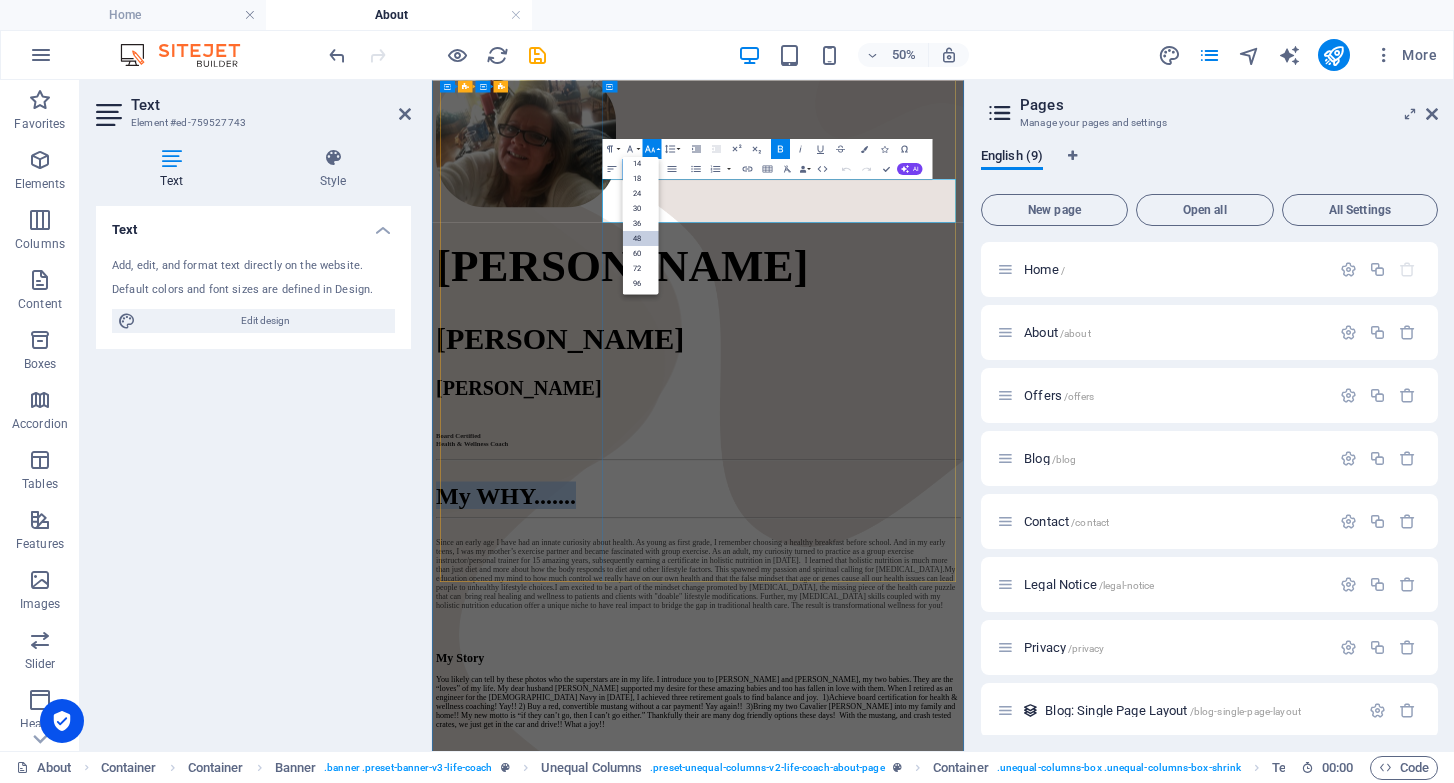 drag, startPoint x: 1325, startPoint y: 323, endPoint x: 967, endPoint y: 323, distance: 358 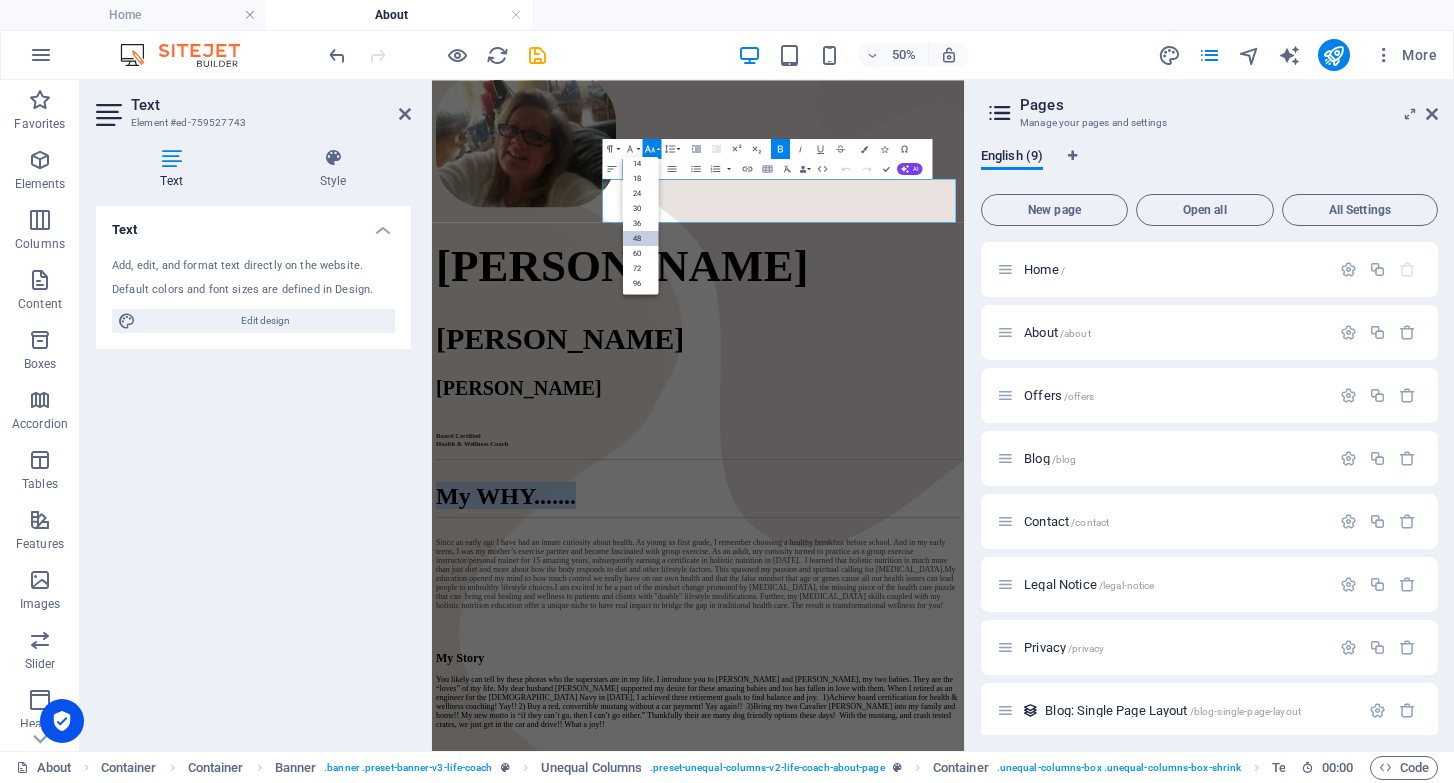 click 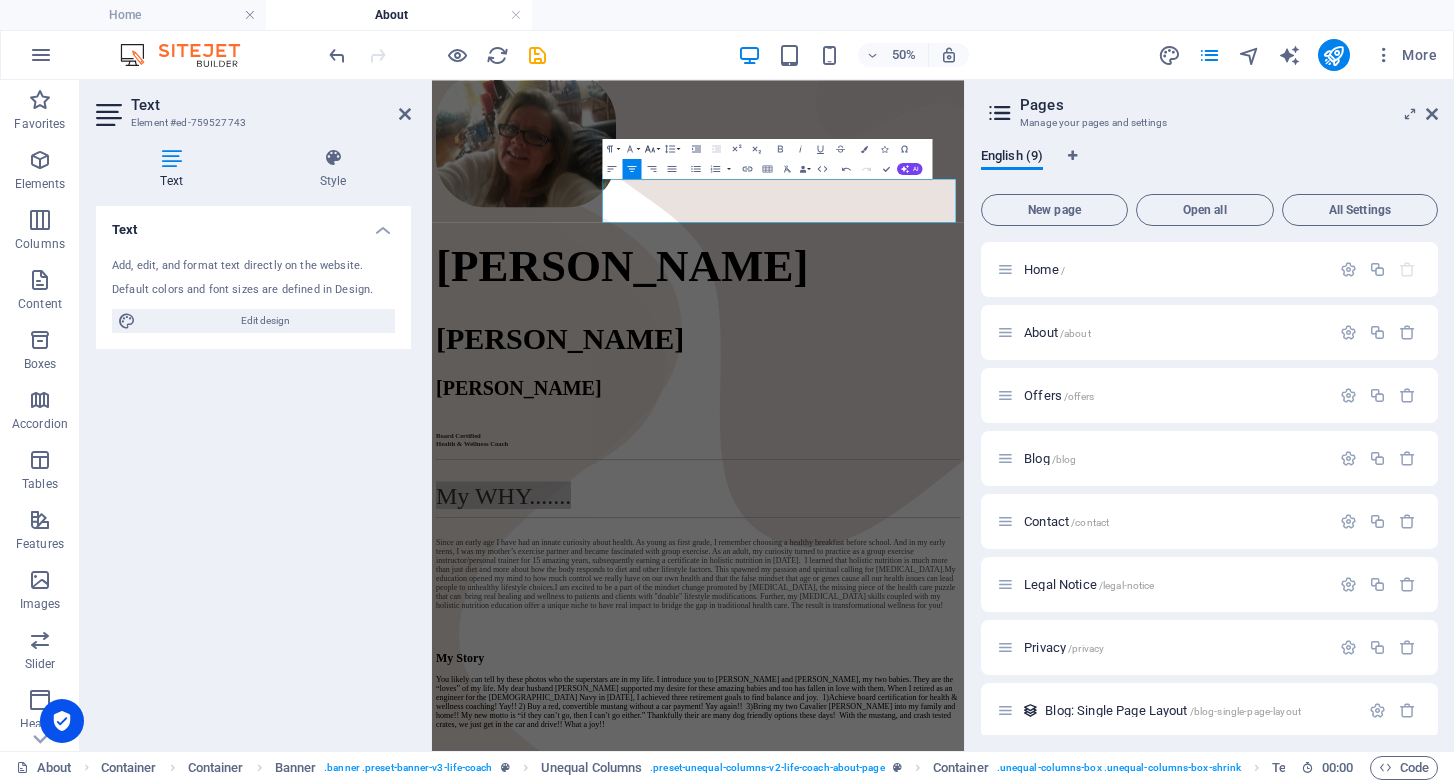 click on "Font Size" at bounding box center [651, 149] 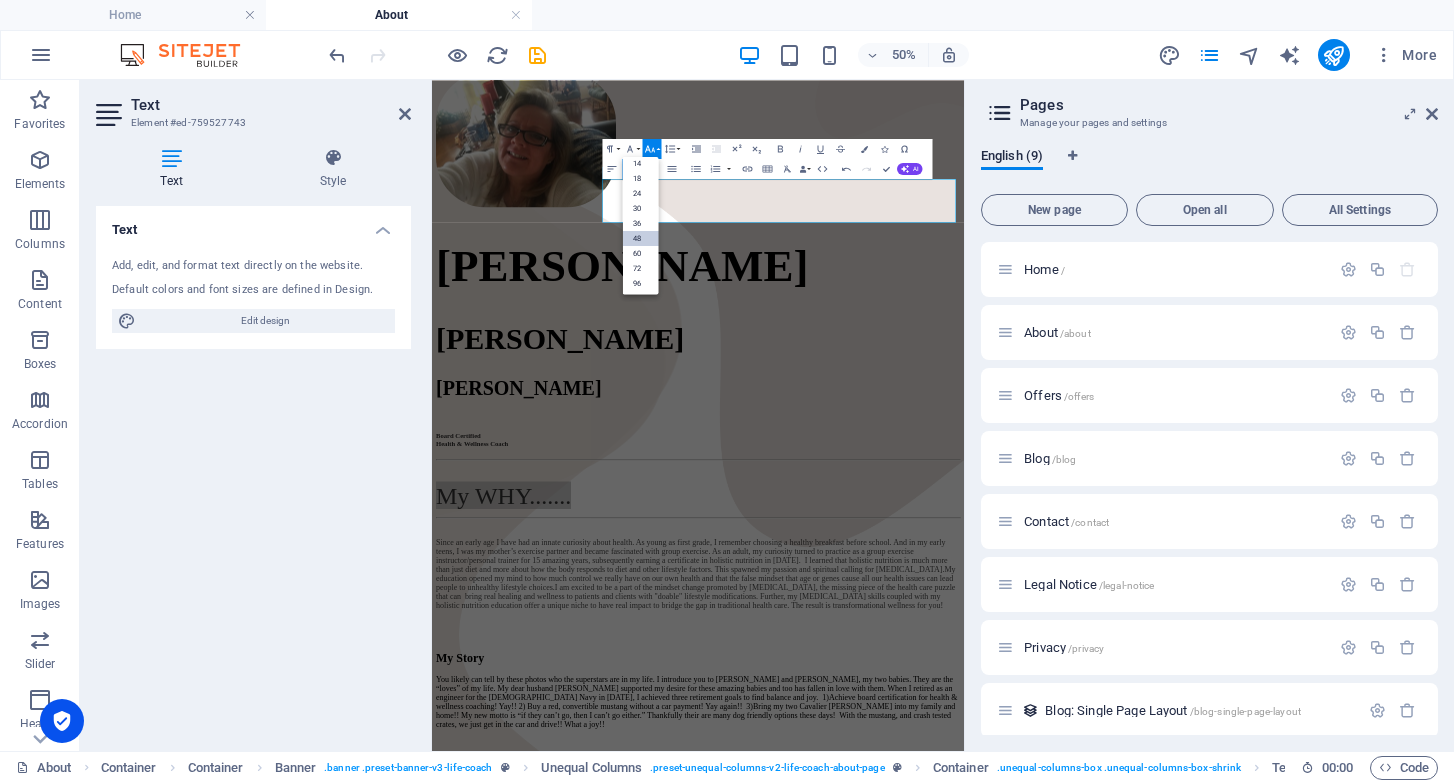 scroll, scrollTop: 161, scrollLeft: 0, axis: vertical 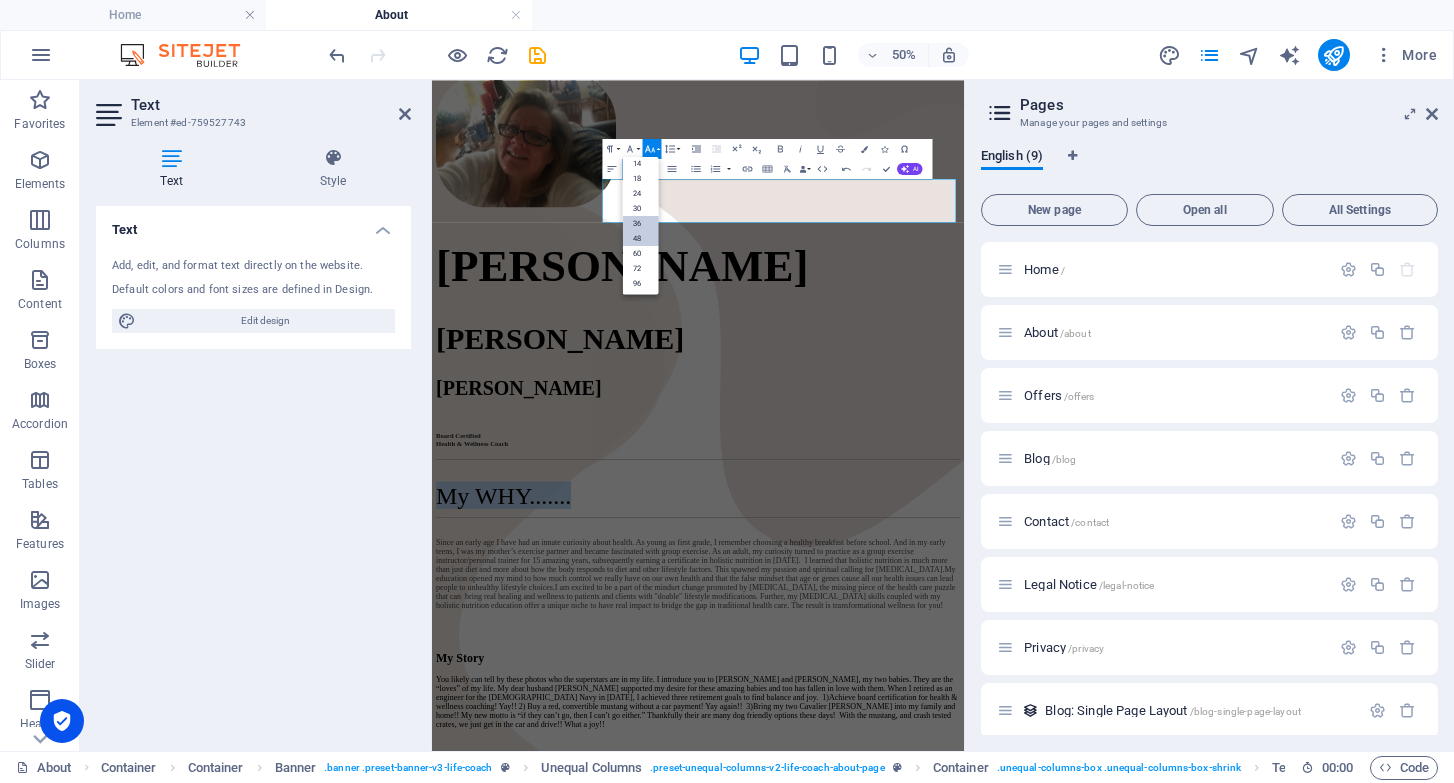 click on "36" at bounding box center (640, 222) 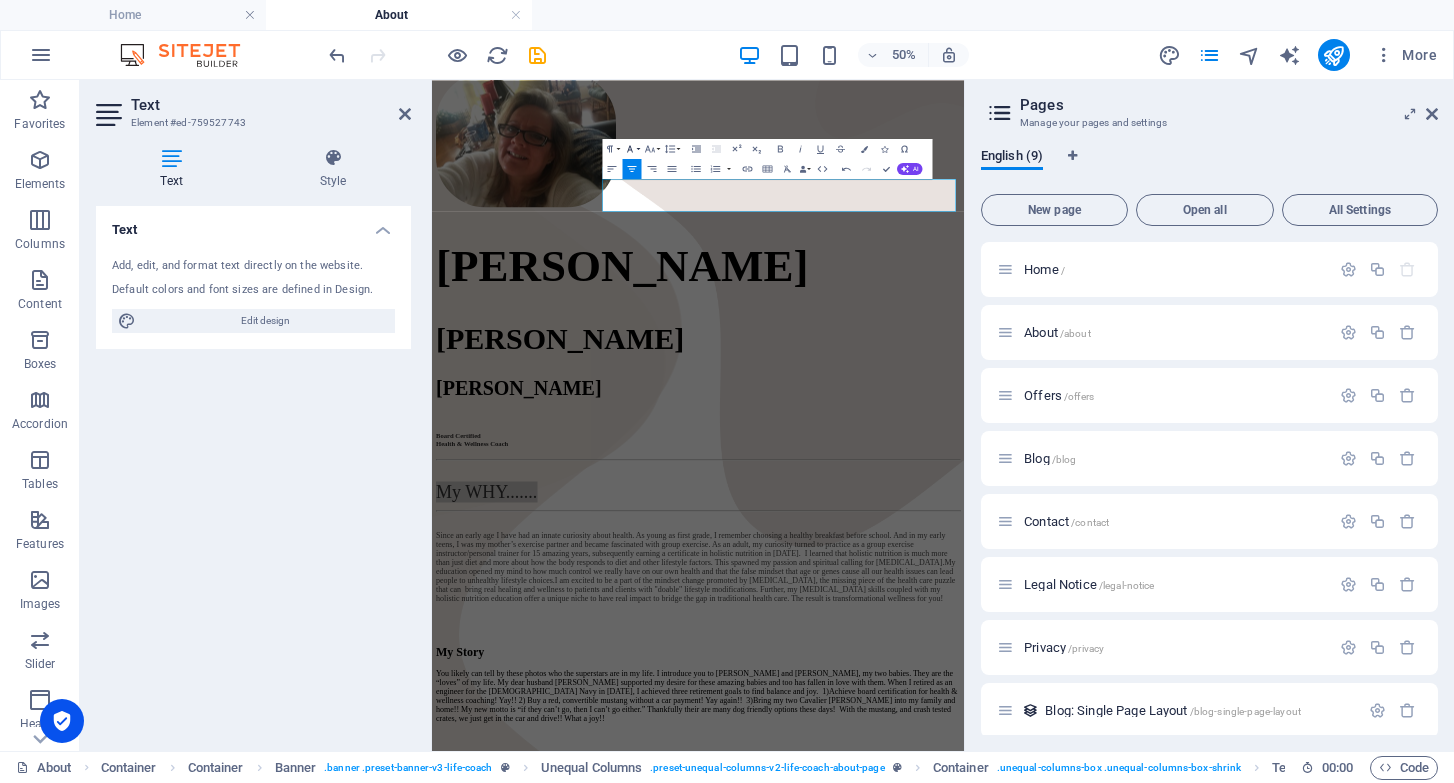 click on "Font Family" at bounding box center [631, 149] 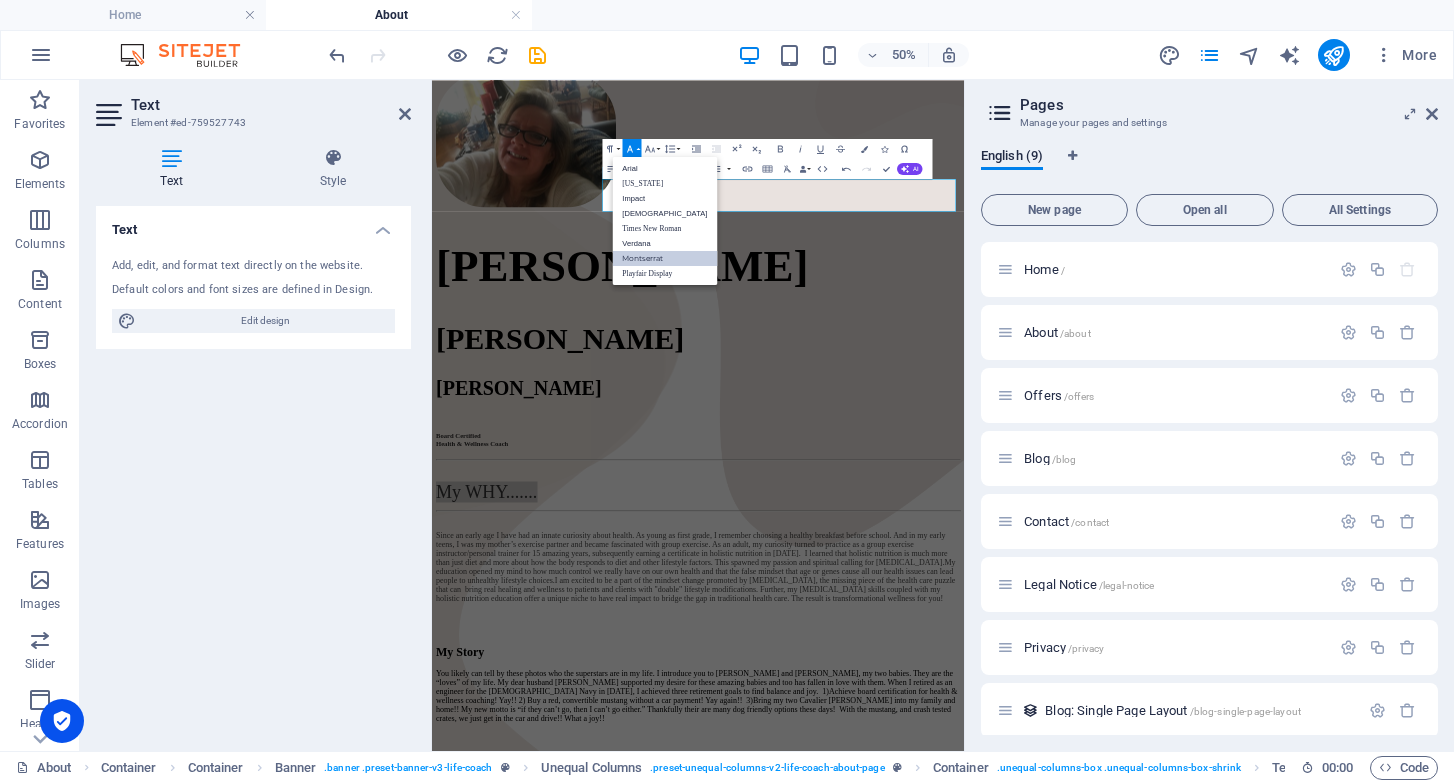 scroll, scrollTop: 0, scrollLeft: 0, axis: both 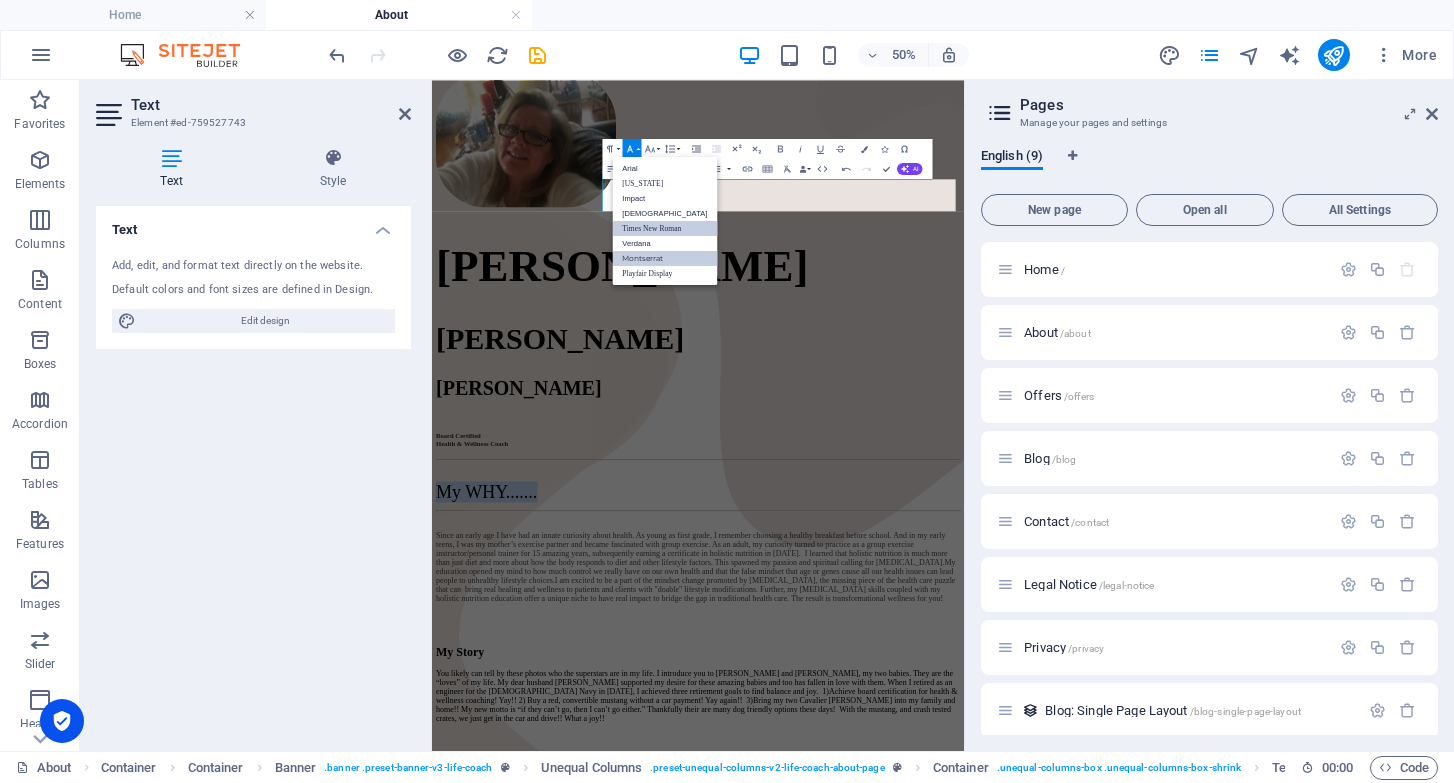 click on "Times New Roman" at bounding box center (664, 228) 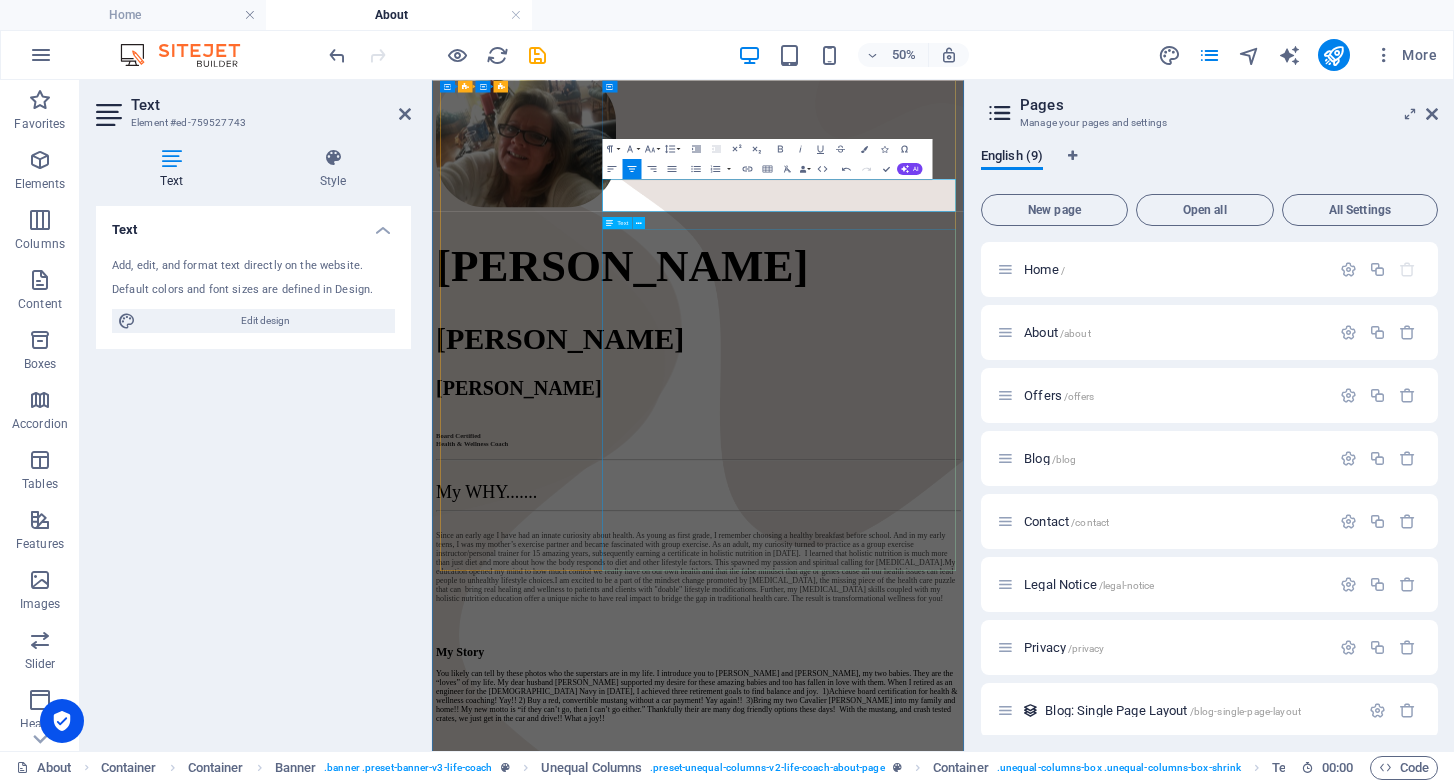 click on "Since an early age I have had an innate curiosity about health. As young as first grade, I remember choosing a healthy breakfast before school. And in my early teens, I was my mother’s exercise partner and became fascinated with group exercise. As an adult, my curiosity turned to practice as a group exercise instructor/personal trainer for 15 amazing years, subsequently earning a certificate in holistic nutrition in [DATE].  I learned that holistic nutrition is much more than just diet and more about how the body responds to diet and other lifestyle factors. This spawned my passion and spiritual calling for [MEDICAL_DATA].   My education opened my mind to how much control we really have on our own health and that the false mindset that age or genes cause all our health issues can lead people to unhealthy lifestyle choices." at bounding box center (964, 1054) 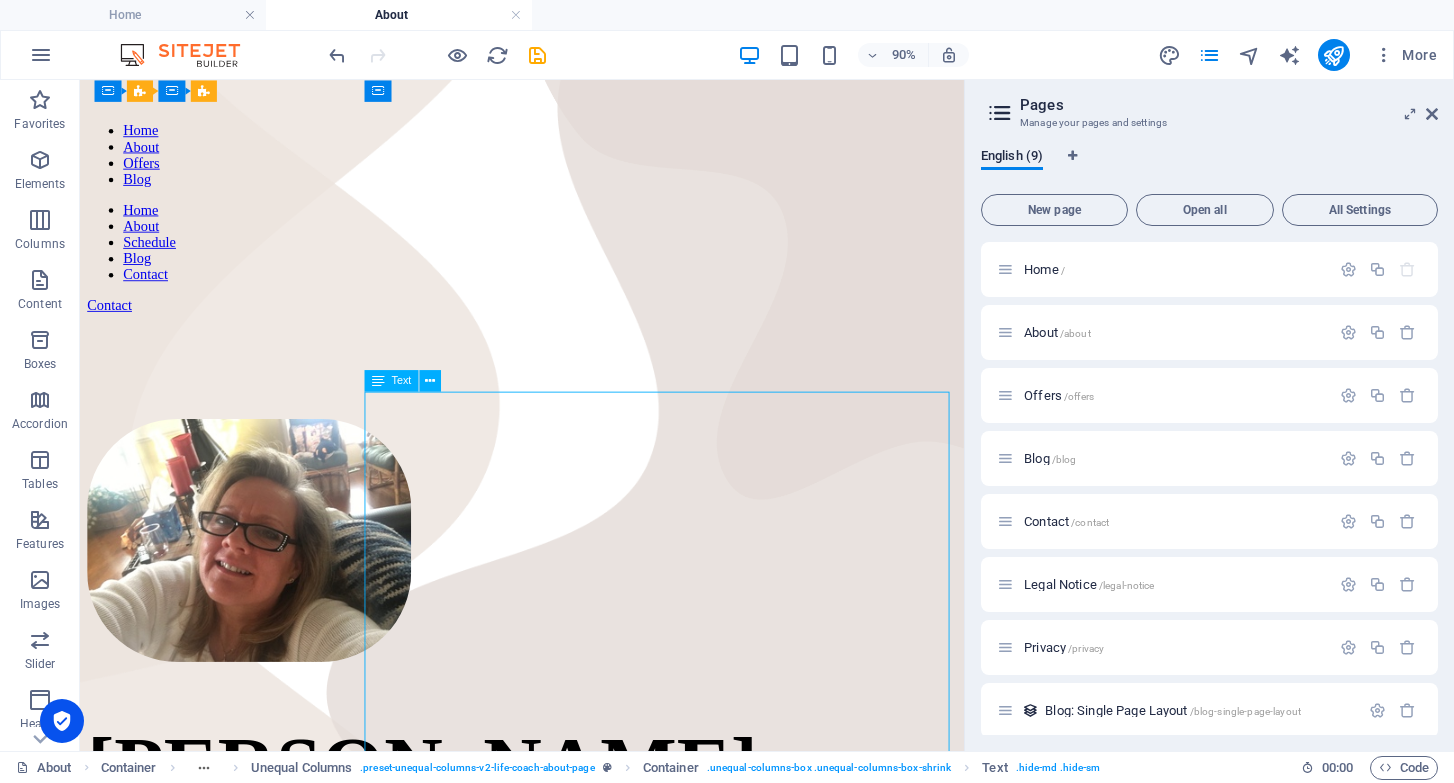 scroll, scrollTop: 0, scrollLeft: 0, axis: both 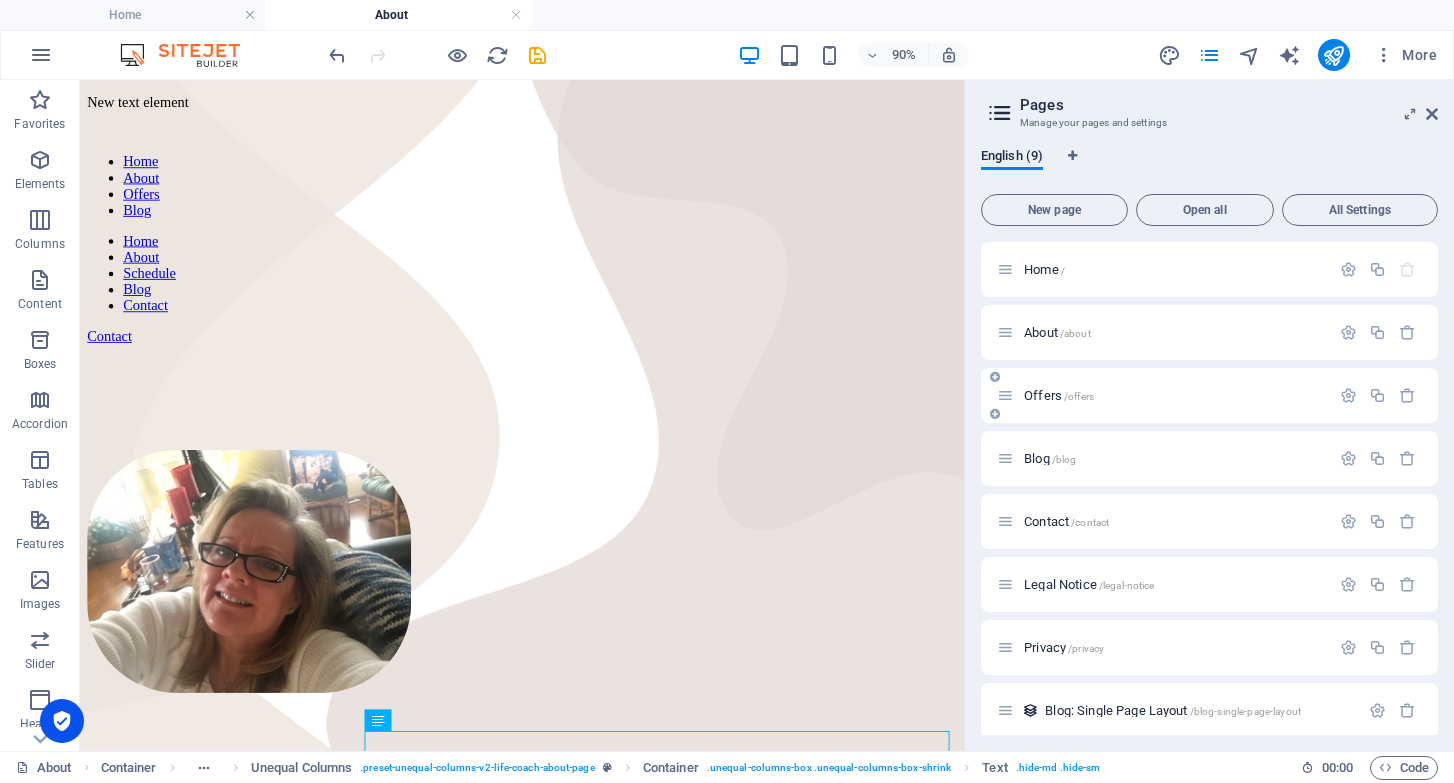 click on "Offers /offers" at bounding box center [1059, 395] 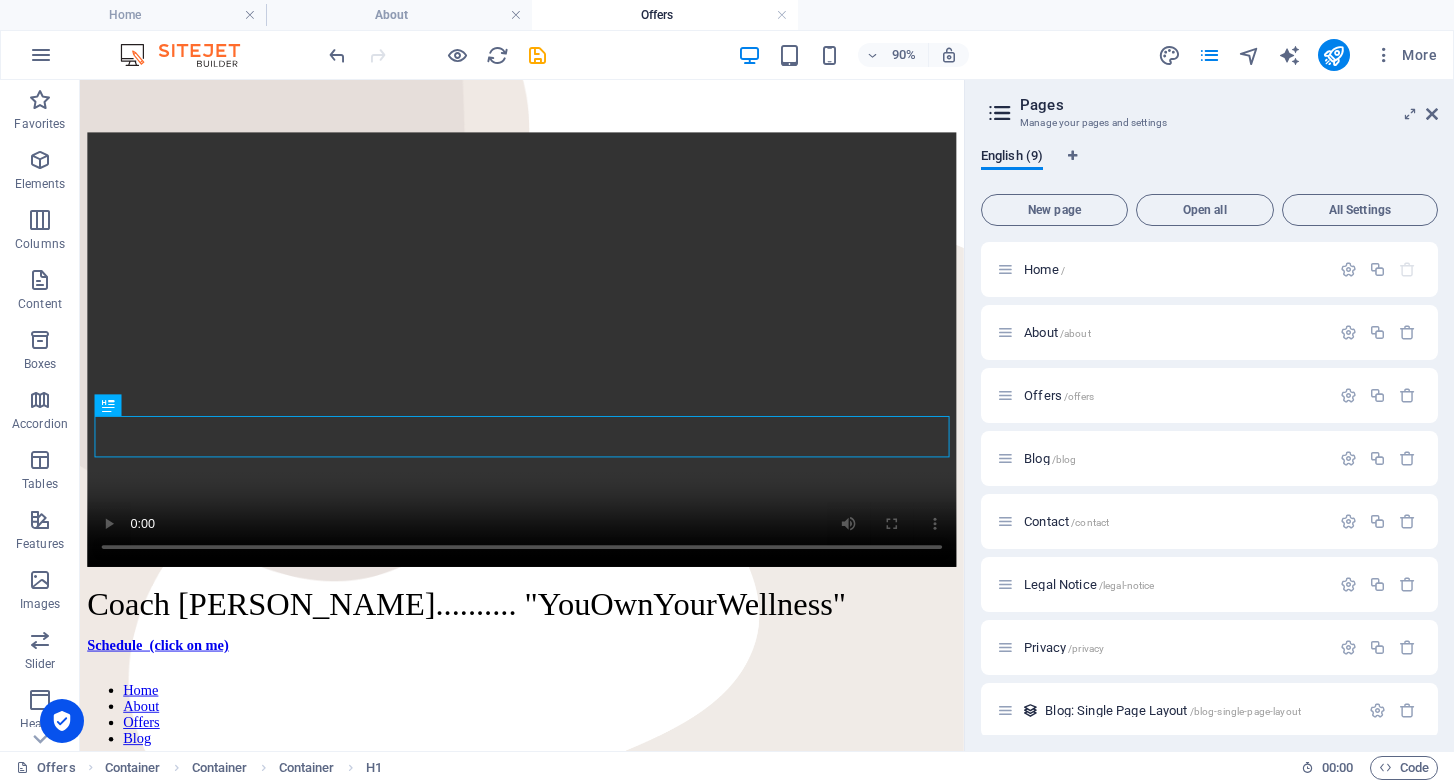 scroll, scrollTop: 404, scrollLeft: 0, axis: vertical 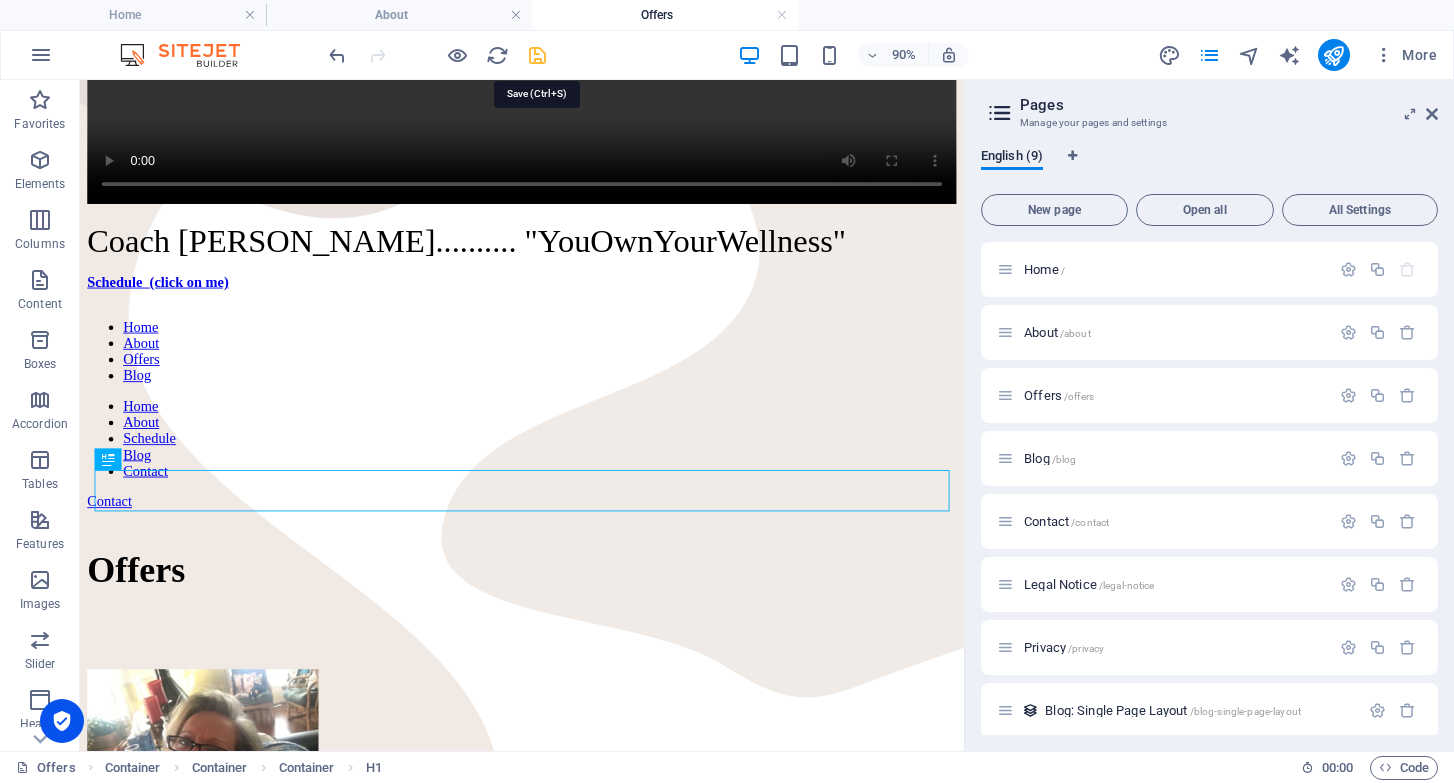 click at bounding box center [537, 55] 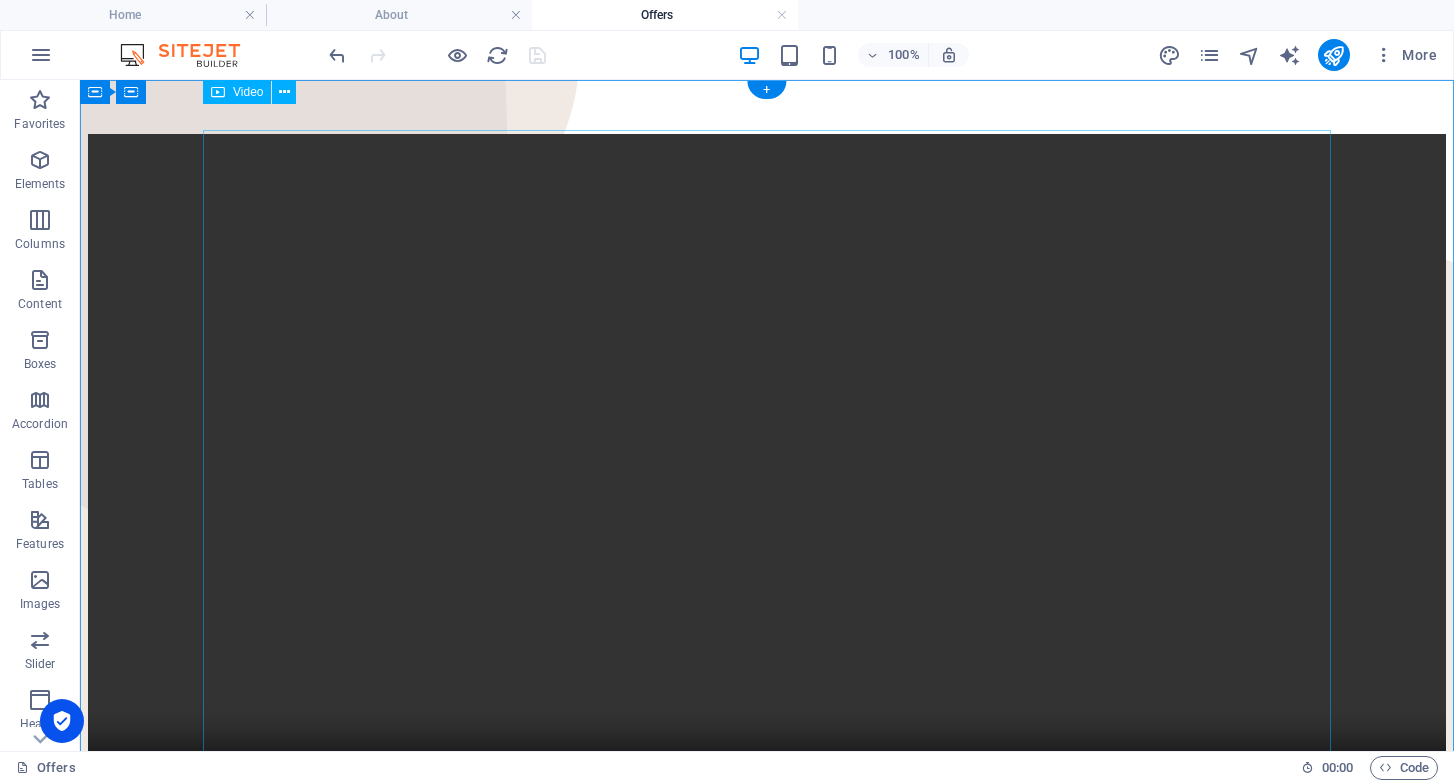 scroll, scrollTop: 0, scrollLeft: 0, axis: both 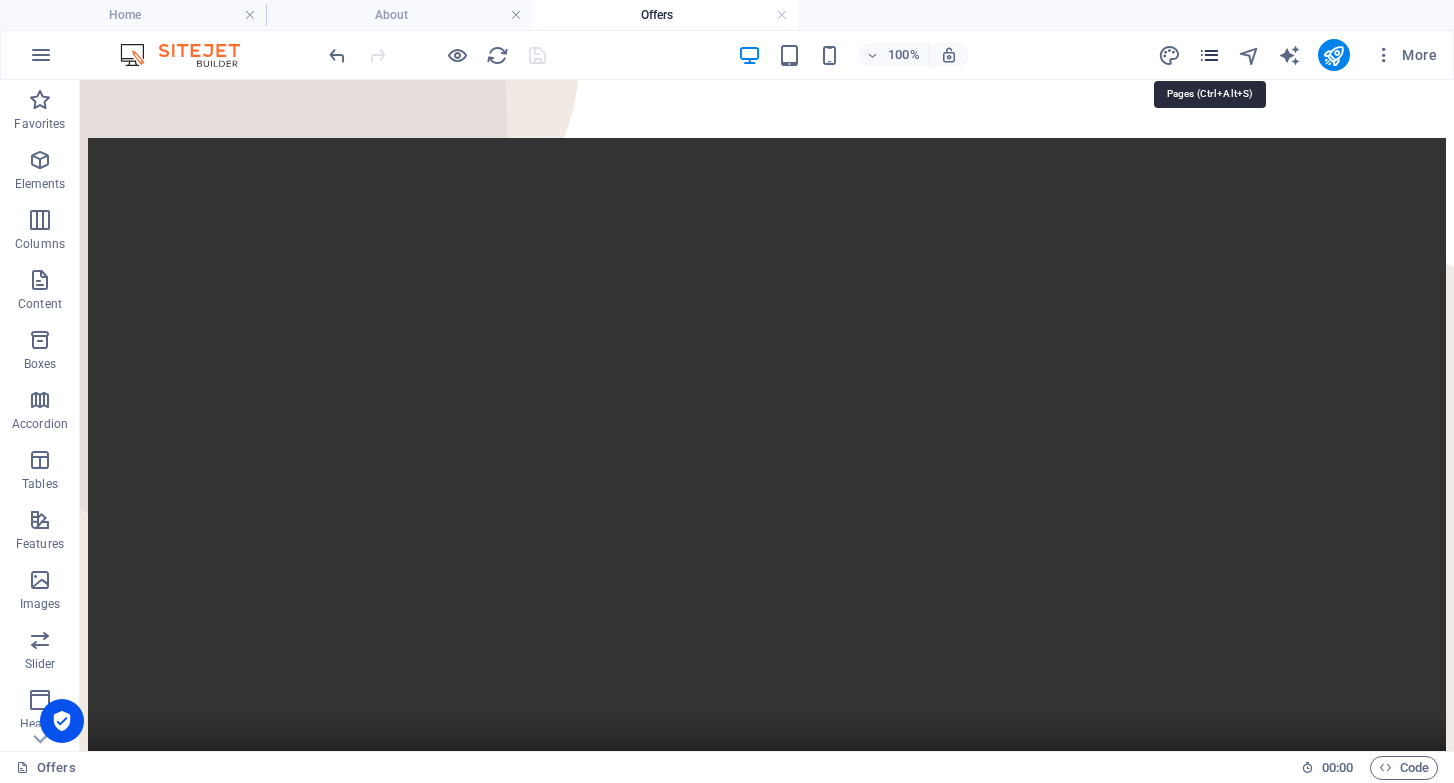 click at bounding box center [1209, 55] 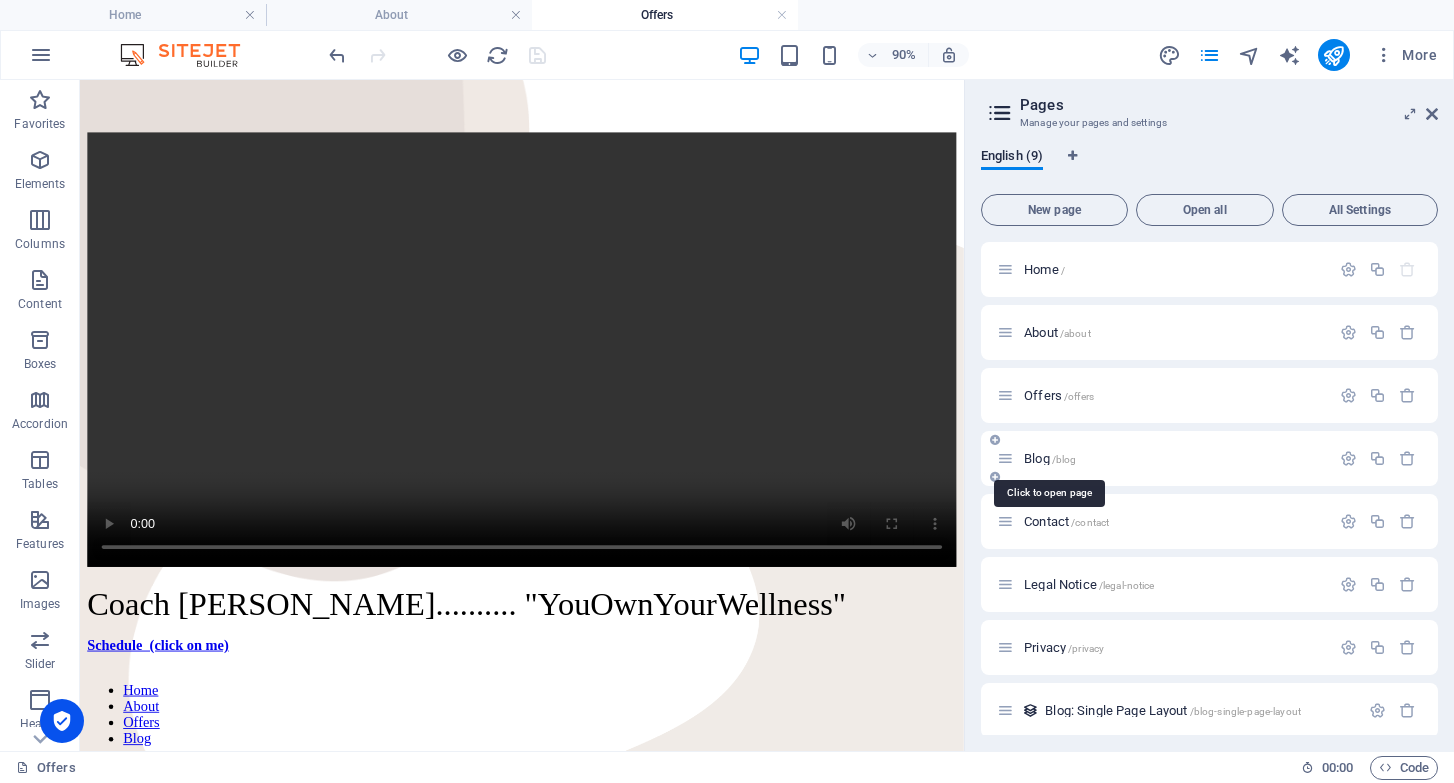 click on "Blog /blog" at bounding box center (1050, 458) 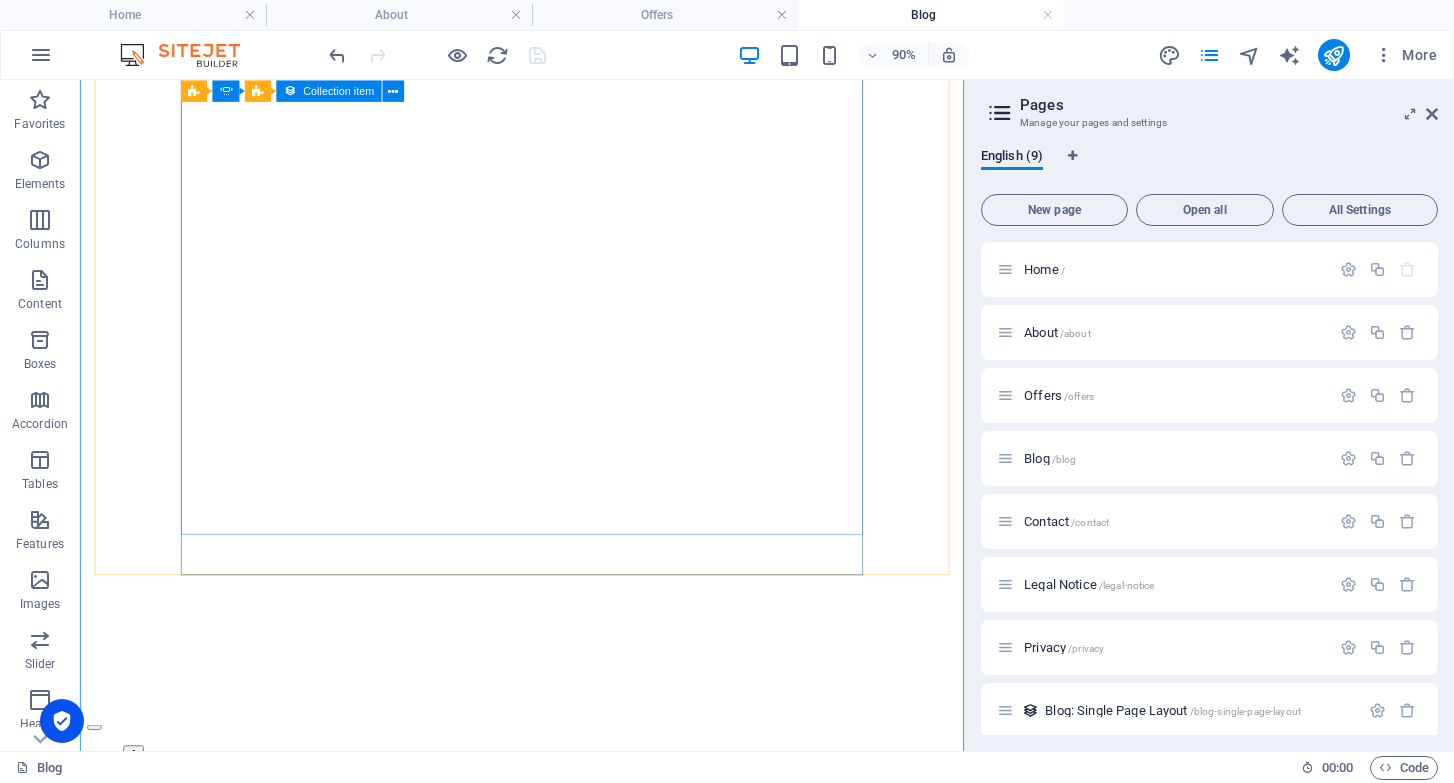 scroll, scrollTop: 1149, scrollLeft: 0, axis: vertical 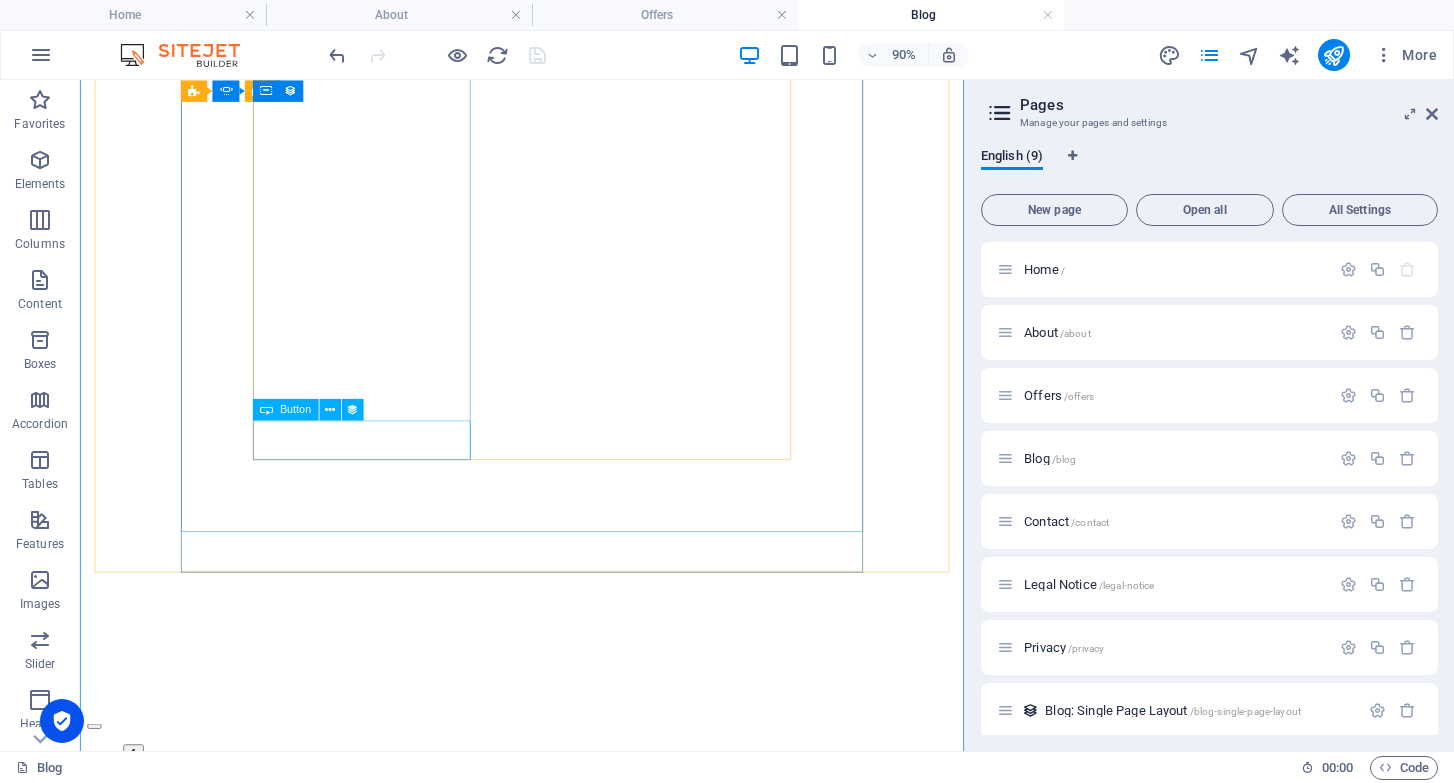 click on "Read more  " at bounding box center (-291, 858) 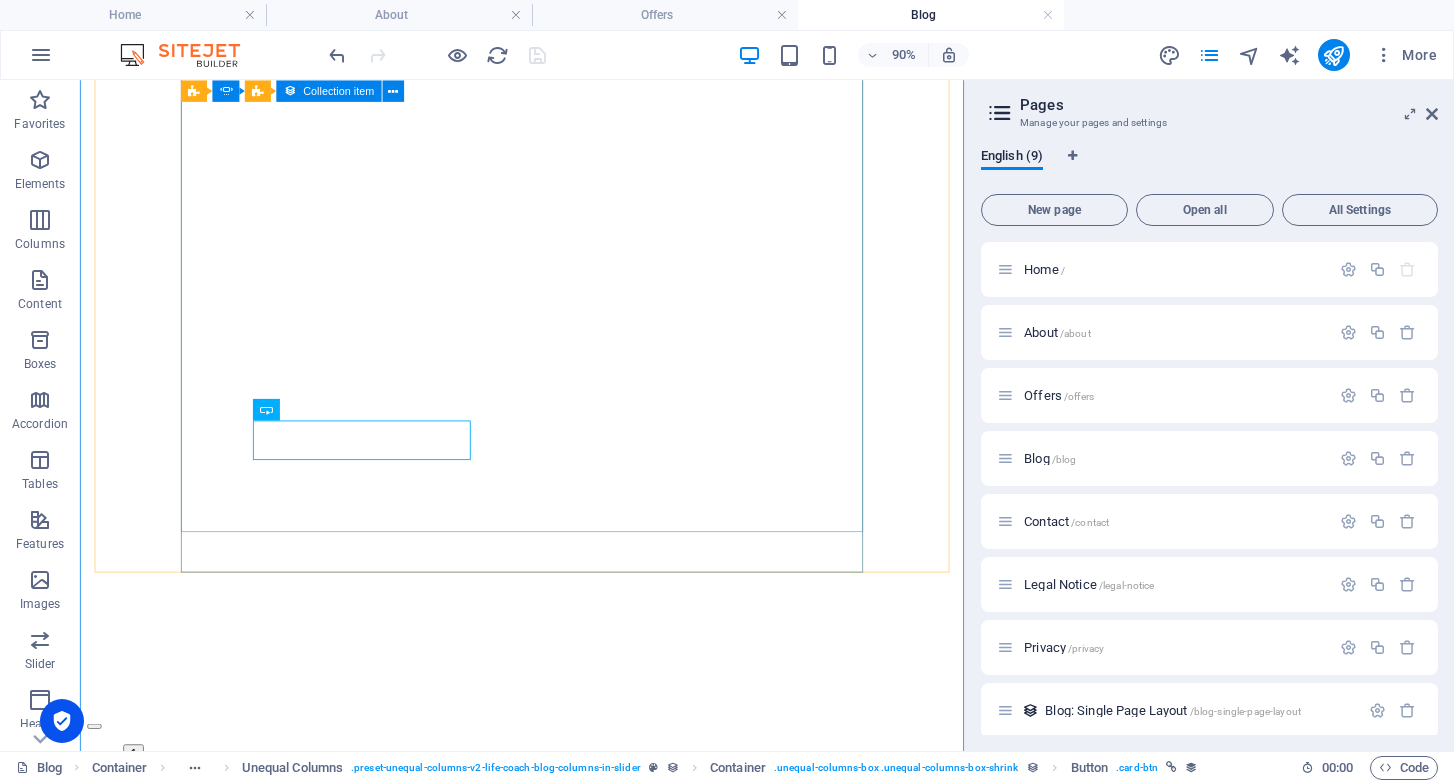 click on "[DATE] Do you know your numbers? [PERSON_NAME] Health Coach Knowing your health markers with blood tests, glucose monitors, and blood pressure cuffs is key to managing your health. An example is [MEDICAL_DATA] or [MEDICAL_DATA] which are difficult to detect by just symptoms. When you know your numbers, you can manage your self-care to improve them and reduce risk for sickness & disease. Let's take a look at some common health markers measured by your doctor. Read more   Drop content here or  Add elements  Paste clipboard" at bounding box center [-291, 1310] 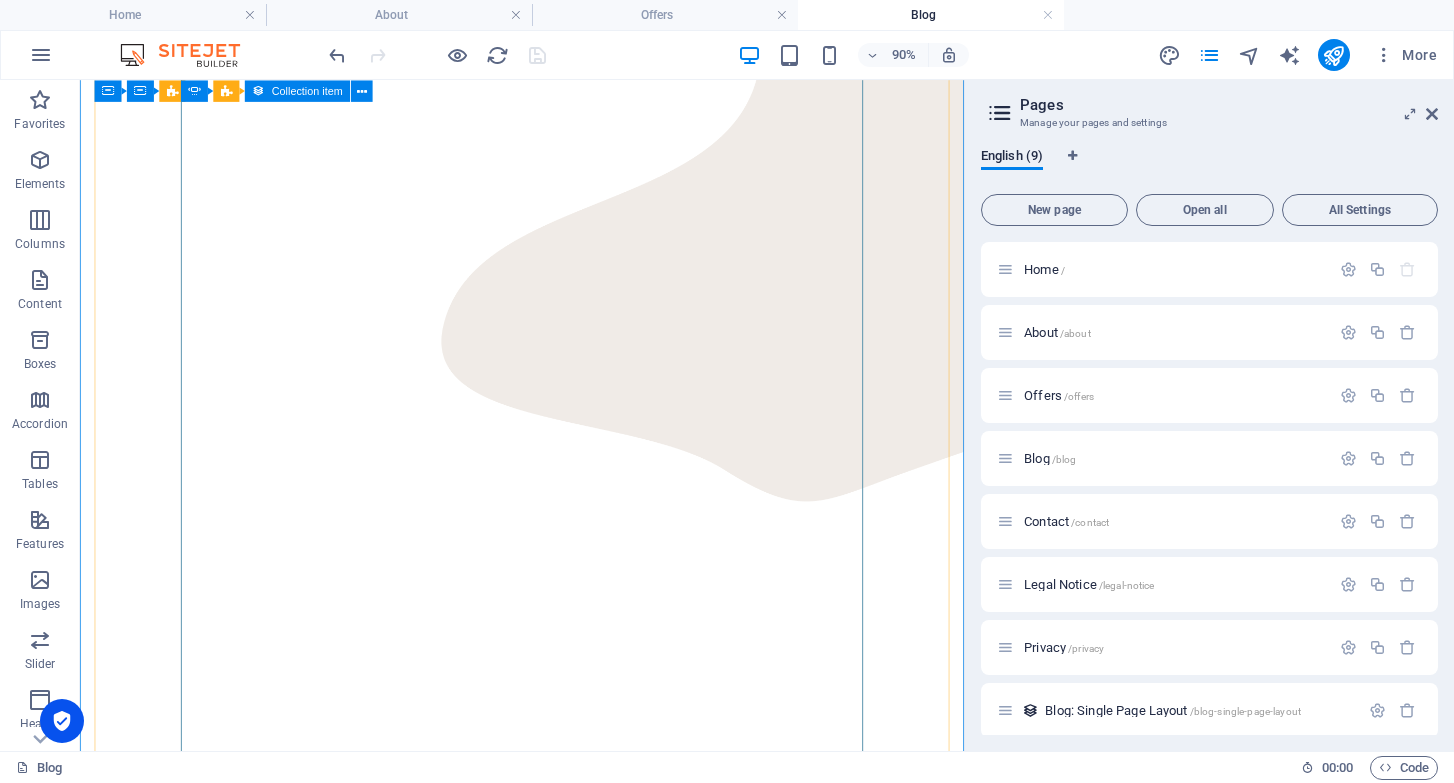 scroll, scrollTop: 618, scrollLeft: 0, axis: vertical 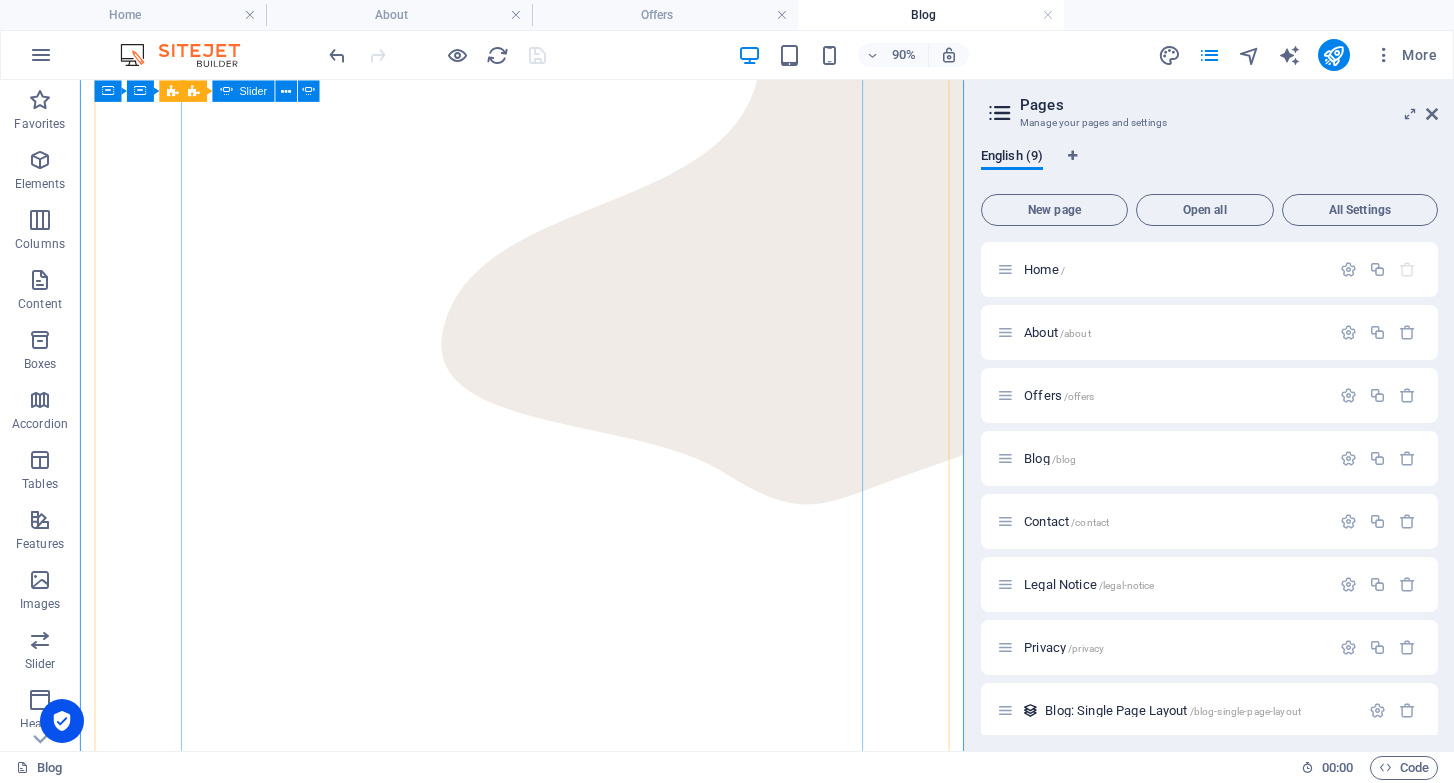 click at bounding box center (96, 1329) 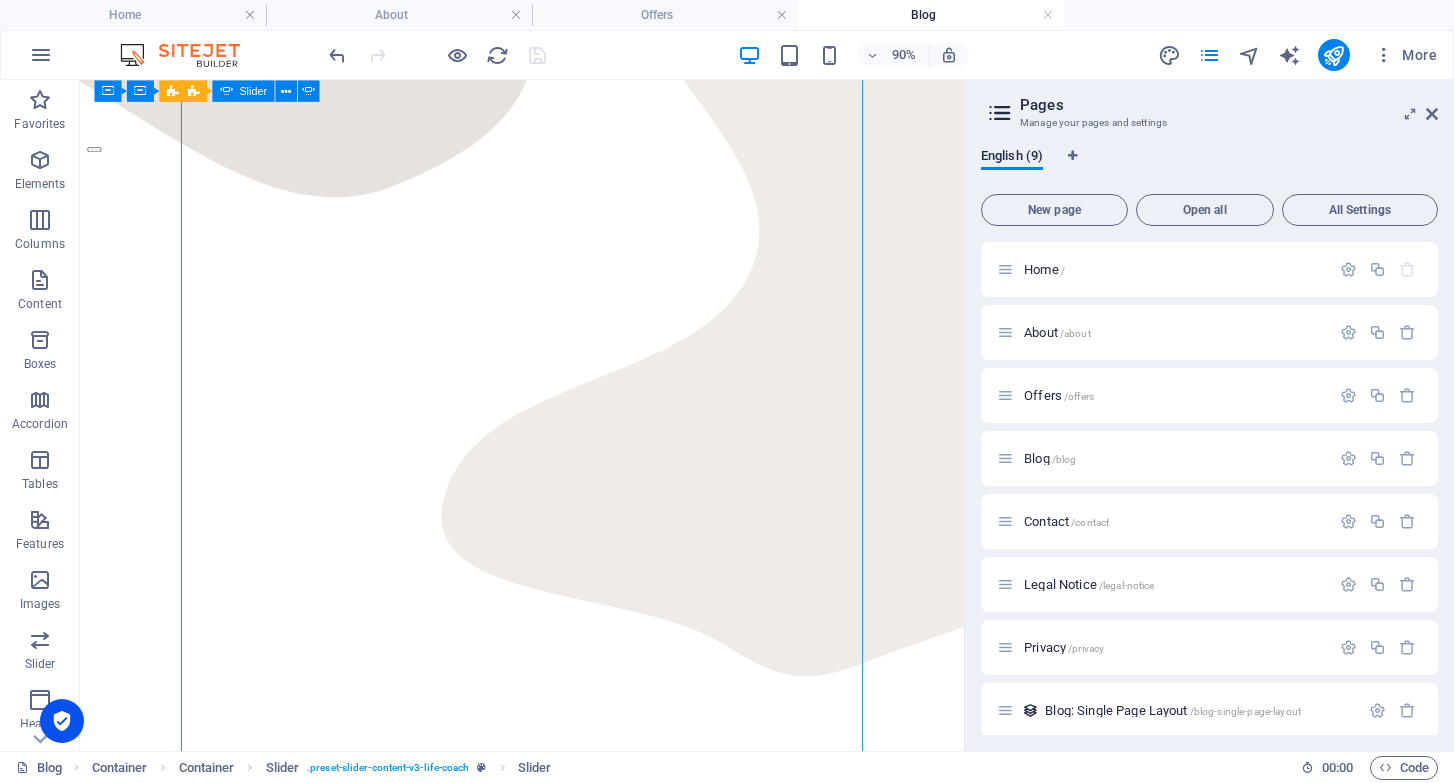 scroll, scrollTop: 418, scrollLeft: 0, axis: vertical 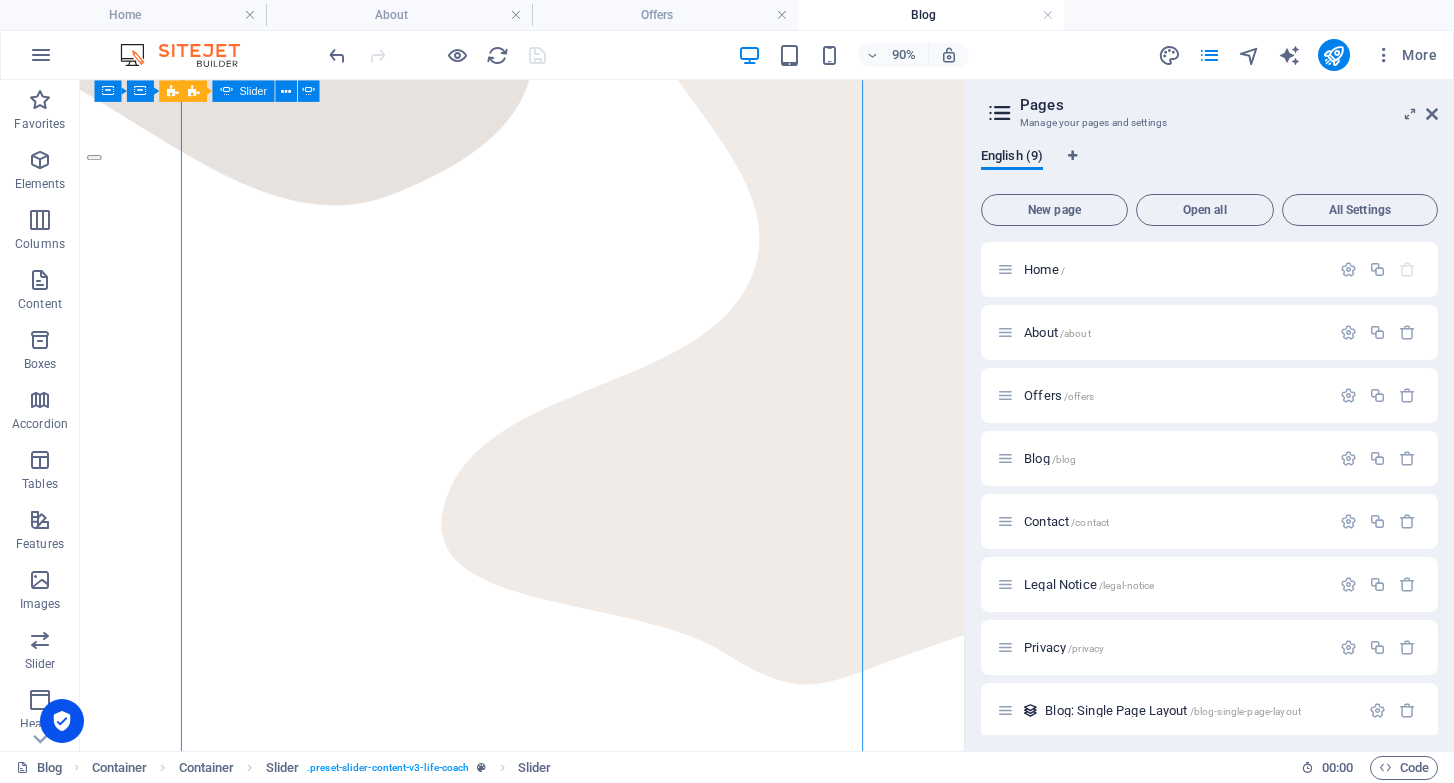 click at bounding box center [96, 1129] 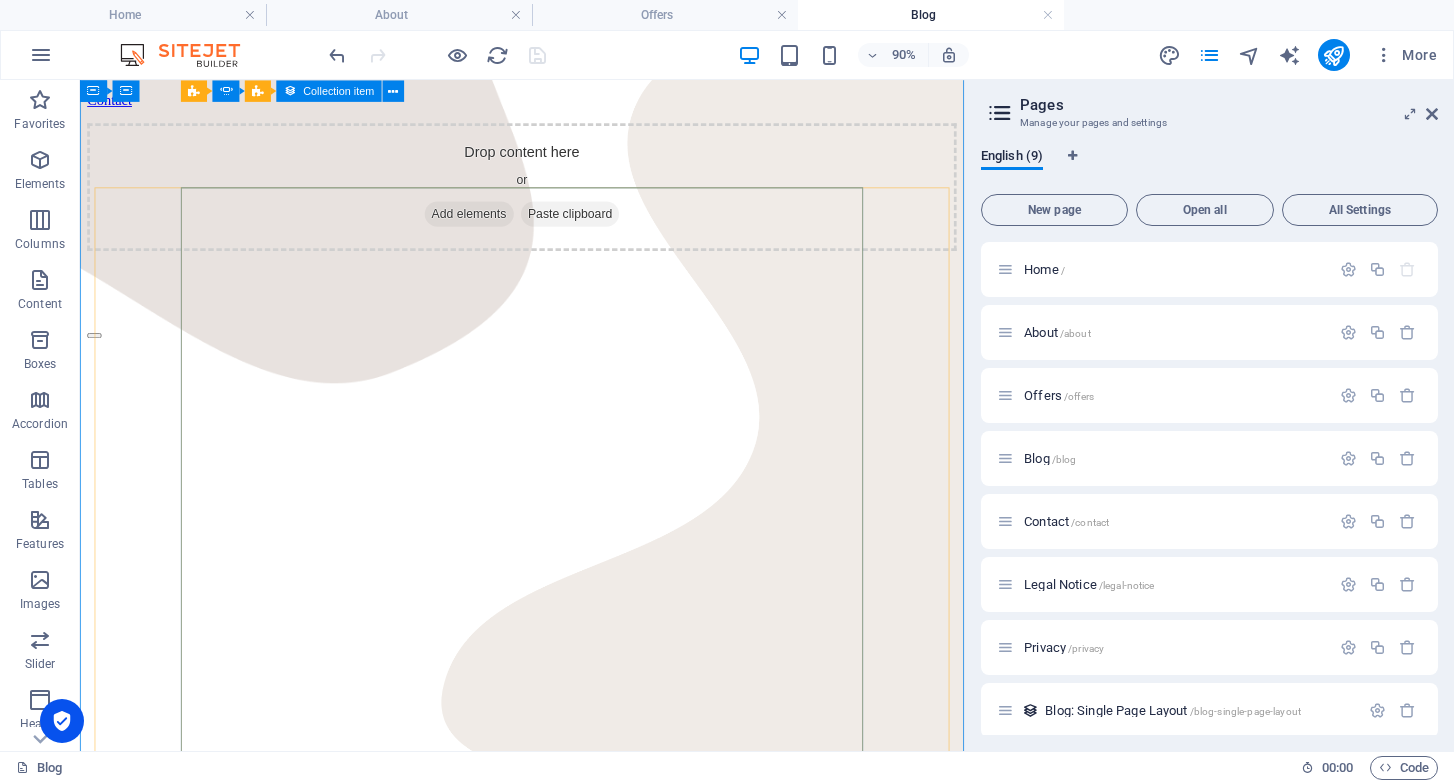 scroll, scrollTop: 216, scrollLeft: 0, axis: vertical 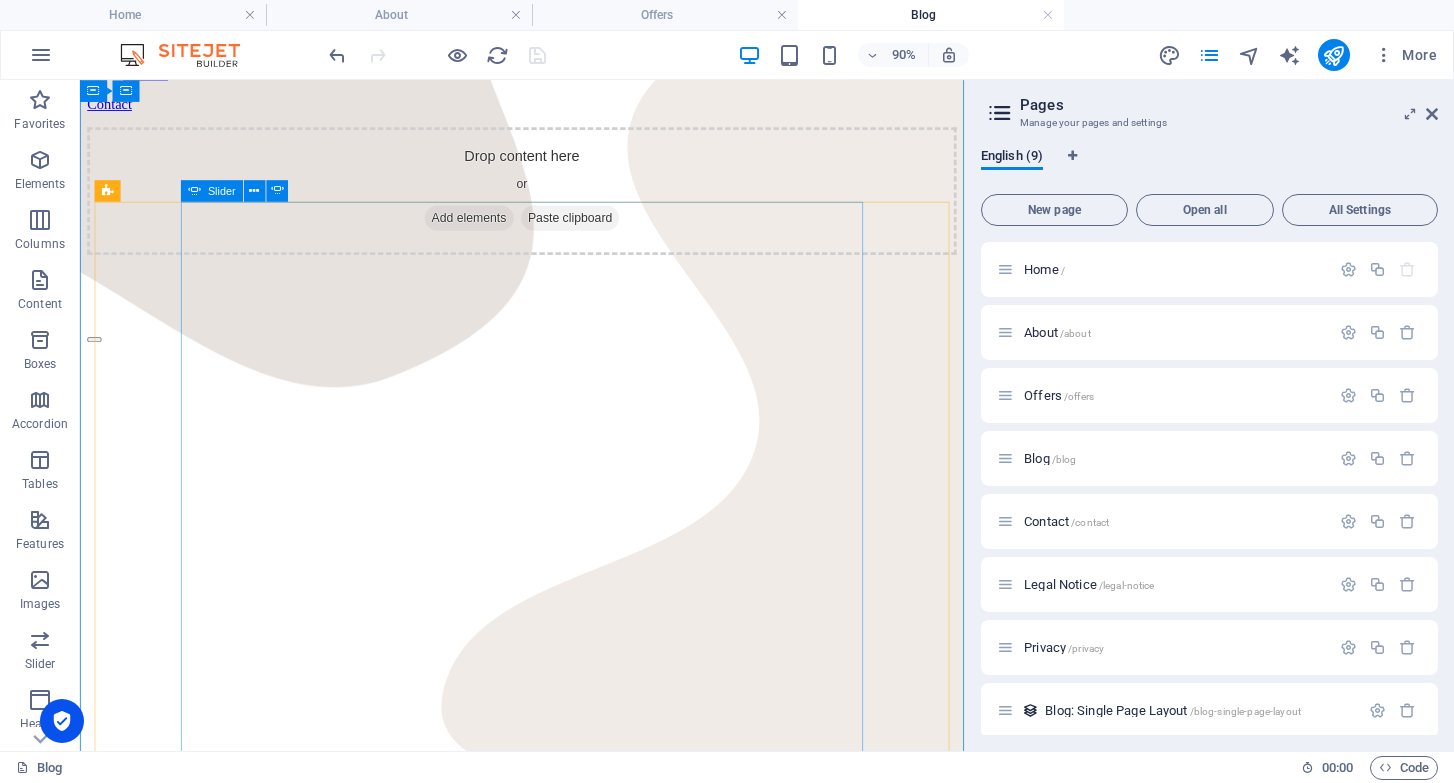 click at bounding box center (96, 1367) 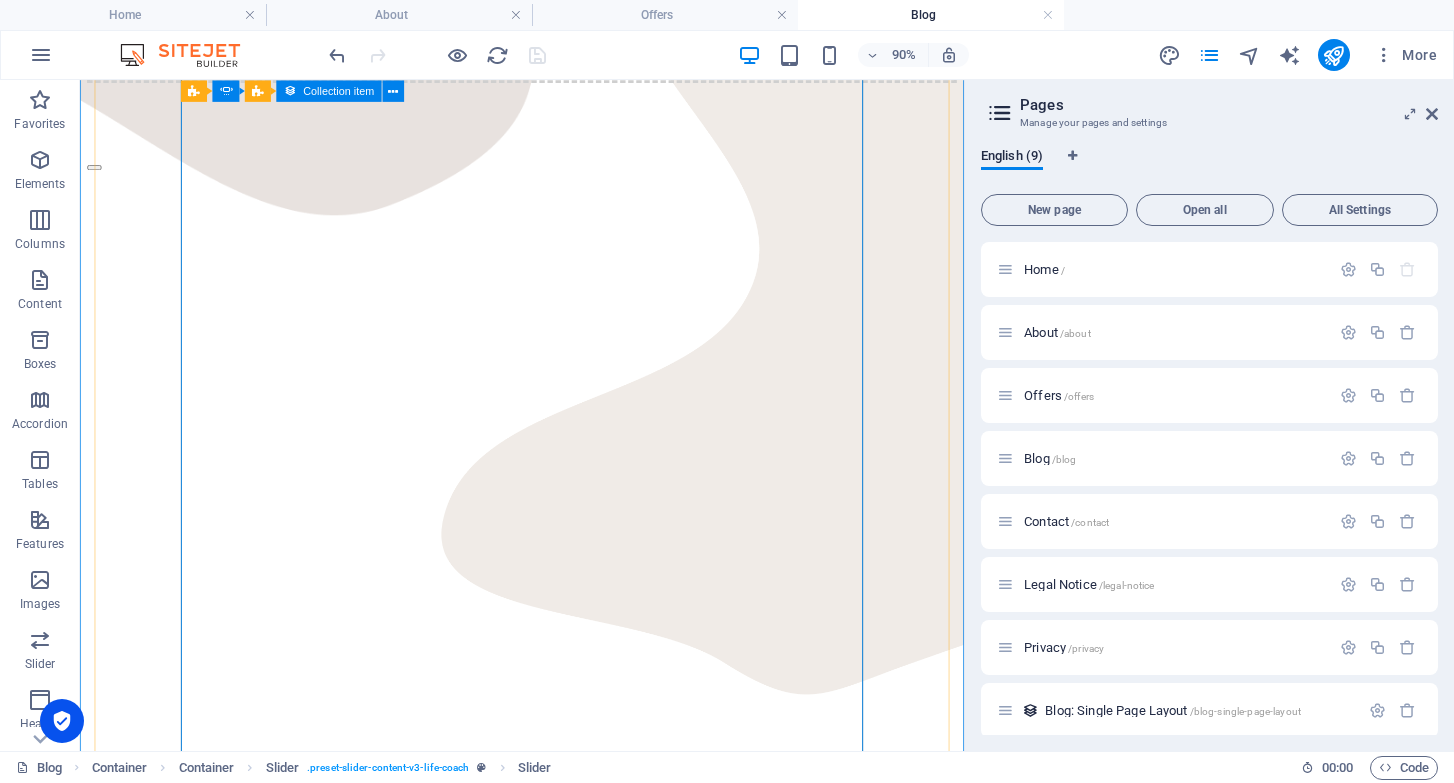 scroll, scrollTop: 354, scrollLeft: 0, axis: vertical 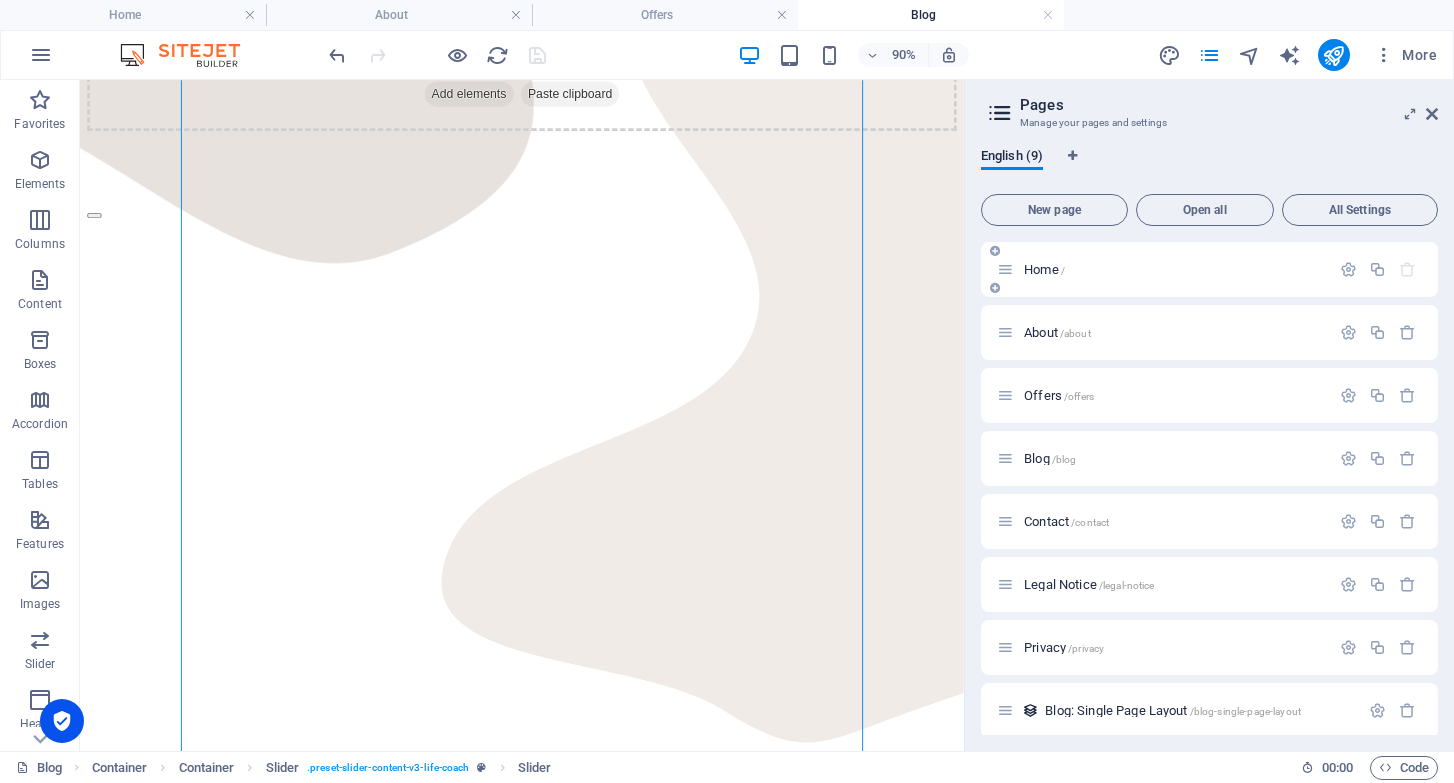 click on "Home /" at bounding box center (1044, 269) 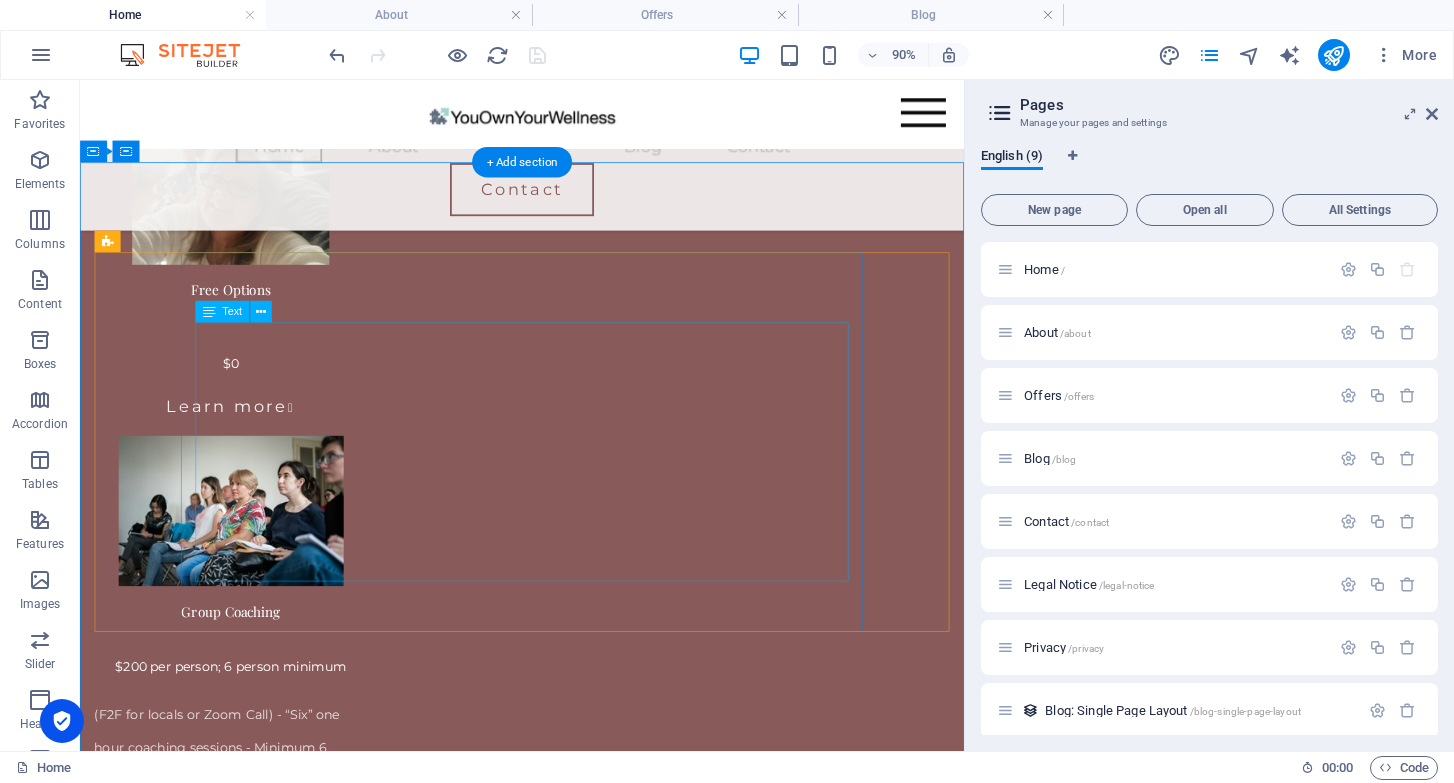 scroll, scrollTop: 2619, scrollLeft: 0, axis: vertical 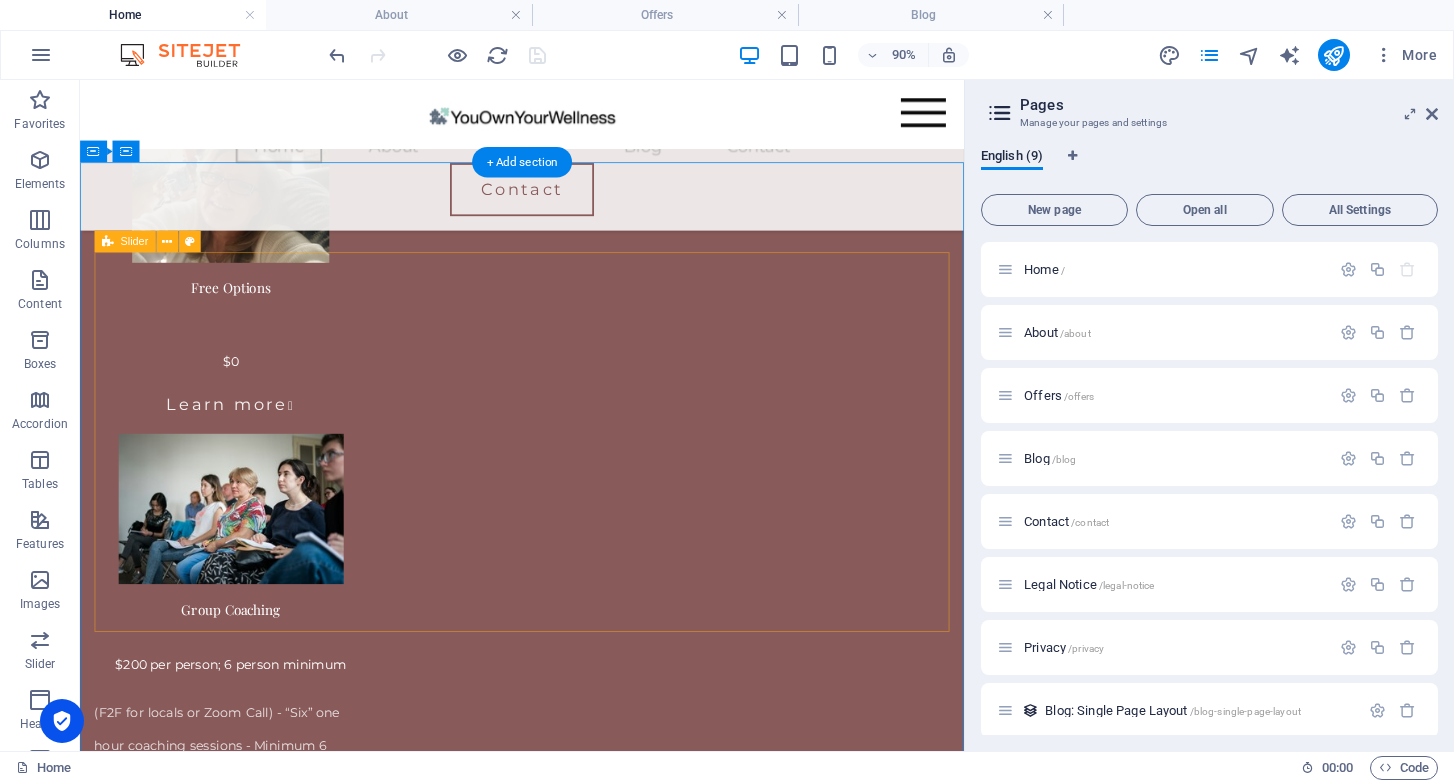click on "What is [MEDICAL_DATA]? [MEDICAL_DATA] is characterized by having 3 of the following 5 conditions: obesity, [MEDICAL_DATA], [MEDICAL_DATA] levels , [MEDICAL_DATA], & [MEDICAL_DATA] levels. It is synonomous with [MEDICAL_DATA] when your body is not utilizing blood sugar effectively, which can lead to weight gain, [MEDICAL_DATA], [MEDICAL_DATA] II and cardio-[MEDICAL_DATA]. [MEDICAL_DATA] addresses these conditions with life style changes. If a genie granted you three wishes for your health, what would they be? I can help you with healthy weight, [MEDICAL_DATA], stopping addictive habits like smoking, exercise that makes sense for your situation, and improving risks associated with [MEDICAL_DATA], [MEDICAL_DATA] and [MEDICAL_DATA]. What else matters to you? Why does Board Certification Matter? Board Certification matters for your safety!!   Not   What is [MEDICAL_DATA]? If a genie granted you three wishes for your health, what would they be?" at bounding box center (571, 2812) 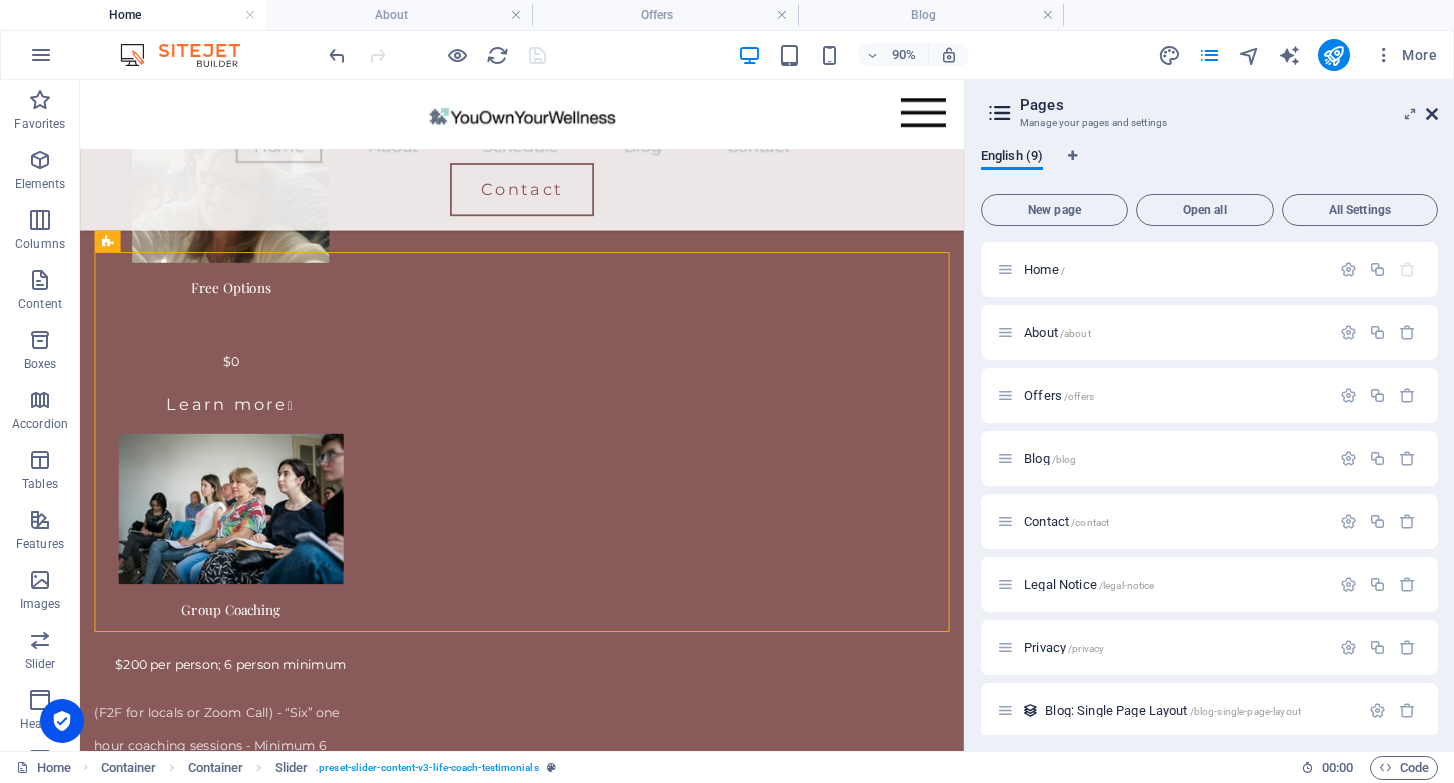 click at bounding box center [1432, 114] 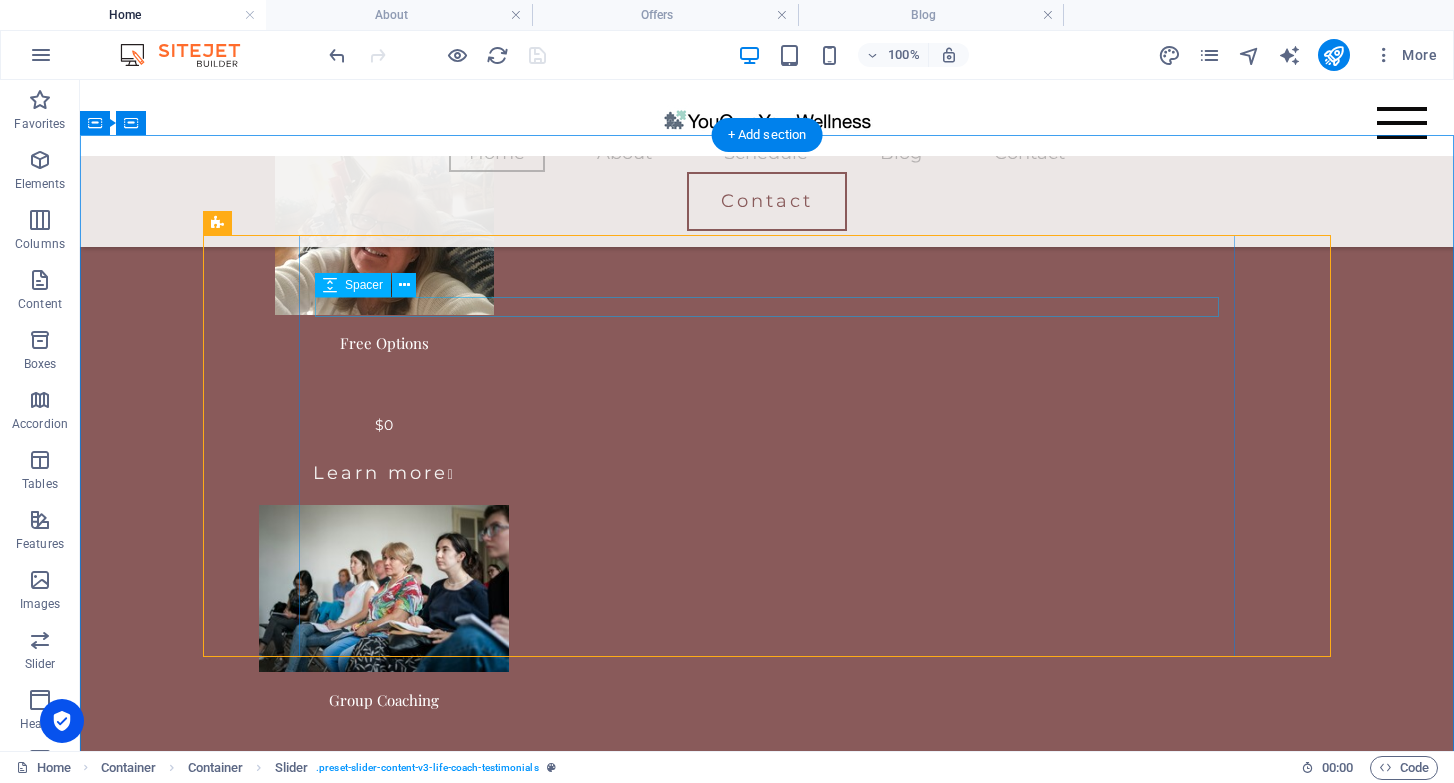 click at bounding box center [-1121, 2633] 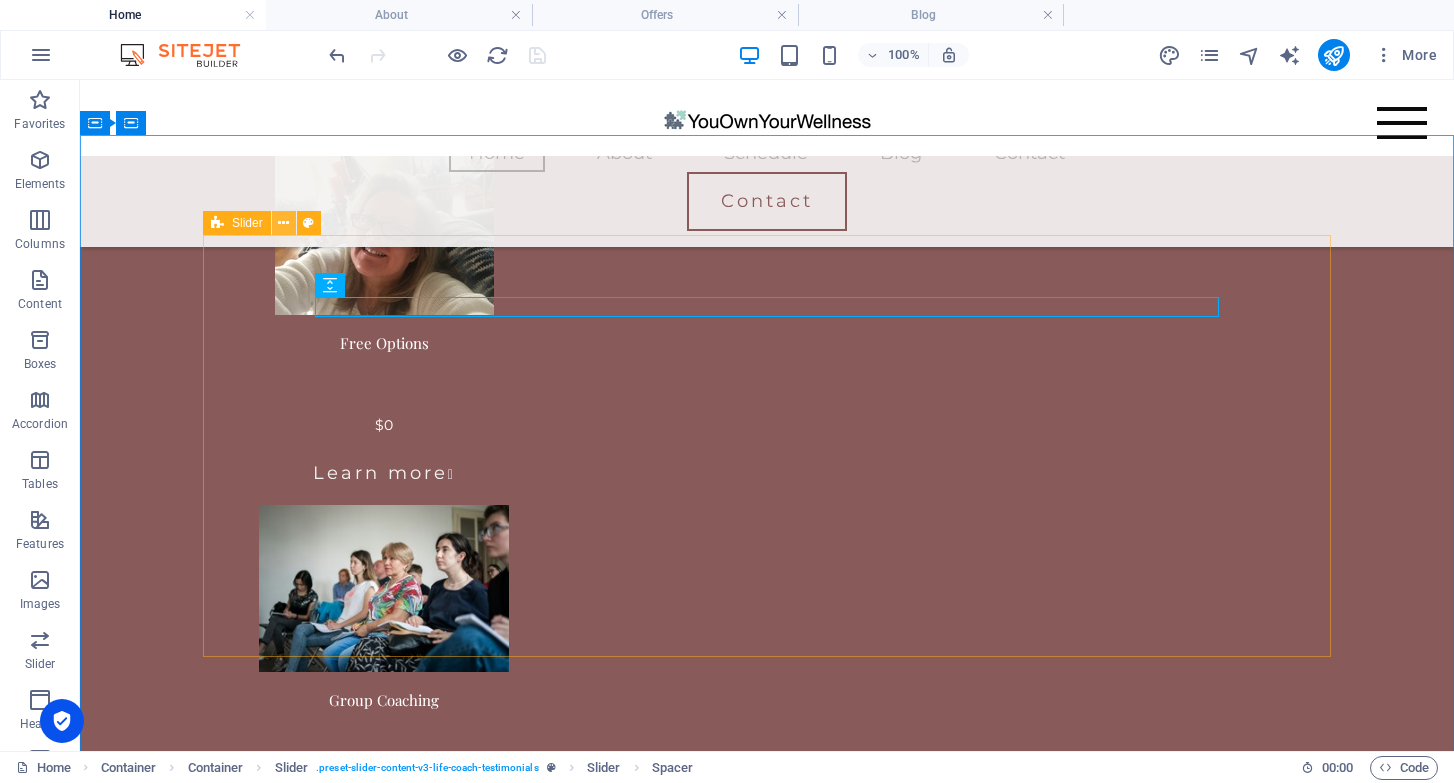 click at bounding box center (283, 223) 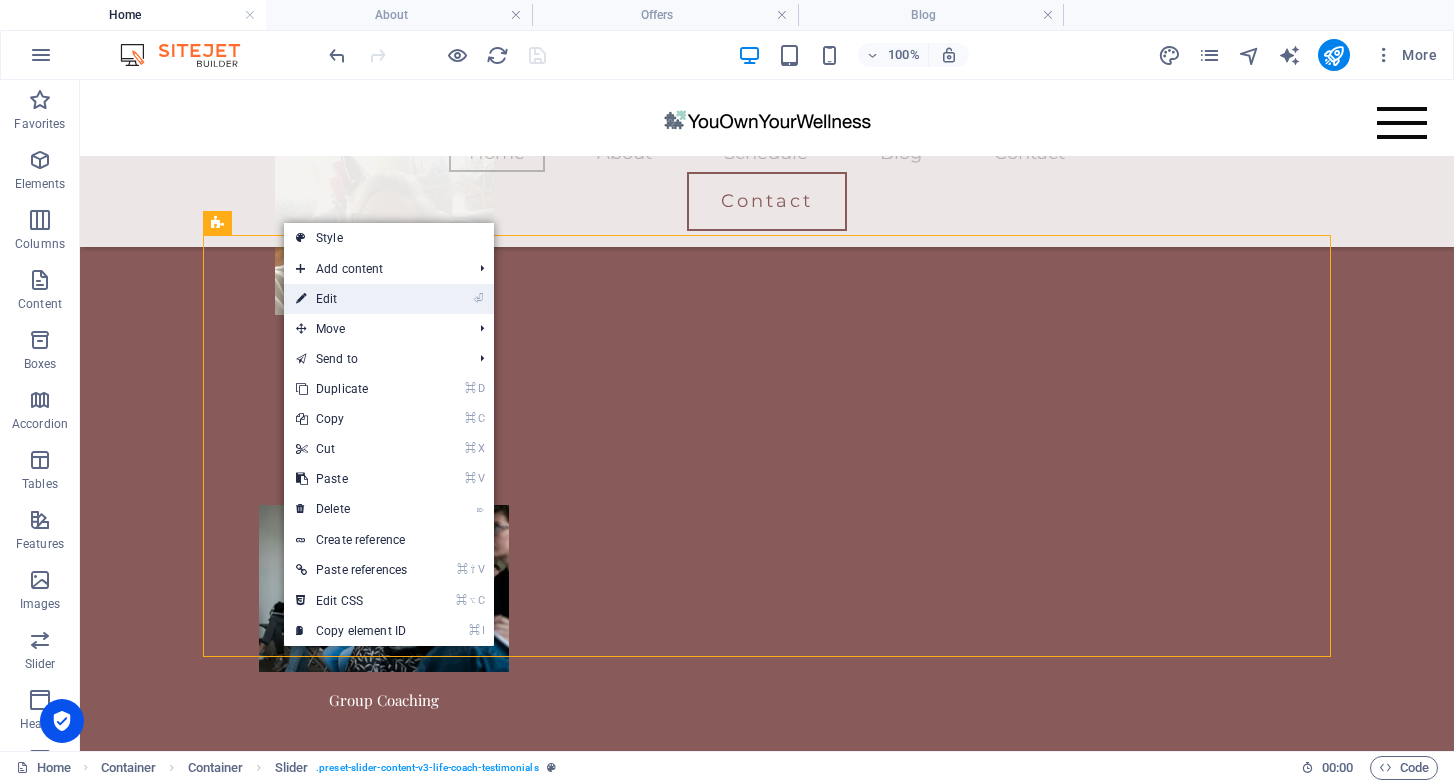 click on "⏎  Edit" at bounding box center [351, 299] 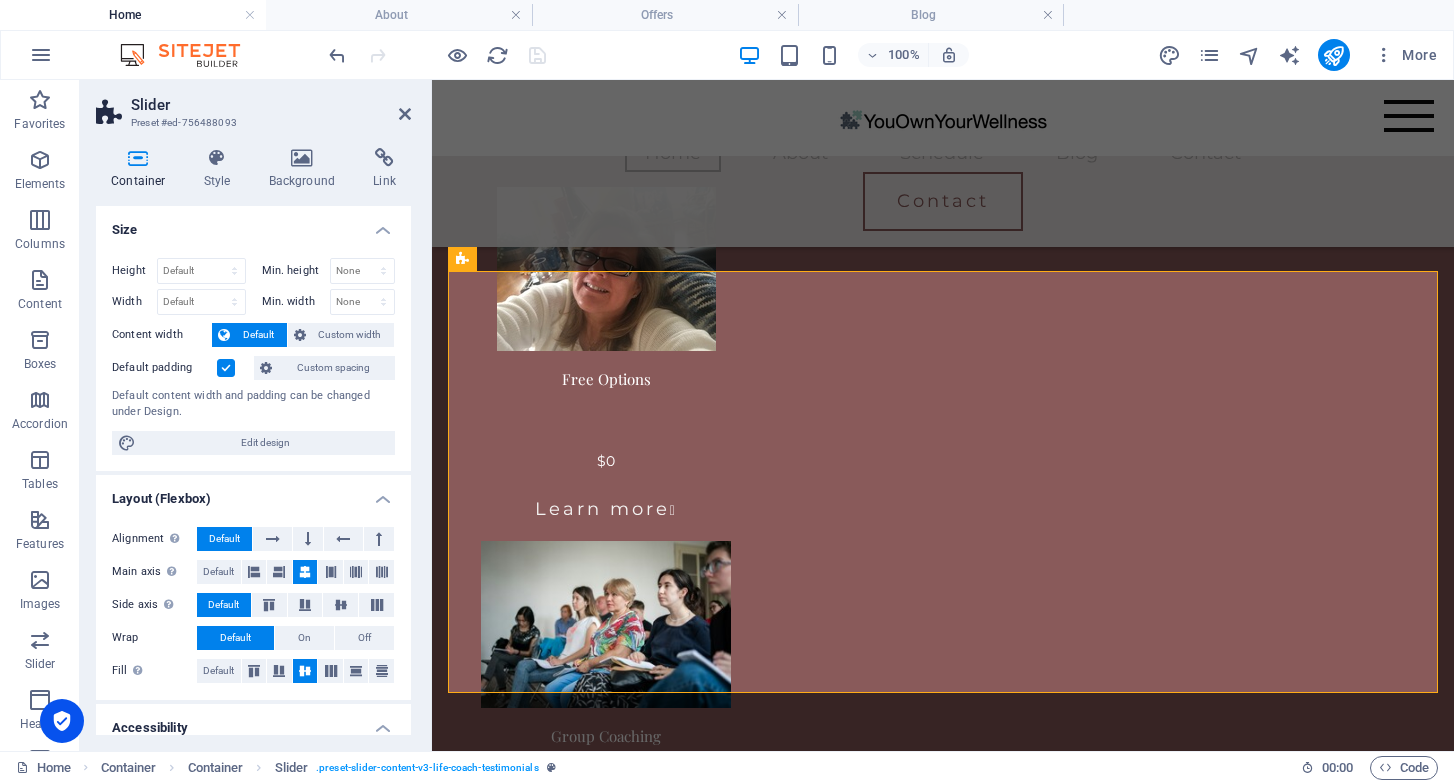 scroll, scrollTop: 2587, scrollLeft: 0, axis: vertical 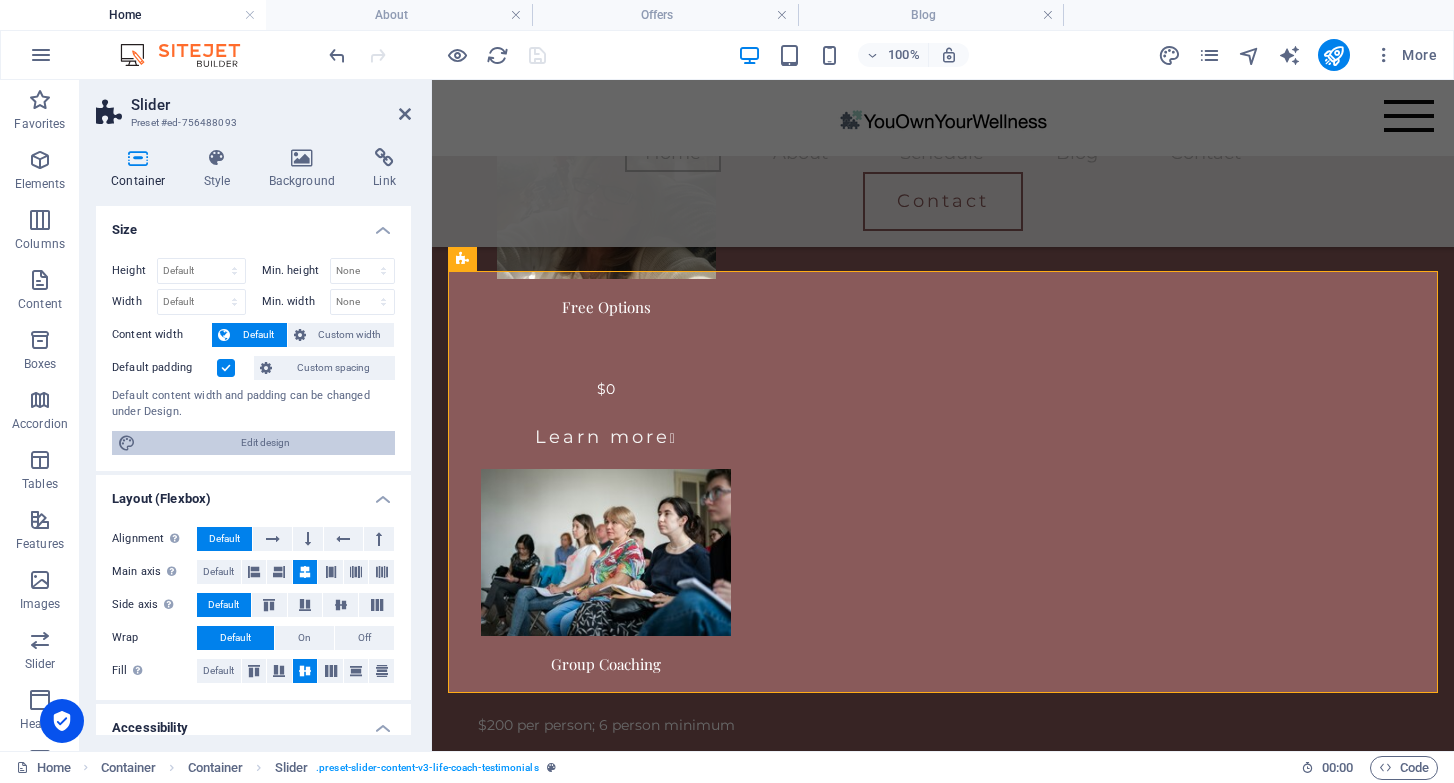click on "Edit design" at bounding box center [265, 443] 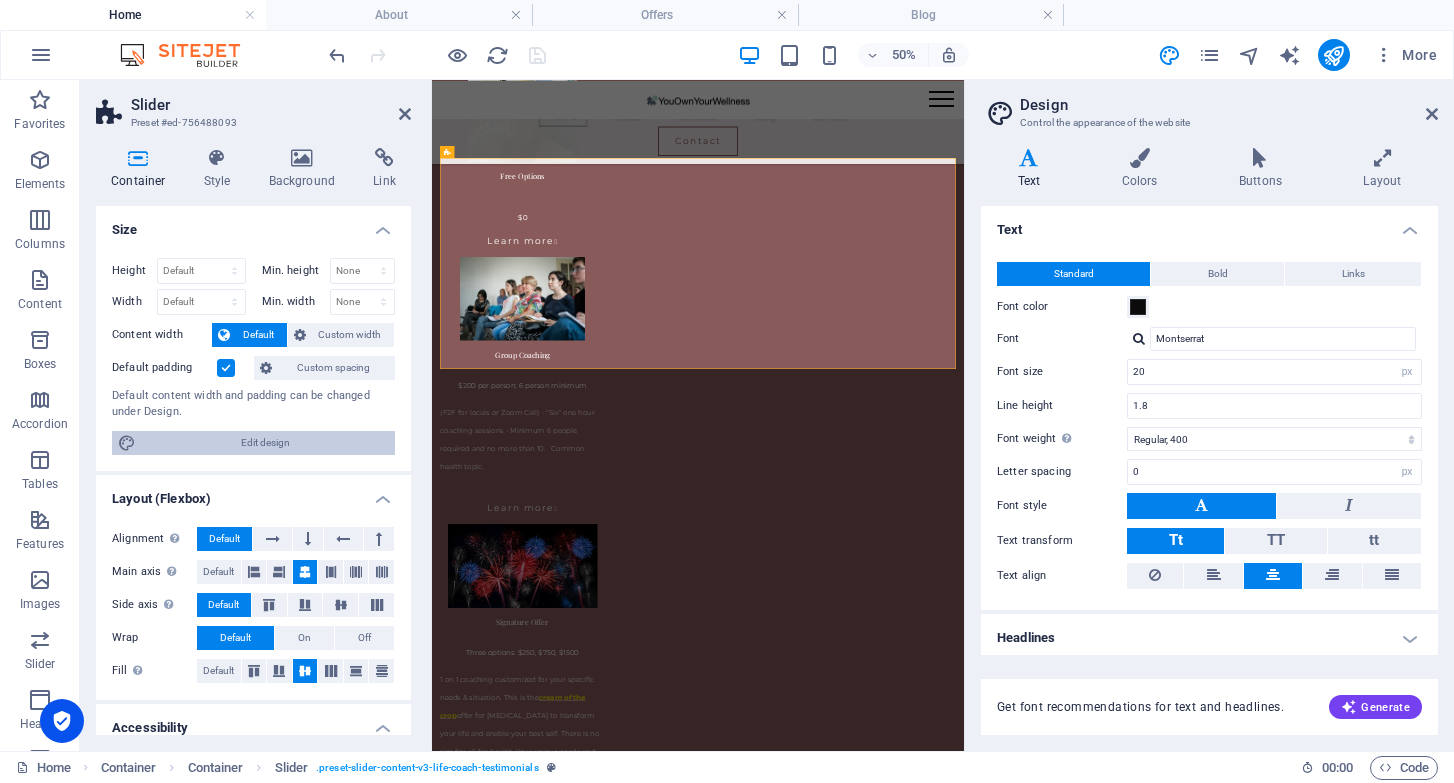 scroll, scrollTop: 2551, scrollLeft: 0, axis: vertical 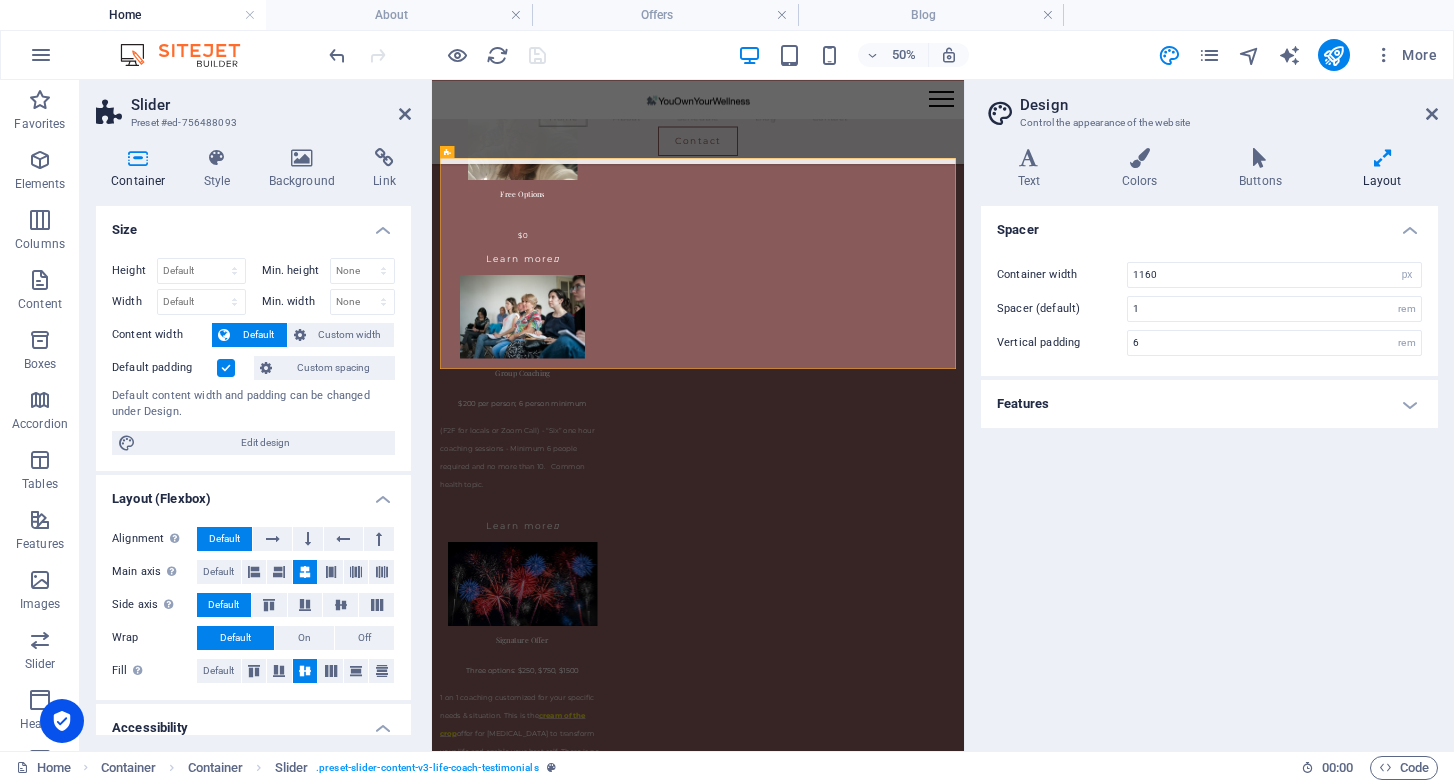 click on "Features" at bounding box center (1209, 404) 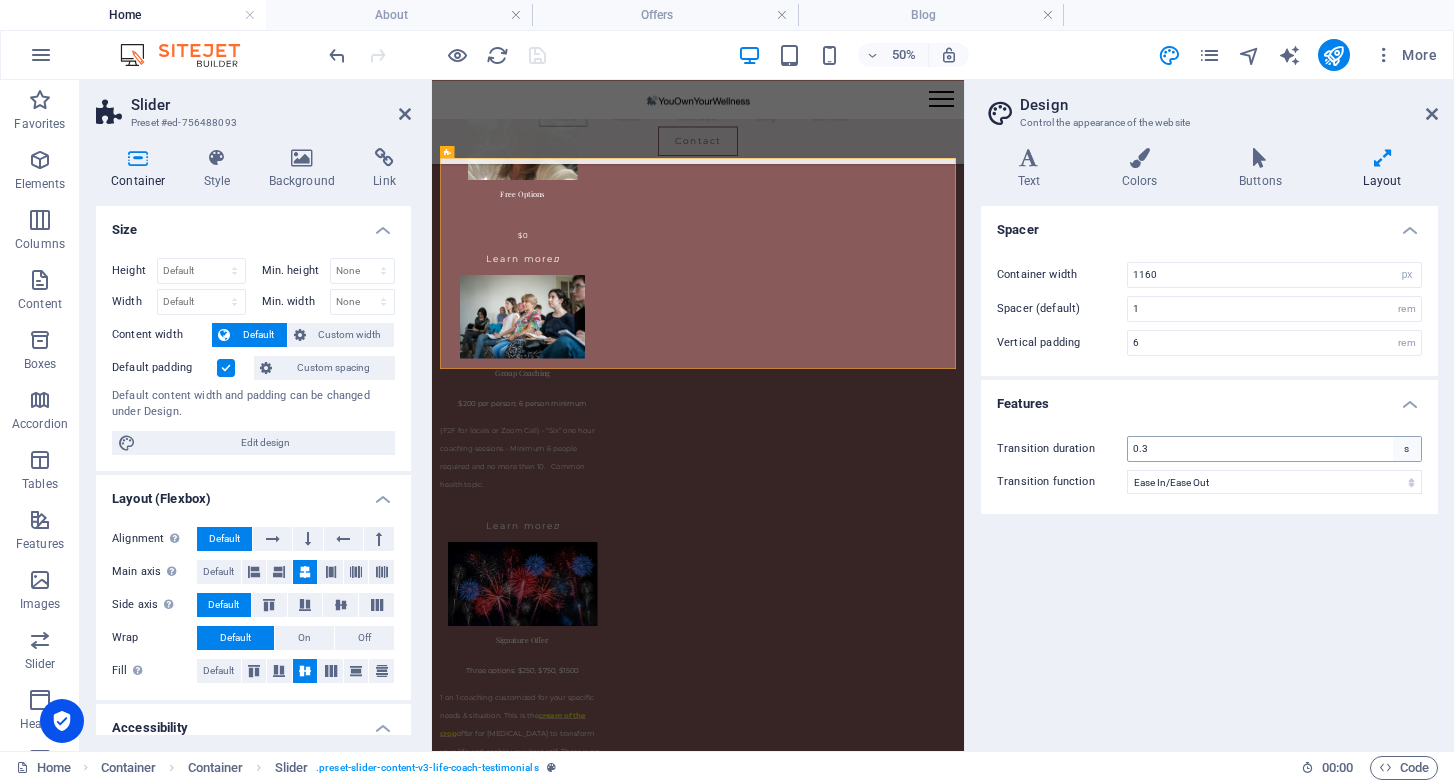 click on "s" at bounding box center [1407, 449] 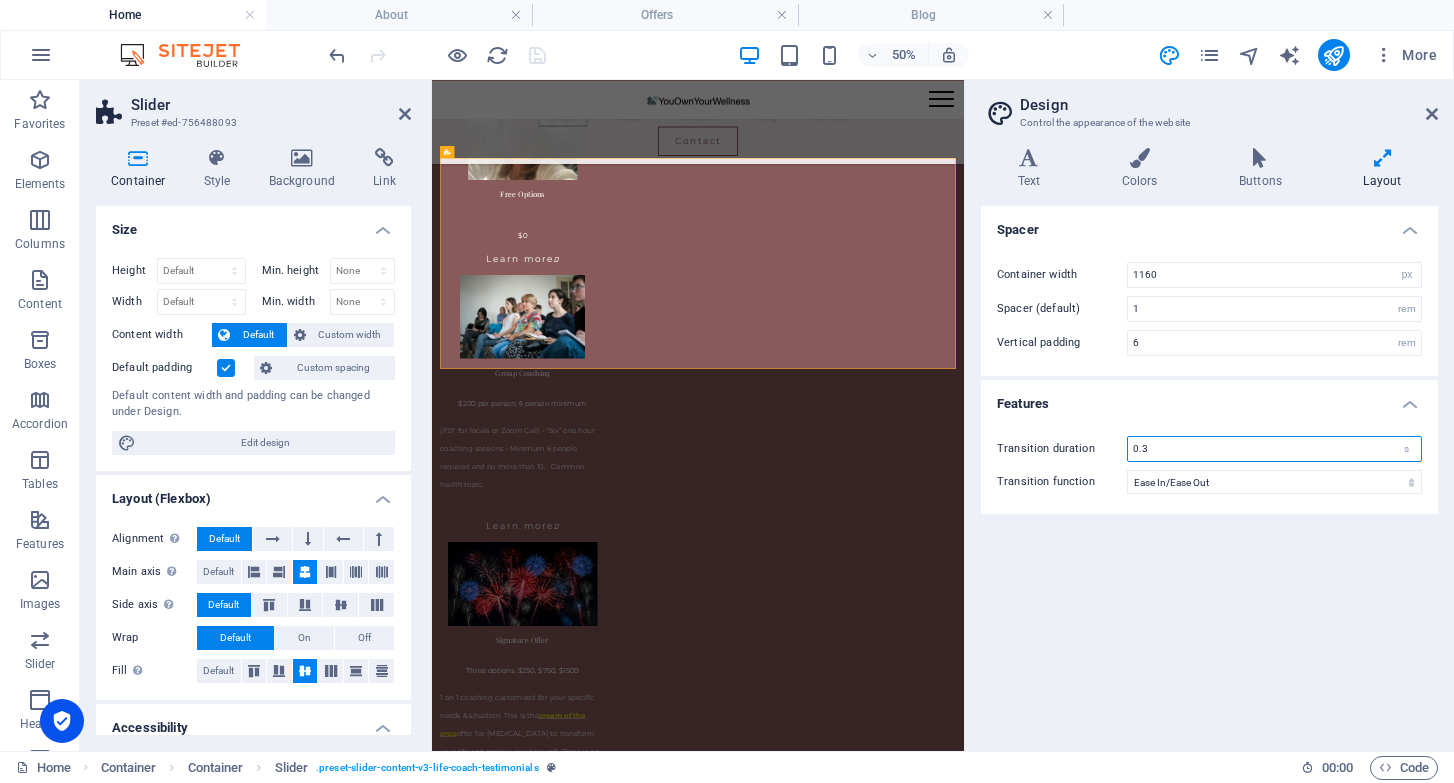 click on "0.3" at bounding box center (1274, 449) 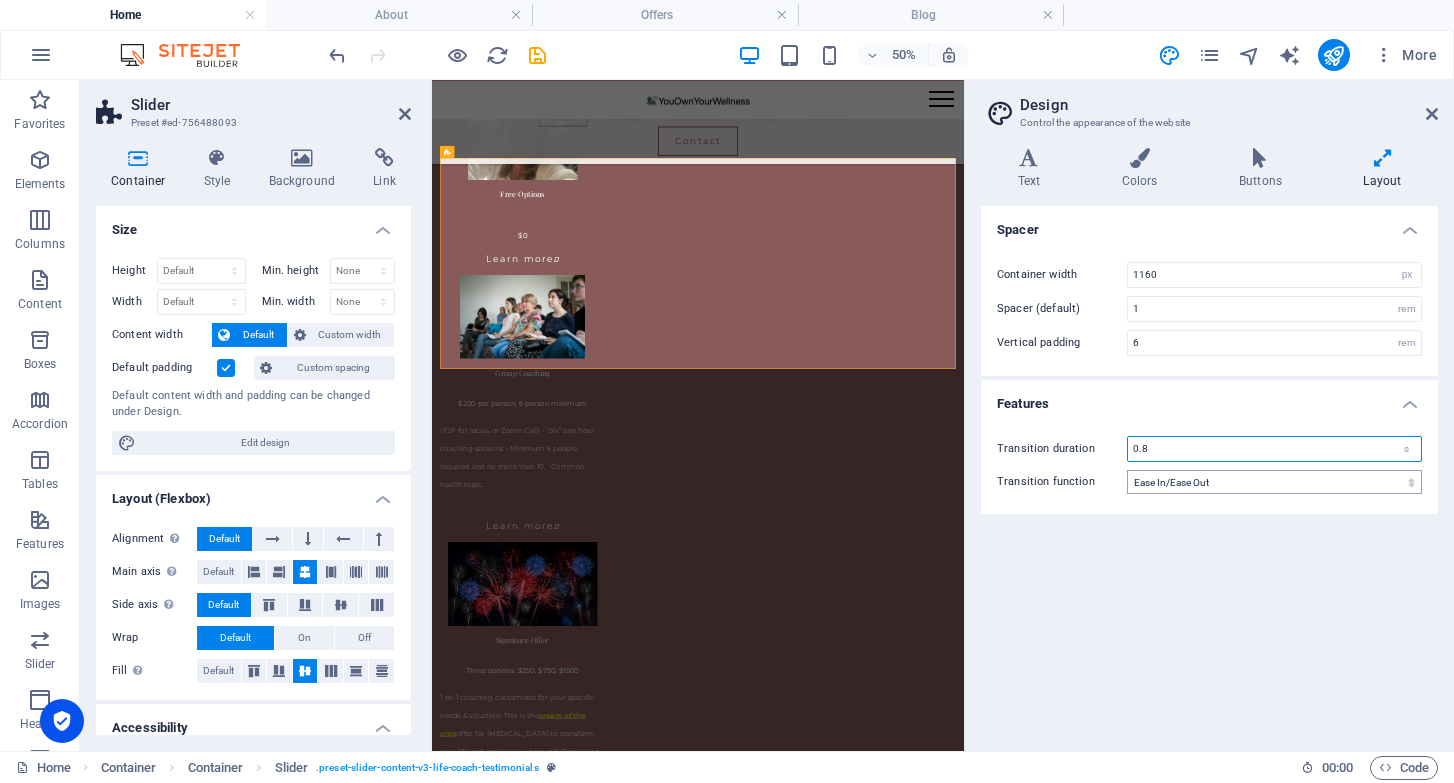 type on "0.8" 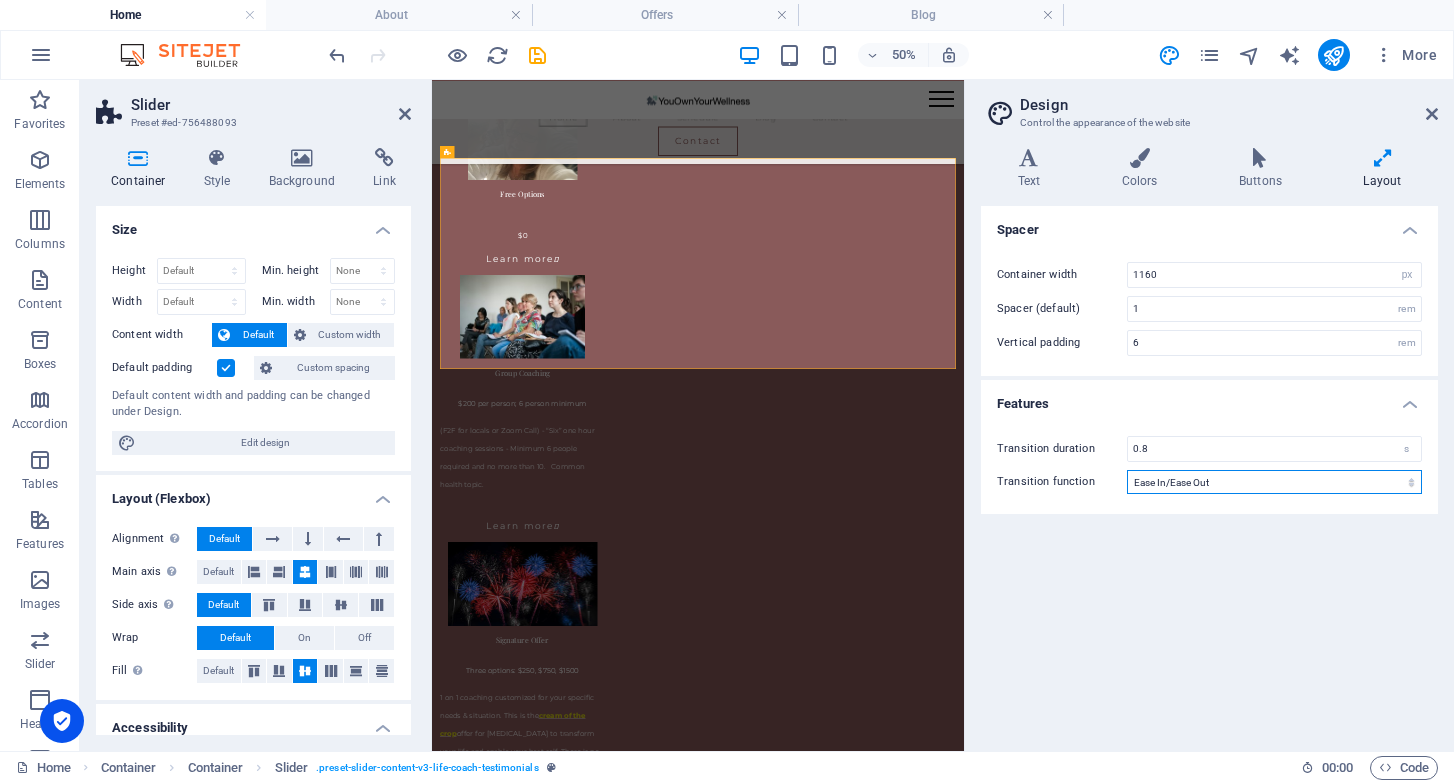 click on "Ease Ease In Ease Out Ease In/Ease Out Linear" at bounding box center (1274, 482) 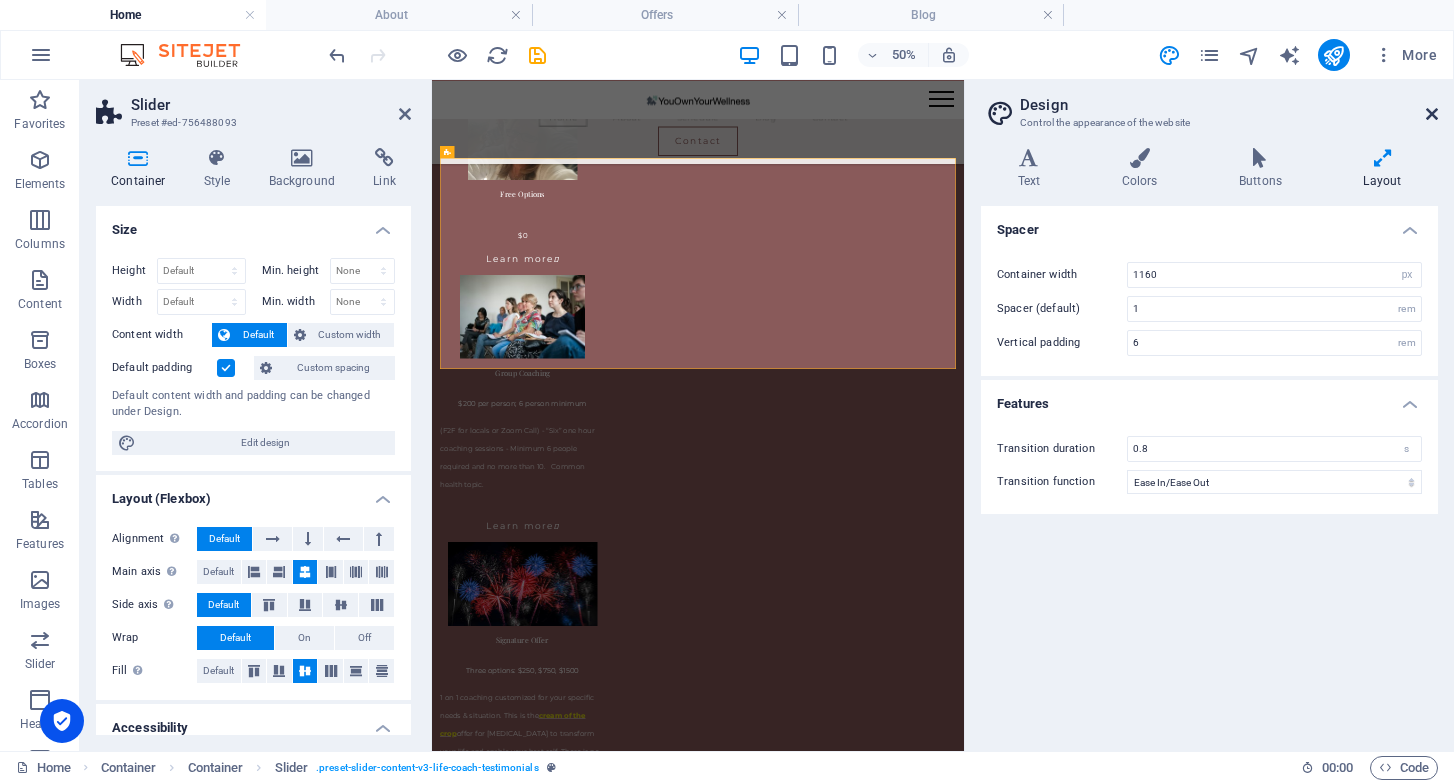 click at bounding box center (1432, 114) 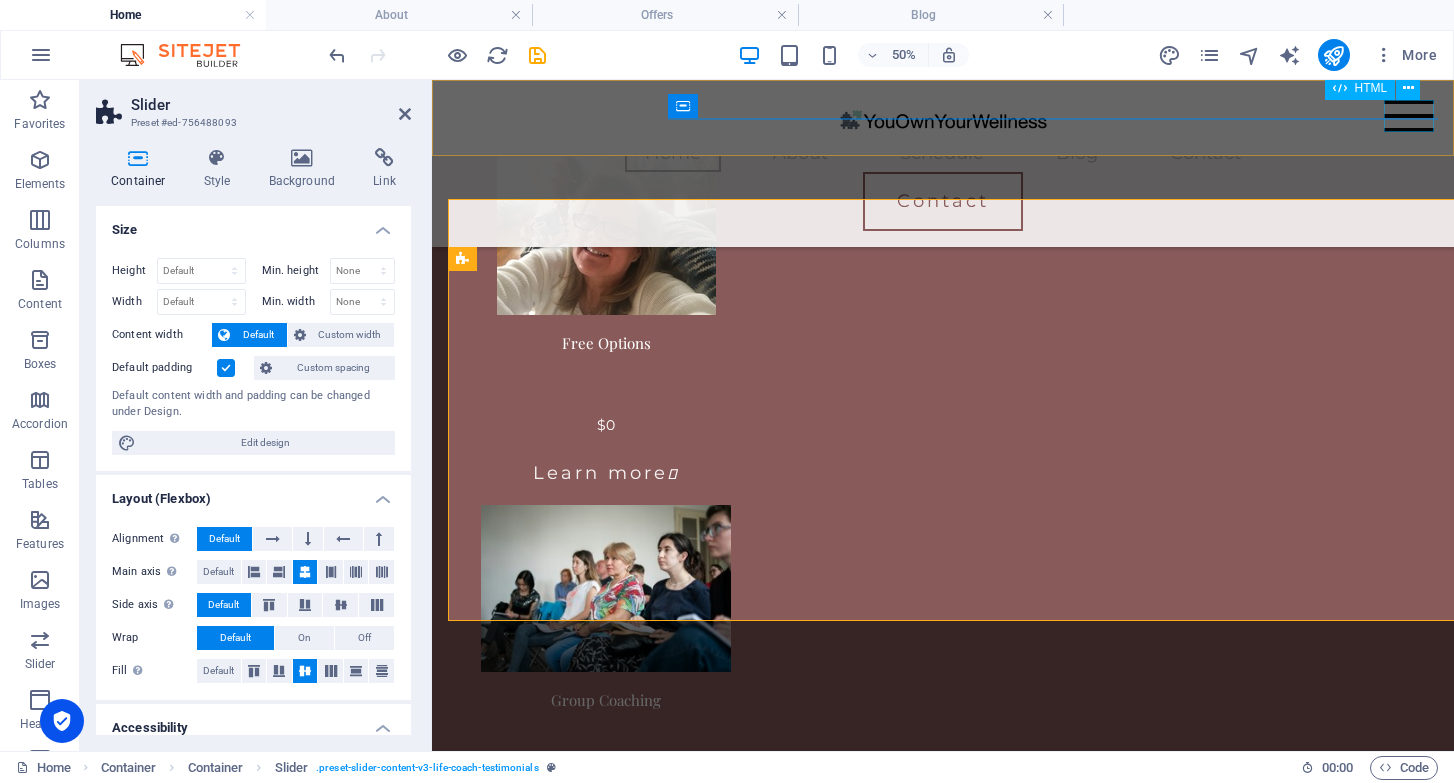 scroll, scrollTop: 2587, scrollLeft: 0, axis: vertical 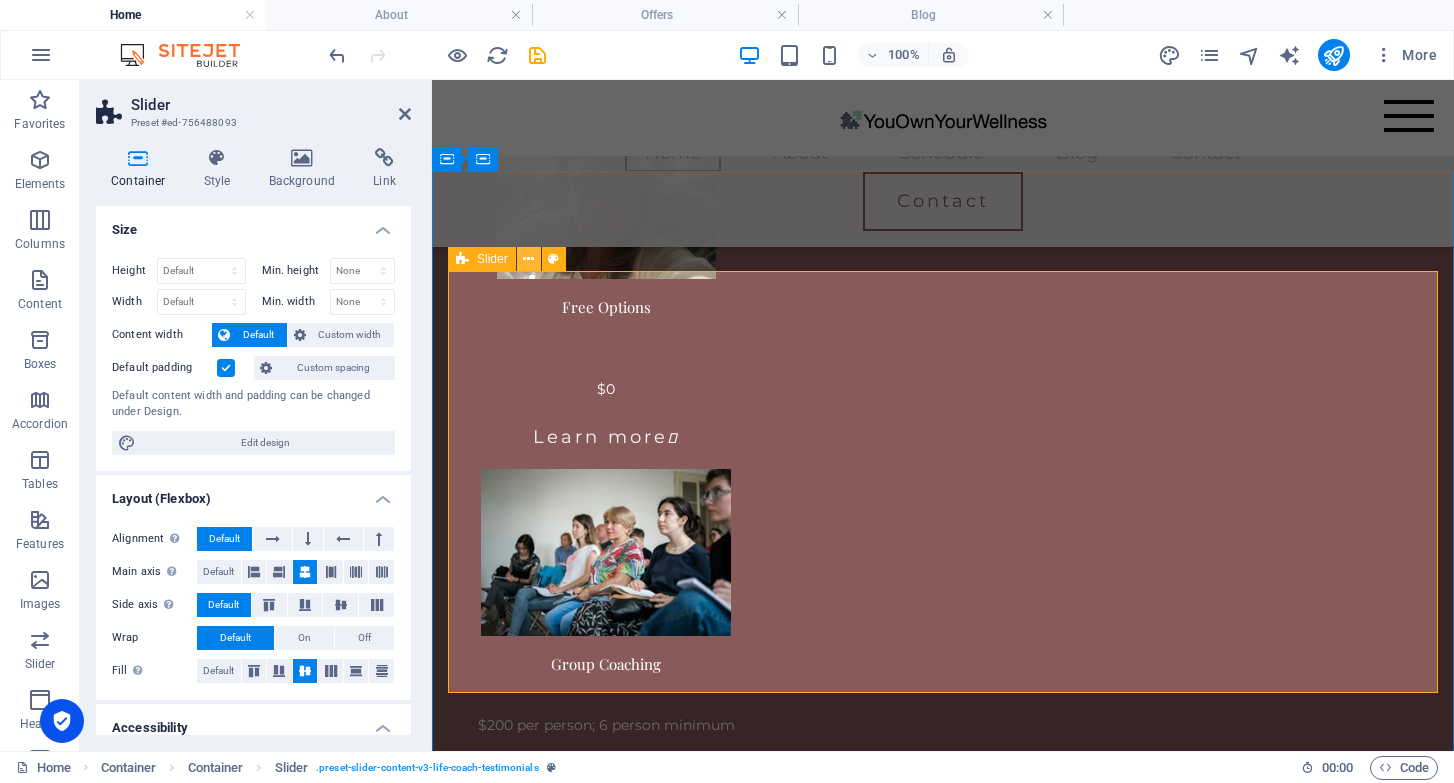 click at bounding box center (528, 259) 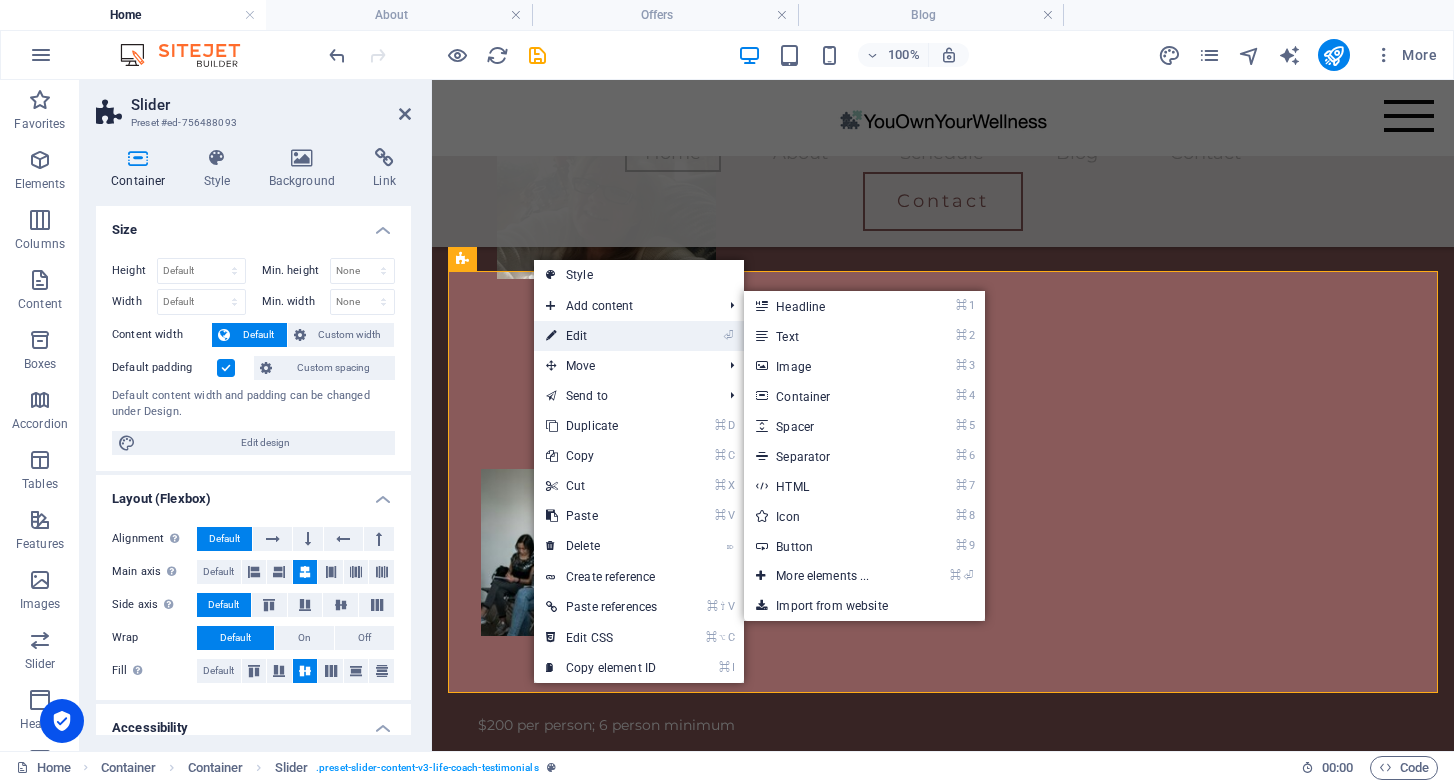 click on "⏎  Edit" at bounding box center [601, 336] 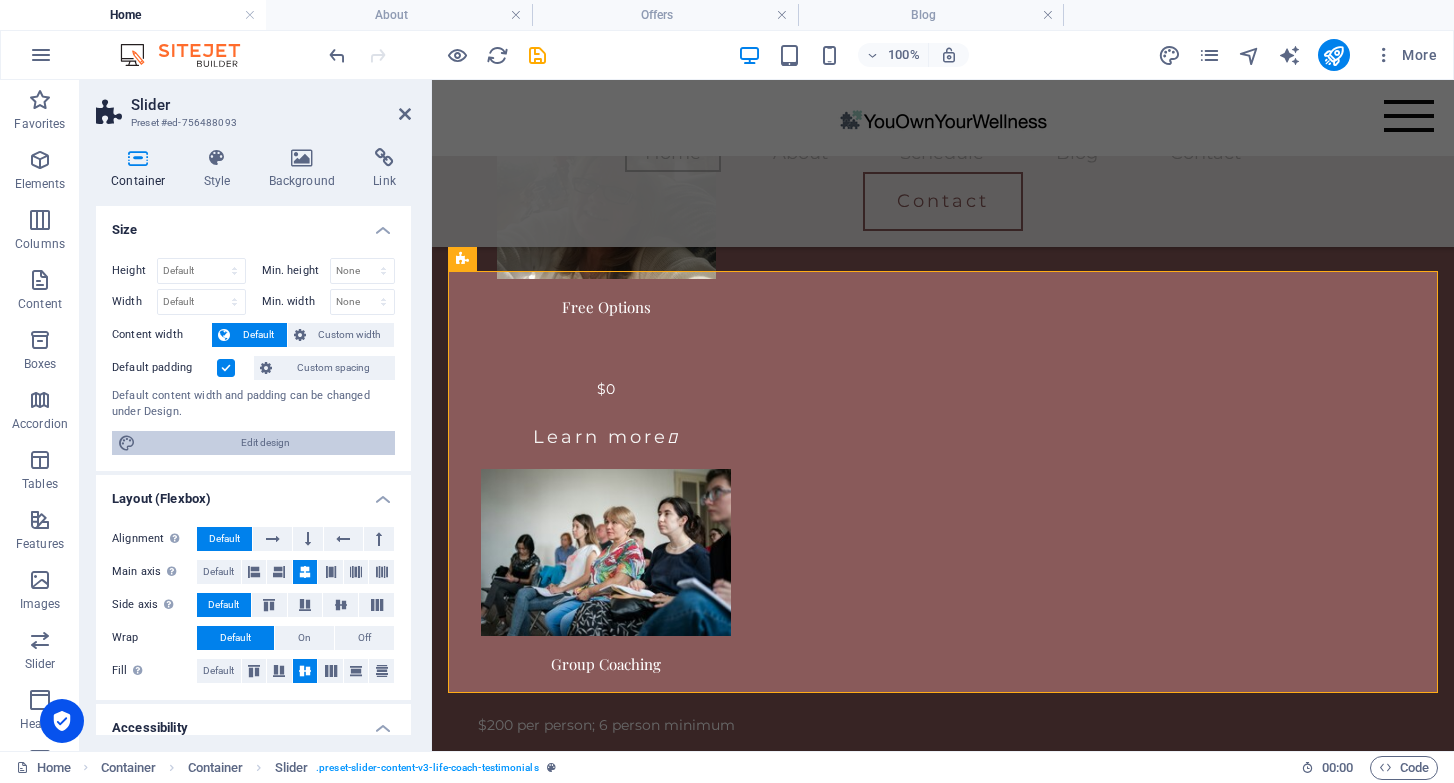click on "Edit design" at bounding box center [265, 443] 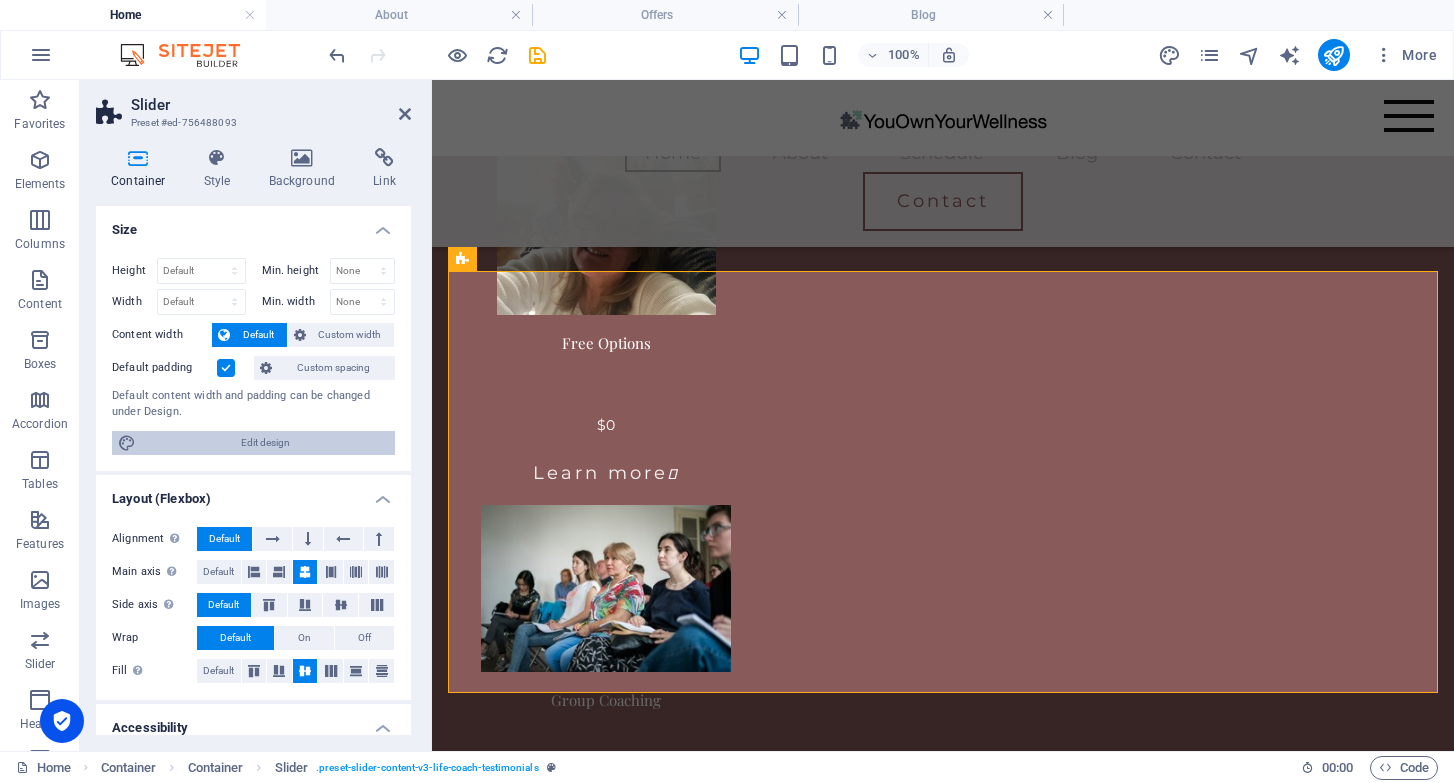 select on "px" 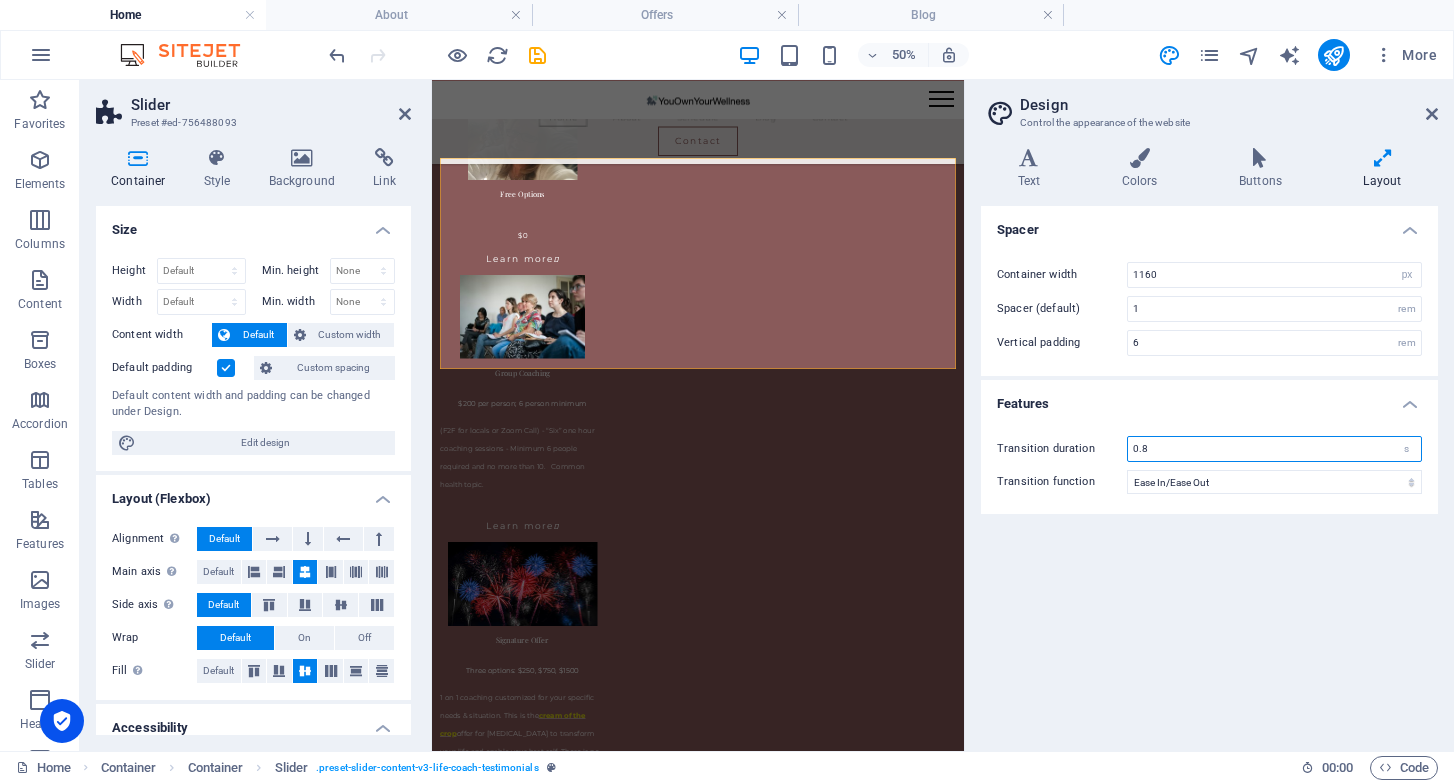 click on "0.8" at bounding box center [1274, 449] 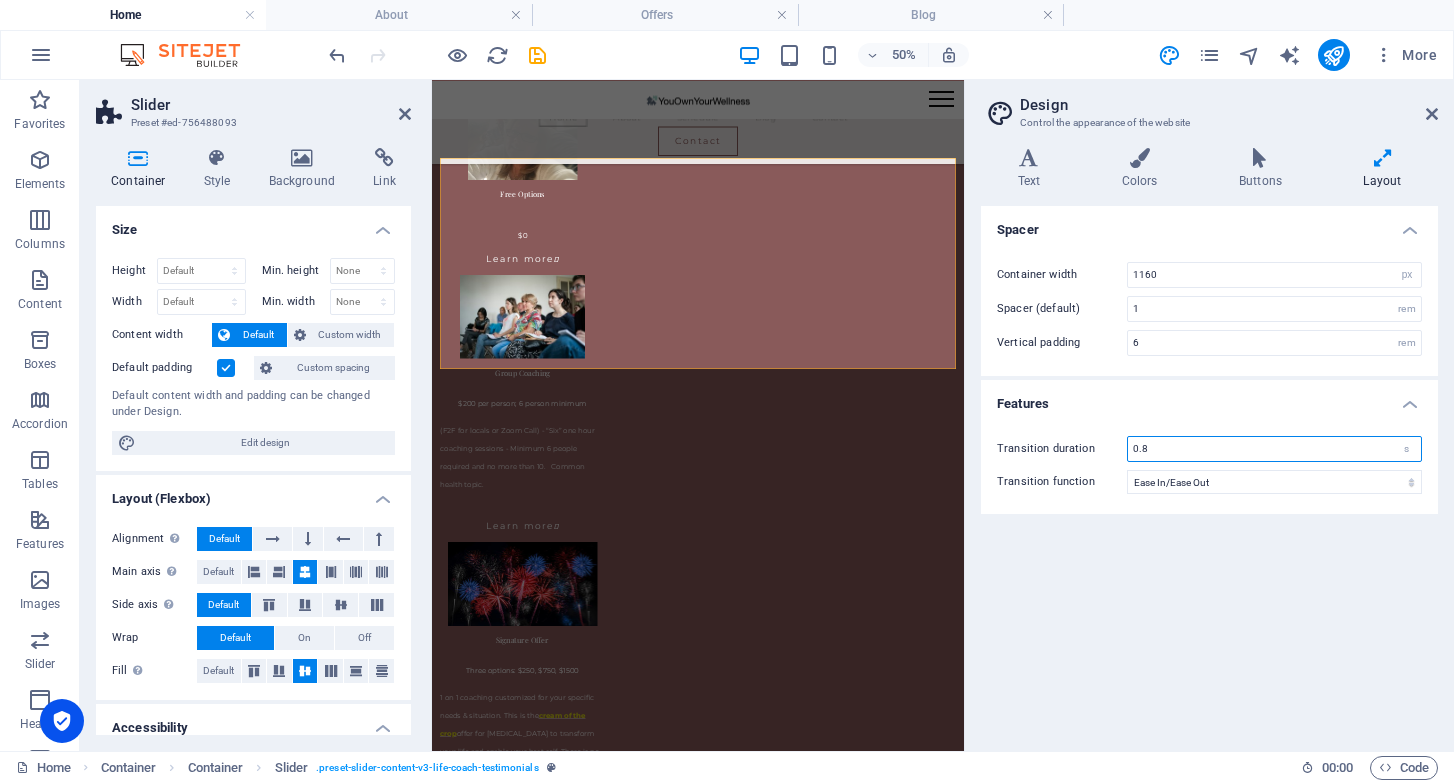 type on "0" 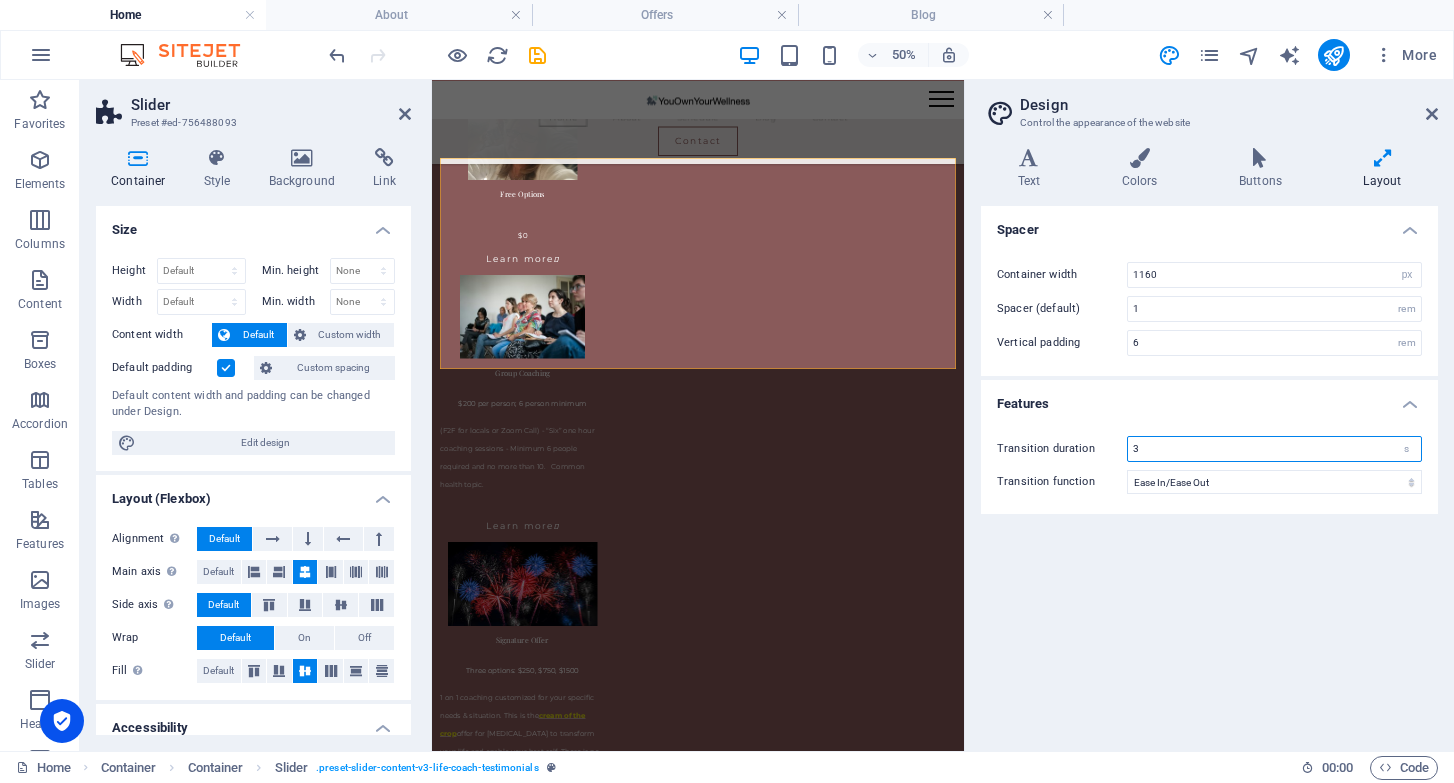 type on "3" 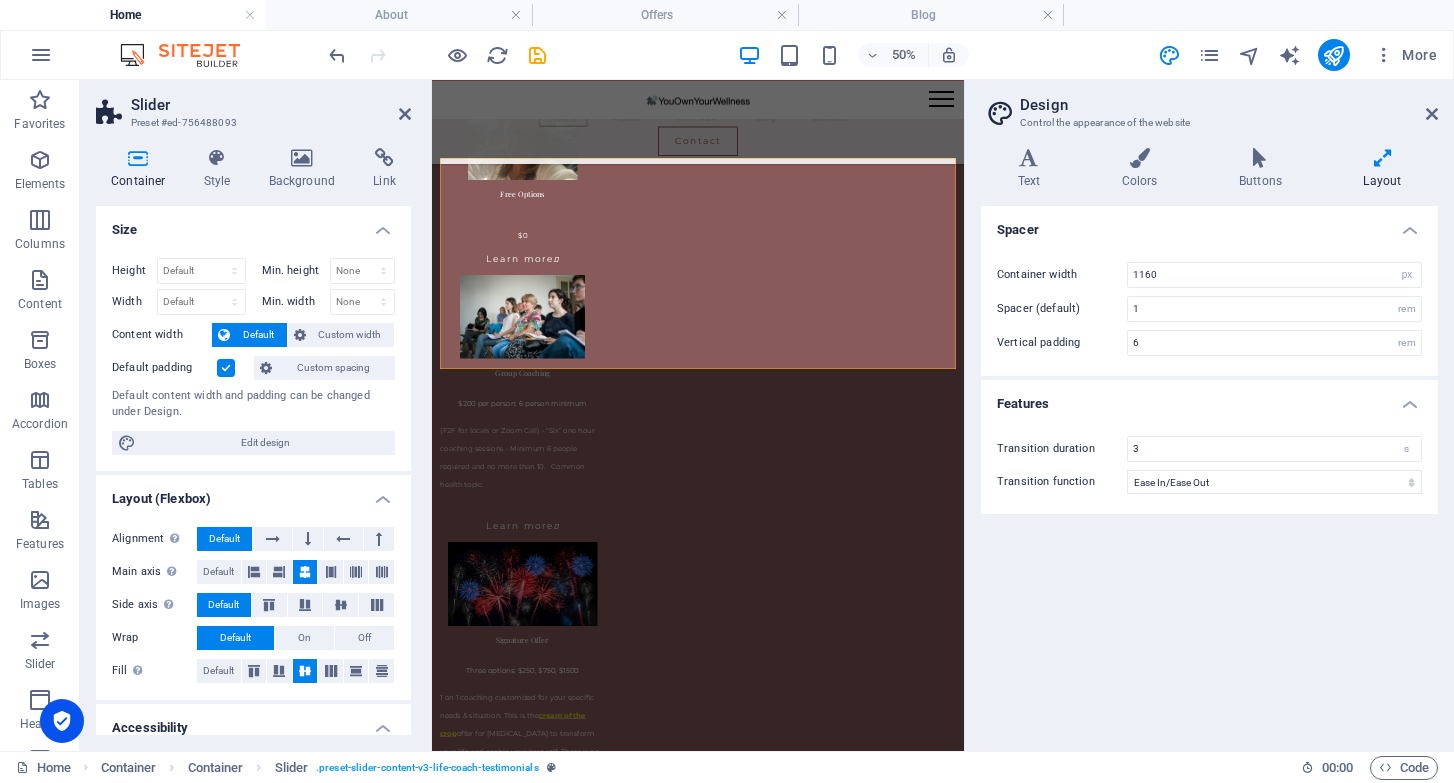 click on "Spacer Container width 1160 rem px Spacer (default) 1 rem Vertical padding 6 rem Features Transition duration 3 s Transition function Ease Ease In Ease Out Ease In/Ease Out Linear" at bounding box center (1209, 470) 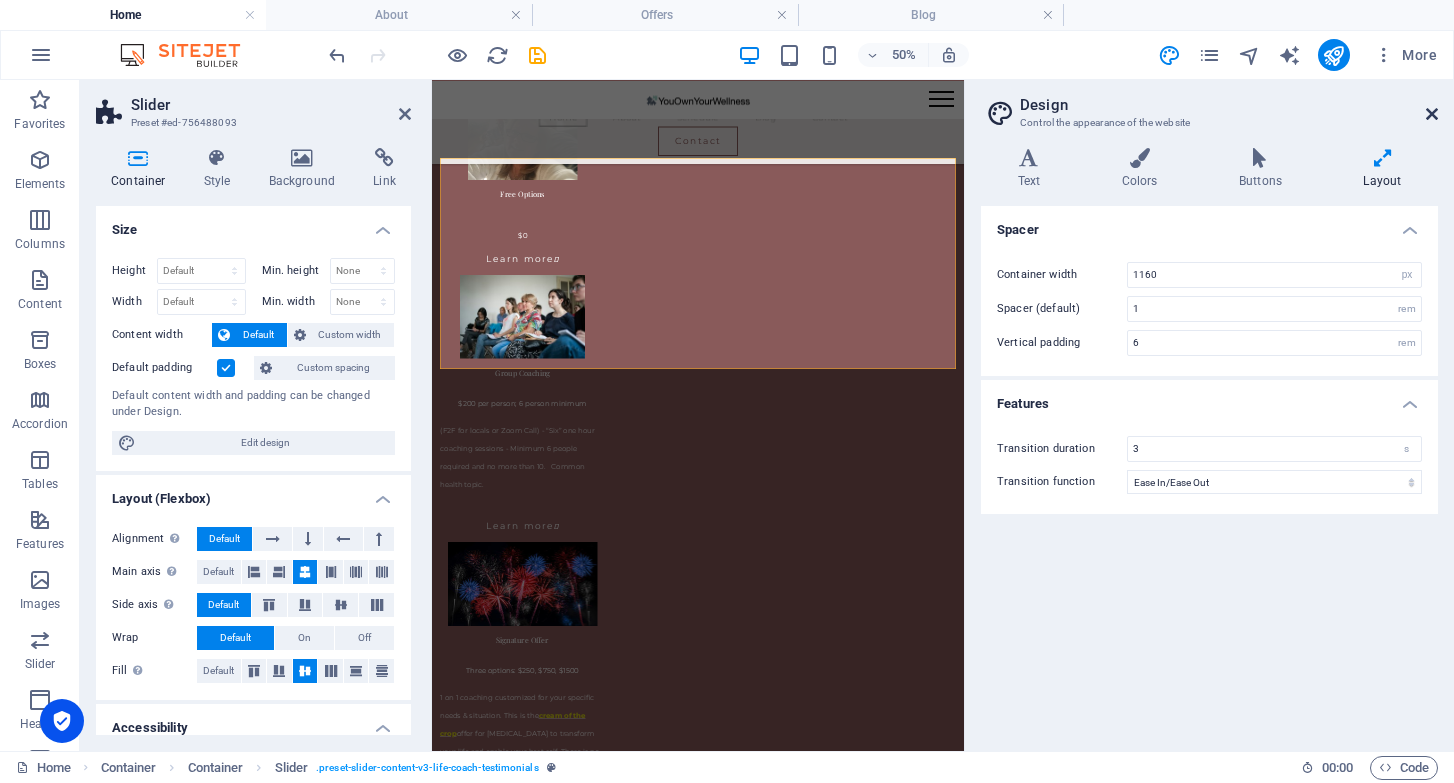 click at bounding box center [1432, 114] 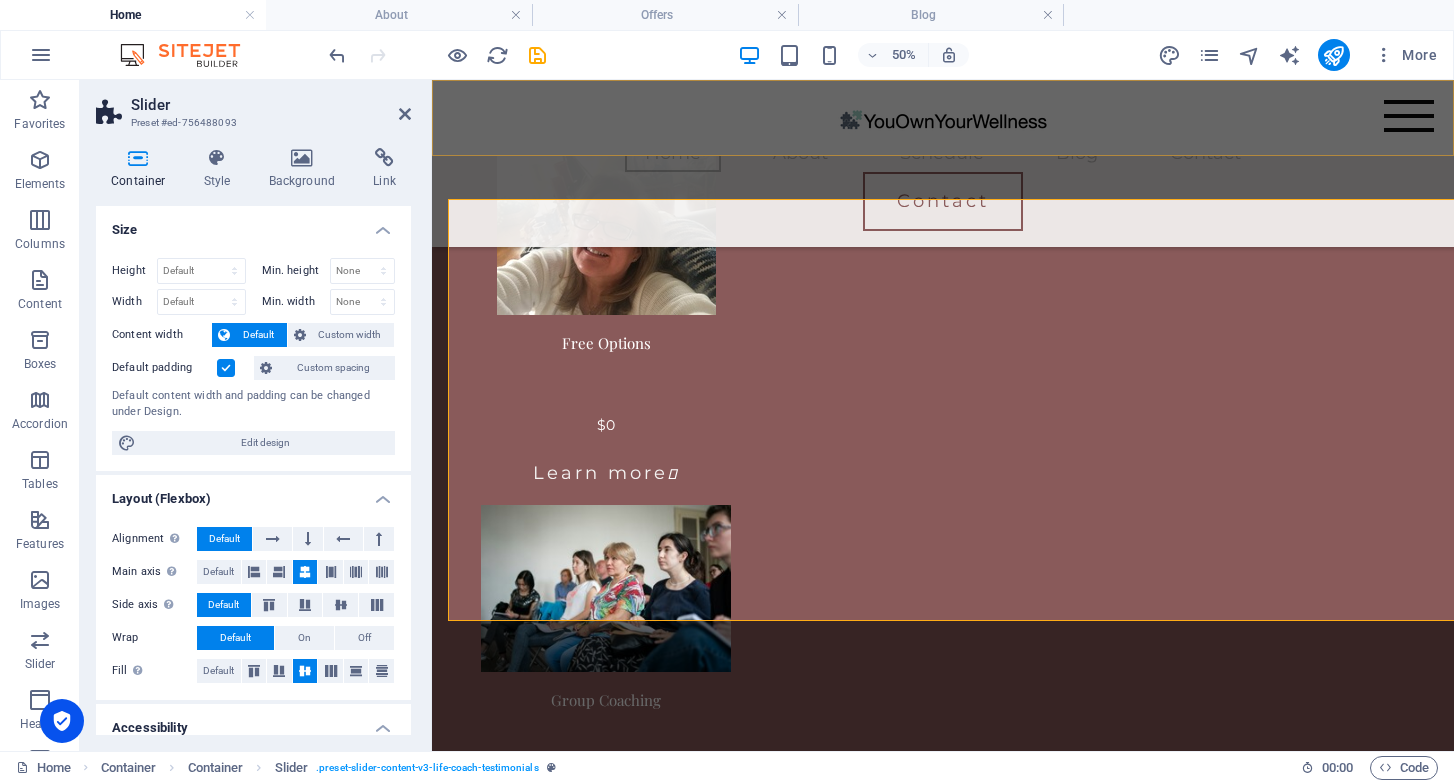 scroll, scrollTop: 2587, scrollLeft: 0, axis: vertical 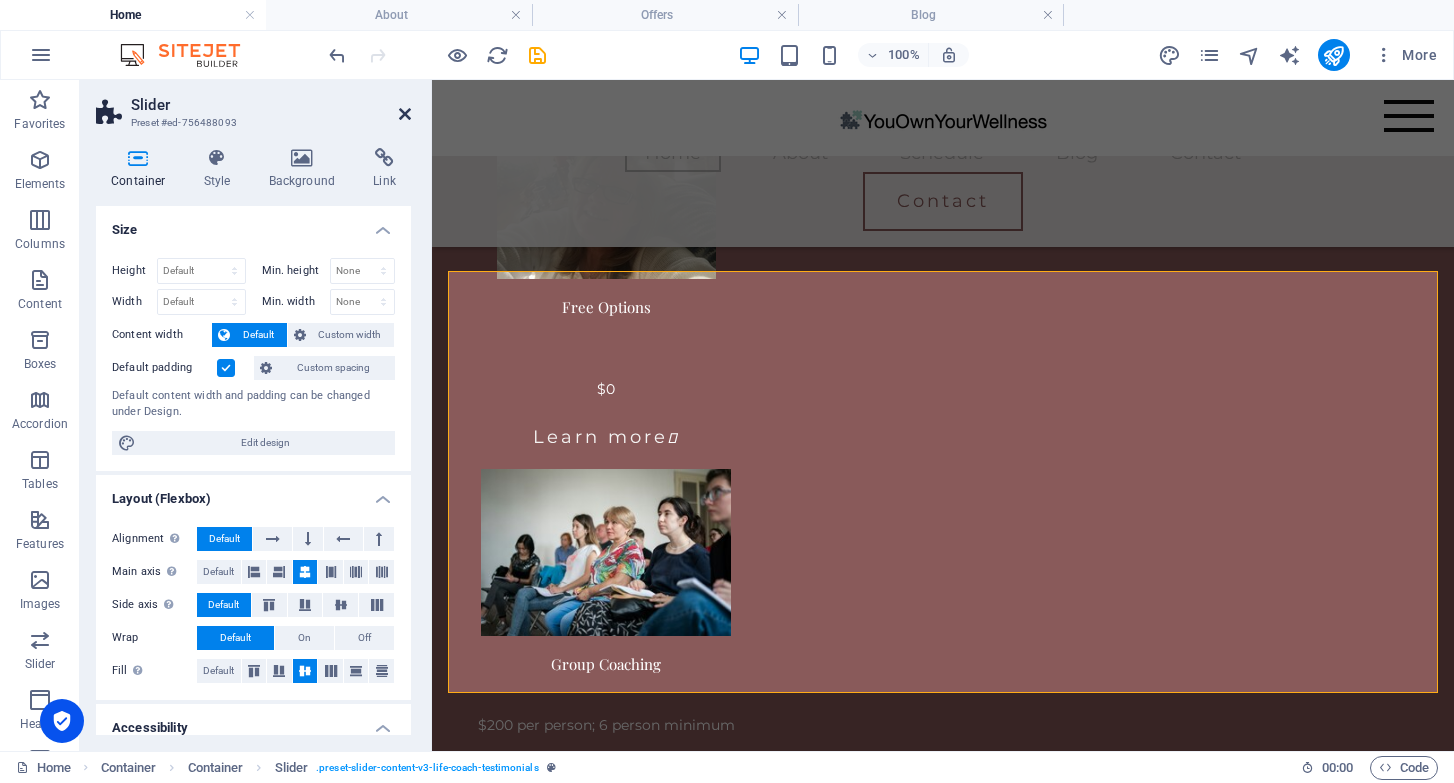 click at bounding box center (405, 114) 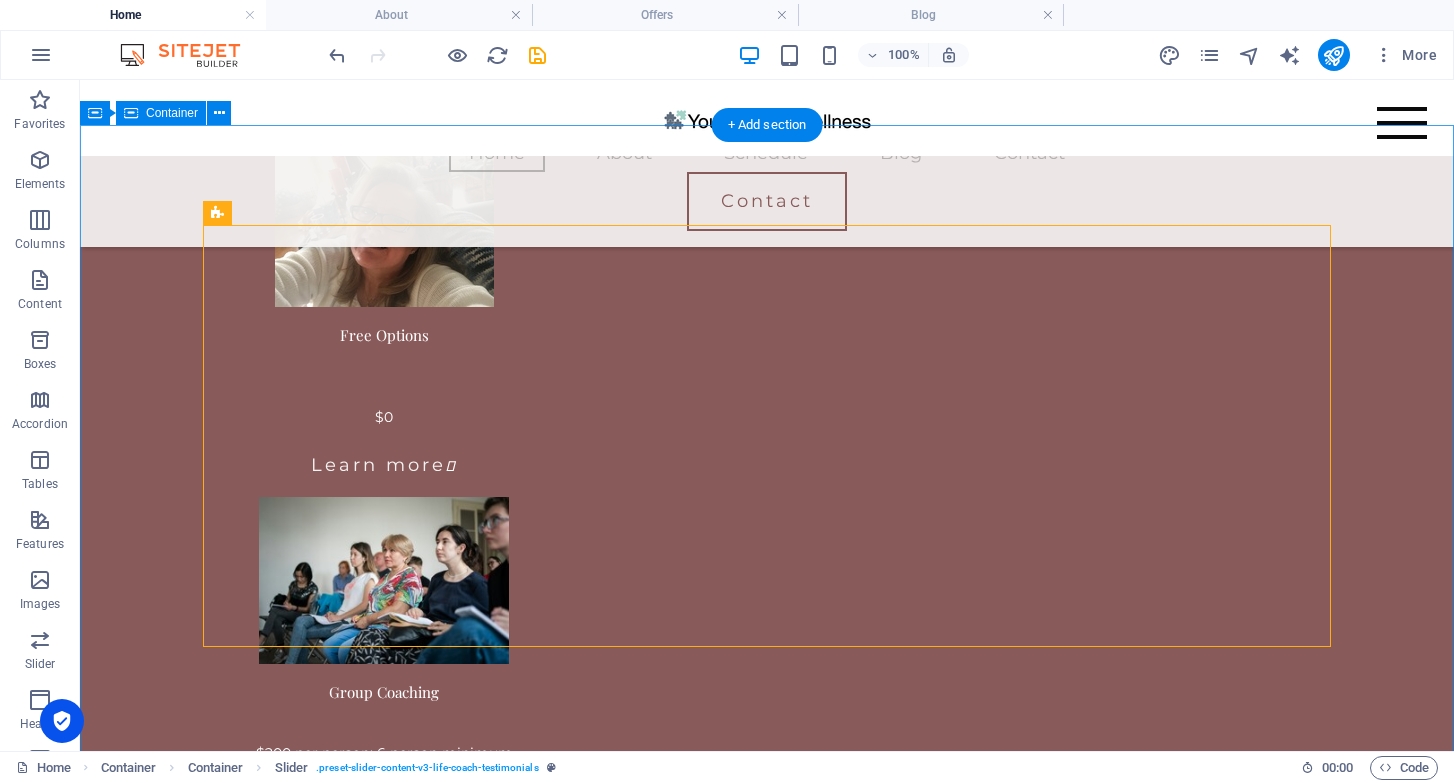 scroll, scrollTop: 2525, scrollLeft: 0, axis: vertical 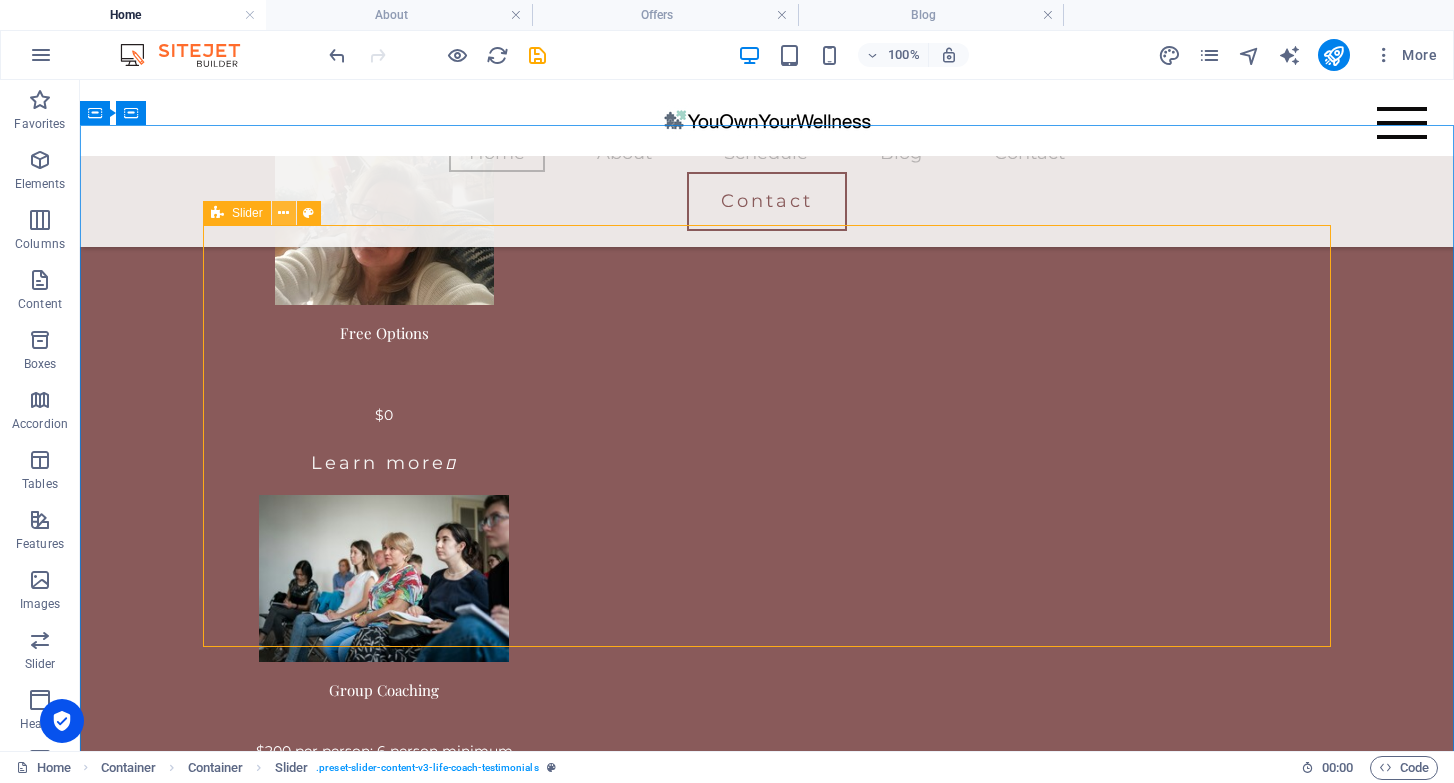click at bounding box center (283, 213) 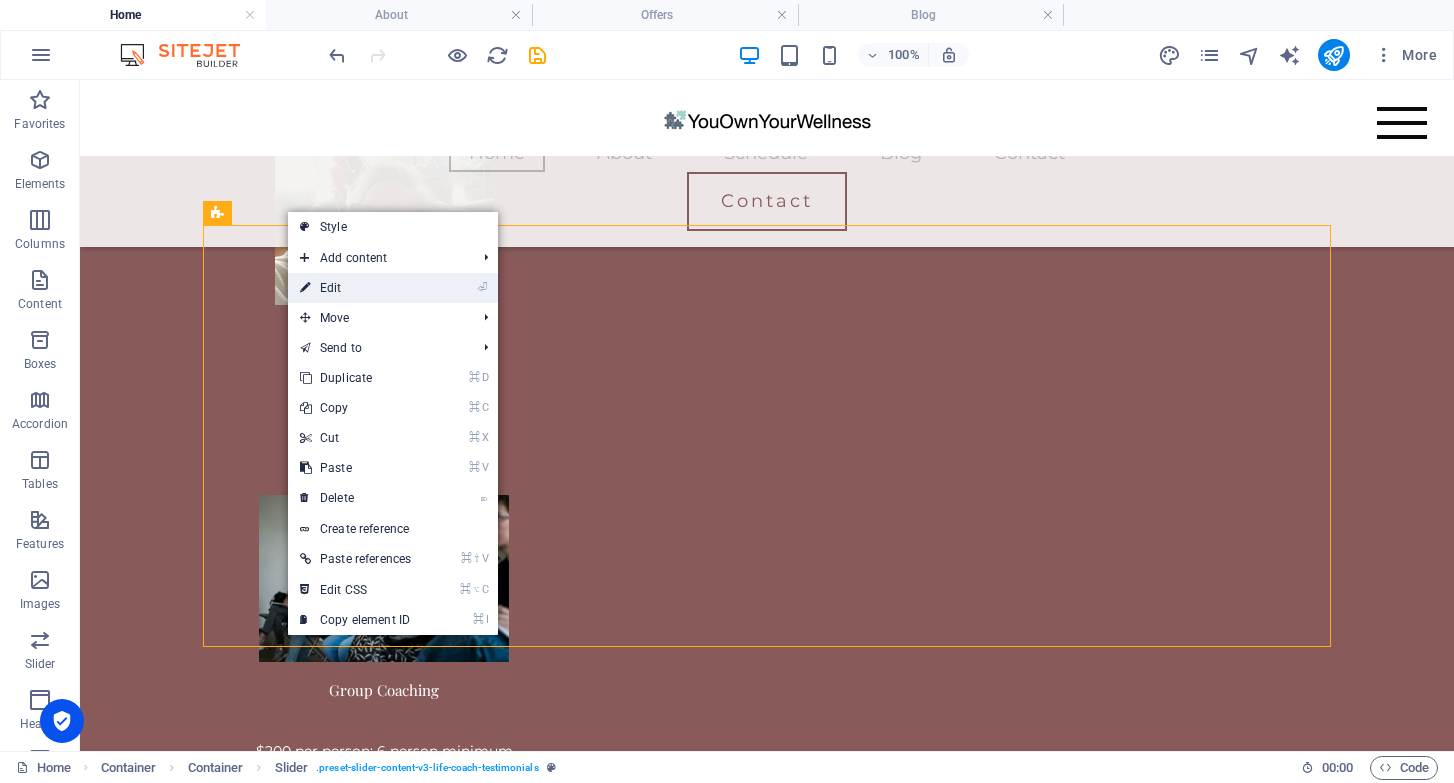 click on "⏎  Edit" at bounding box center (355, 288) 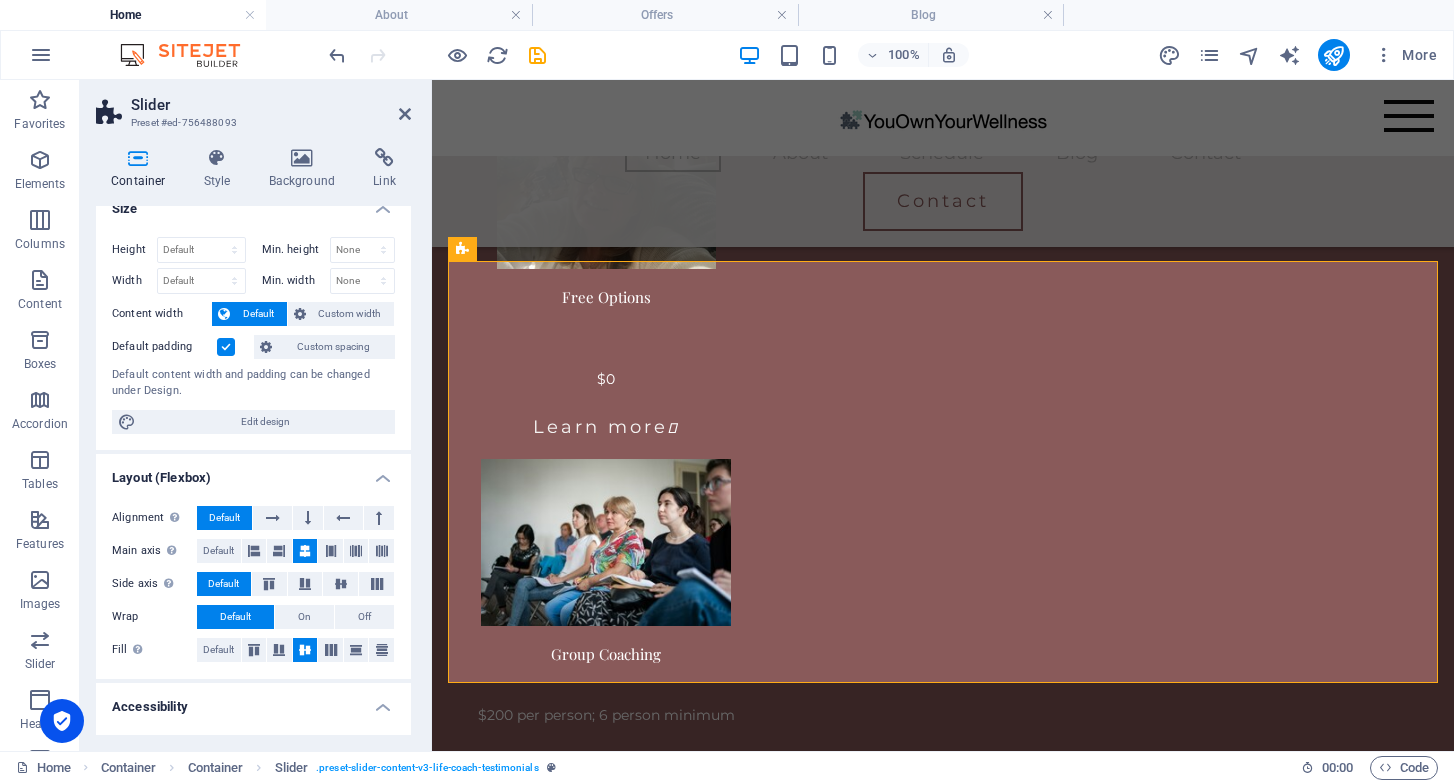 scroll, scrollTop: 0, scrollLeft: 0, axis: both 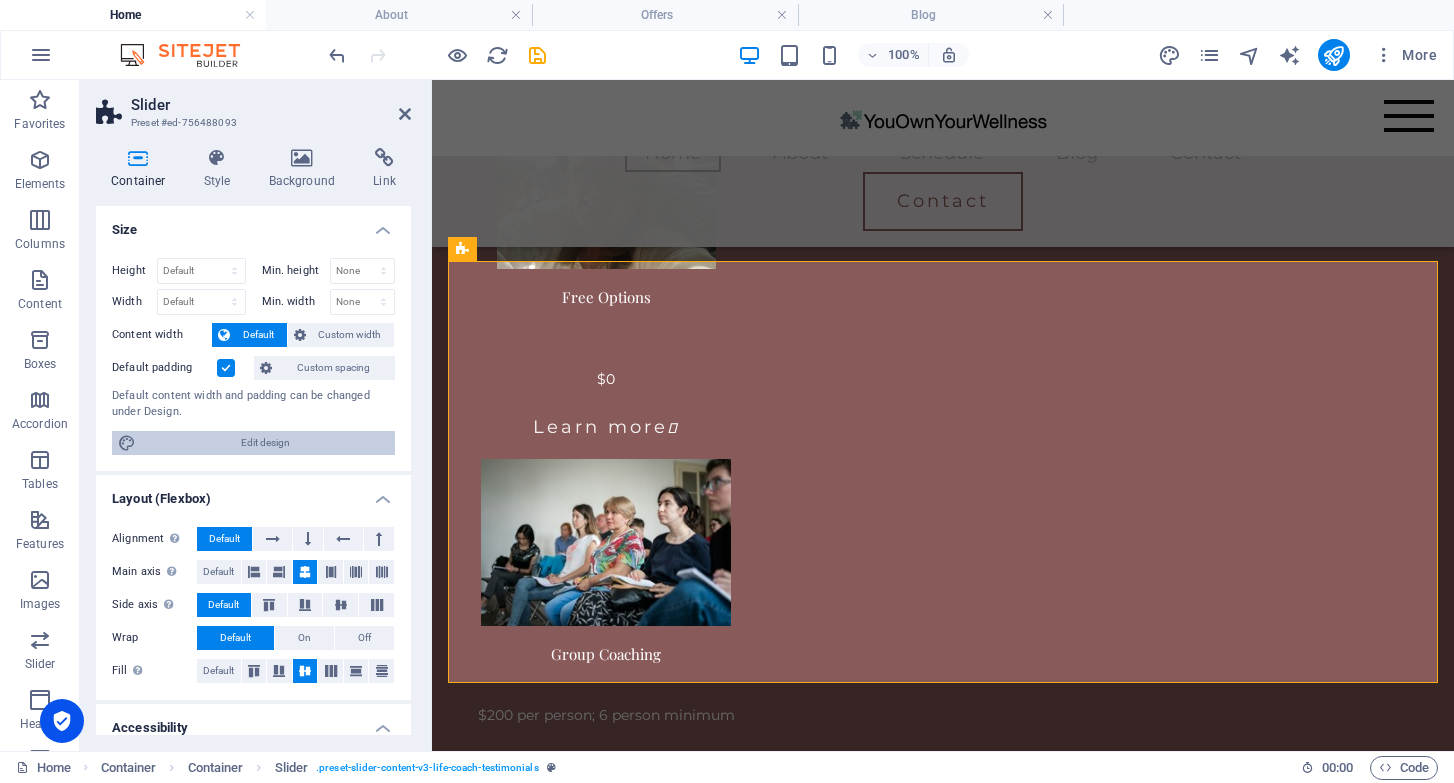 click on "Edit design" at bounding box center [265, 443] 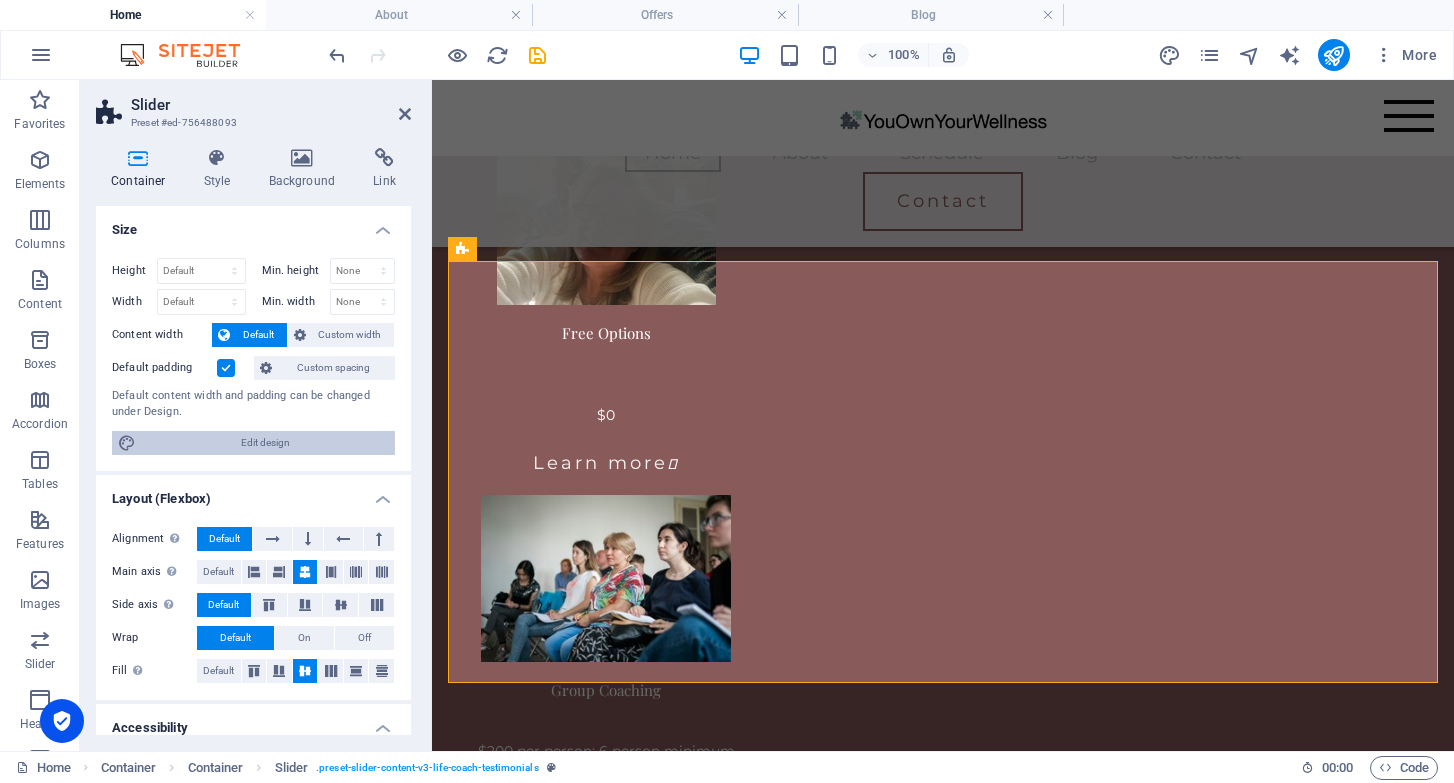 select on "px" 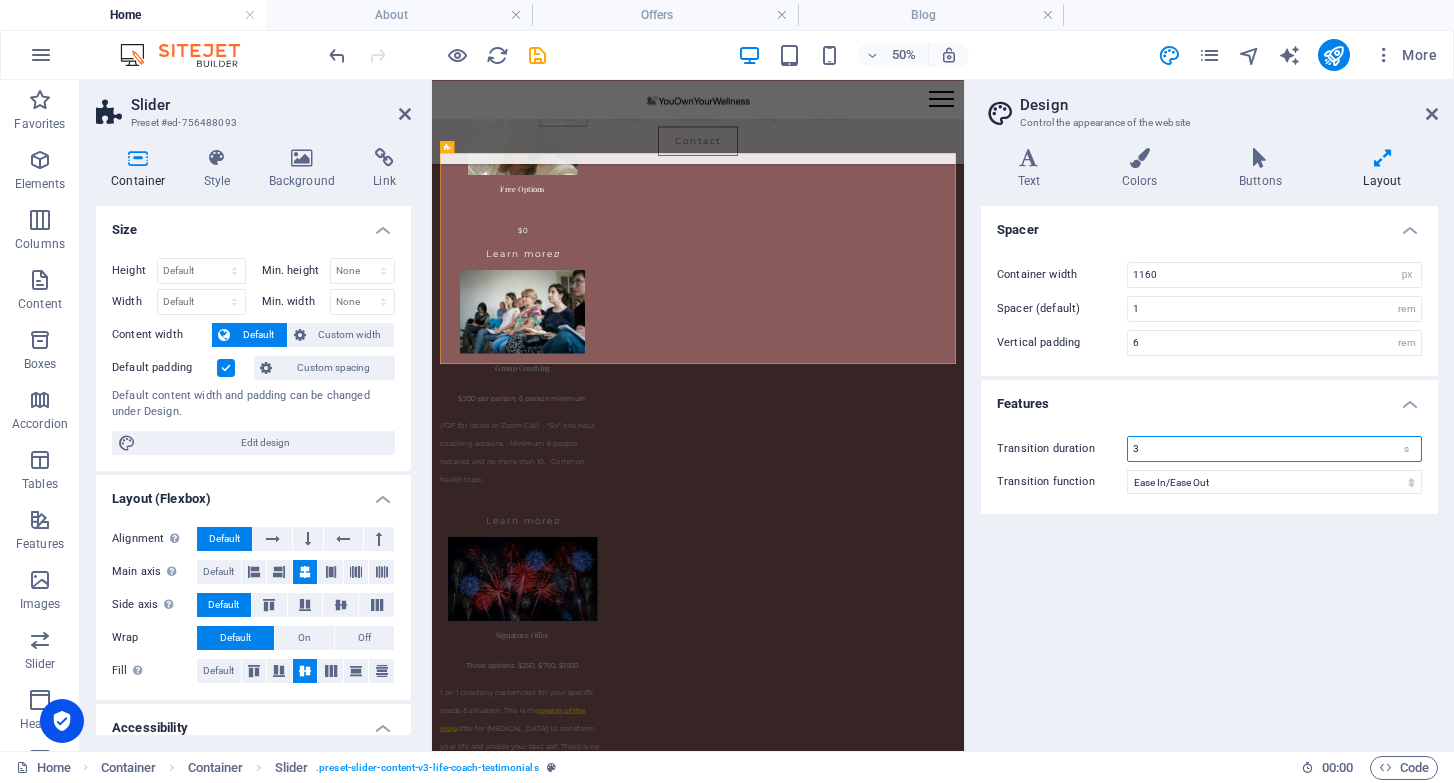 click on "3" at bounding box center (1274, 449) 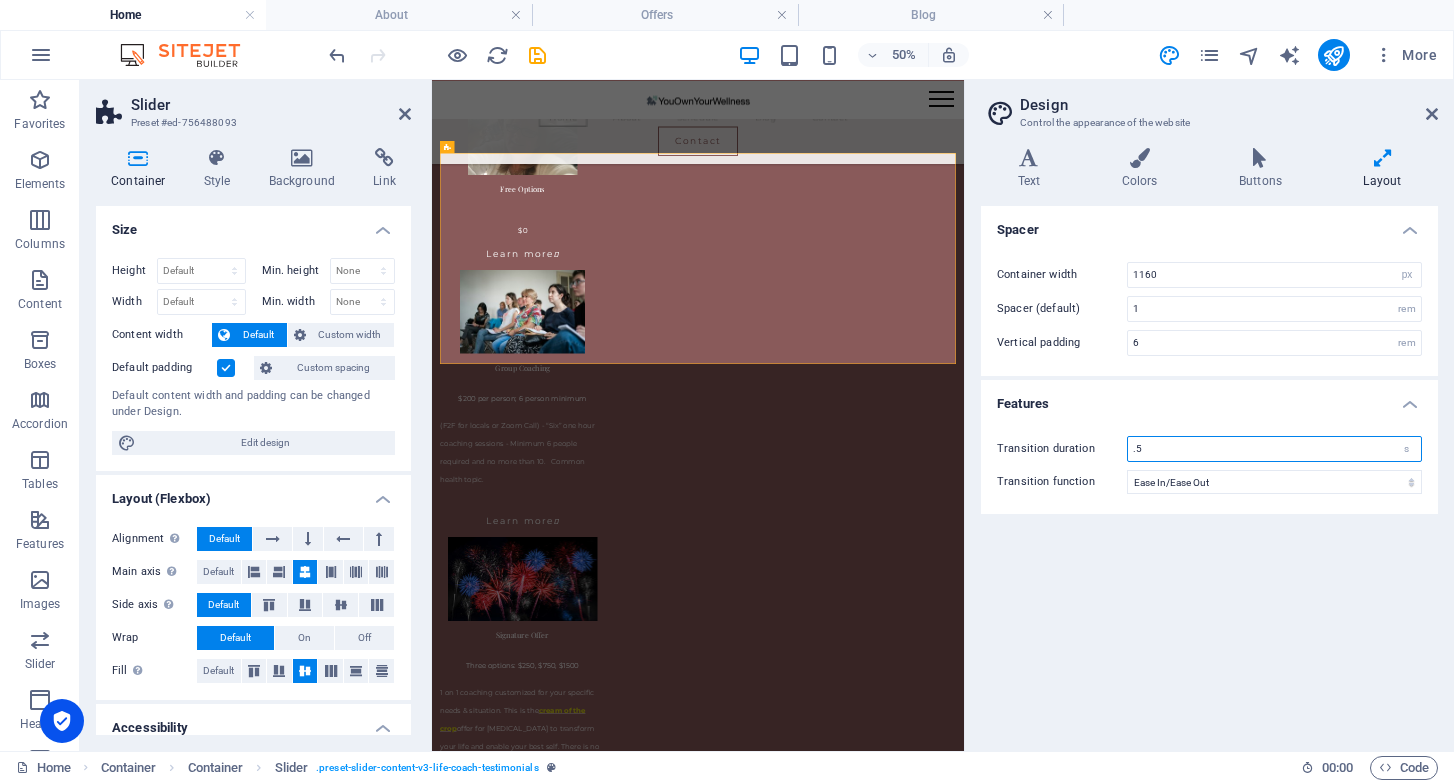 type on ".5" 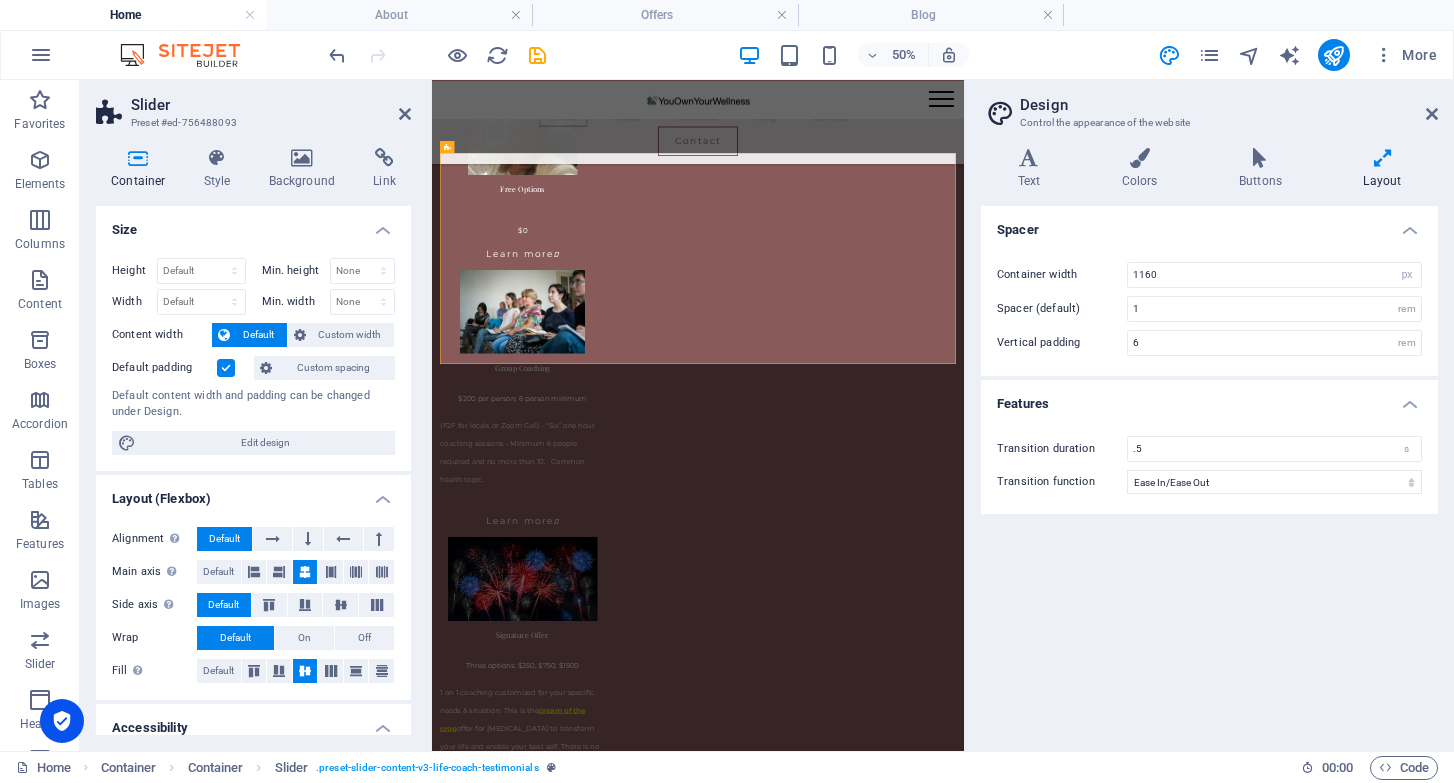 click on "Features" at bounding box center [1209, 398] 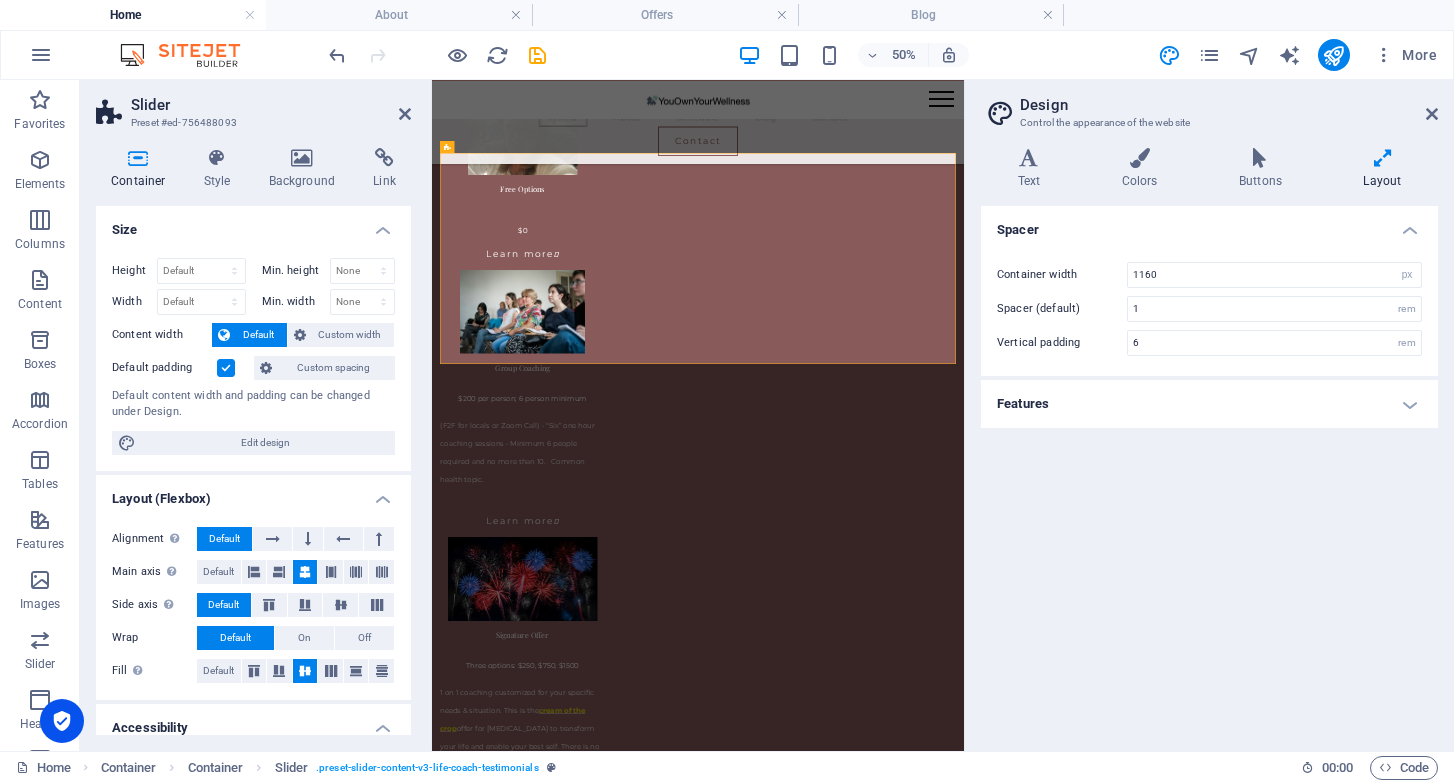 click on "Features" at bounding box center [1209, 404] 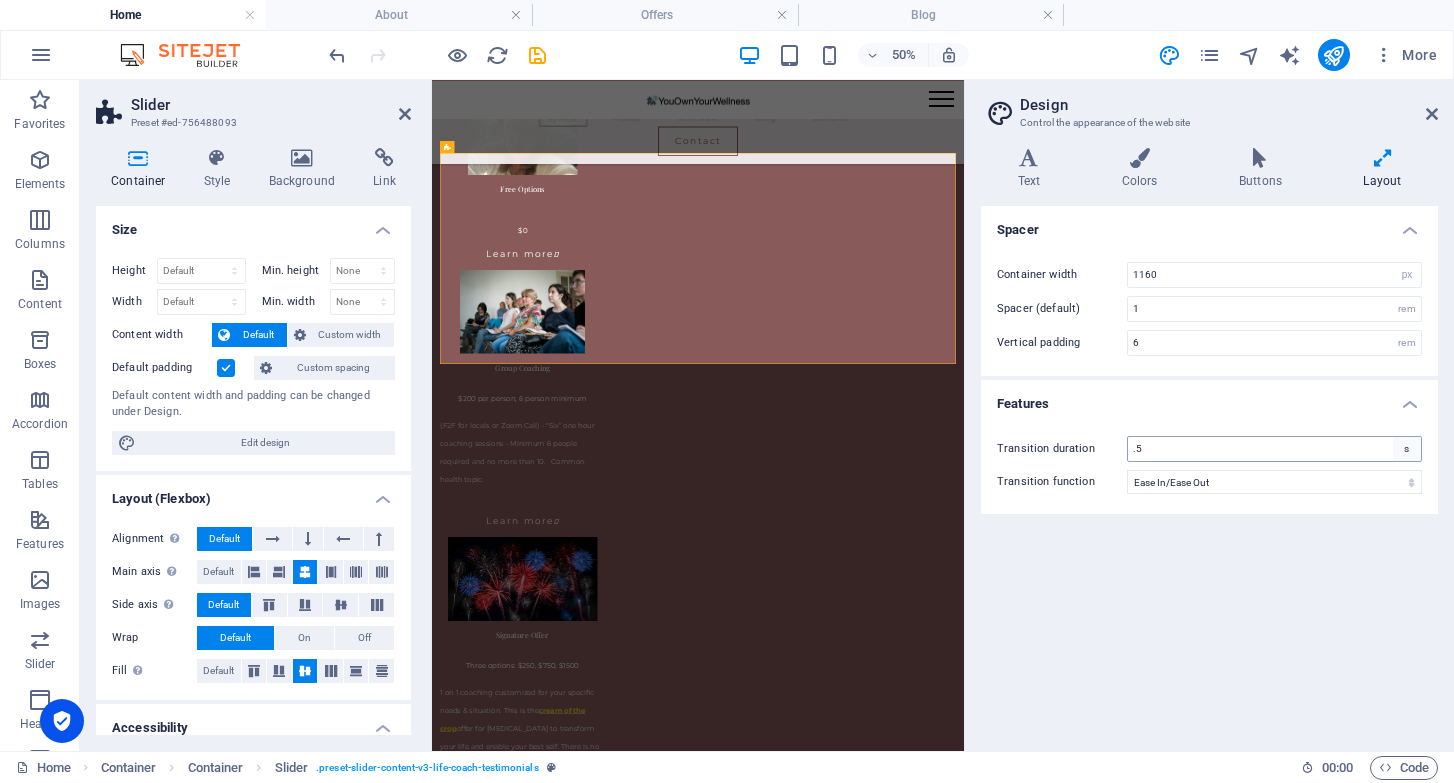 click on "s" at bounding box center [1407, 449] 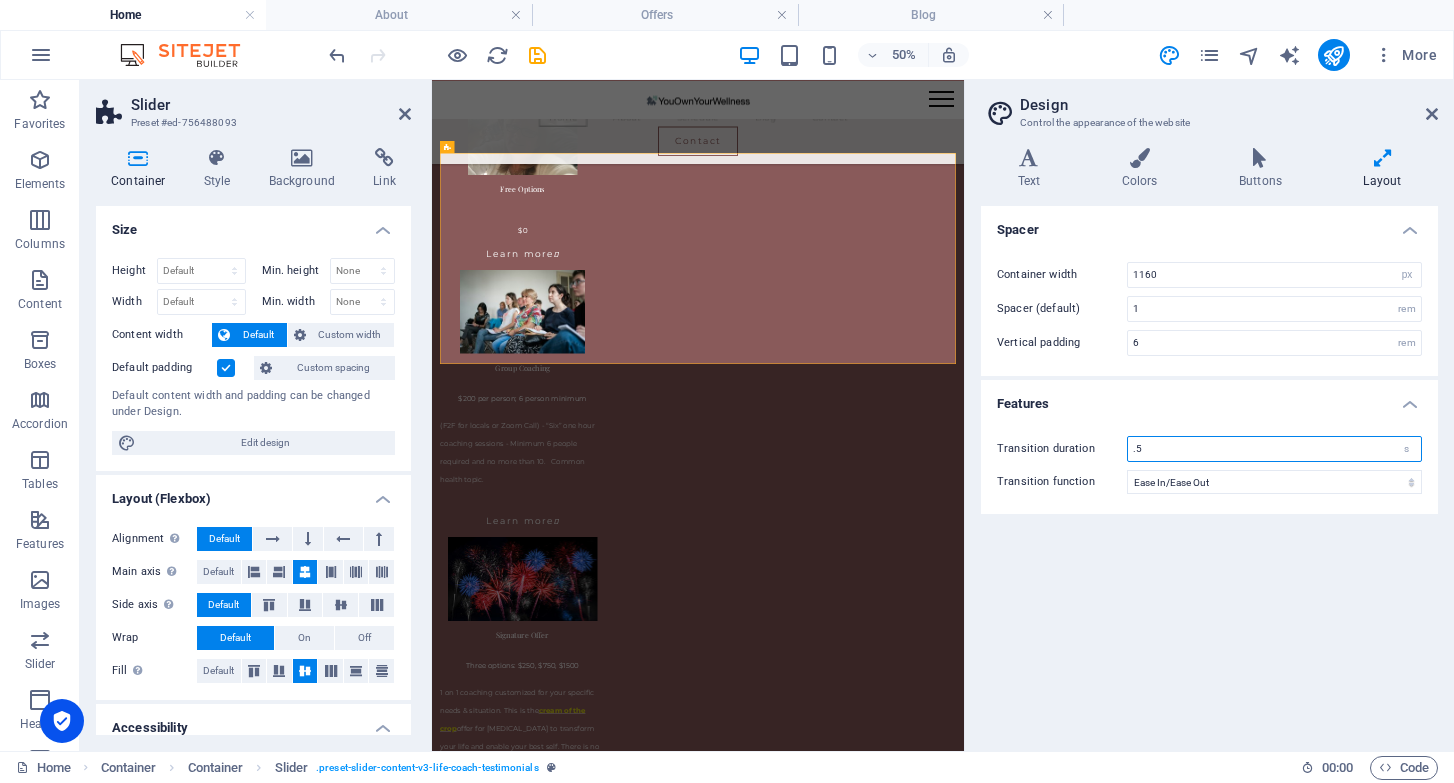 click on ".5" at bounding box center (1274, 449) 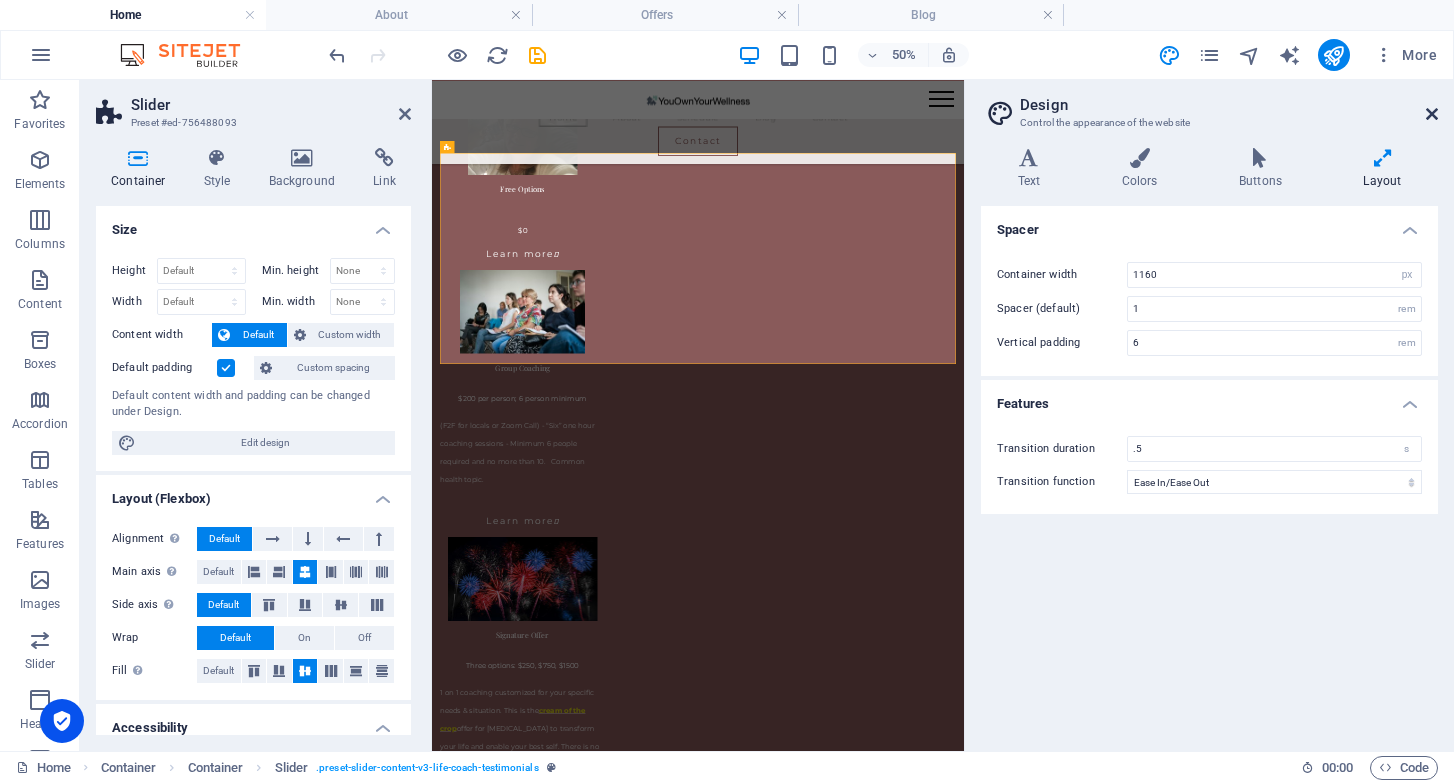 click at bounding box center (1432, 114) 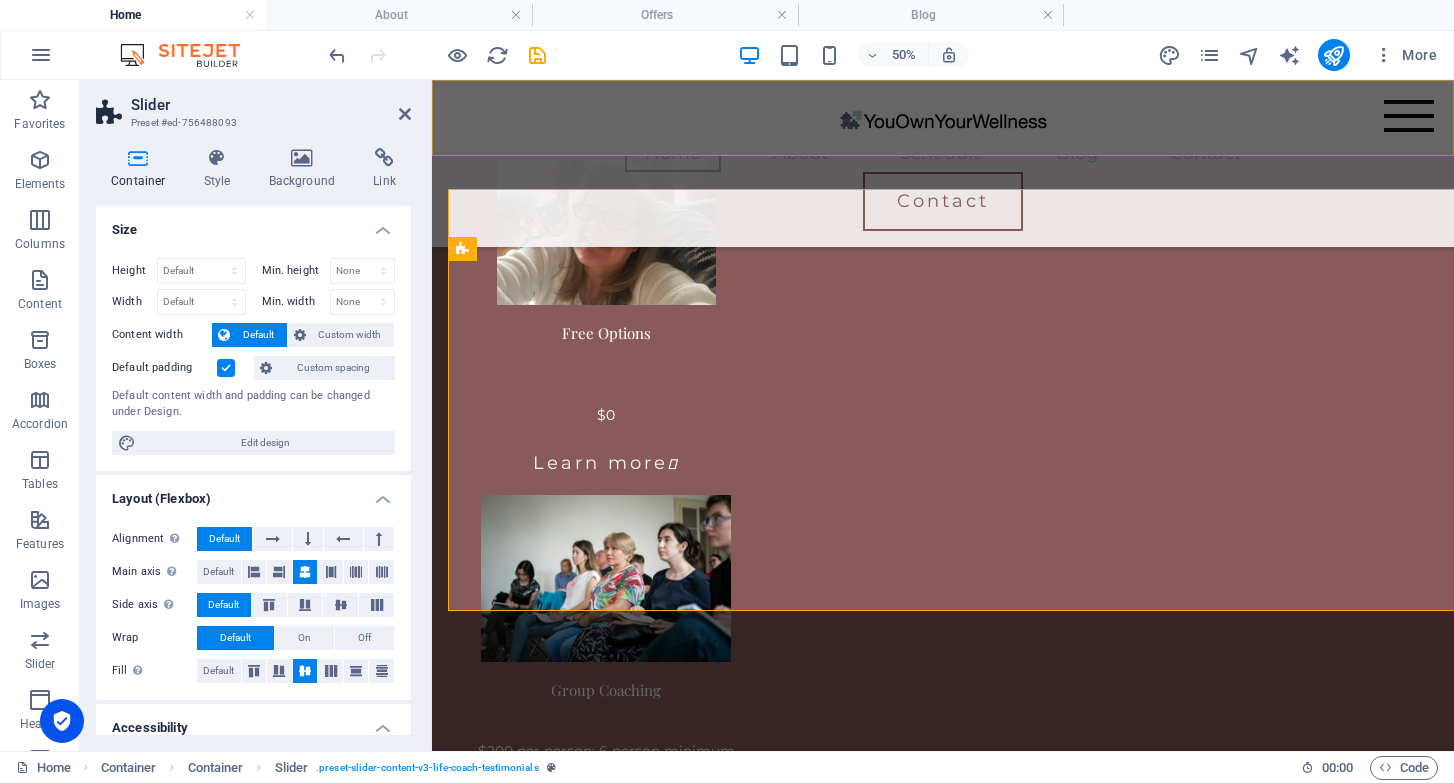 scroll, scrollTop: 2597, scrollLeft: 0, axis: vertical 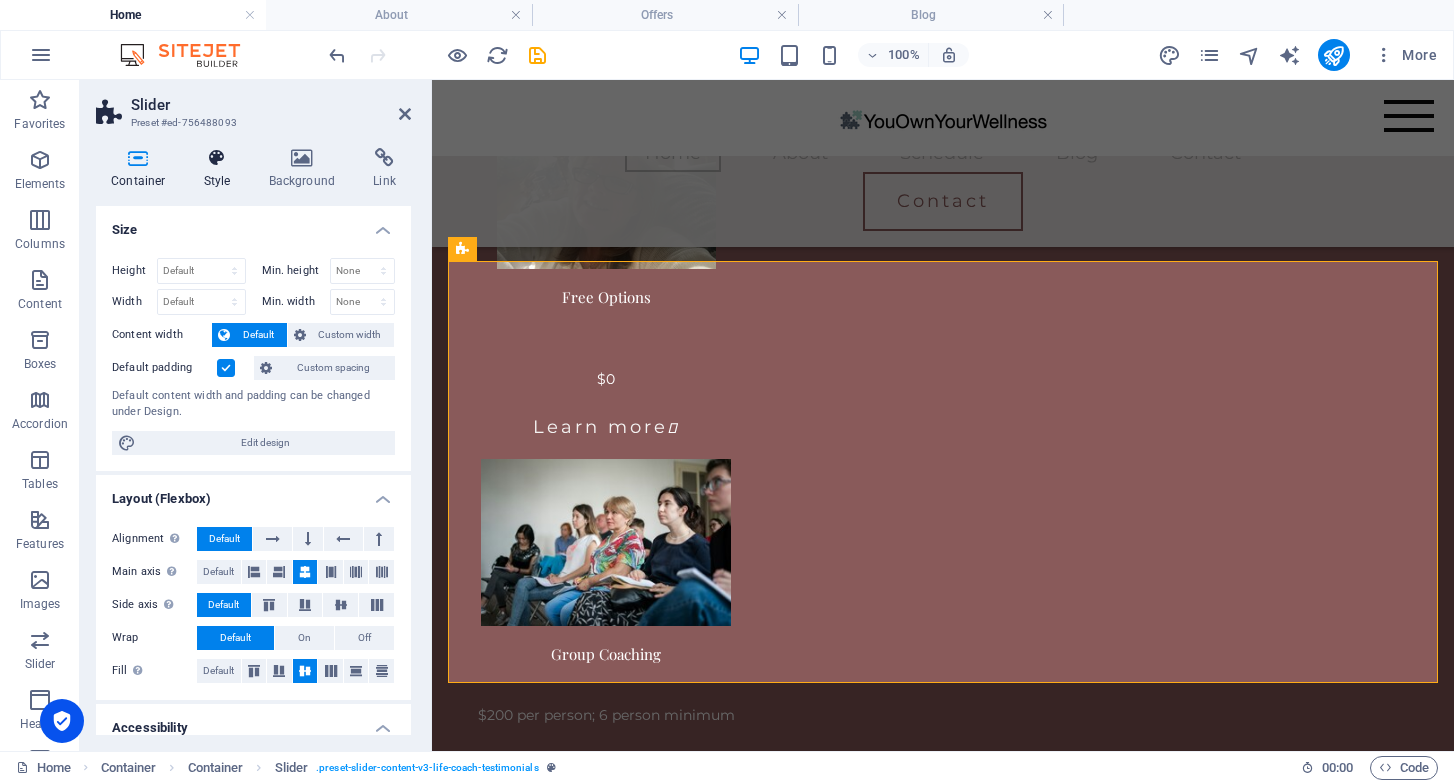 click at bounding box center [217, 158] 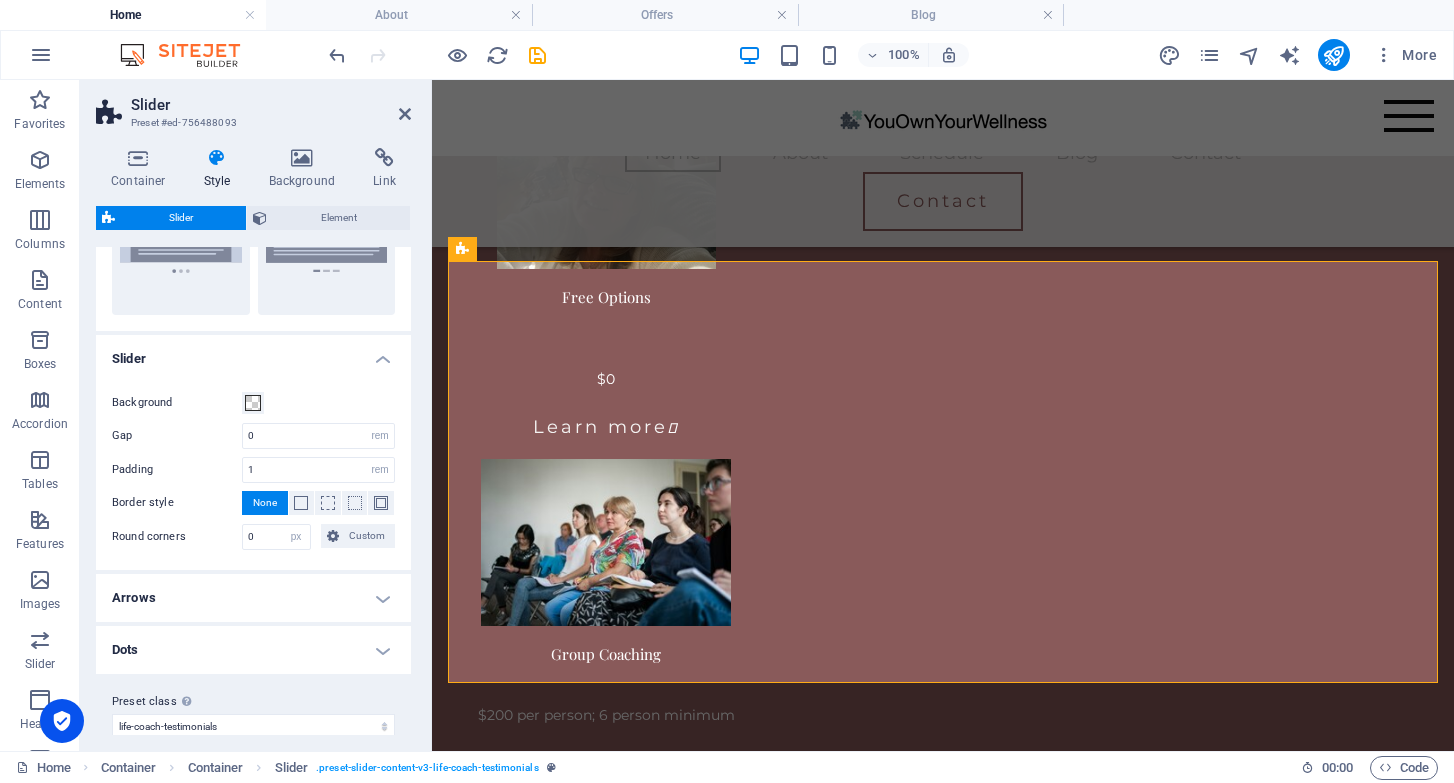 scroll, scrollTop: 274, scrollLeft: 0, axis: vertical 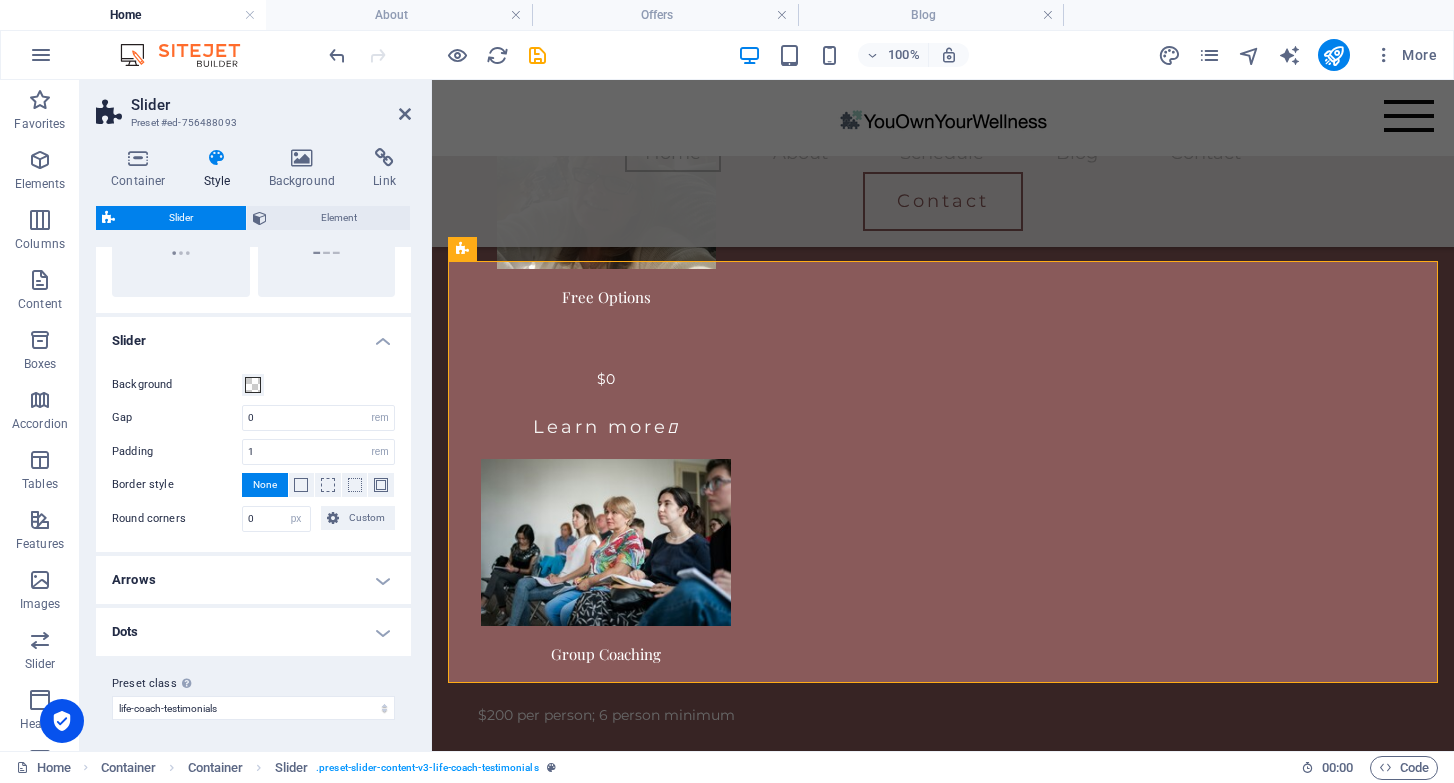 click on "Arrows" at bounding box center (253, 580) 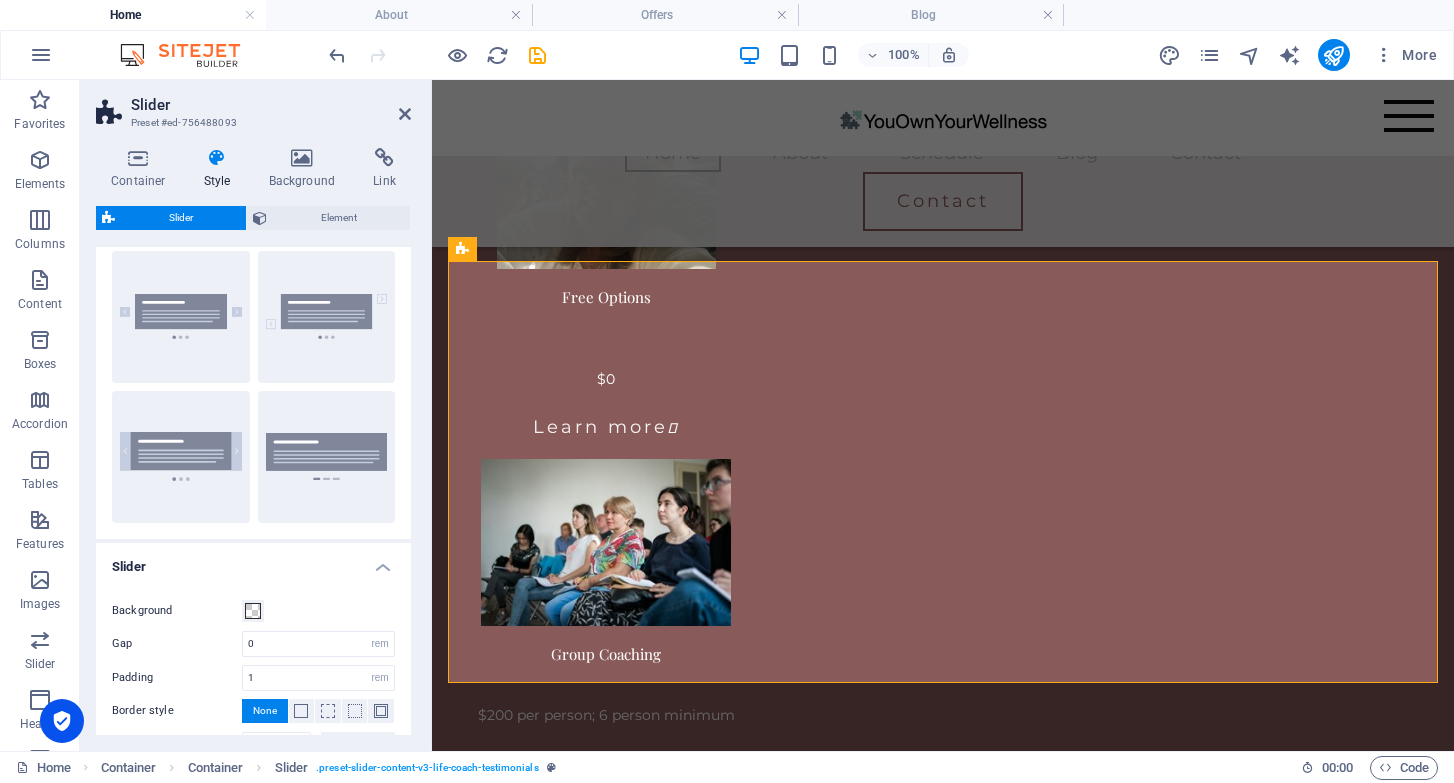 scroll, scrollTop: 0, scrollLeft: 0, axis: both 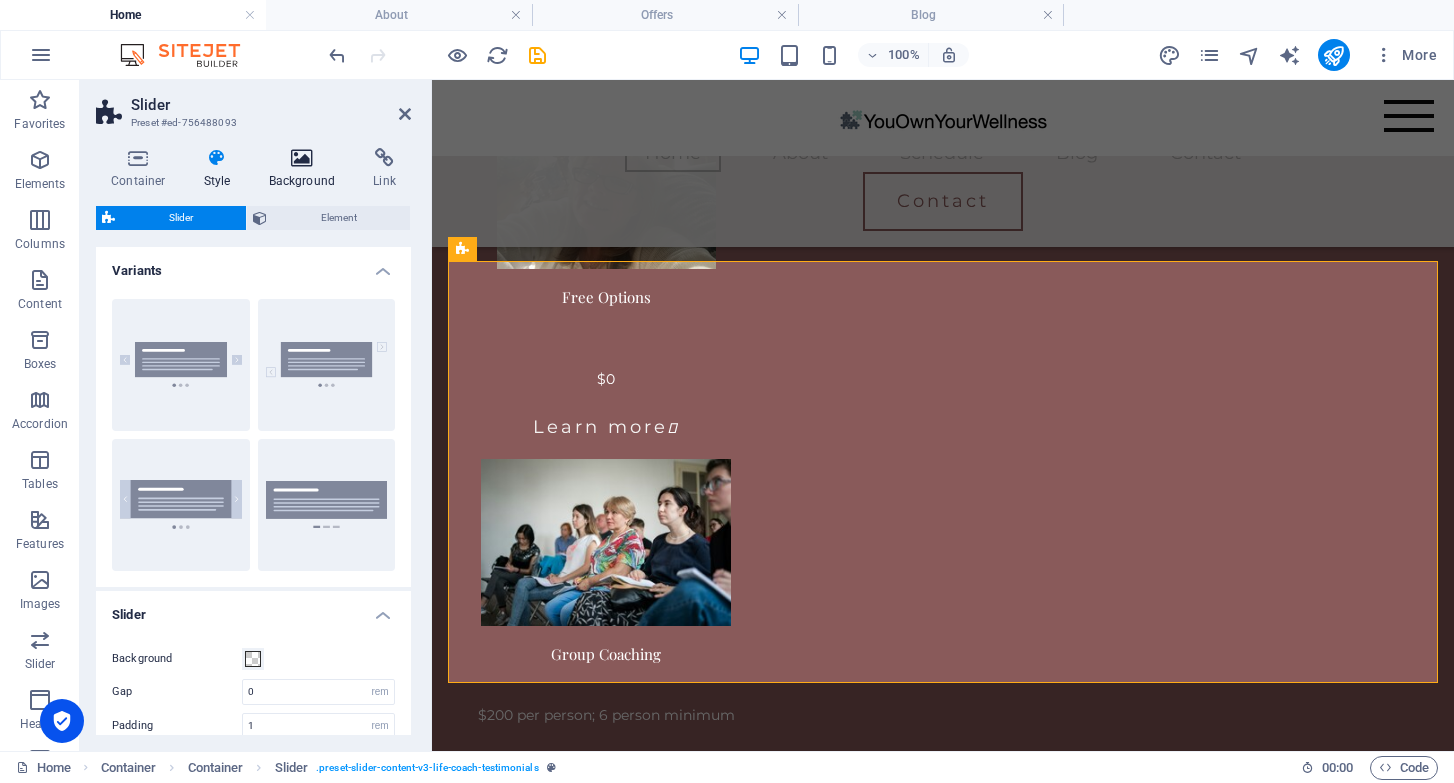click at bounding box center [302, 158] 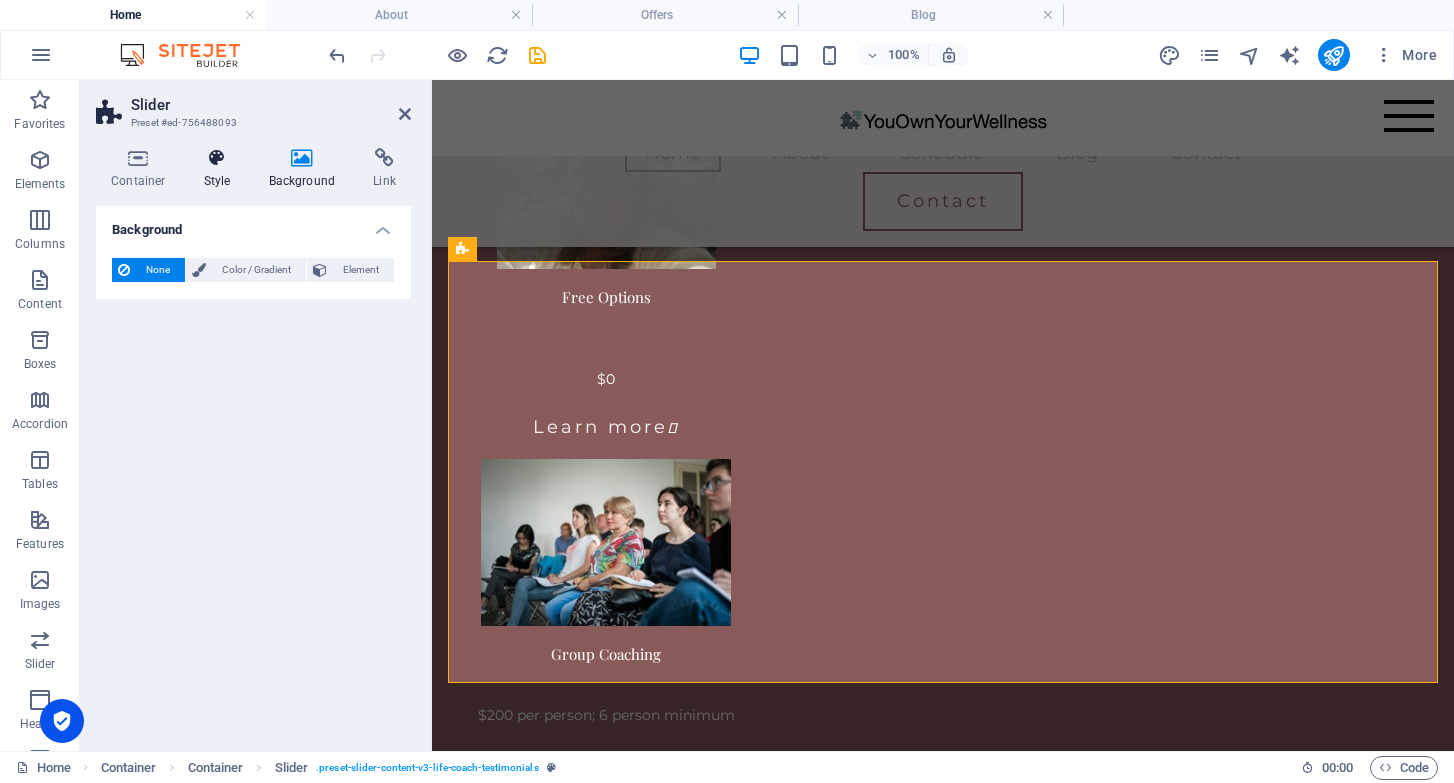 click at bounding box center [217, 158] 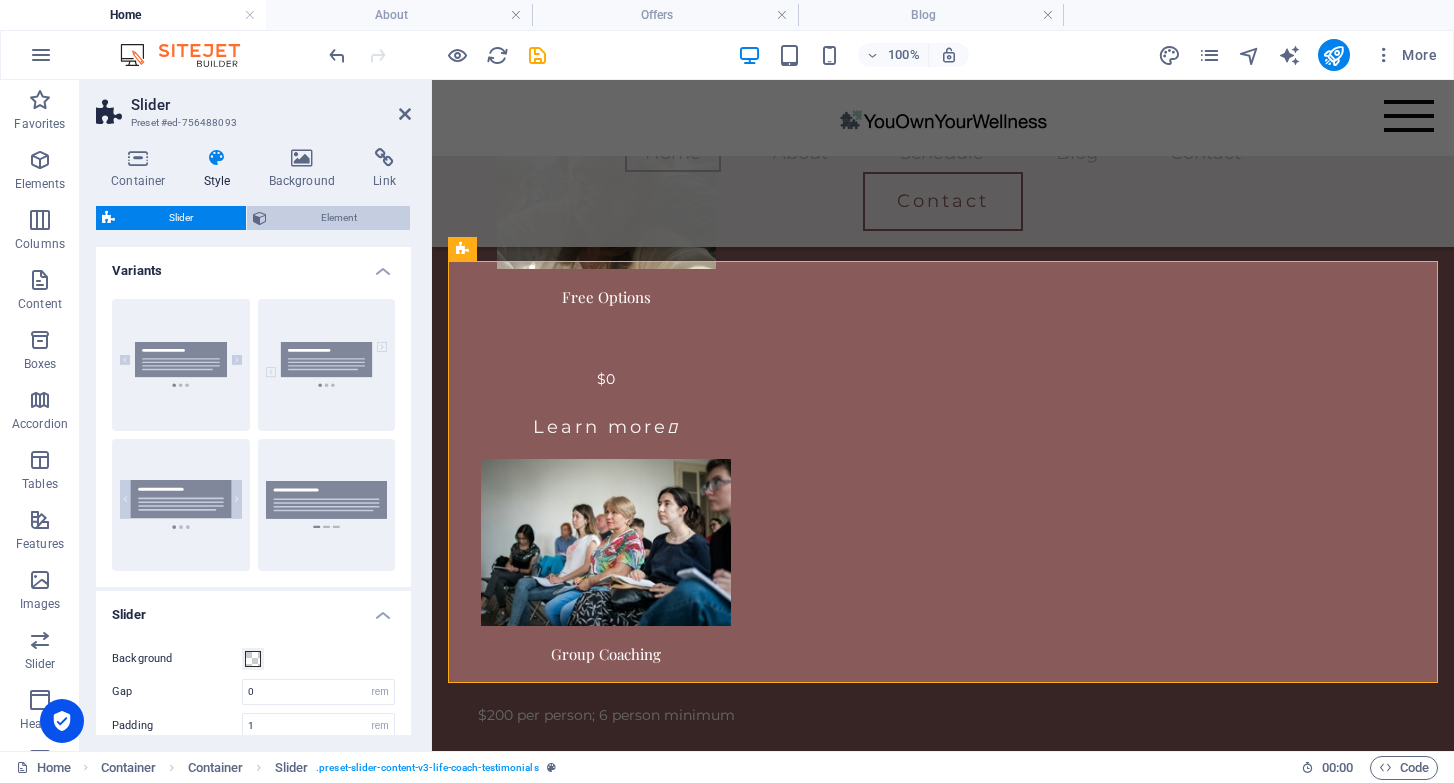 click on "Element" at bounding box center [338, 218] 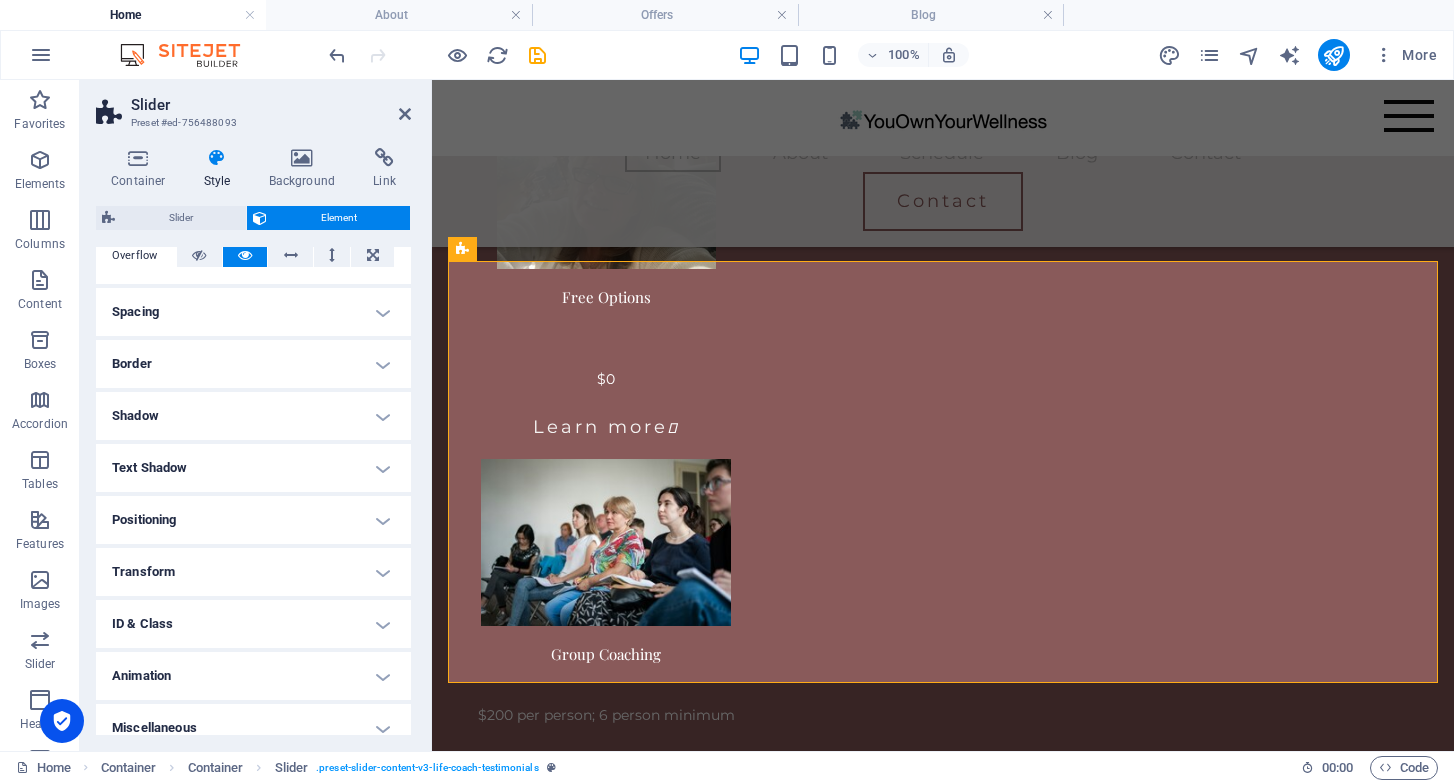 scroll, scrollTop: 357, scrollLeft: 0, axis: vertical 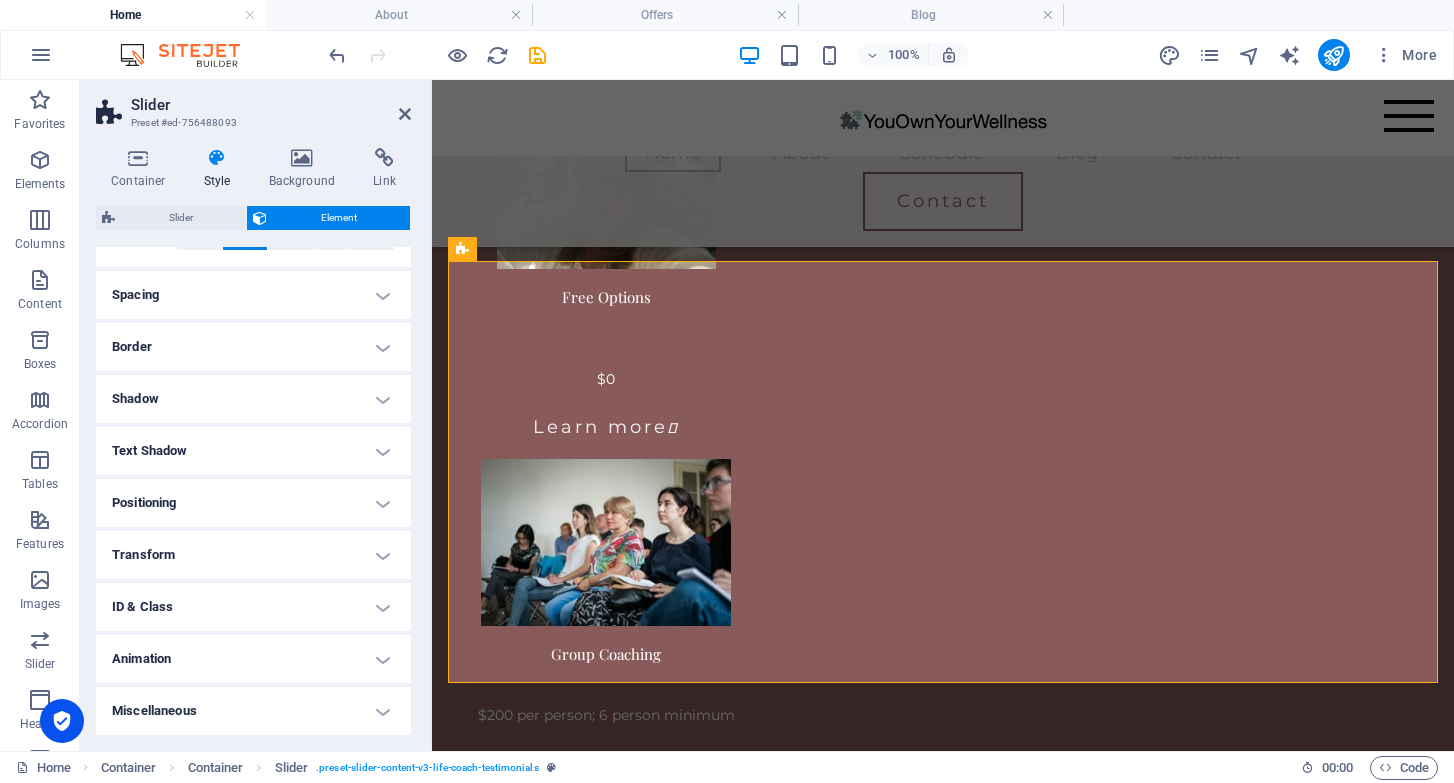click on "Animation" at bounding box center [253, 659] 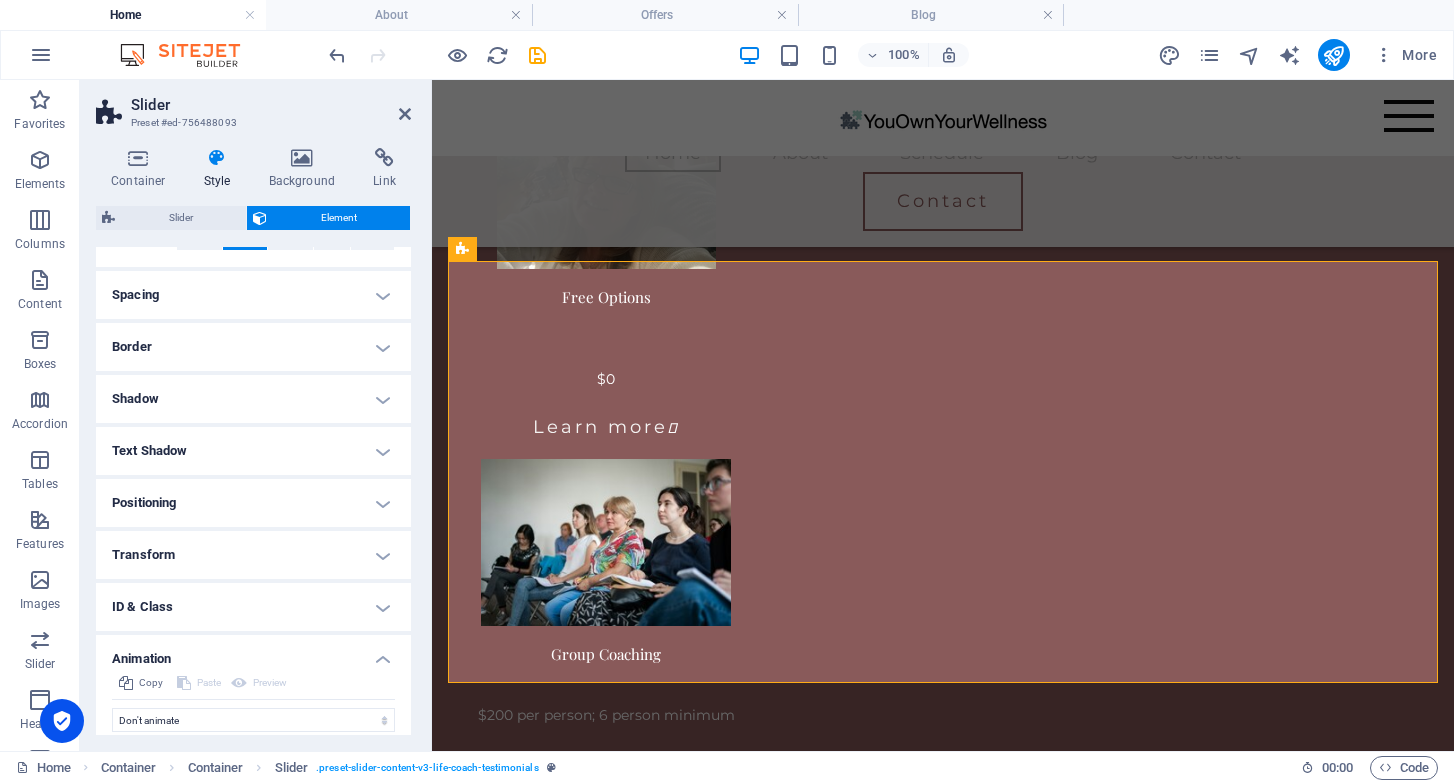 click on "Transform" at bounding box center (253, 555) 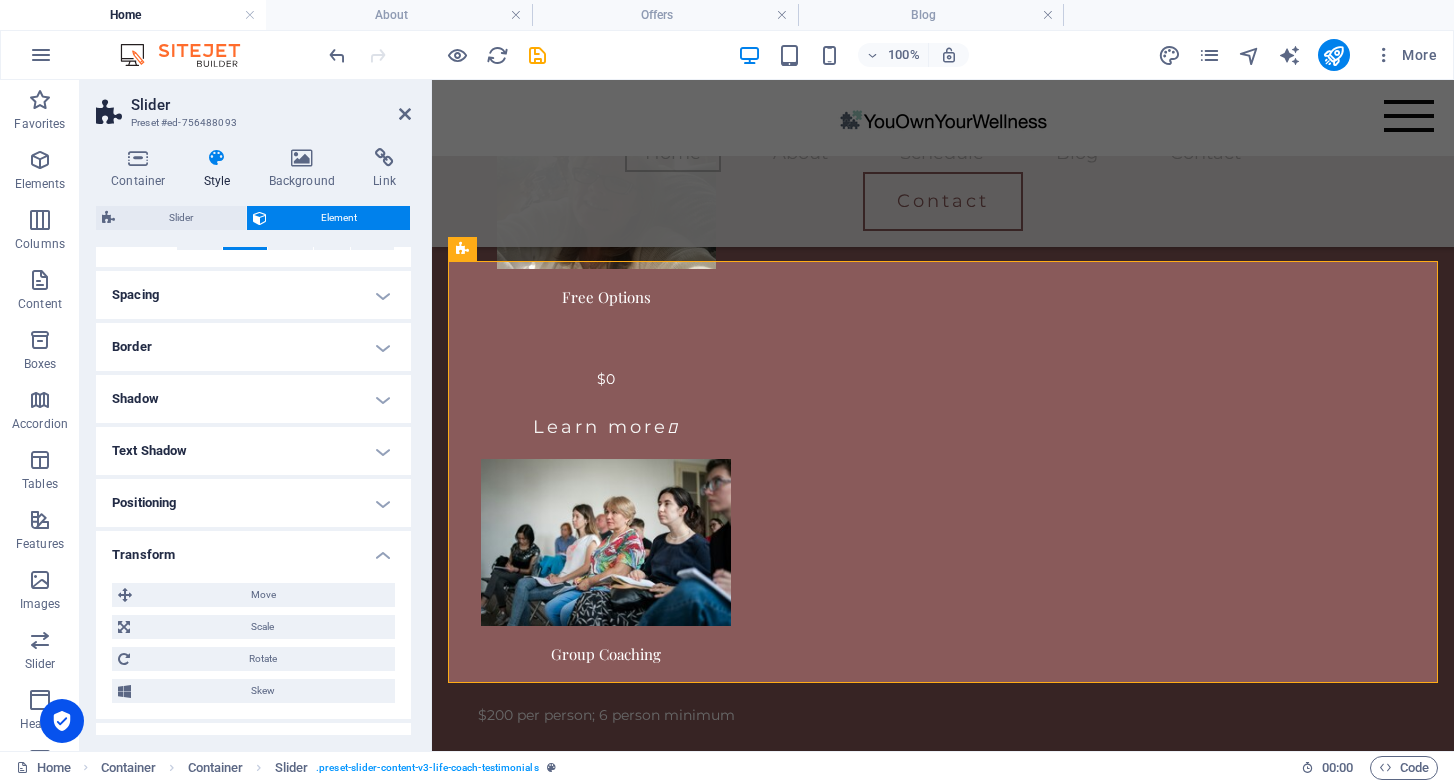 click on "Positioning" at bounding box center (253, 503) 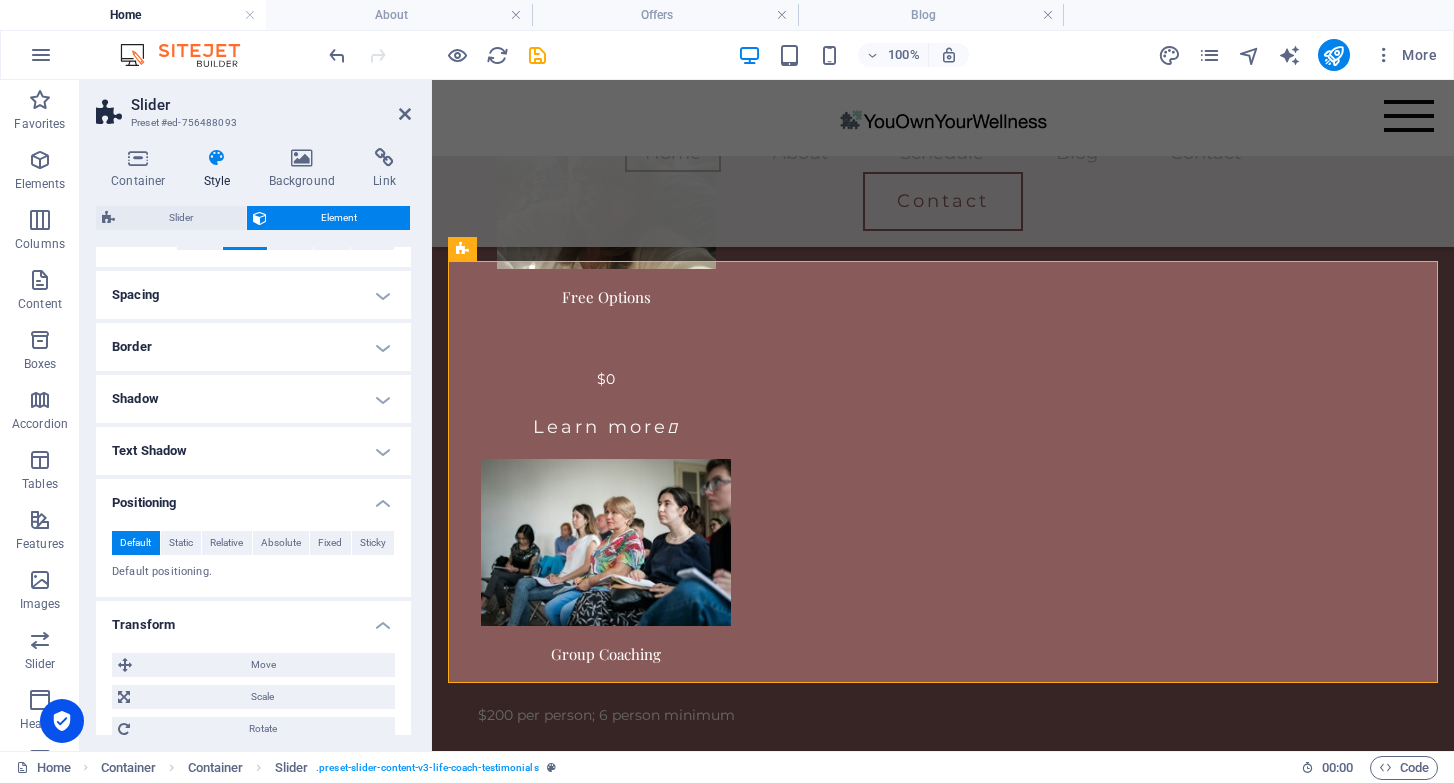 click on "Text Shadow" at bounding box center (253, 451) 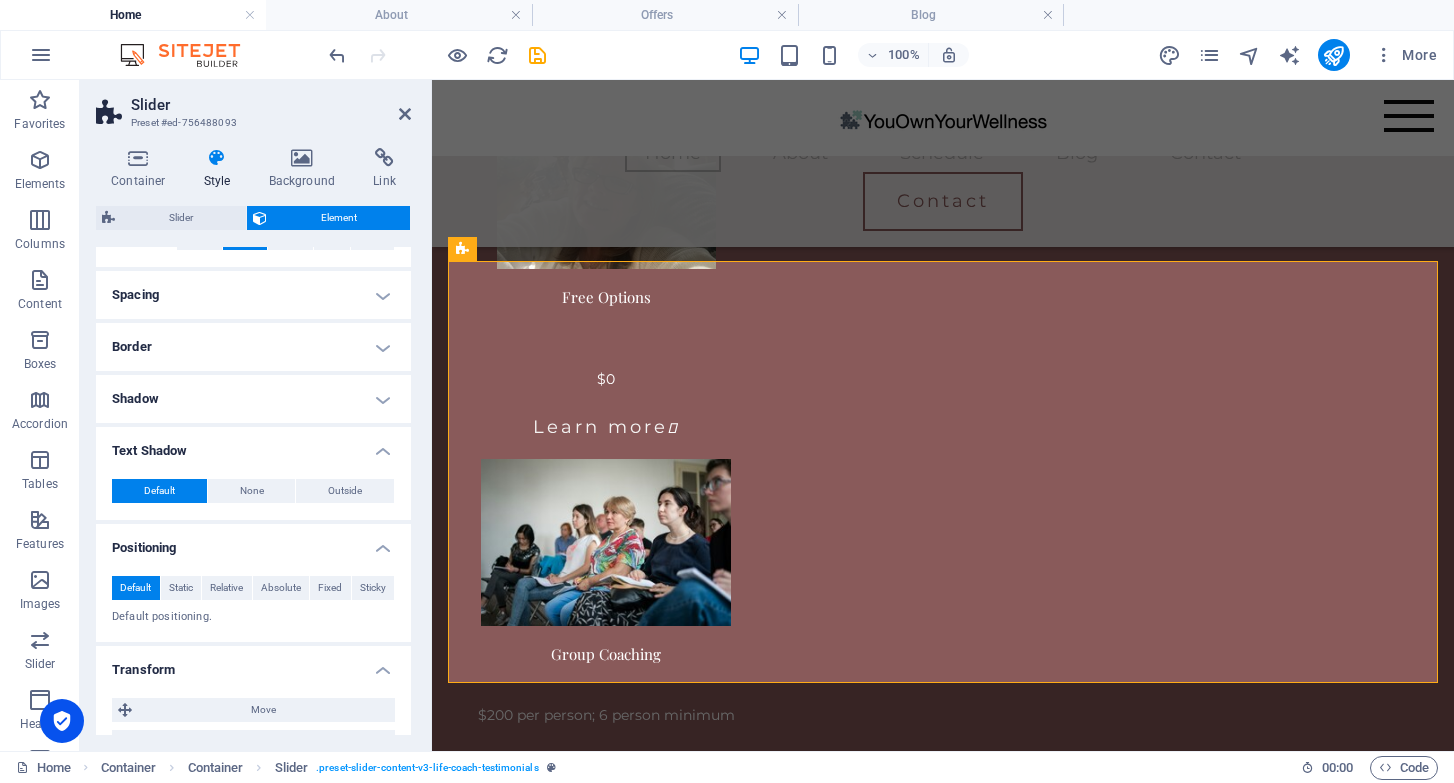 click on "Shadow" at bounding box center (253, 399) 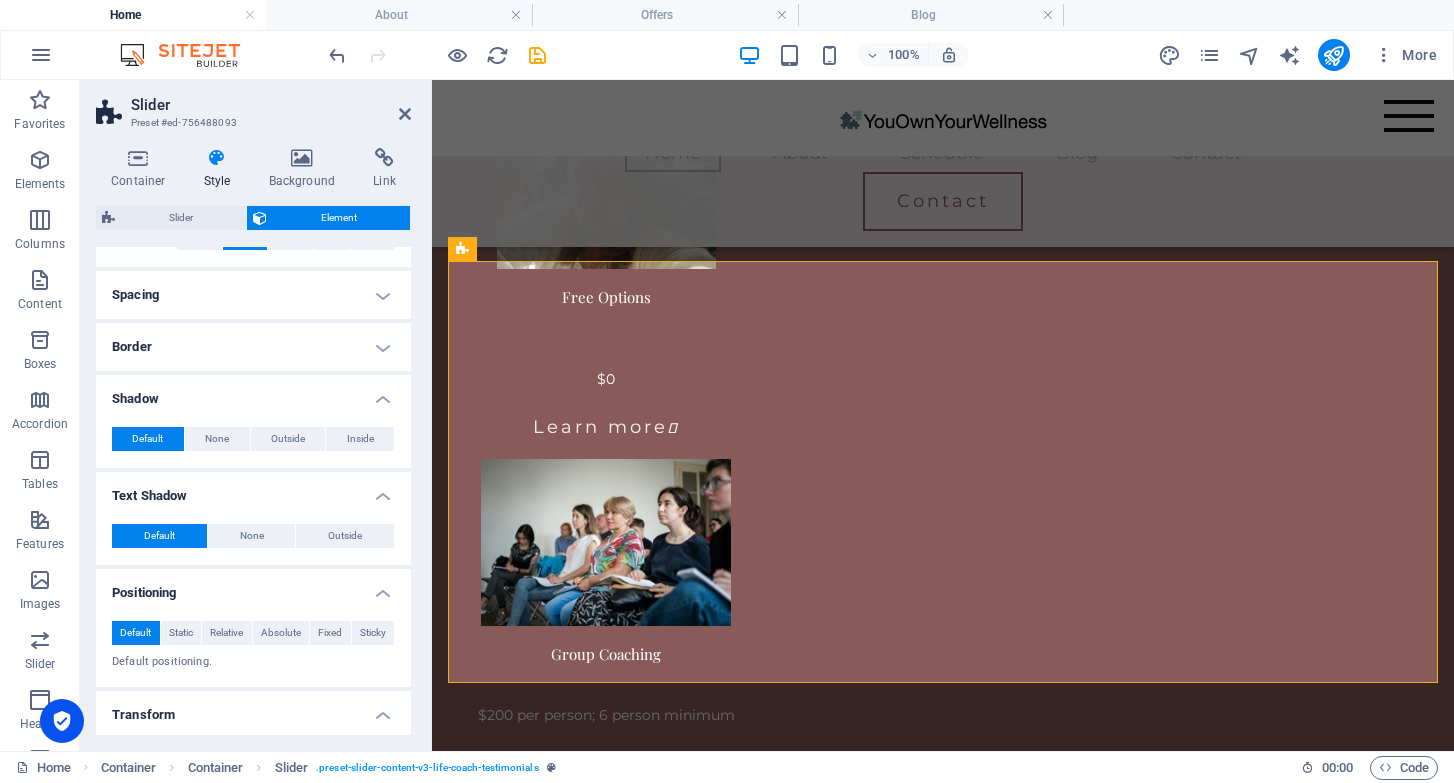 click on "Border" at bounding box center [253, 347] 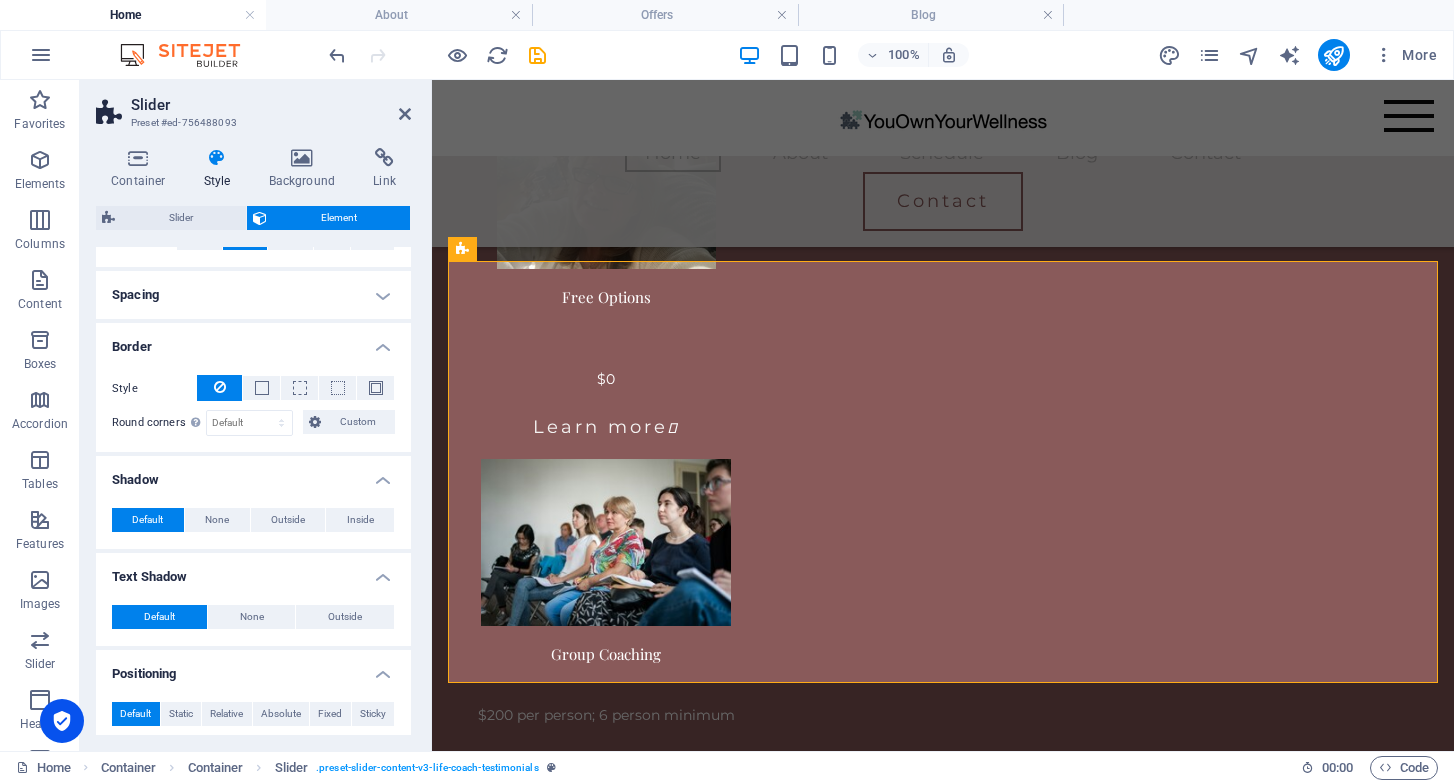 click on "Spacing" at bounding box center [253, 295] 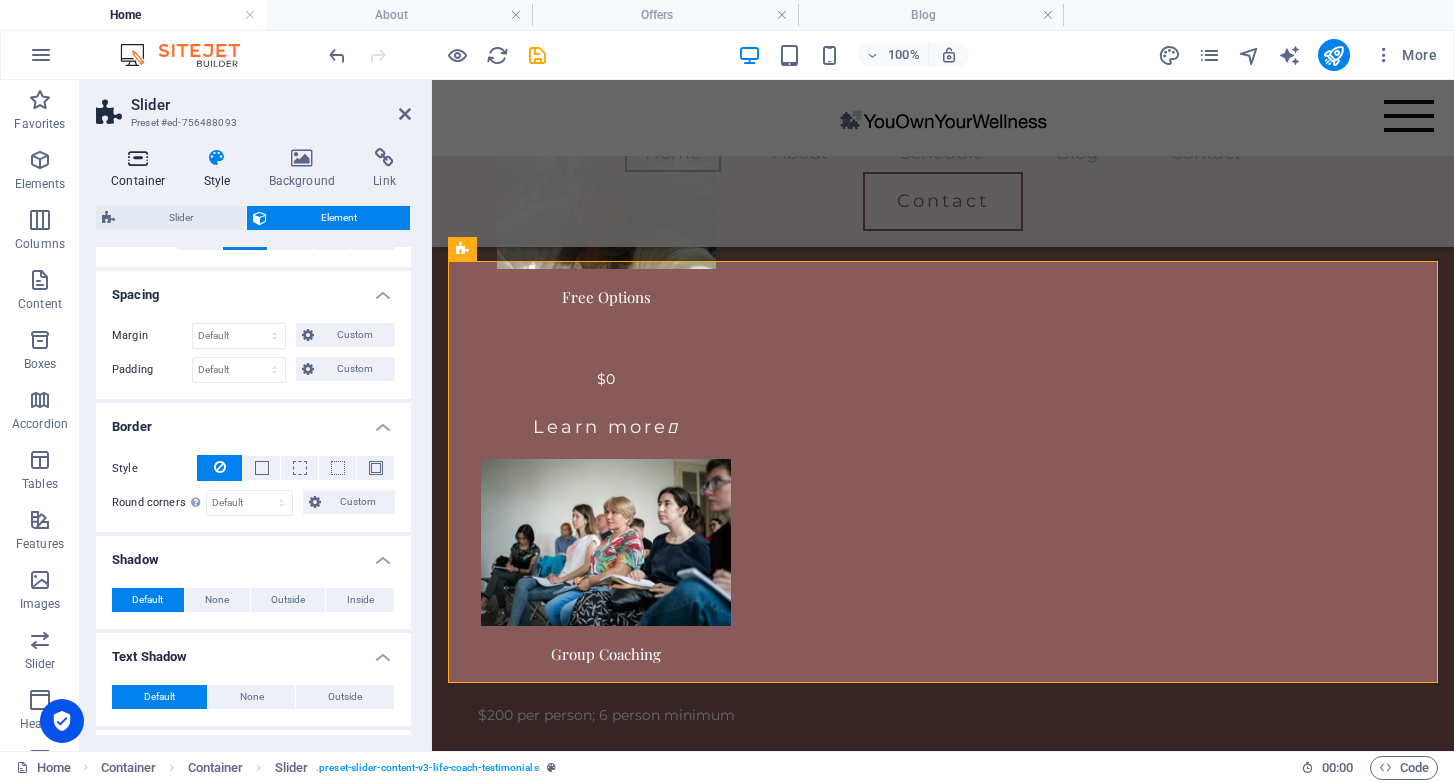 click at bounding box center [138, 158] 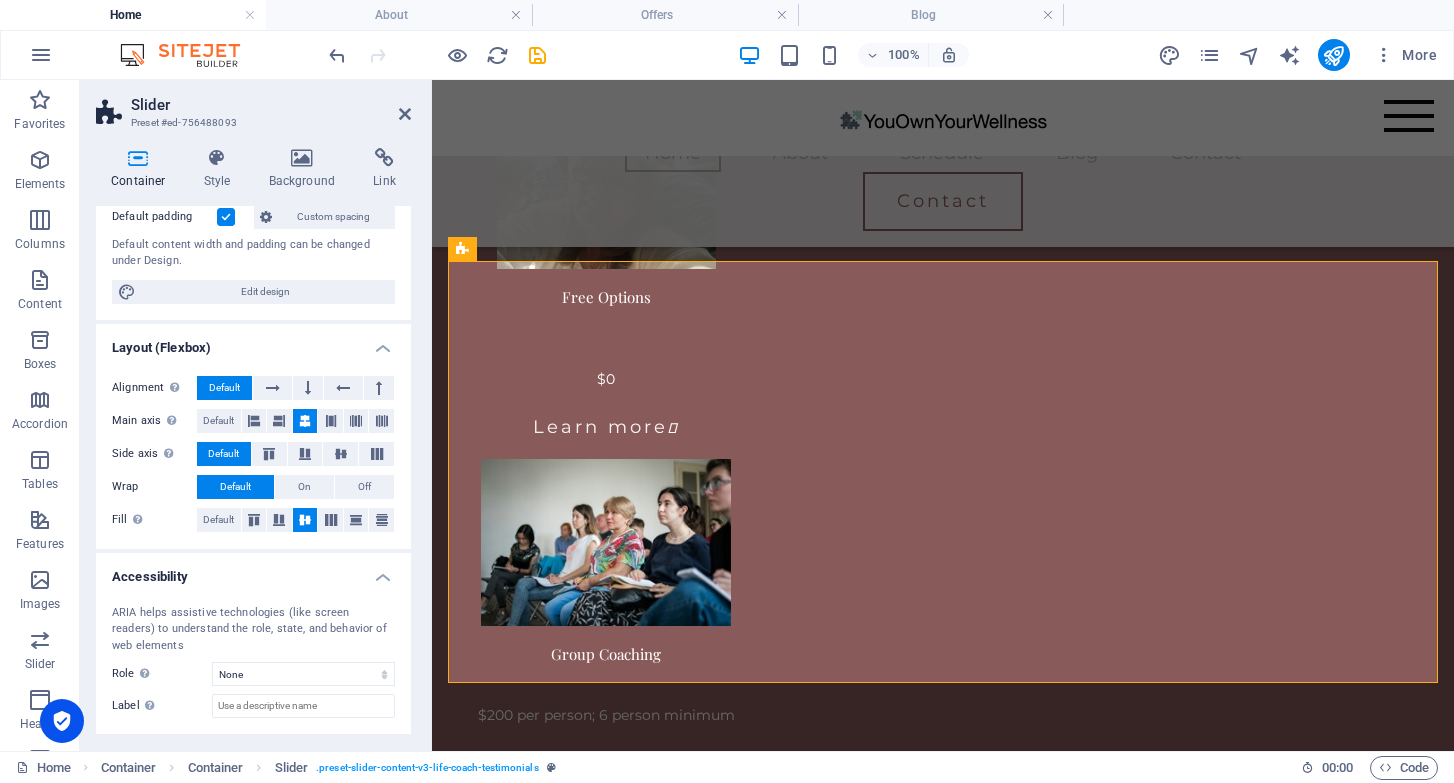 scroll, scrollTop: 0, scrollLeft: 0, axis: both 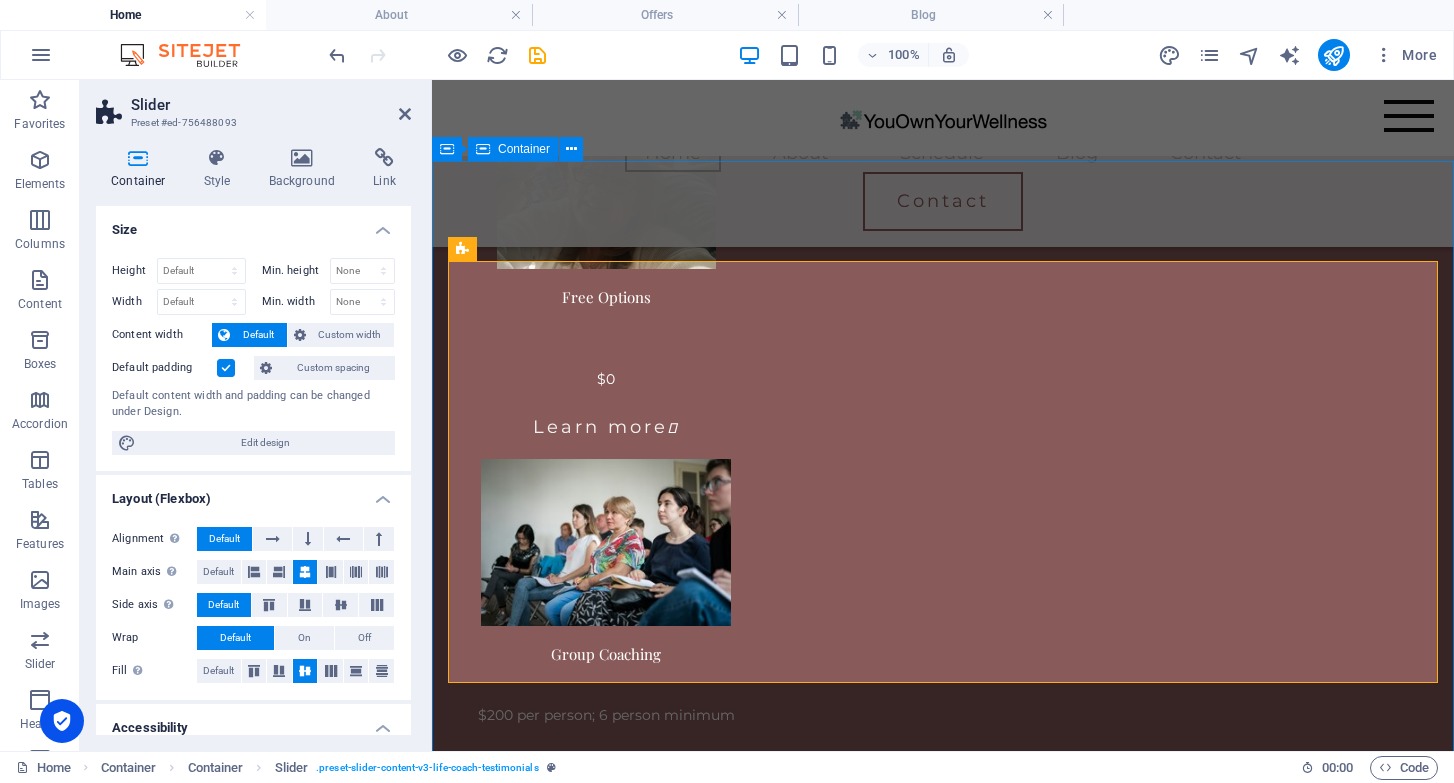 click on "What is [MEDICAL_DATA]? [MEDICAL_DATA] is characterized by having 3 of the following 5 conditions: obesity, [MEDICAL_DATA], [MEDICAL_DATA] levels , [MEDICAL_DATA], & [MEDICAL_DATA] levels. It is synonomous with [MEDICAL_DATA] when your body is not utilizing blood sugar effectively, which can lead to weight gain, [MEDICAL_DATA], [MEDICAL_DATA] II and cardio-[MEDICAL_DATA]. [MEDICAL_DATA] addresses these conditions with life style changes. If a genie granted you three wishes for your health, what would they be? I can help you with healthy weight, [MEDICAL_DATA], stopping addictive habits like smoking, exercise that makes sense for your situation, and improving risks associated with [MEDICAL_DATA], [MEDICAL_DATA] and [MEDICAL_DATA]. What else matters to you? Why does Board Certification Matter? Board Certification matters for your safety!!   Not   What is [MEDICAL_DATA]? If a genie granted you three wishes for your health, what would they be? Health as a Blessing" at bounding box center [943, 3536] 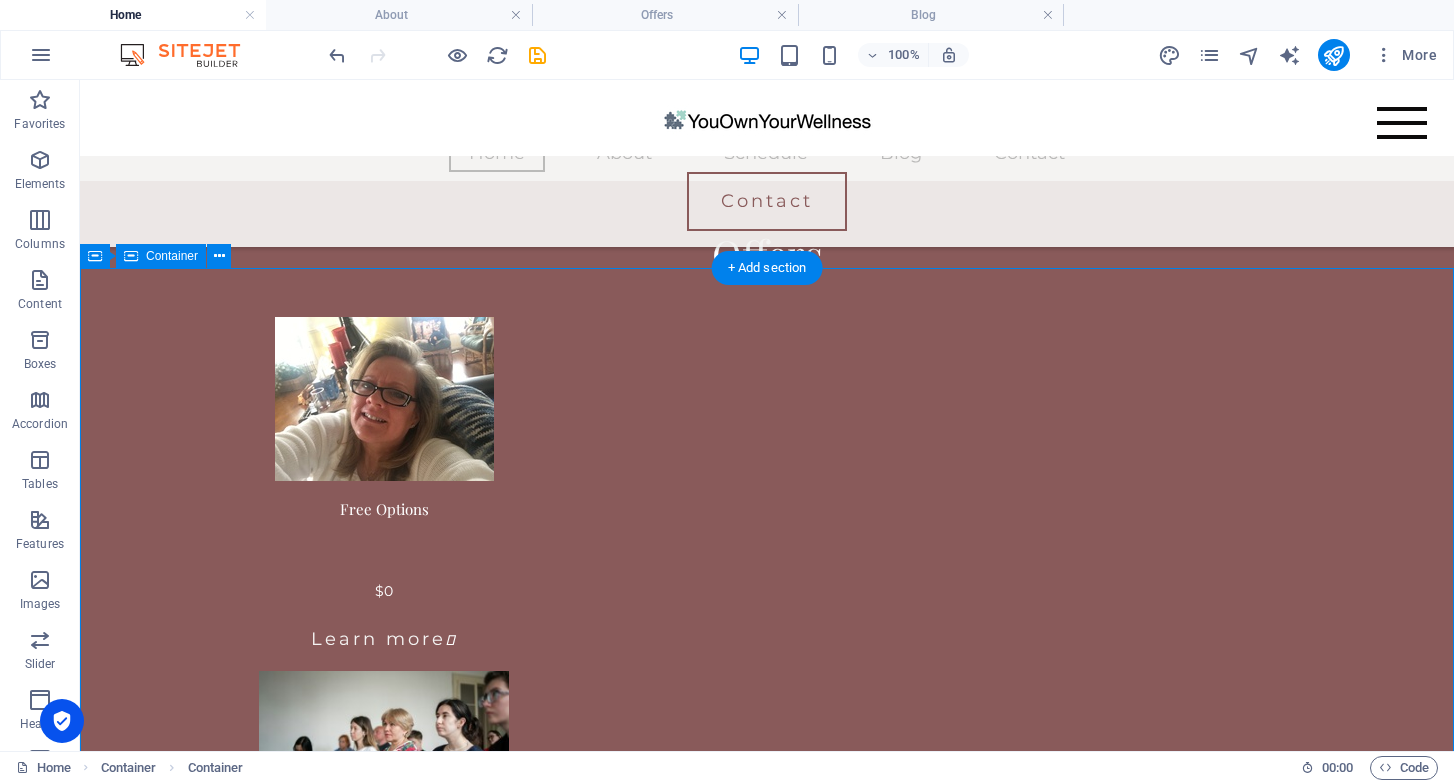 scroll, scrollTop: 2307, scrollLeft: 0, axis: vertical 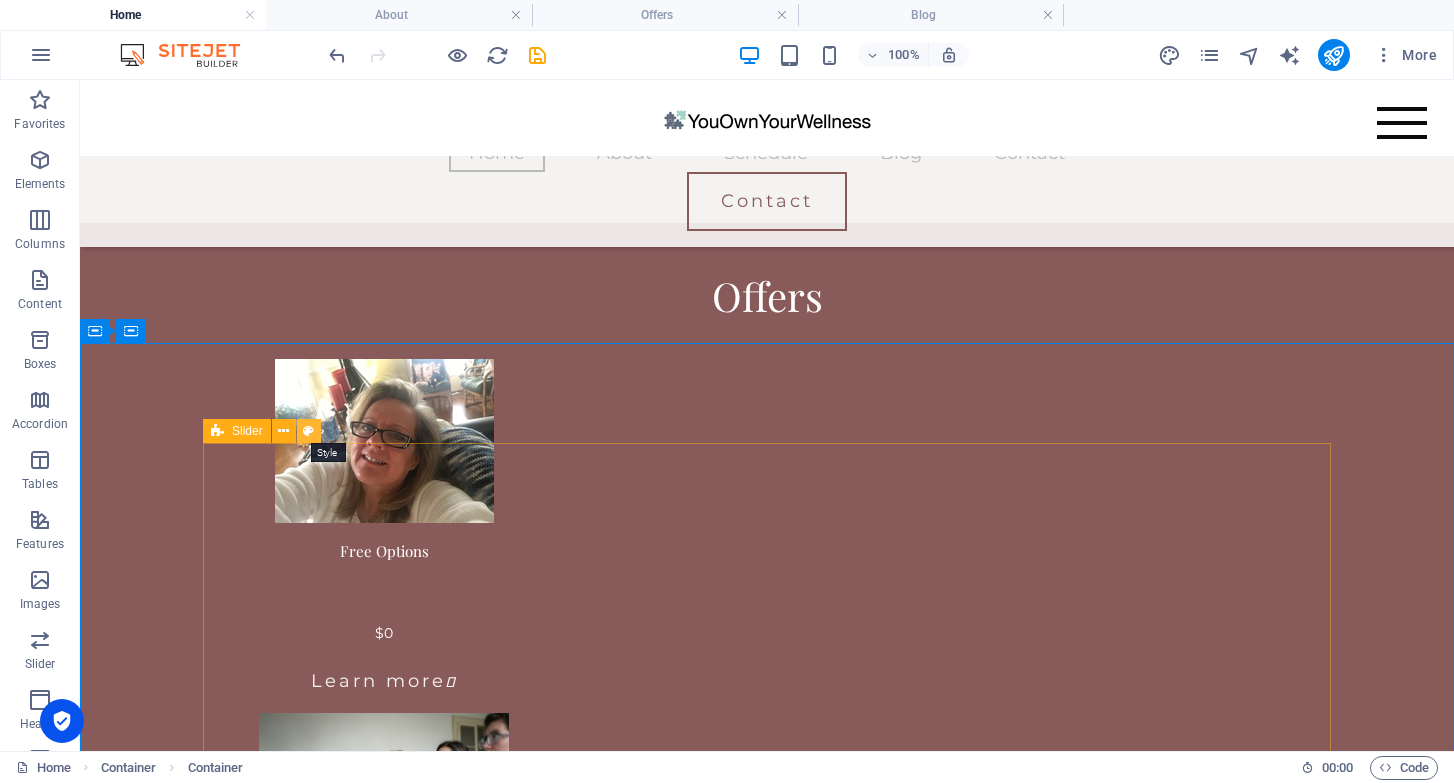 click at bounding box center [308, 431] 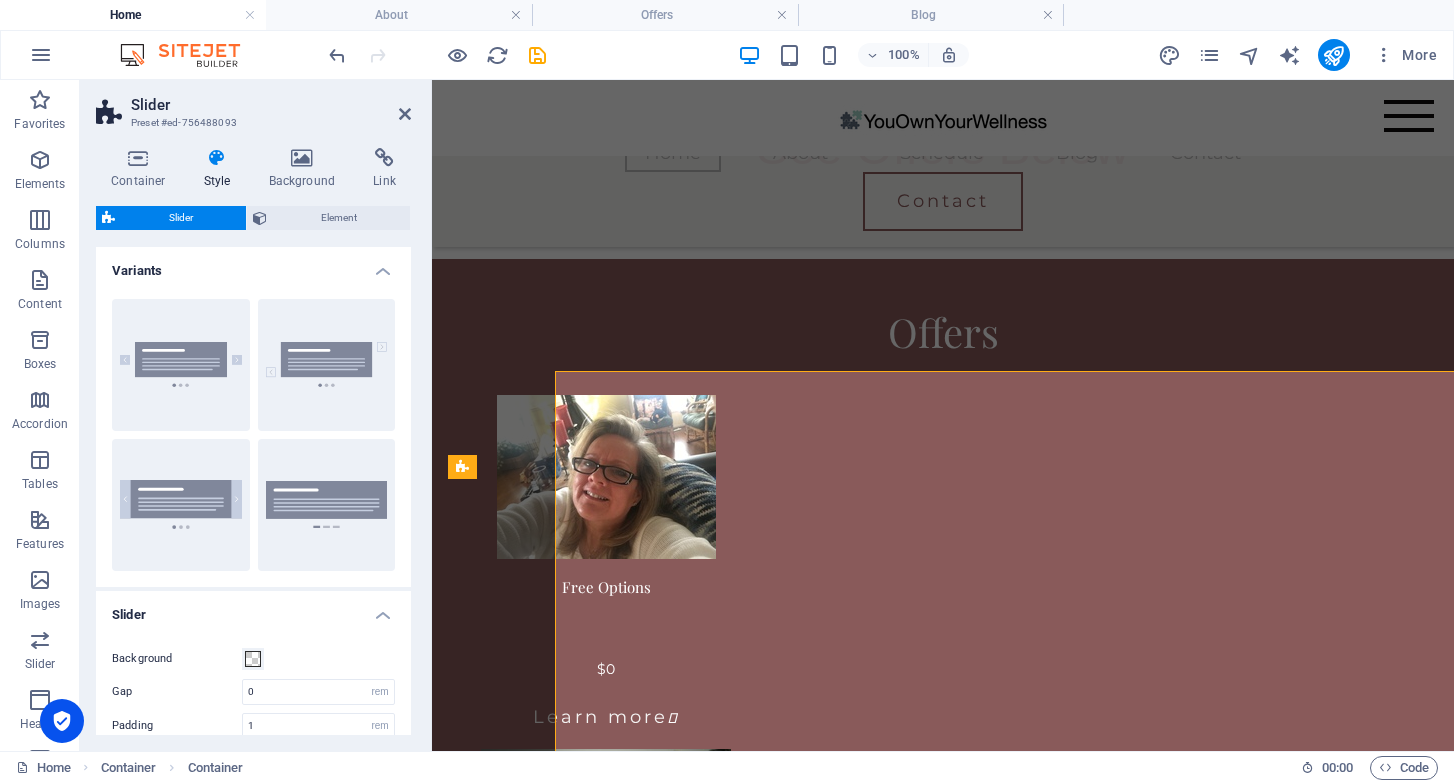 scroll, scrollTop: 2379, scrollLeft: 0, axis: vertical 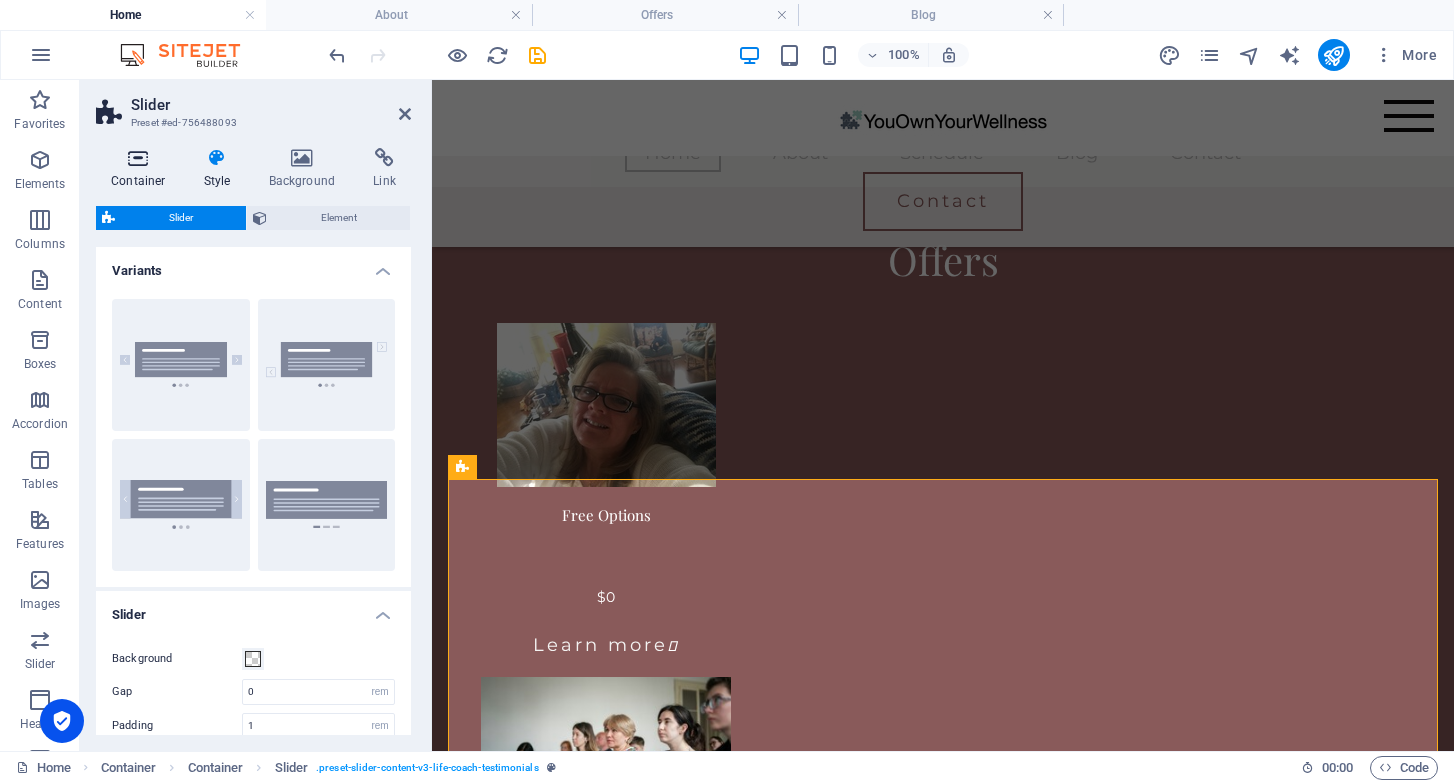 click at bounding box center [138, 158] 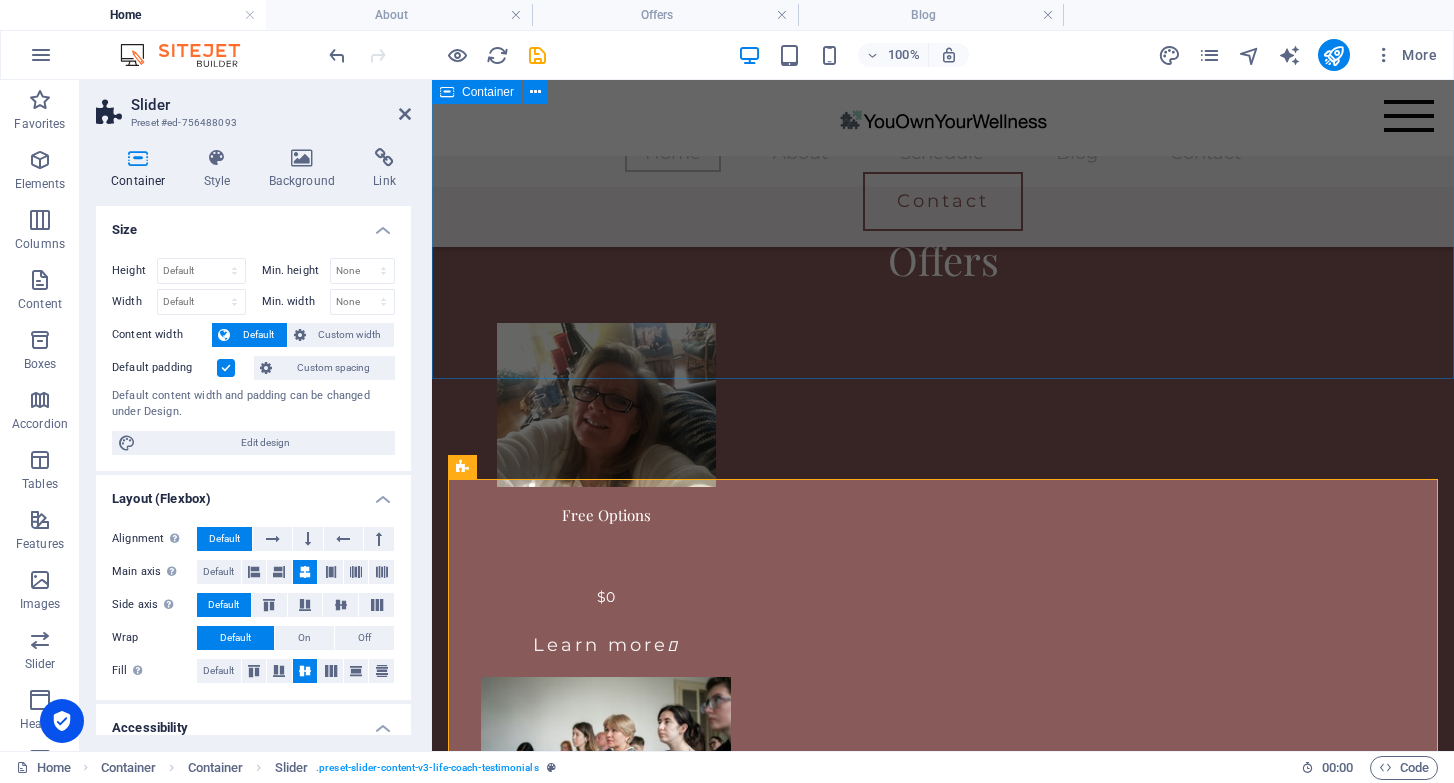 click on "Offers Free Options $0 Learn more   Group Coaching $200 per person; 6 person minimum (F2F for locals or Zoom Call) - “Six” one hour coaching sessions - Minimum 6 people required and no more than 10.   Common health topic. Learn more   Signature Offer Three options: $250, $750, $1500 1 on 1 coaching customized for your specific needs & situation. This is the  cream of the crop  offer for [MEDICAL_DATA] to transform your life and enable your best self. There is no size fits all for health. Your unique needs and situation will guide your specific solutions.   Learn more  " at bounding box center (943, 1042) 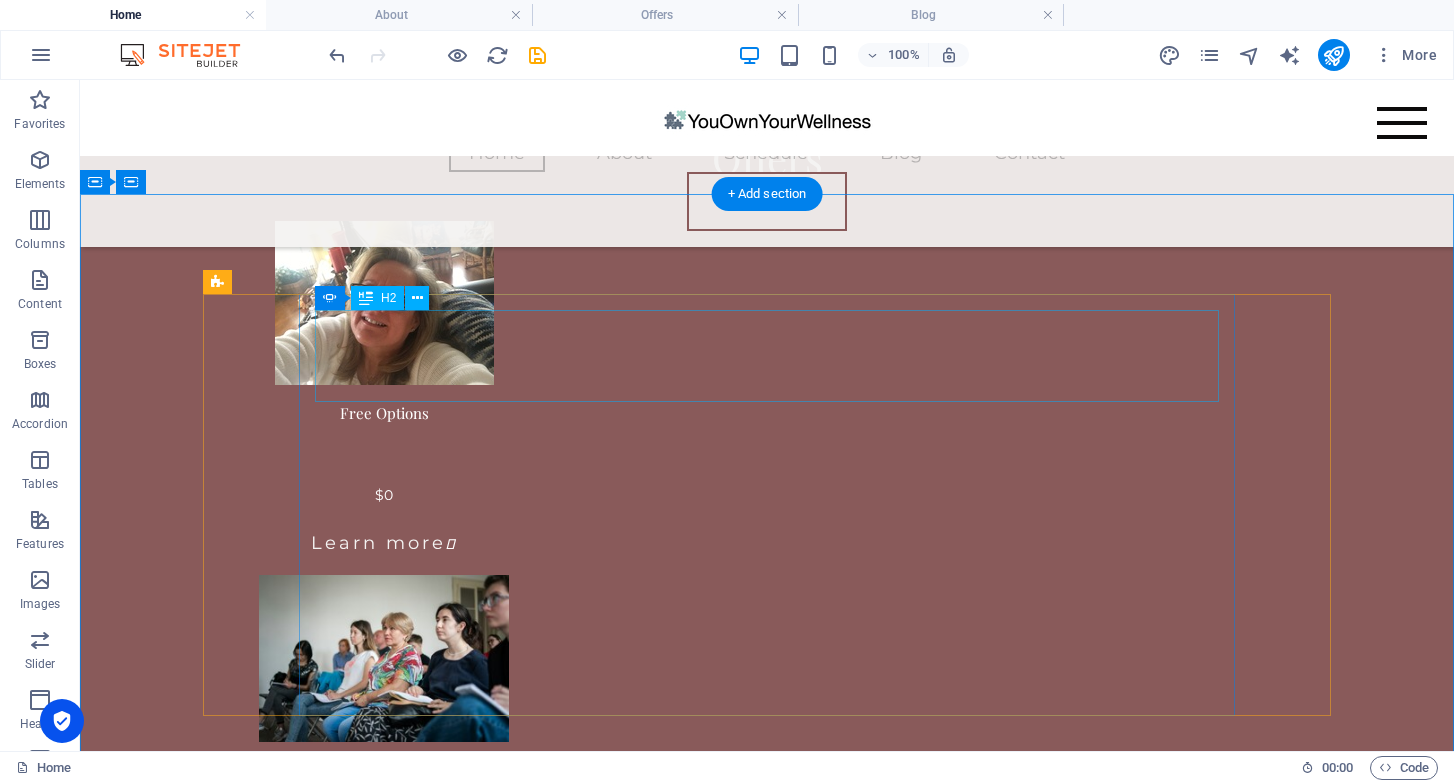 scroll, scrollTop: 2403, scrollLeft: 0, axis: vertical 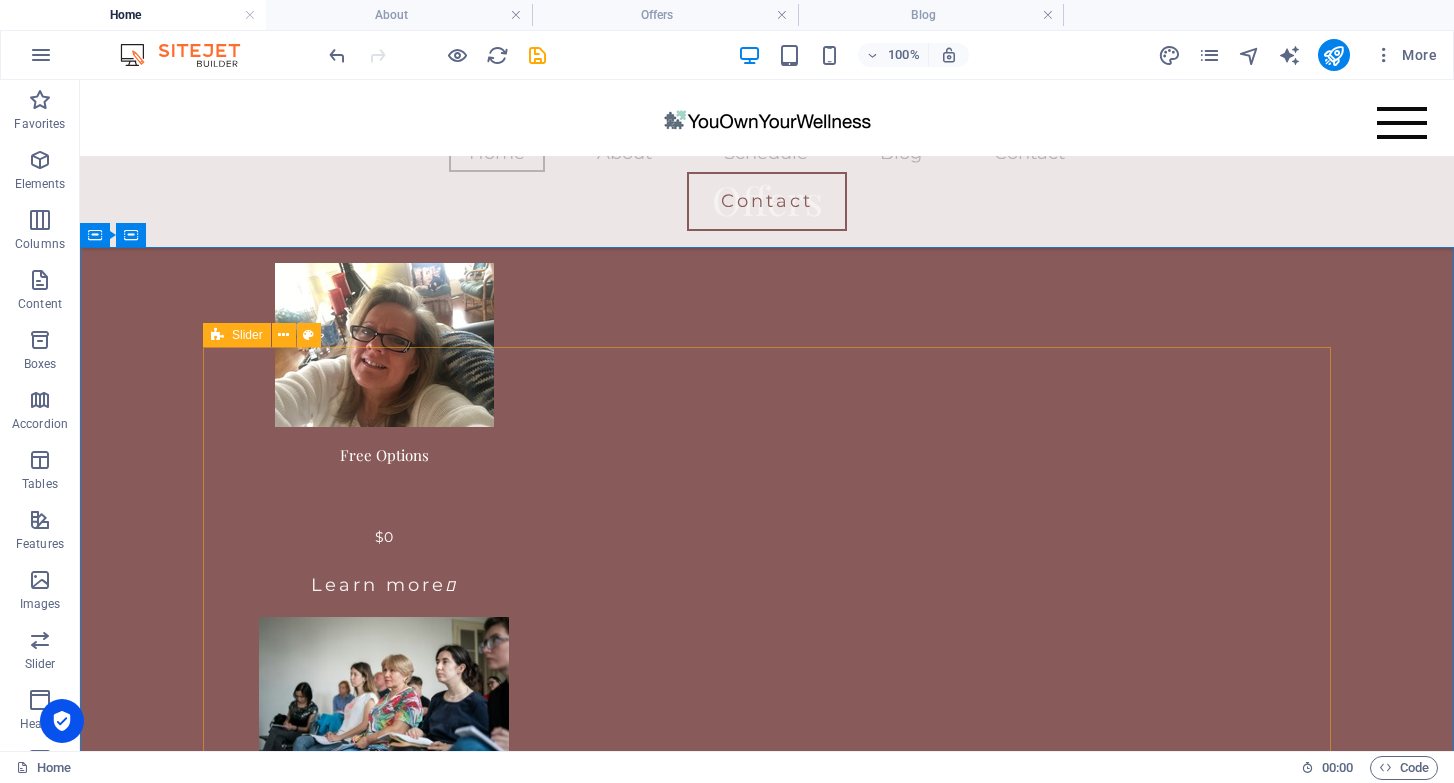click on "Slider" at bounding box center [247, 335] 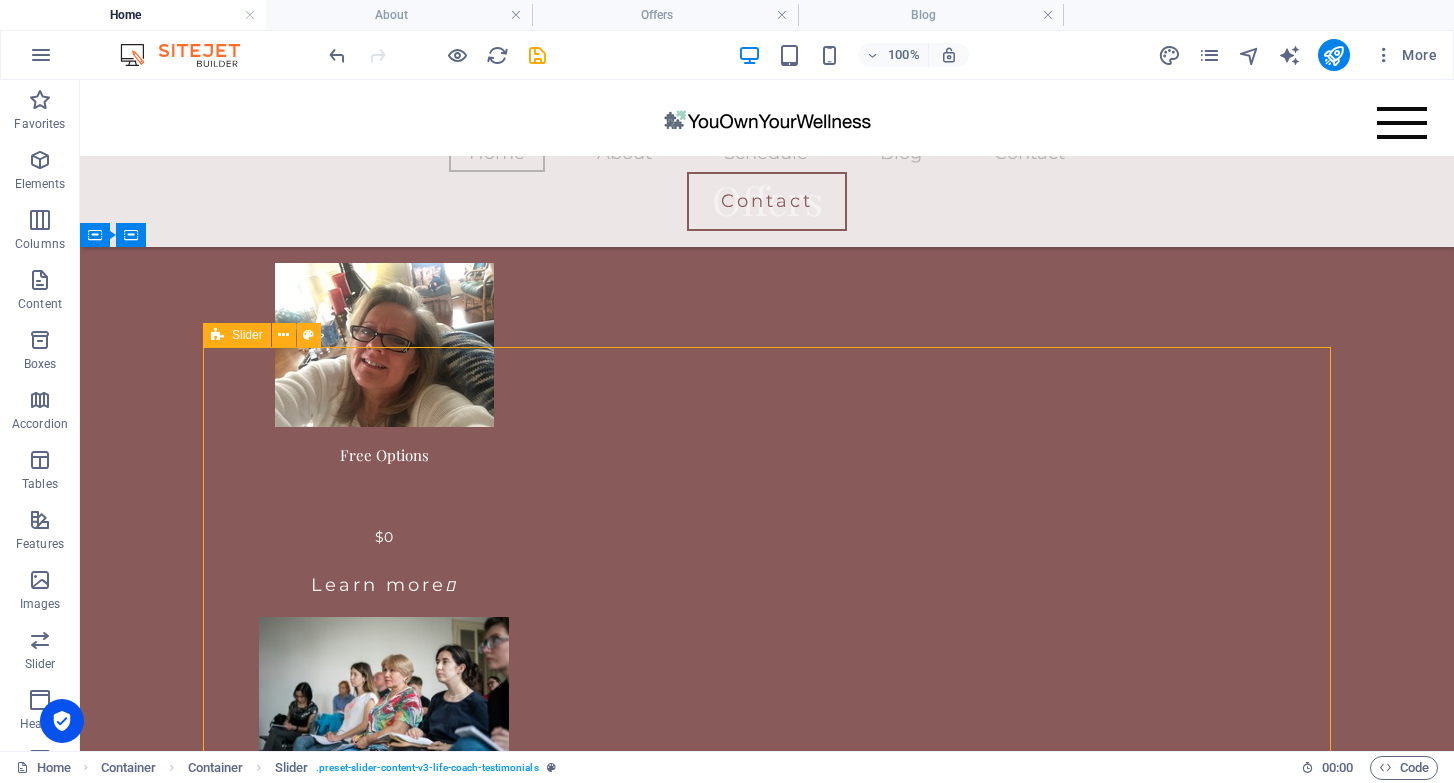 click on "Slider" at bounding box center [247, 335] 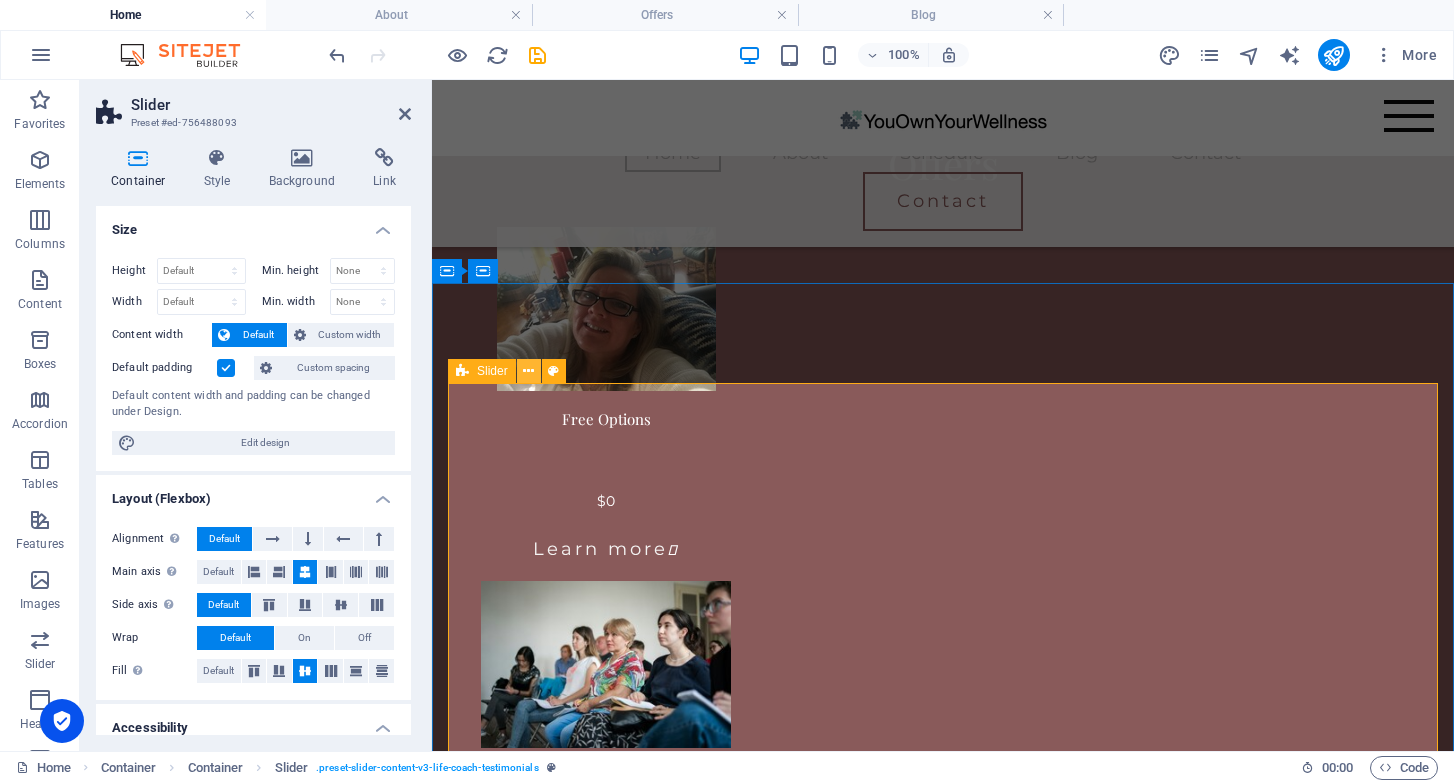 click at bounding box center (528, 371) 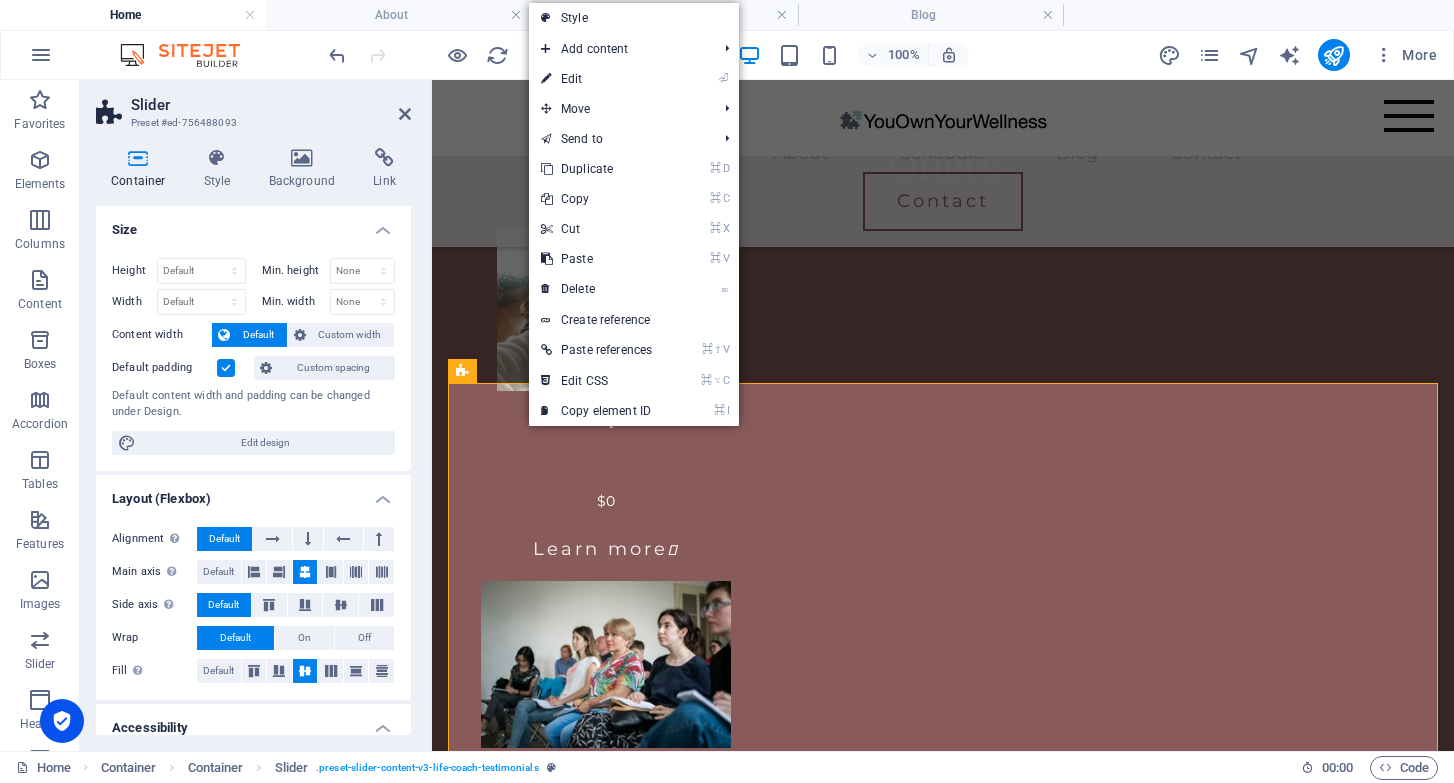 click on "Size" at bounding box center (253, 224) 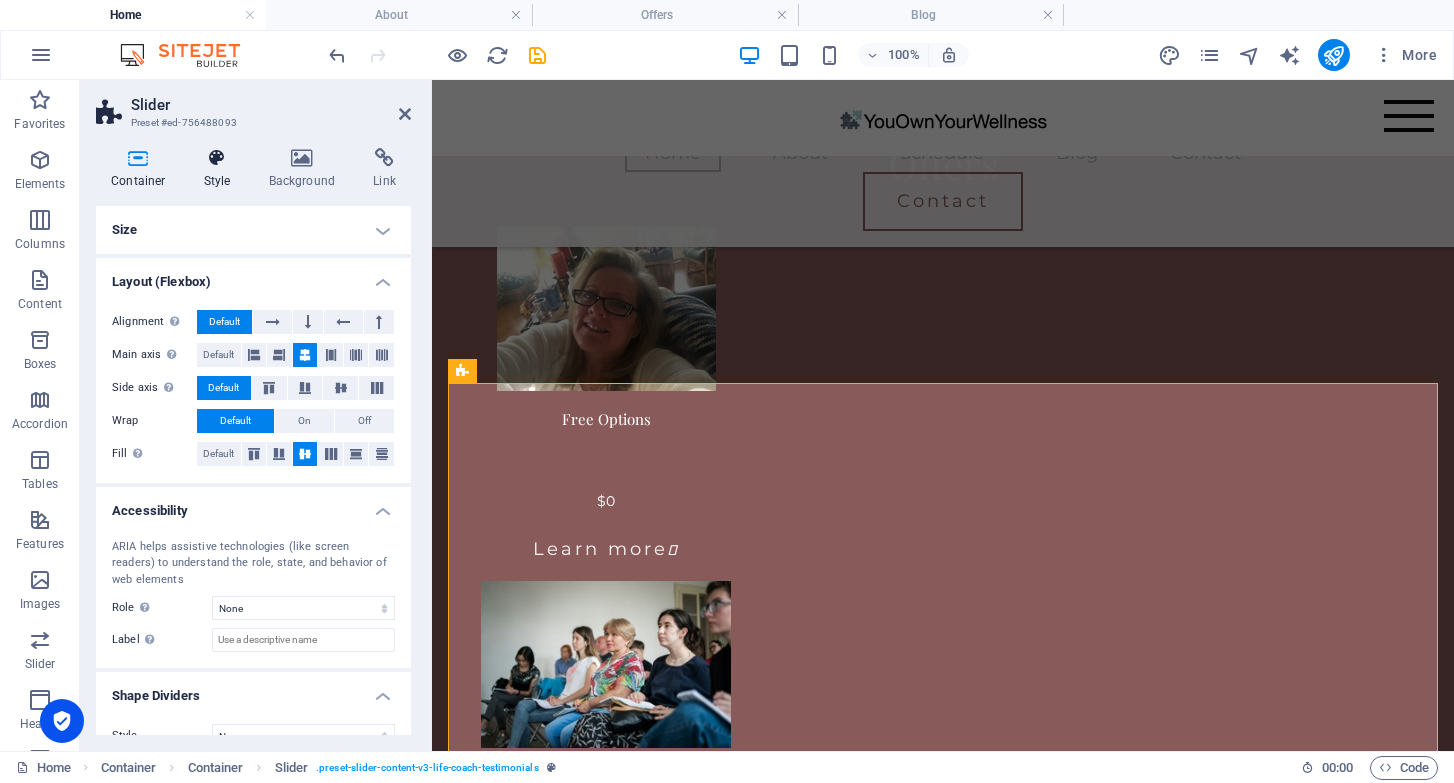 click at bounding box center [217, 158] 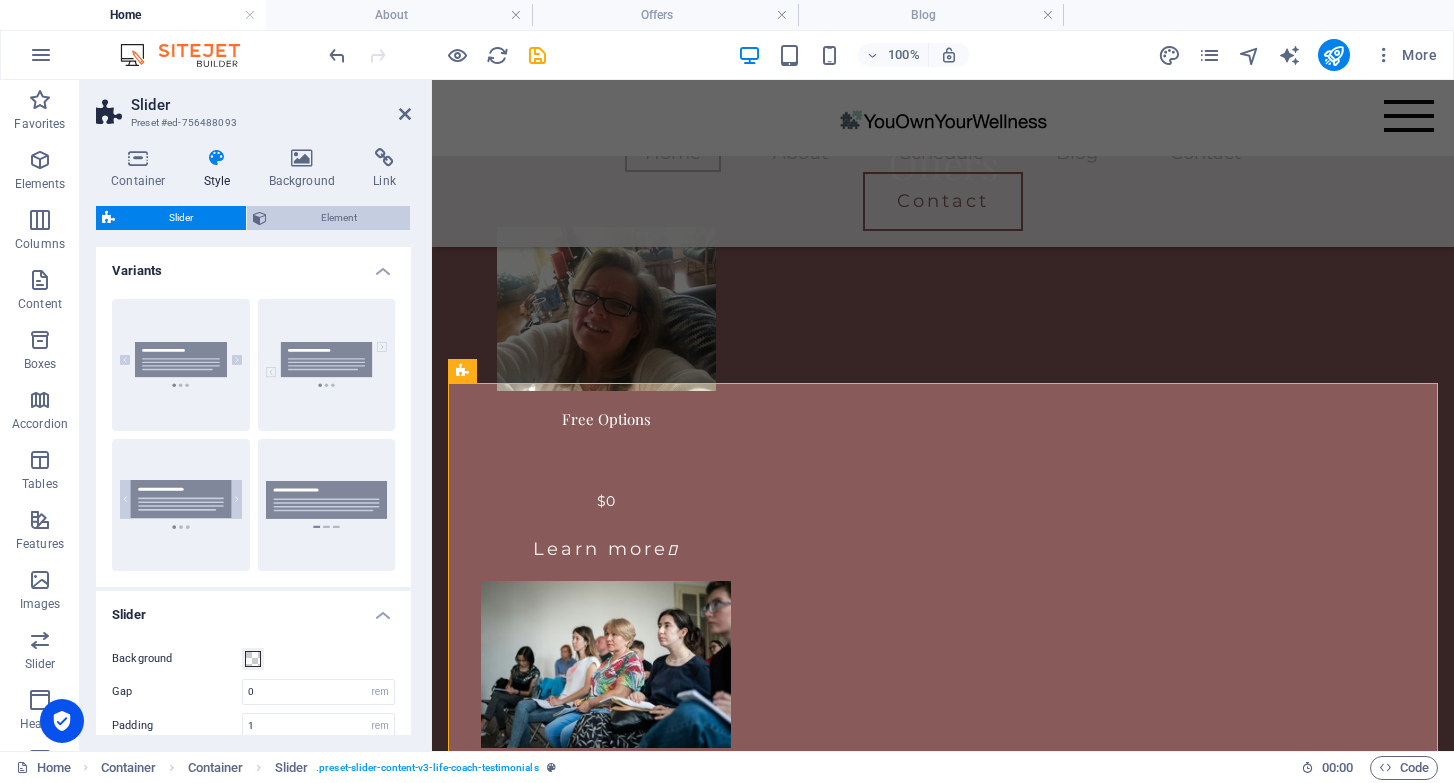 click on "Element" at bounding box center [338, 218] 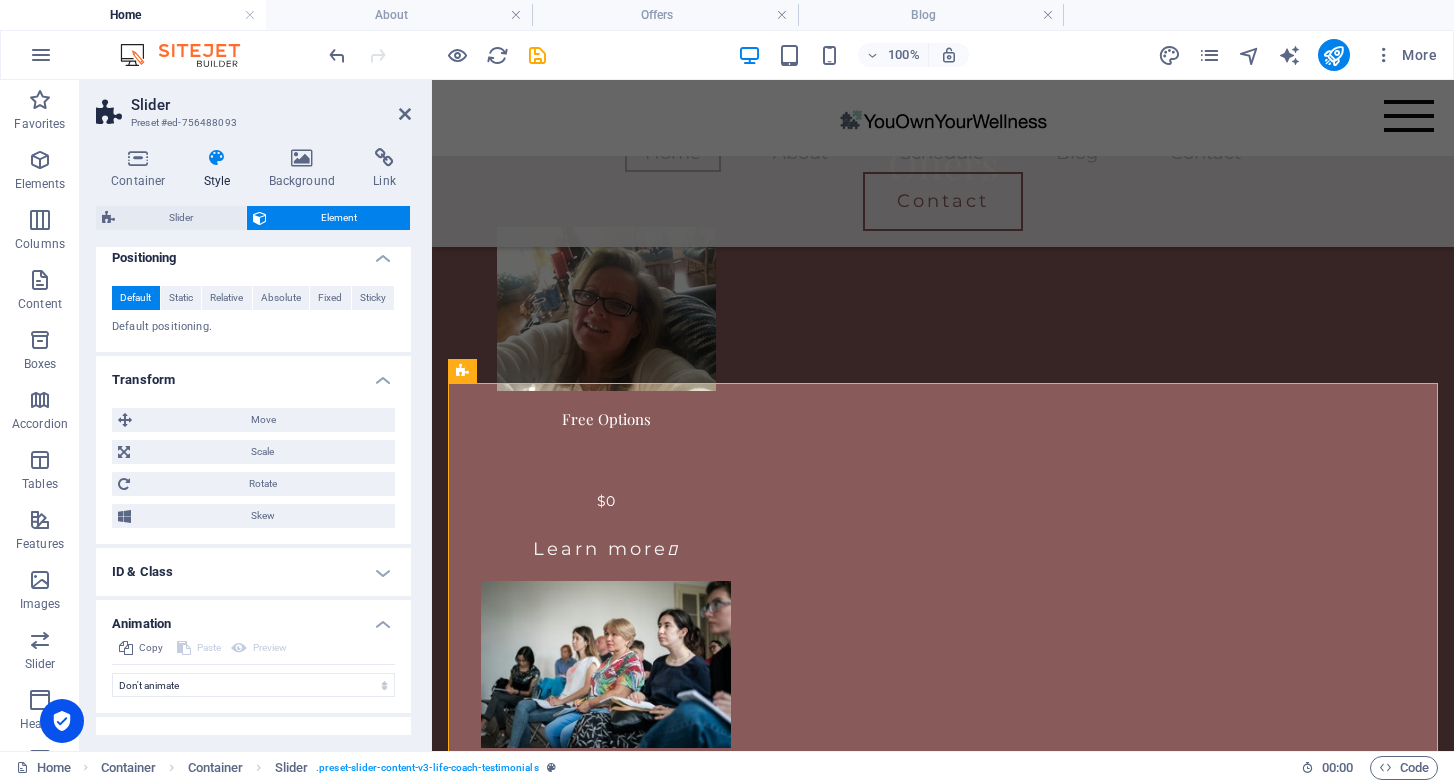 scroll, scrollTop: 882, scrollLeft: 0, axis: vertical 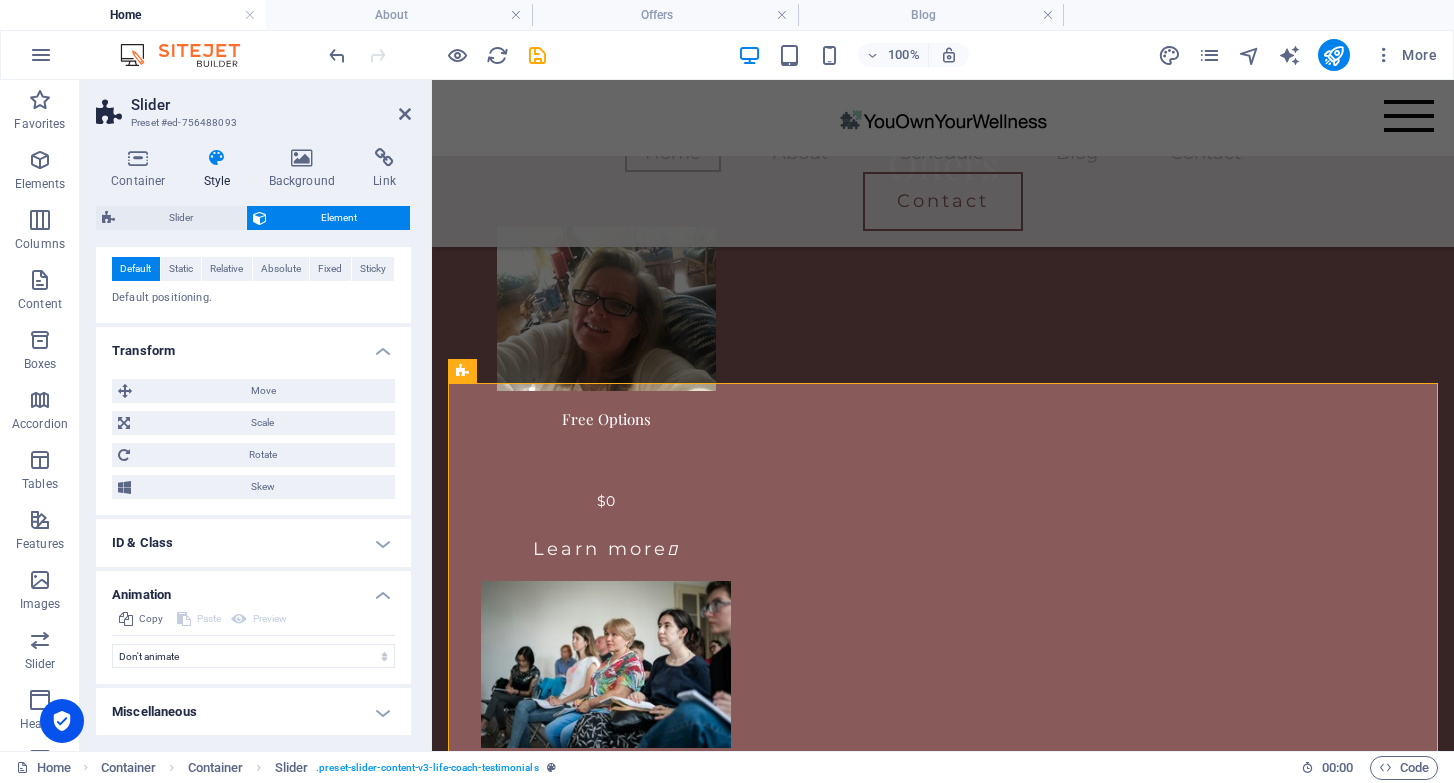 click on "Miscellaneous" at bounding box center (253, 712) 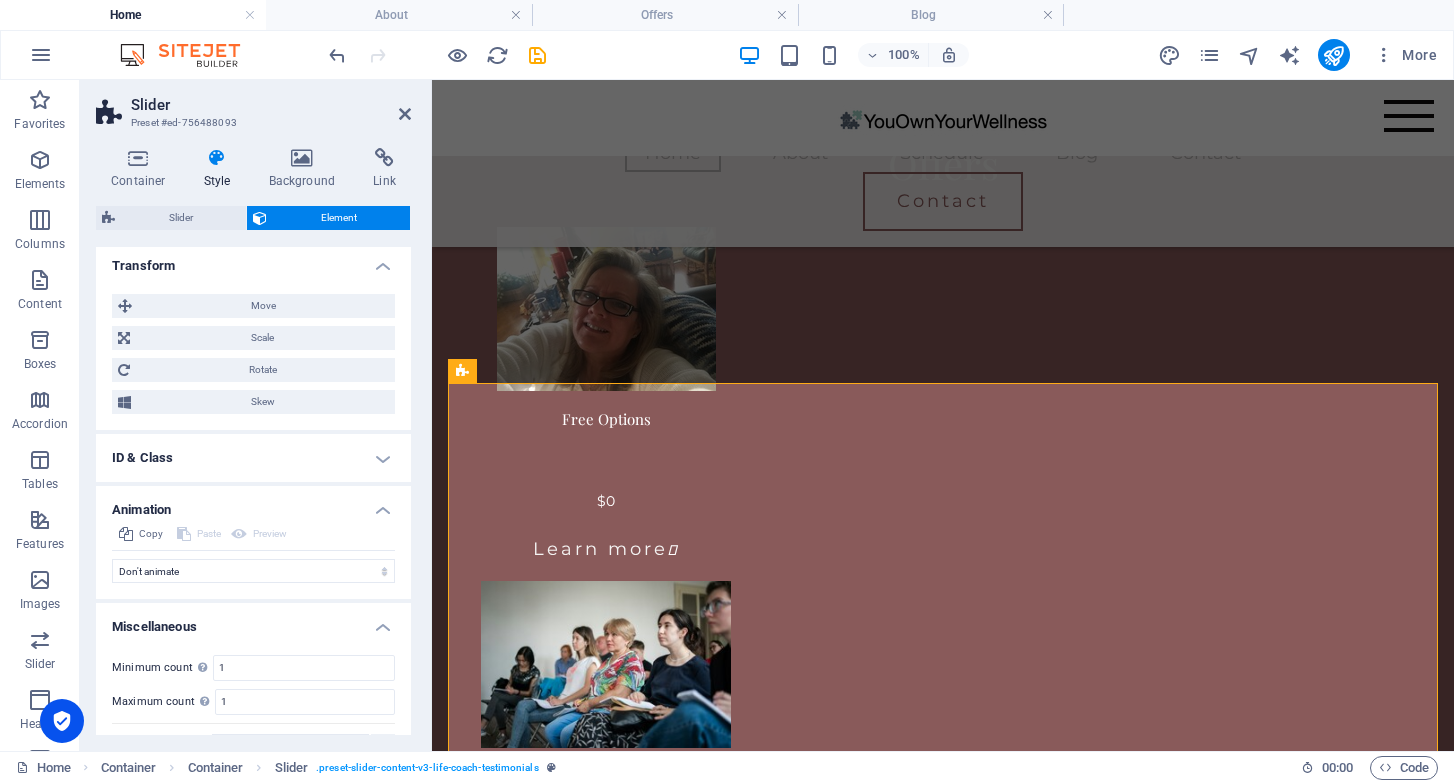 scroll, scrollTop: 1006, scrollLeft: 0, axis: vertical 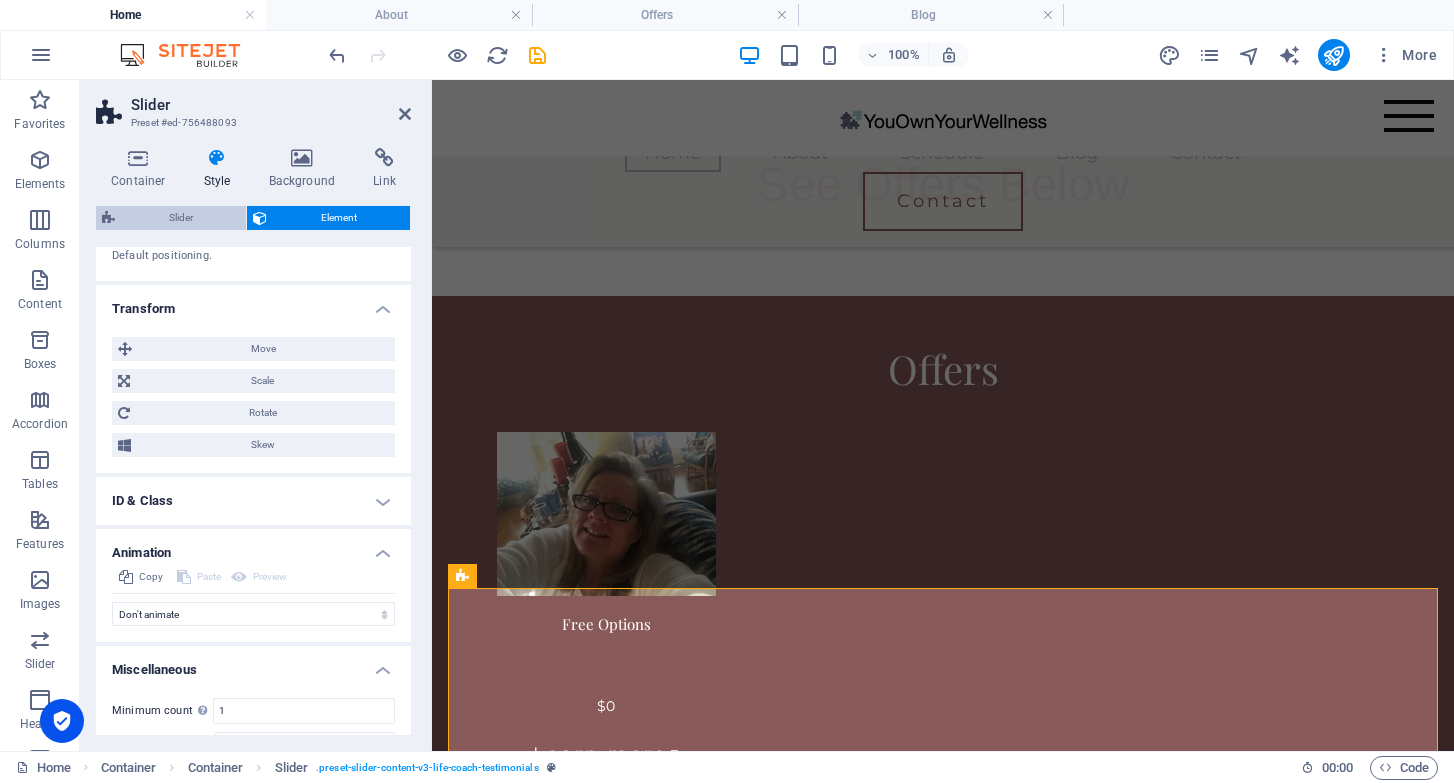 click on "Slider" at bounding box center (180, 218) 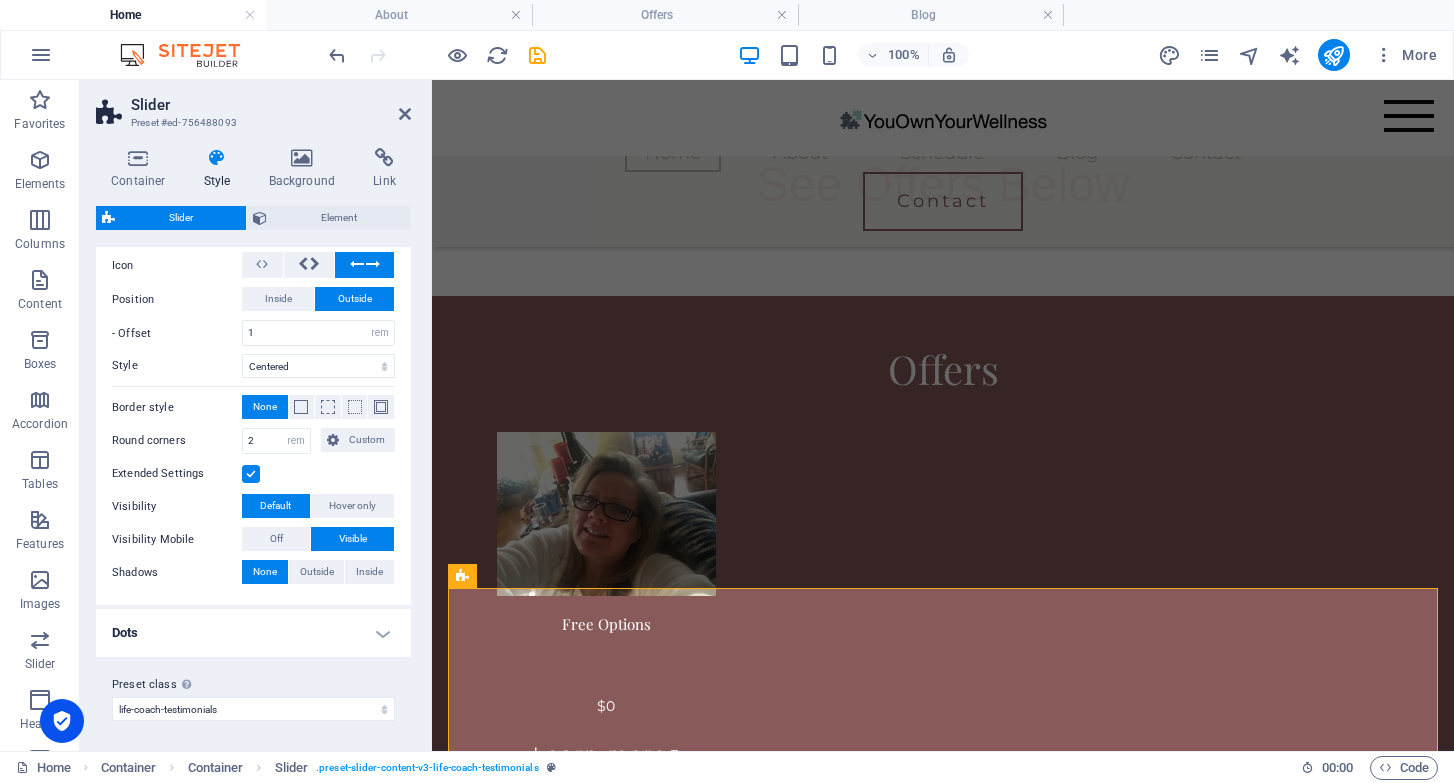 scroll, scrollTop: 790, scrollLeft: 0, axis: vertical 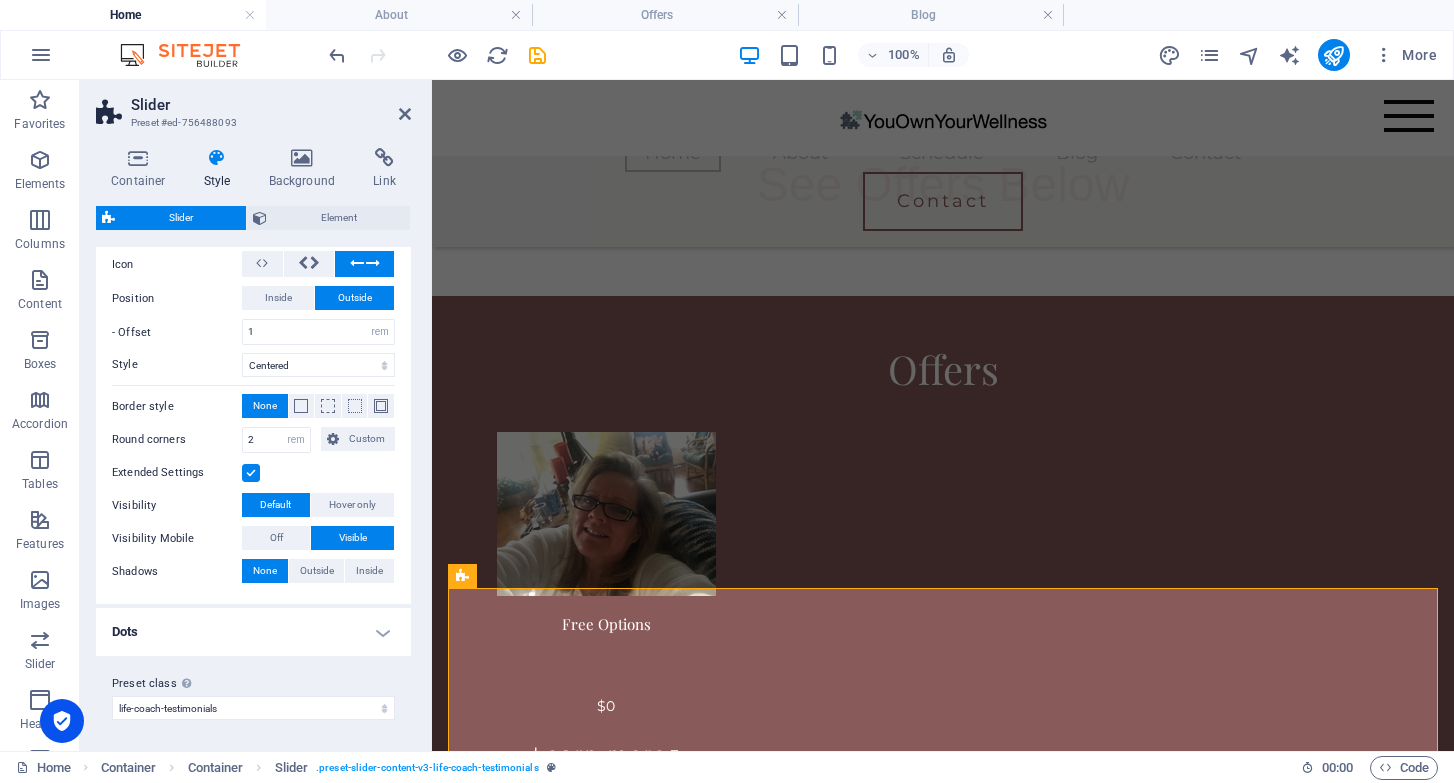 click on "Dots" at bounding box center [253, 632] 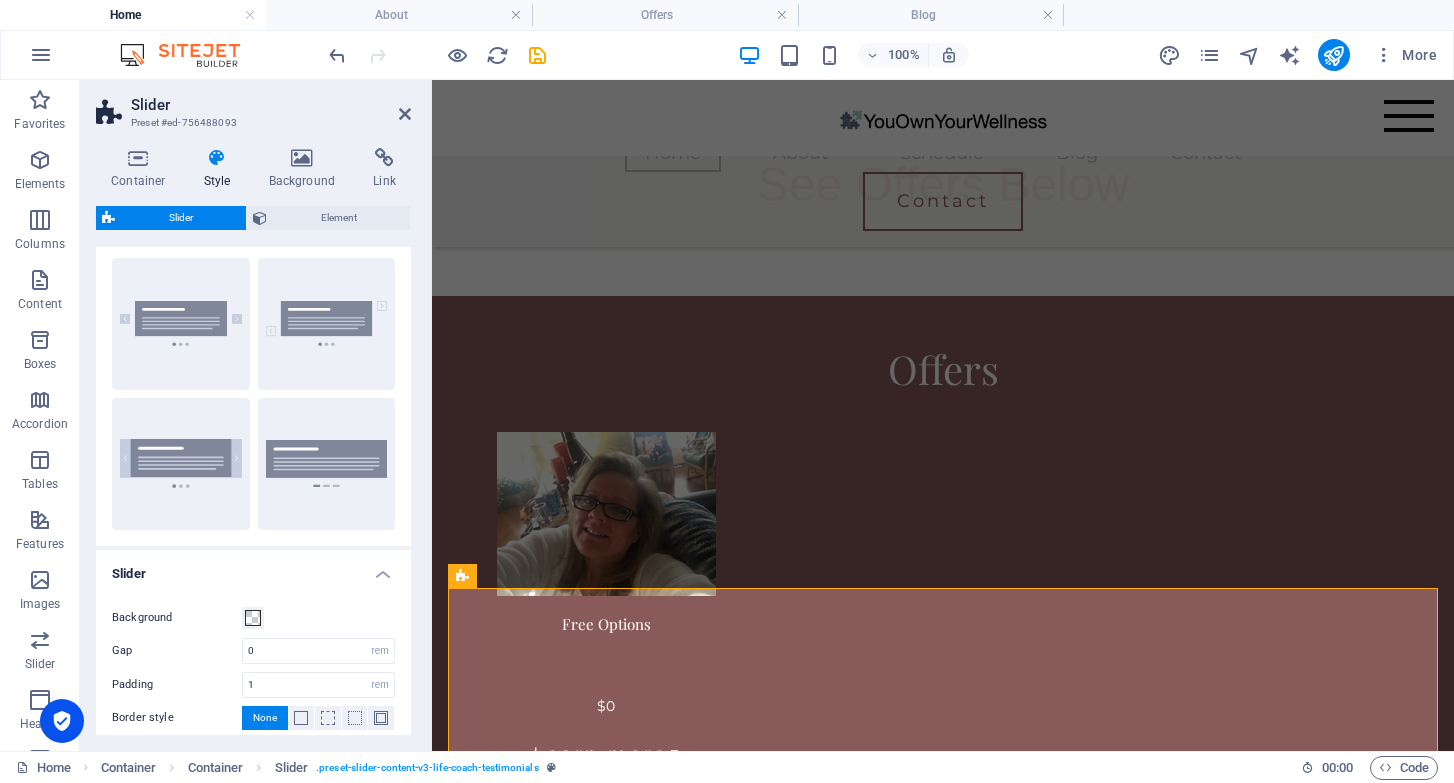 scroll, scrollTop: 0, scrollLeft: 0, axis: both 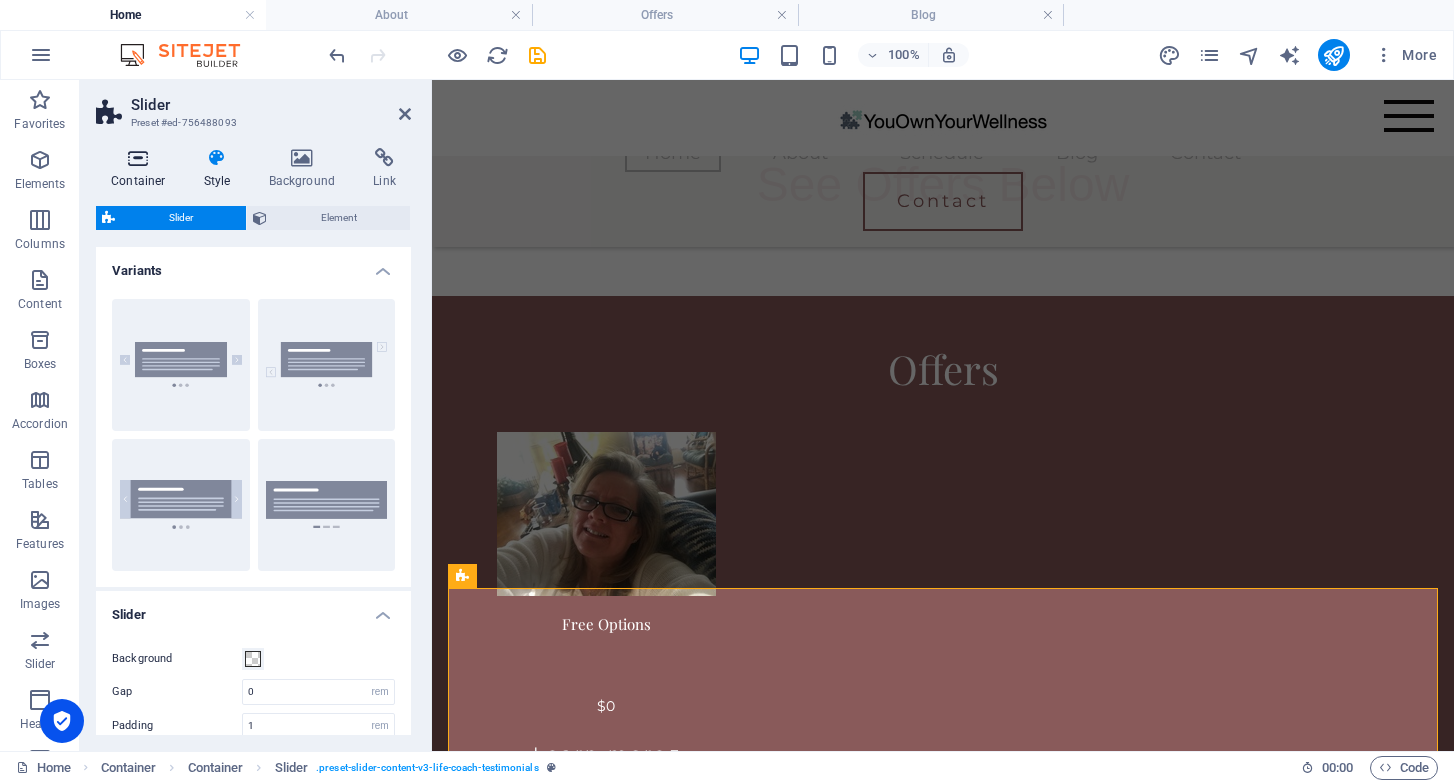 click at bounding box center [138, 158] 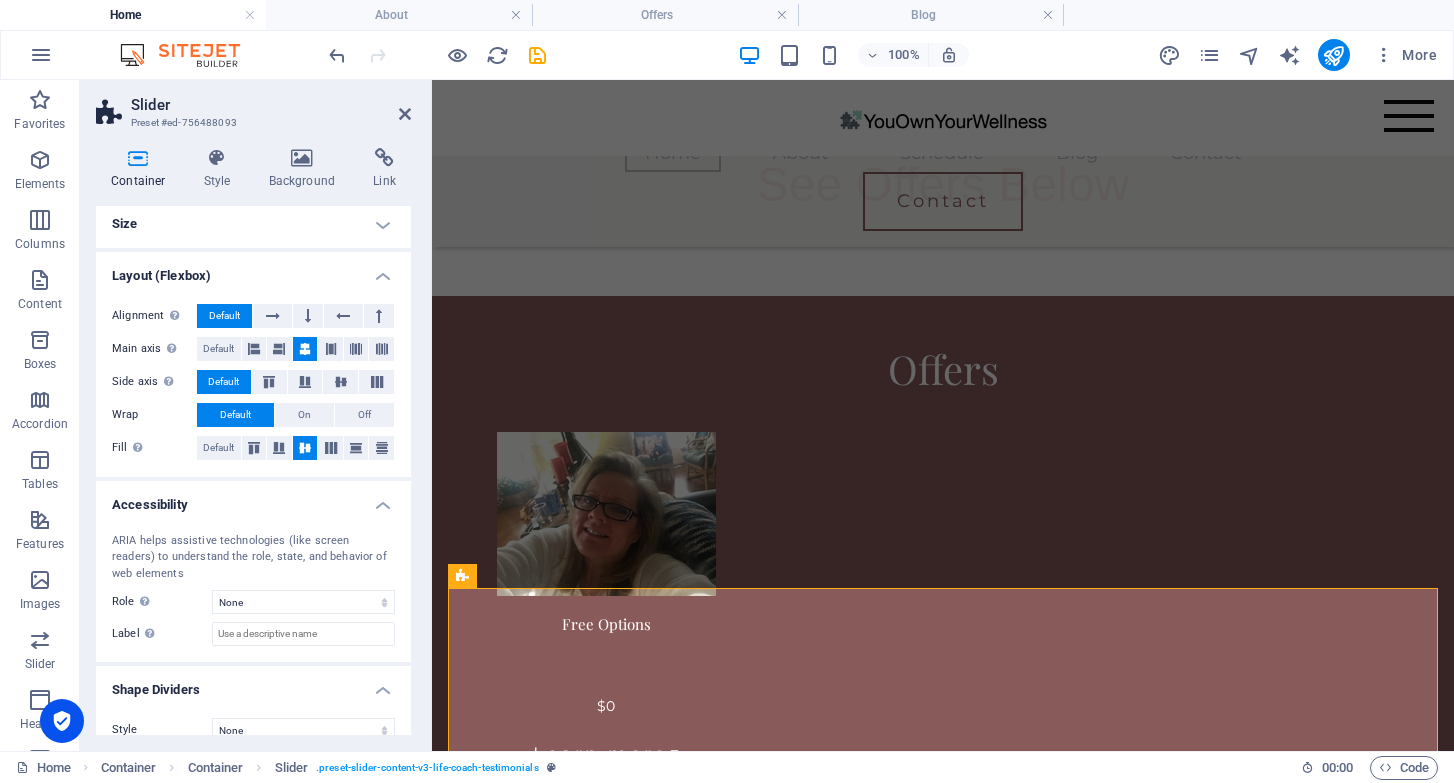 scroll, scrollTop: 0, scrollLeft: 0, axis: both 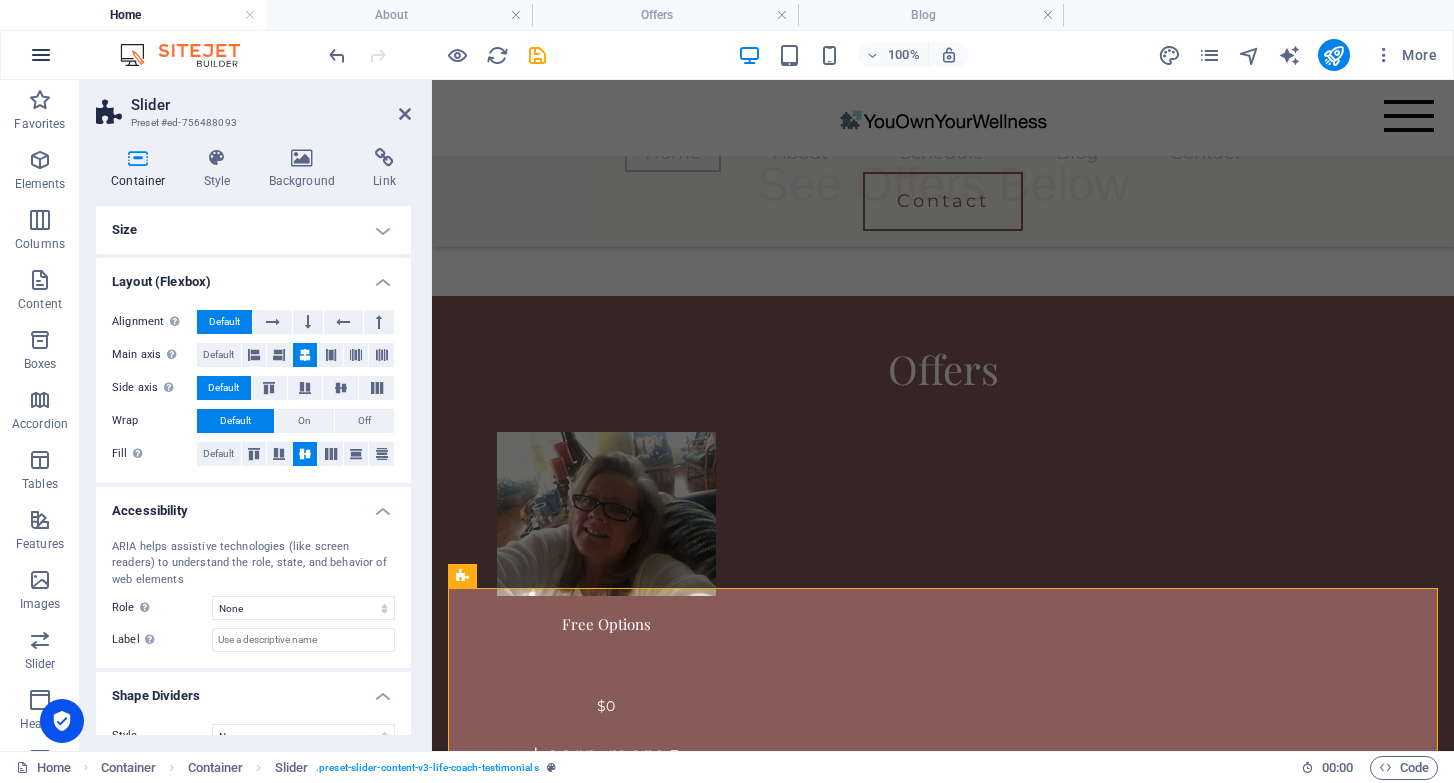 click at bounding box center [41, 55] 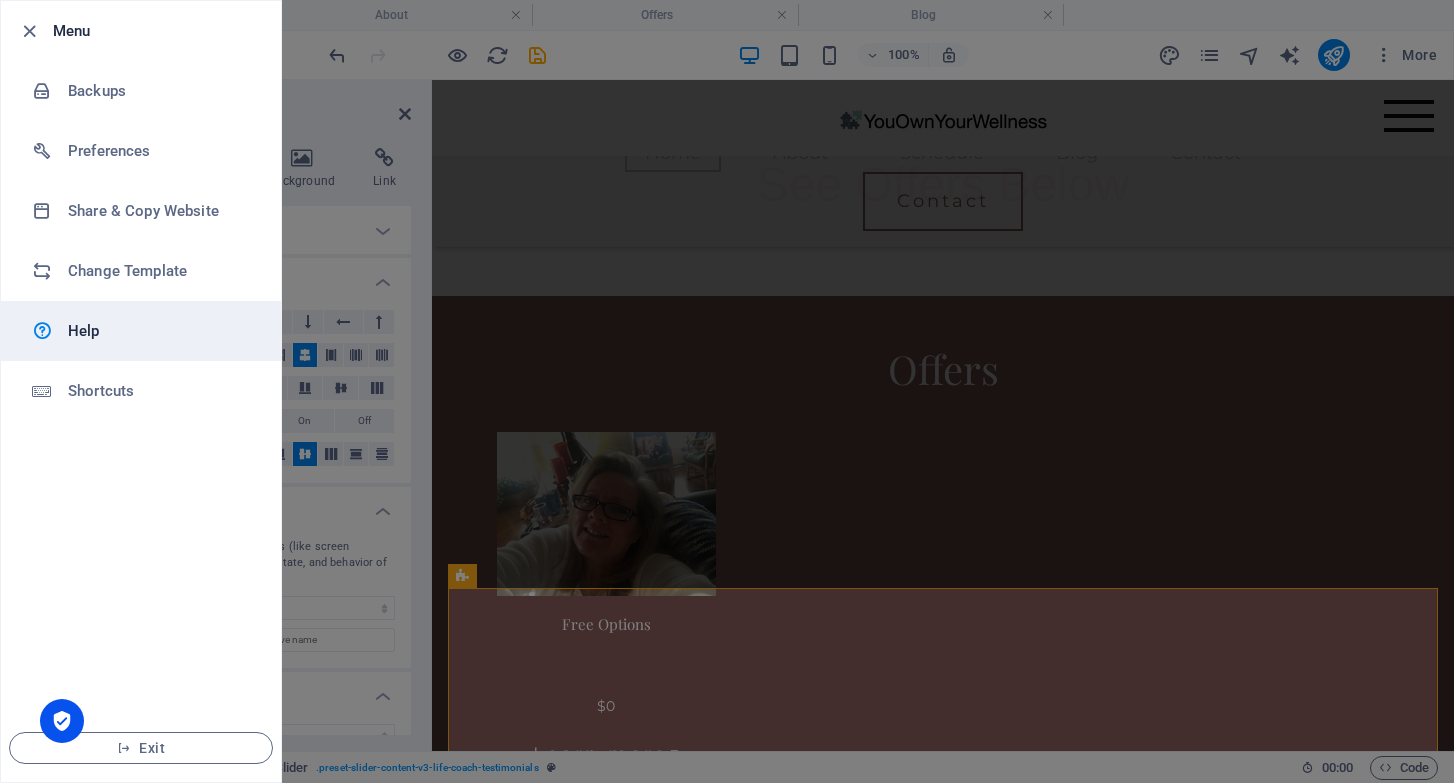 click on "Help" at bounding box center [160, 331] 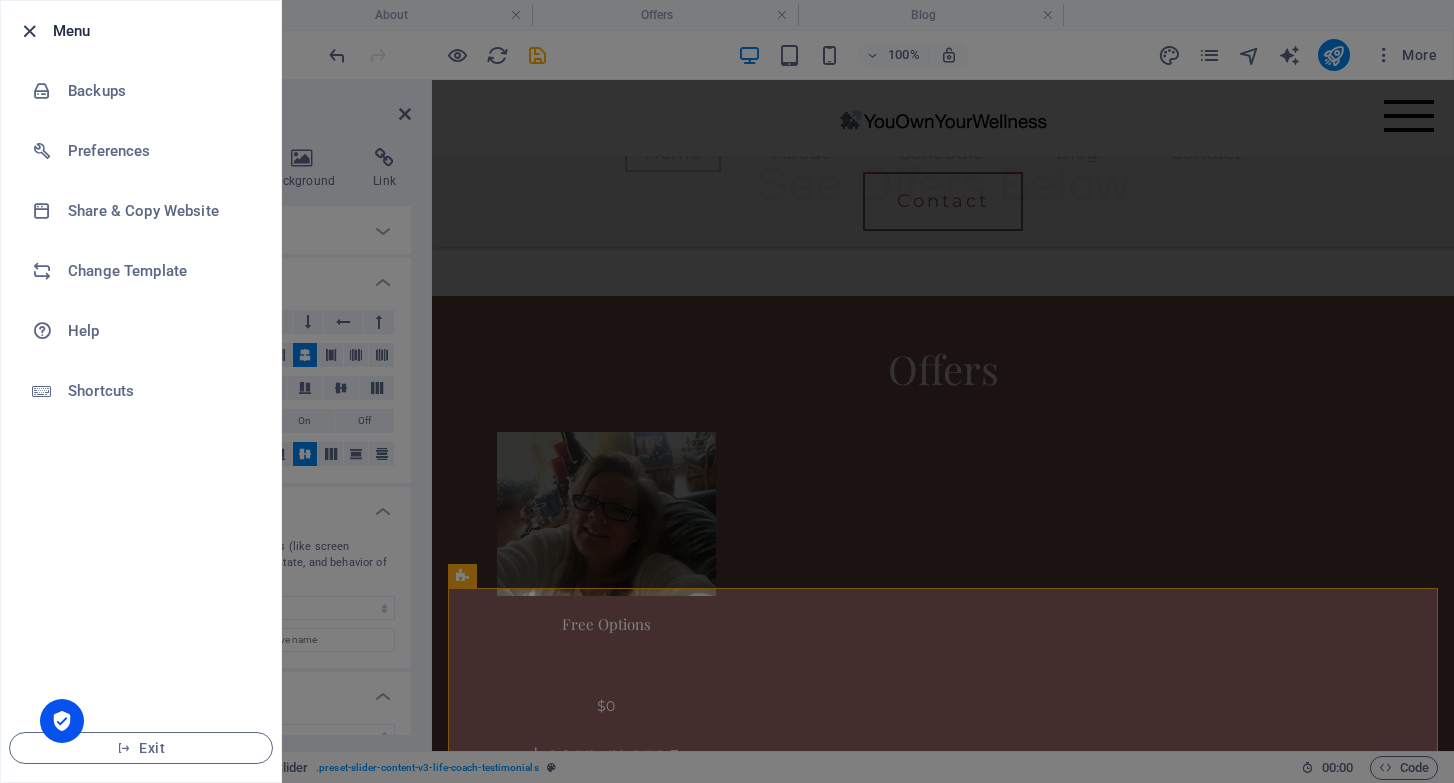 click at bounding box center (29, 31) 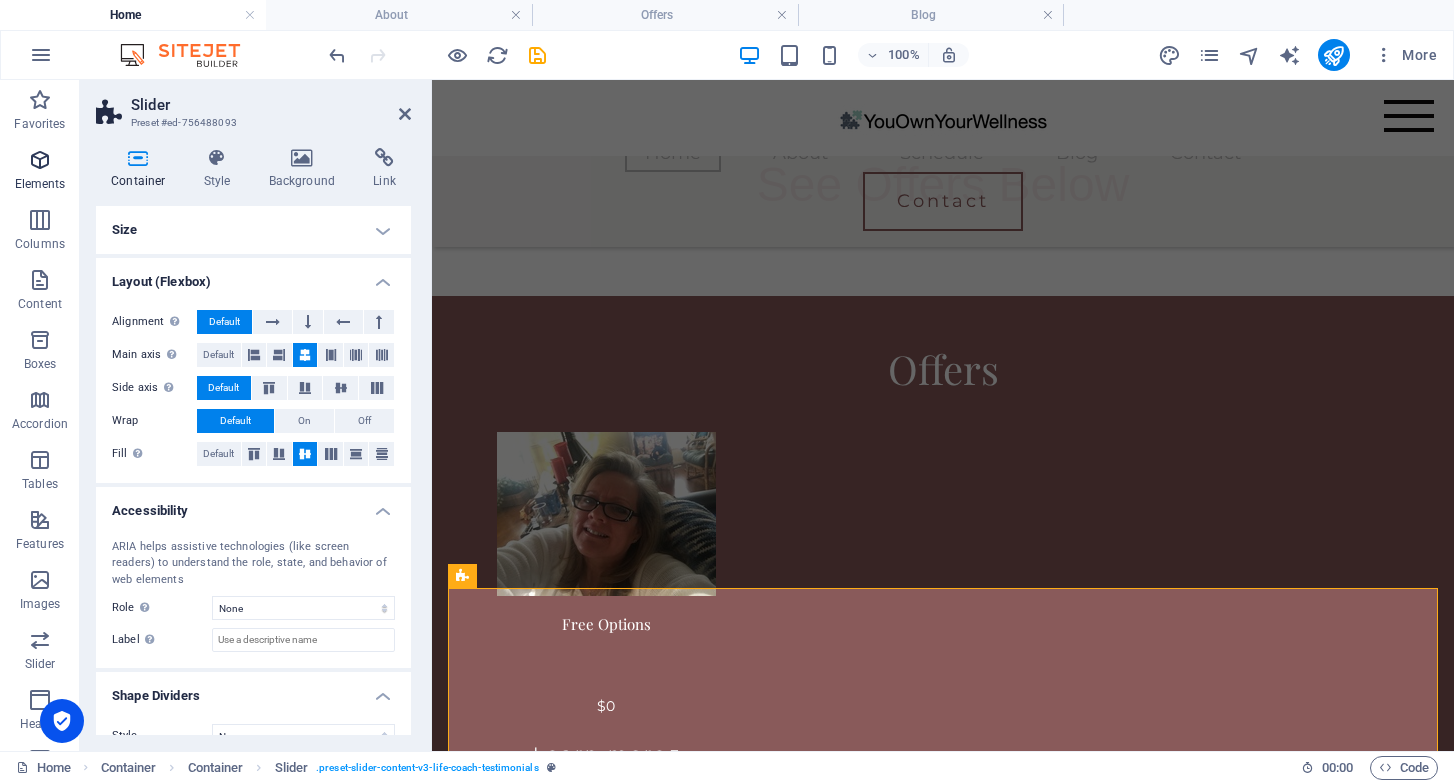 click at bounding box center (40, 160) 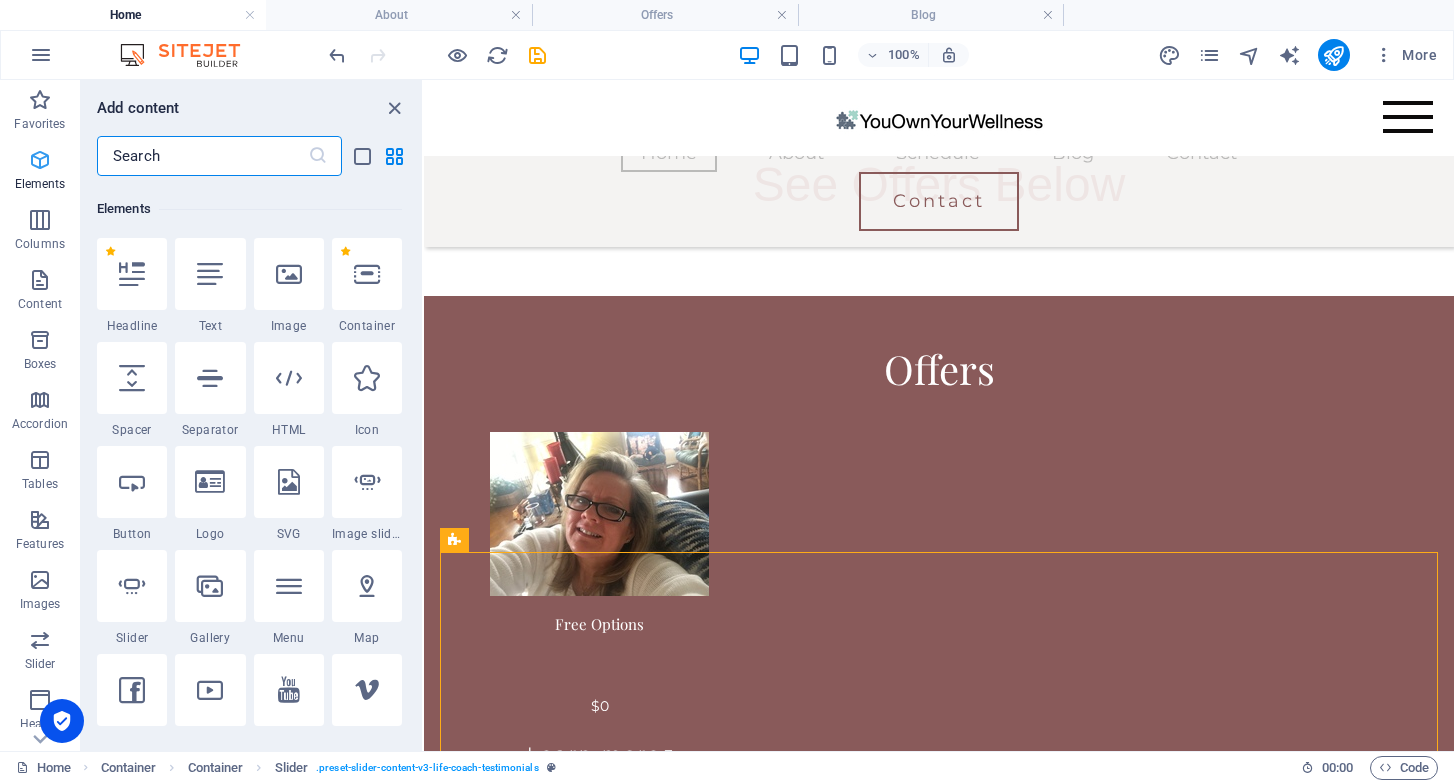scroll, scrollTop: 213, scrollLeft: 0, axis: vertical 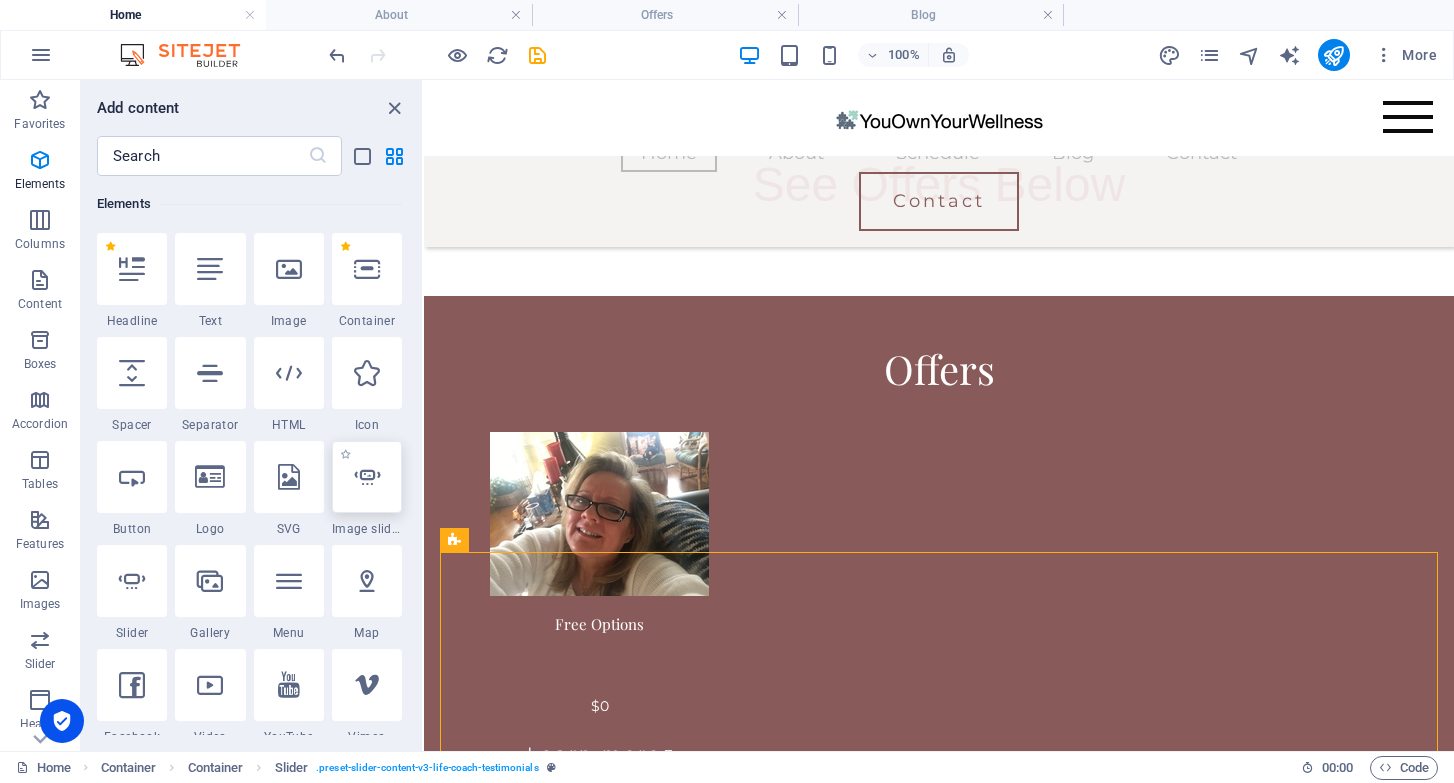 click at bounding box center [367, 477] 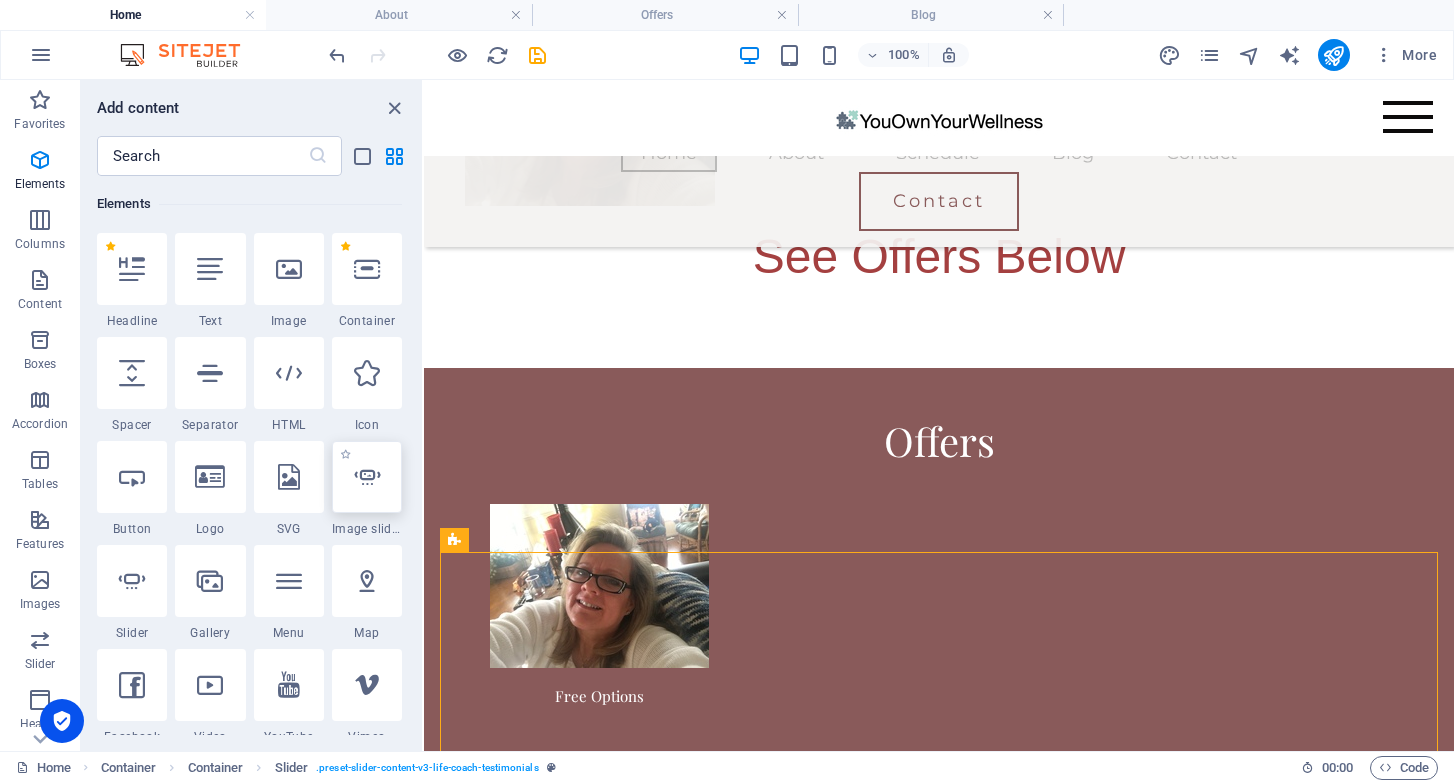 select on "ms" 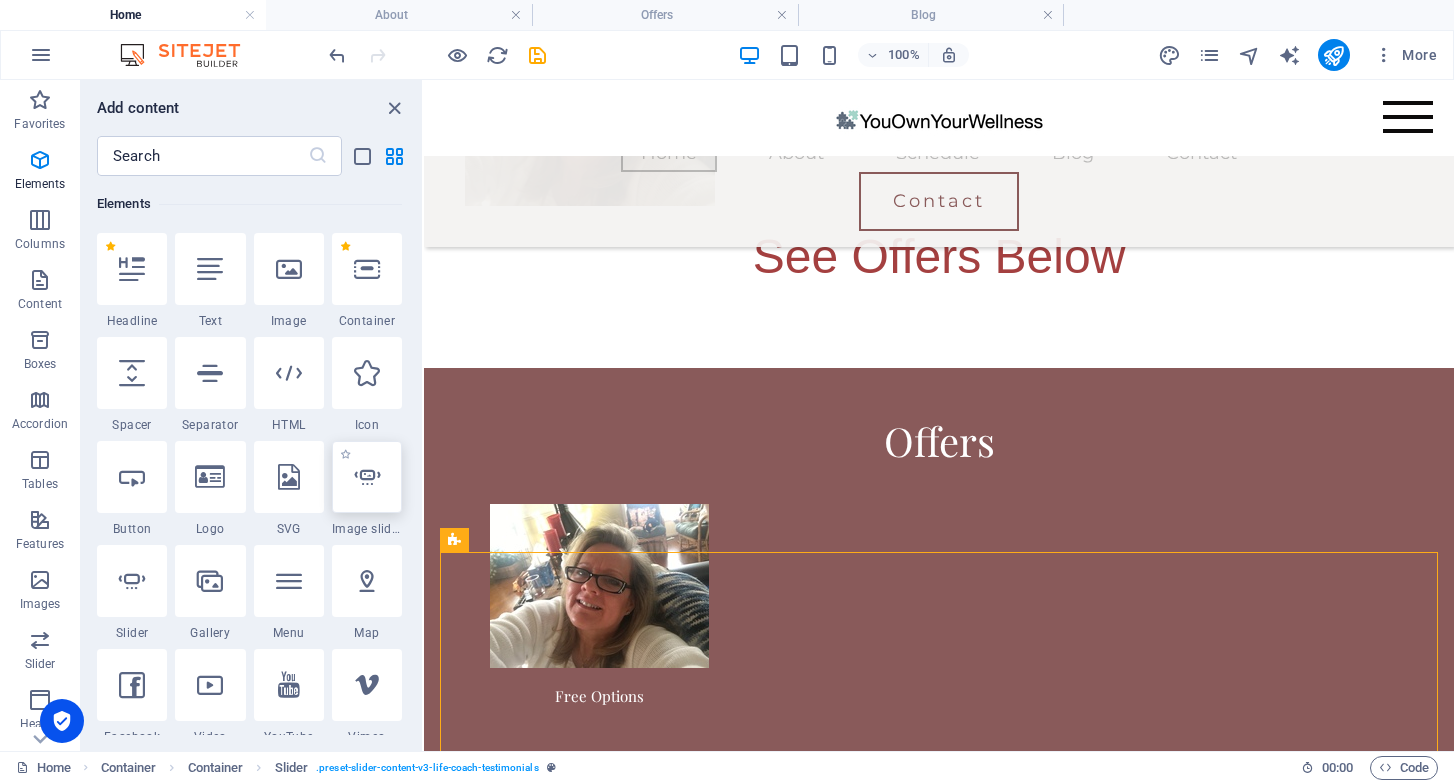 select on "s" 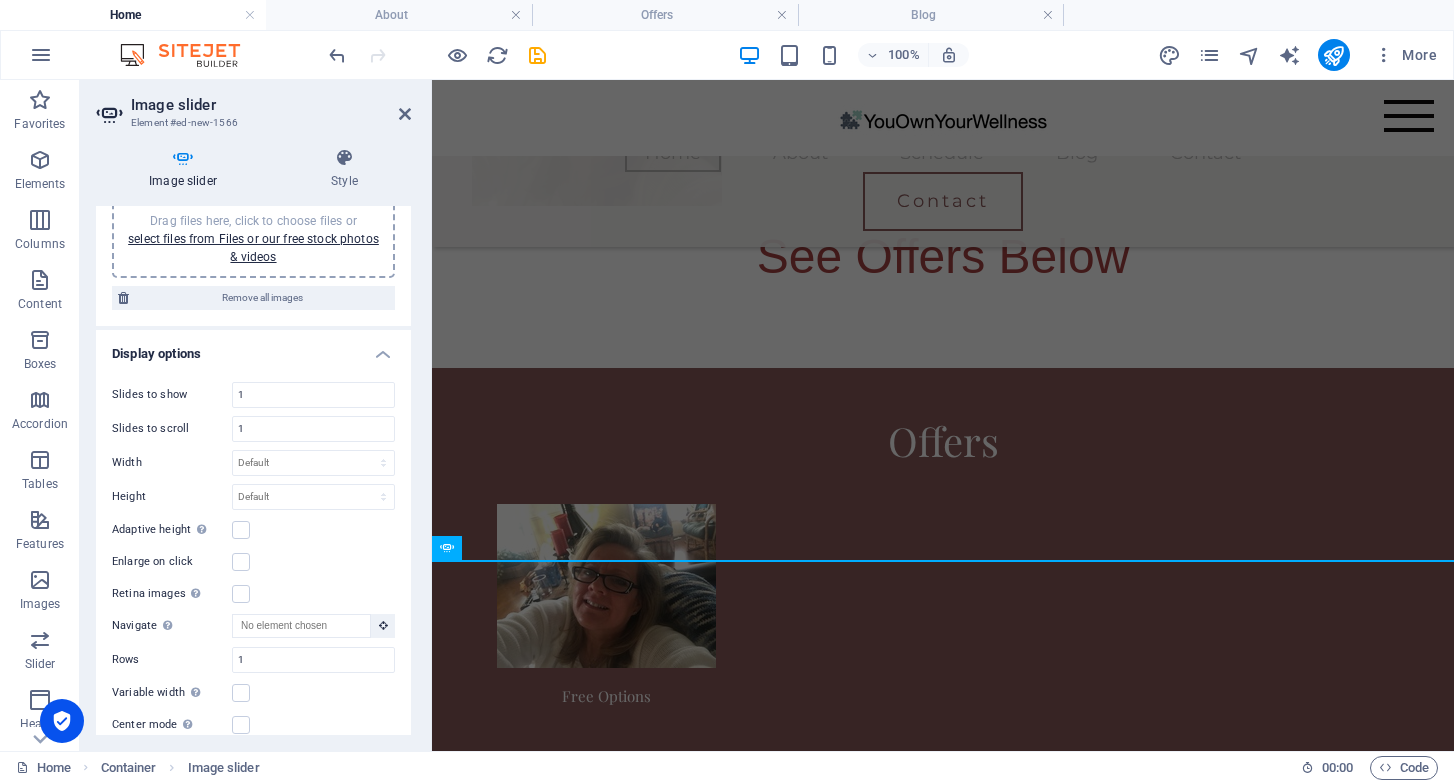 scroll, scrollTop: 0, scrollLeft: 0, axis: both 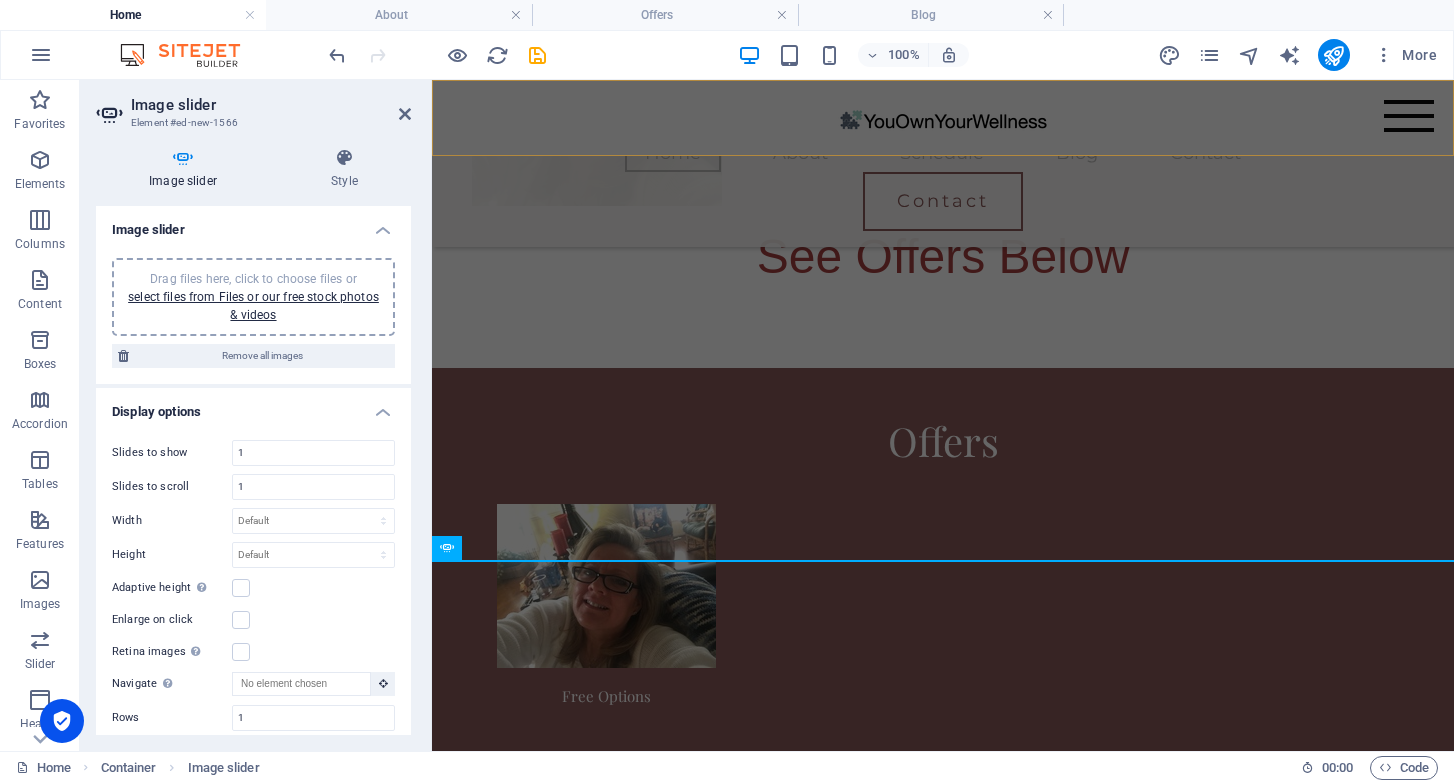 click on "Home About Offer Contact" at bounding box center (943, 118) 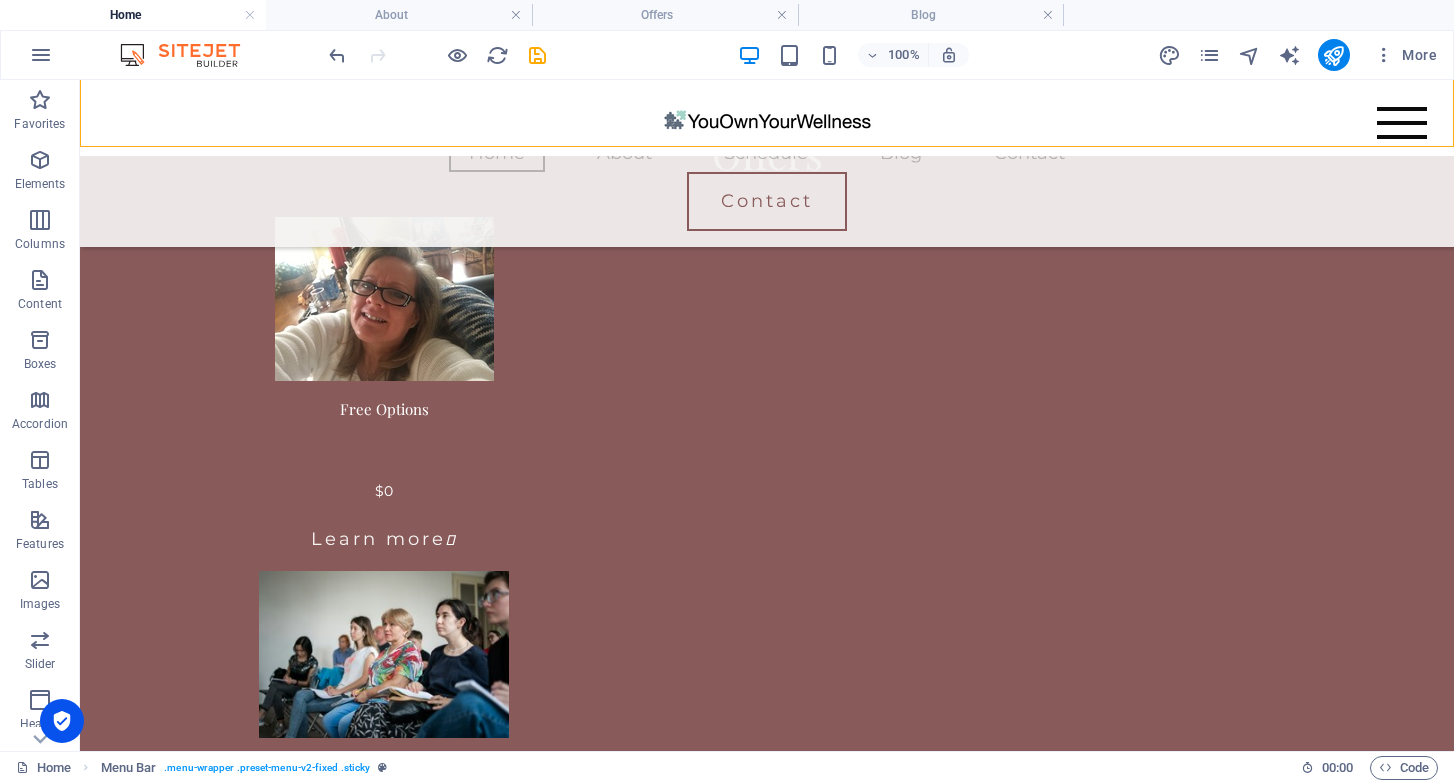 scroll, scrollTop: 2463, scrollLeft: 0, axis: vertical 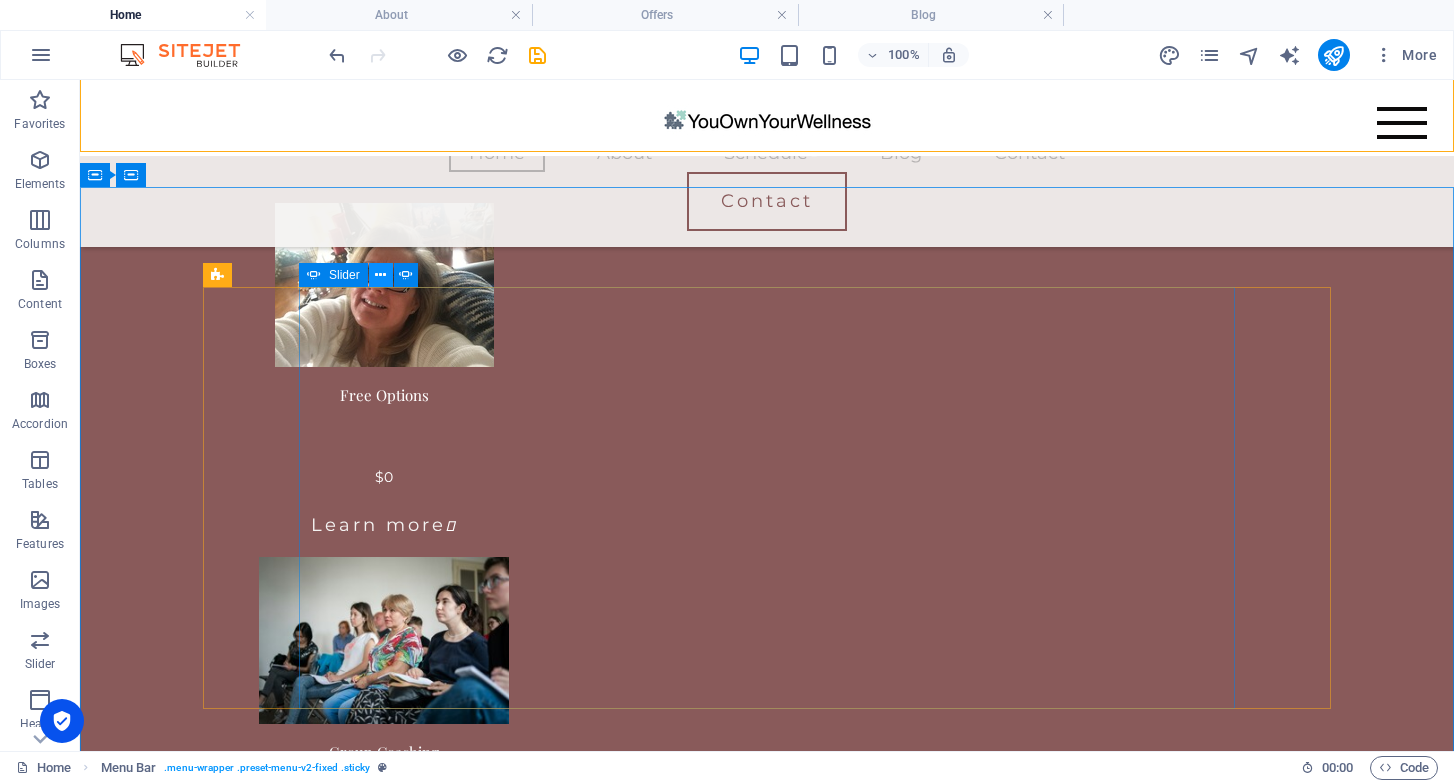 click at bounding box center (380, 275) 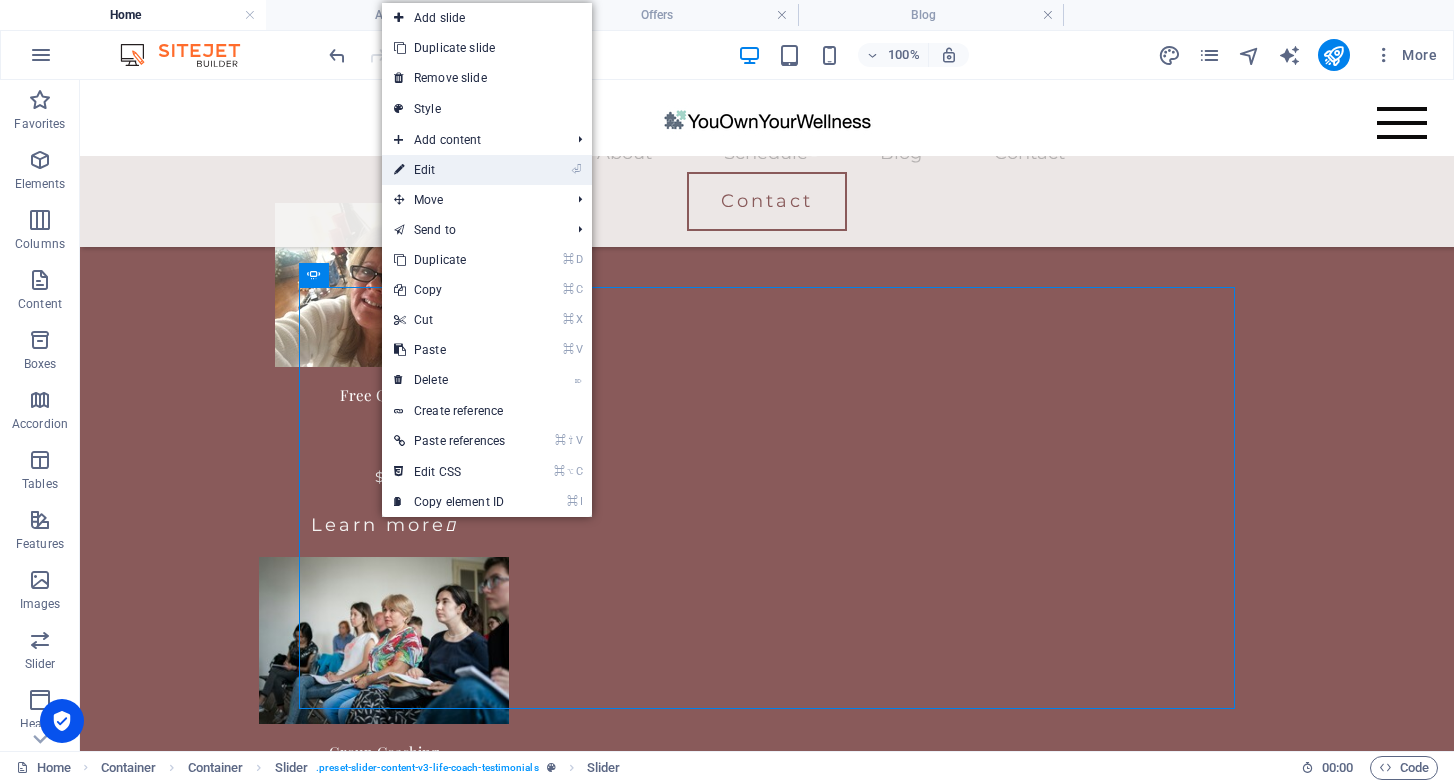 click on "⏎  Edit" at bounding box center (449, 170) 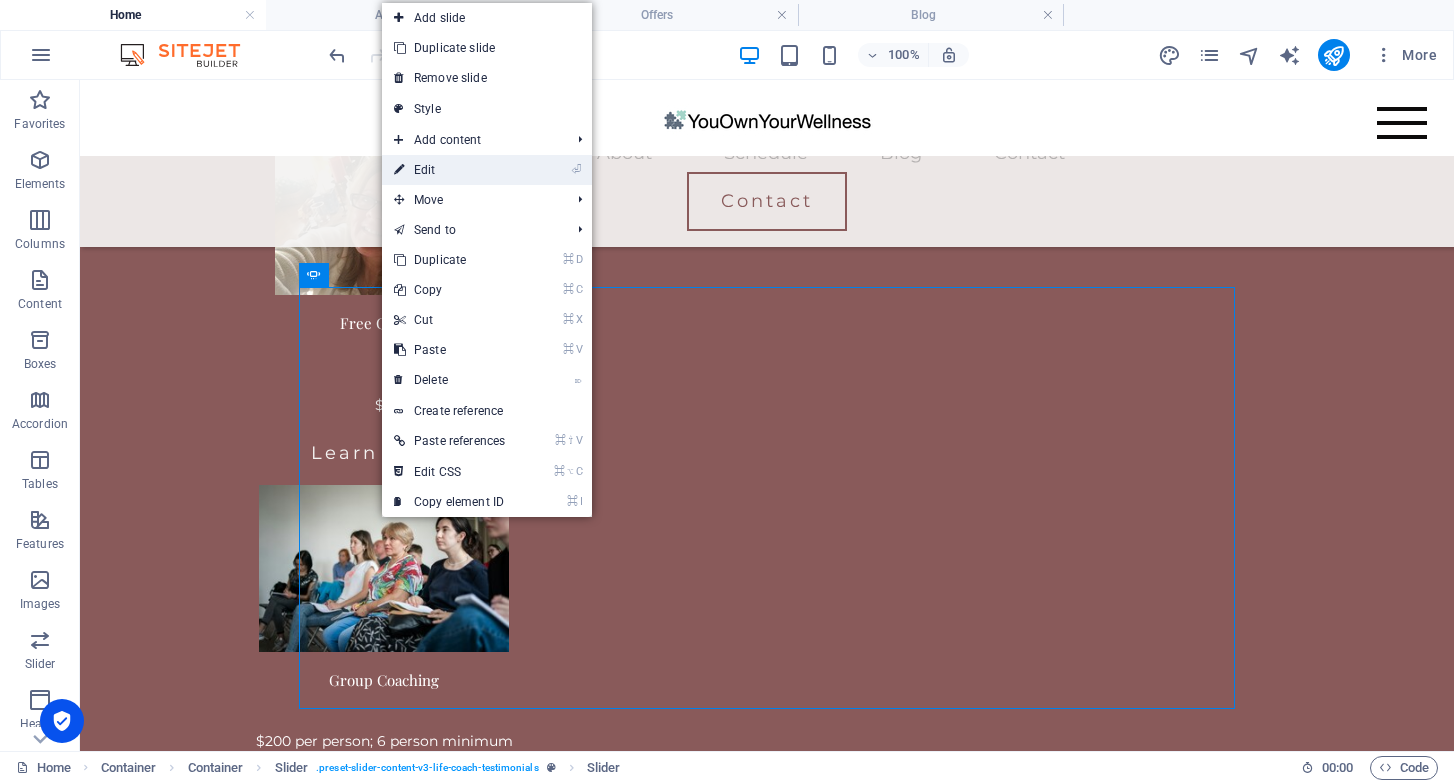 select on "ms" 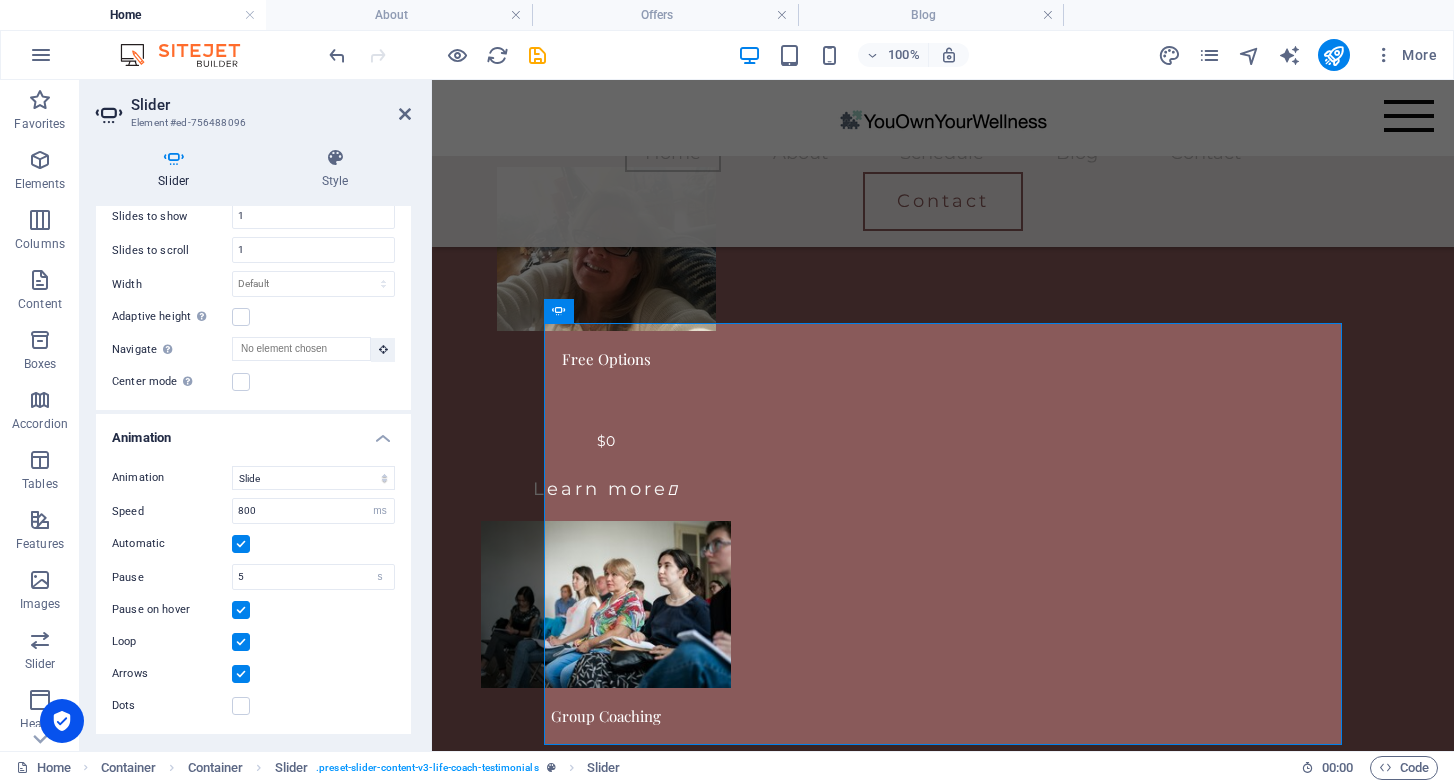 scroll, scrollTop: 384, scrollLeft: 0, axis: vertical 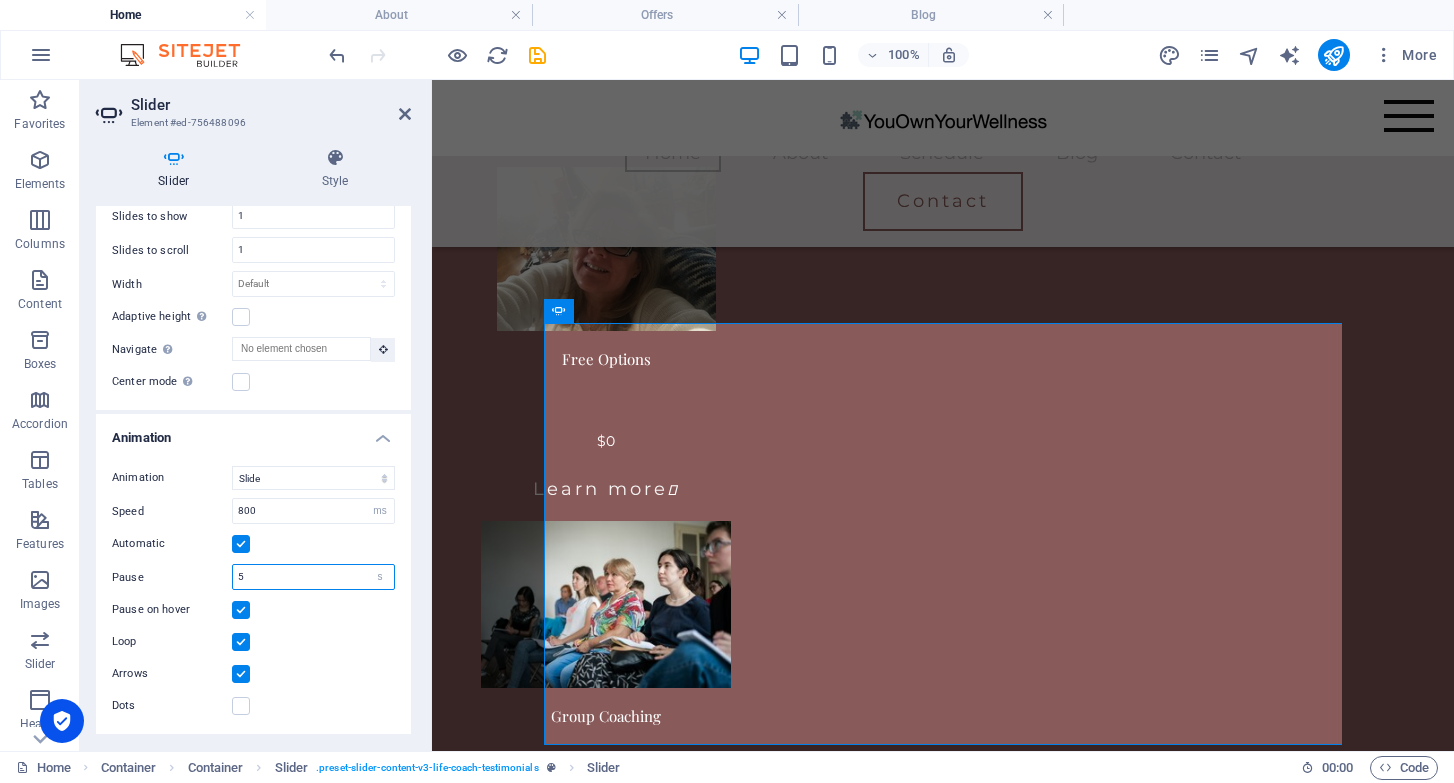 drag, startPoint x: 251, startPoint y: 580, endPoint x: 229, endPoint y: 580, distance: 22 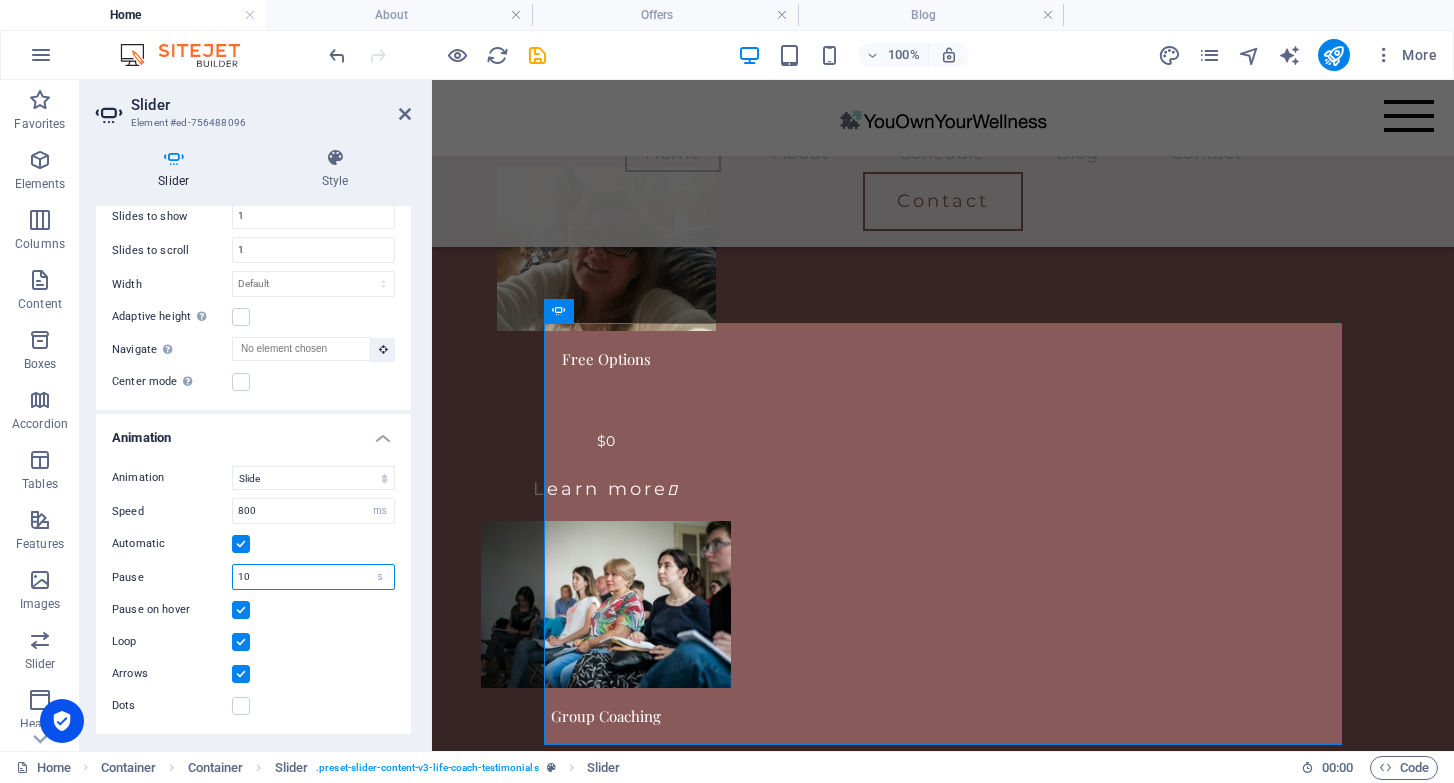 type on "10" 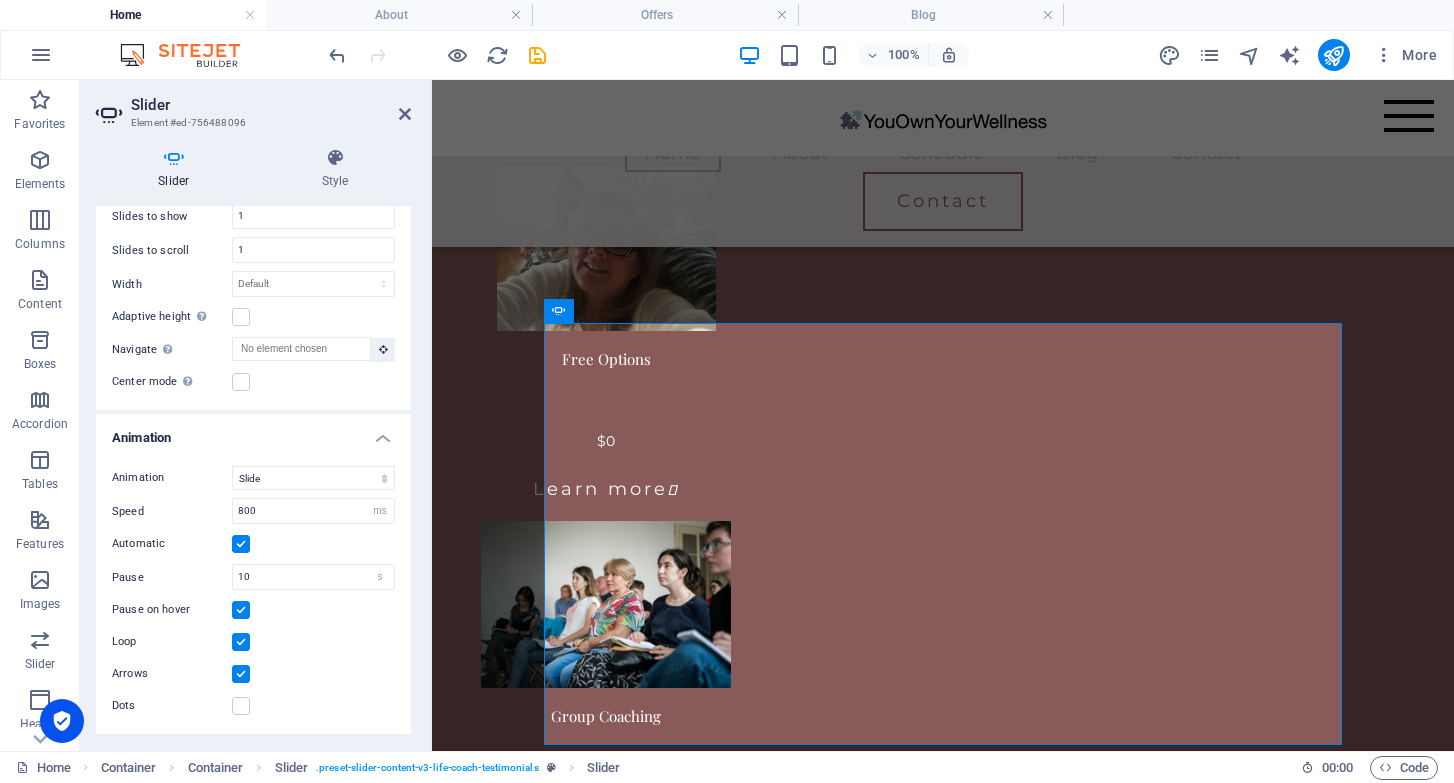 click on "Arrows" at bounding box center (253, 674) 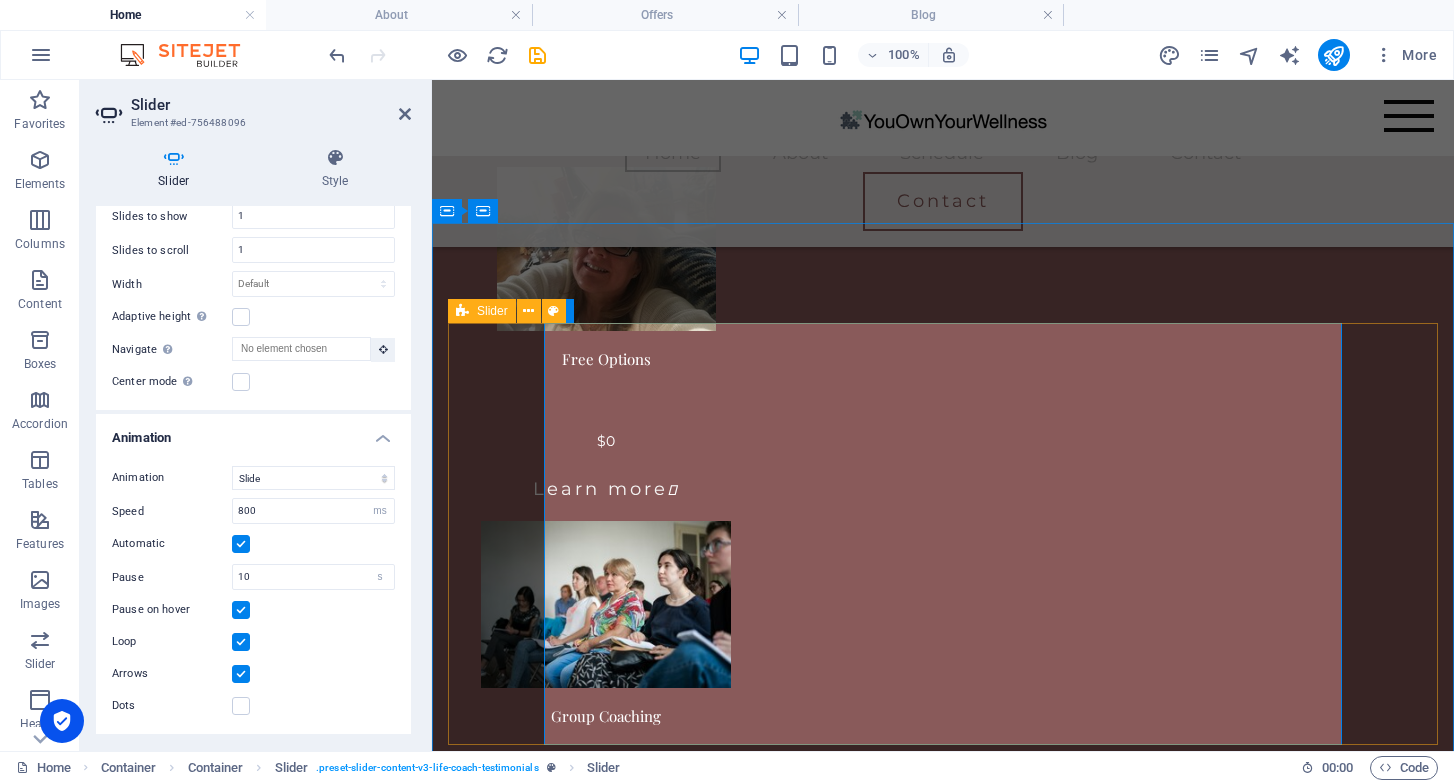 click on "What is [MEDICAL_DATA]? [MEDICAL_DATA] is characterized by having 3 of the following 5 conditions: obesity, [MEDICAL_DATA], [MEDICAL_DATA] levels , [MEDICAL_DATA], & [MEDICAL_DATA] levels. It is synonomous with [MEDICAL_DATA] when your body is not utilizing blood sugar effectively, which can lead to weight gain, [MEDICAL_DATA], [MEDICAL_DATA] II and cardio-[MEDICAL_DATA]. [MEDICAL_DATA] addresses these conditions with life style changes. If a genie granted you three wishes for your health, what would they be? I can help you with healthy weight, [MEDICAL_DATA], stopping addictive habits like smoking, exercise that makes sense for your situation, and improving risks associated with [MEDICAL_DATA], [MEDICAL_DATA] and [MEDICAL_DATA]. What else matters to you? Why does Board Certification Matter? Board Certification matters for your safety!!   Not   What is [MEDICAL_DATA]? If a genie granted you three wishes for your health, what would they be?" at bounding box center (943, 2860) 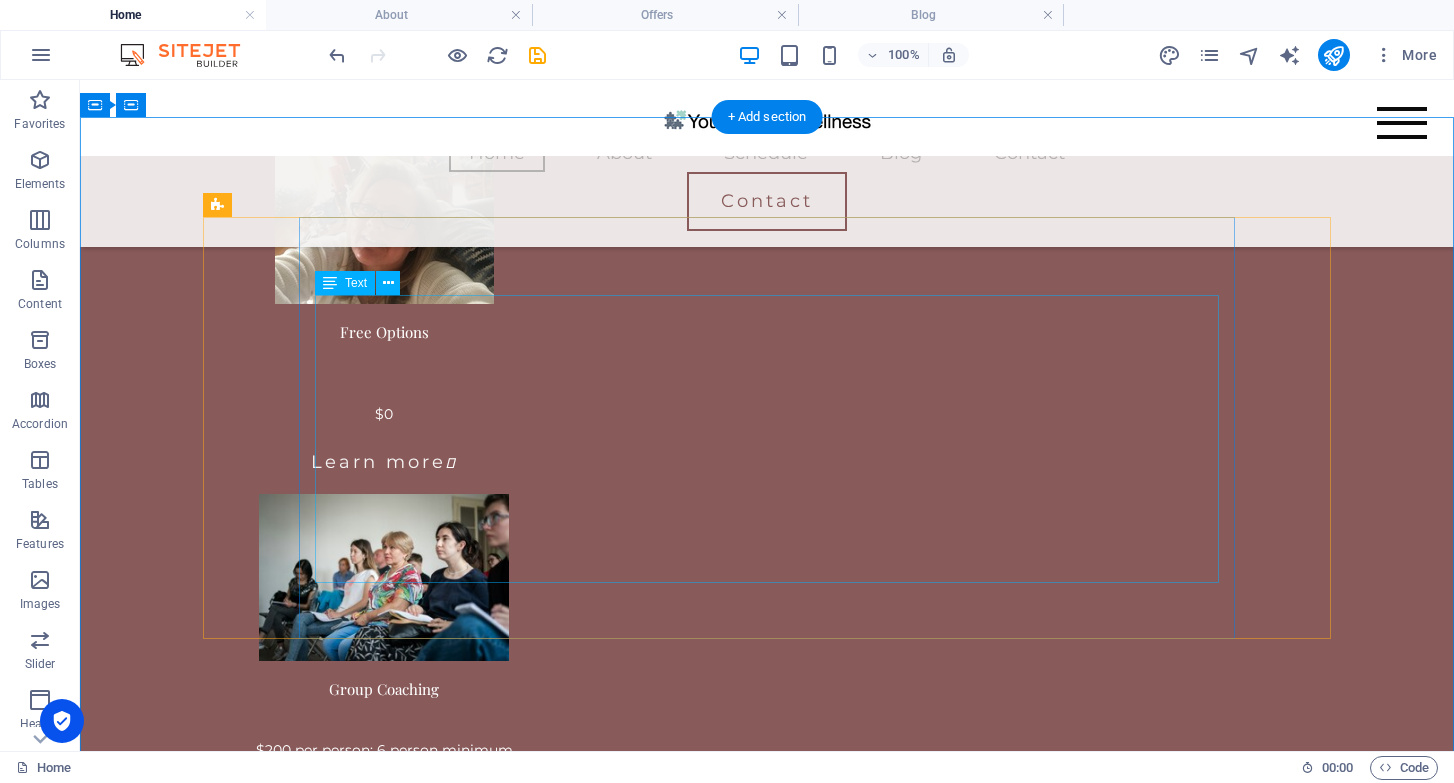 scroll, scrollTop: 2539, scrollLeft: 0, axis: vertical 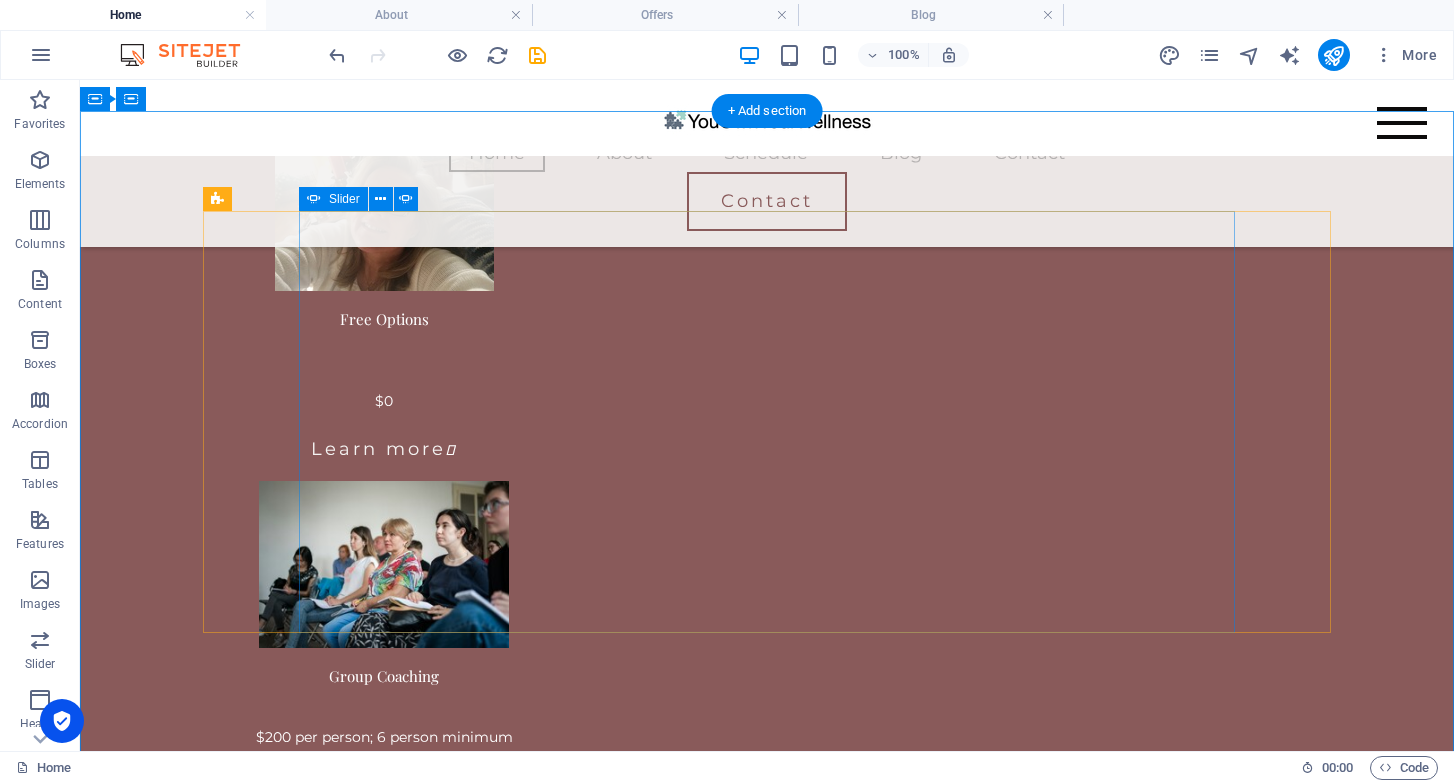 click at bounding box center (767, 3733) 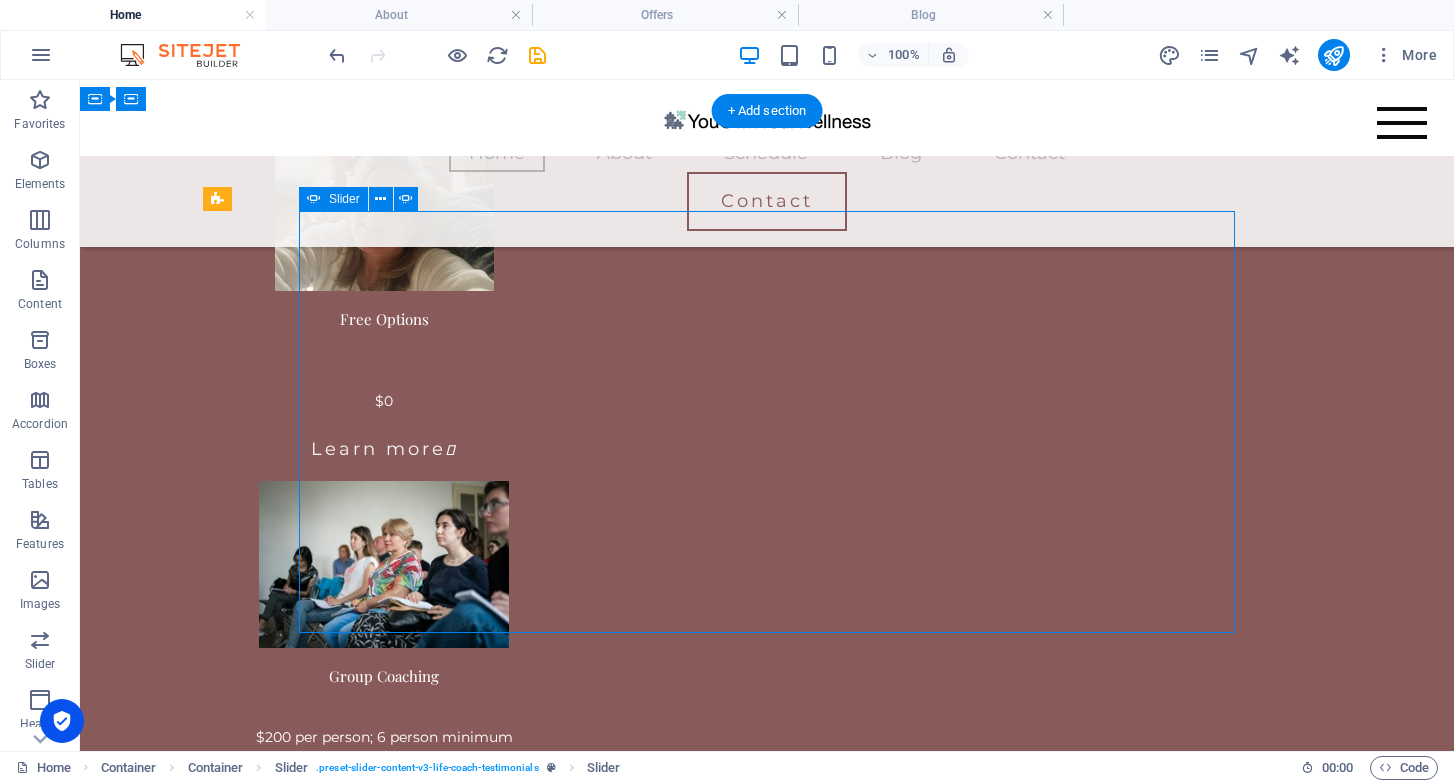 click at bounding box center [767, 3733] 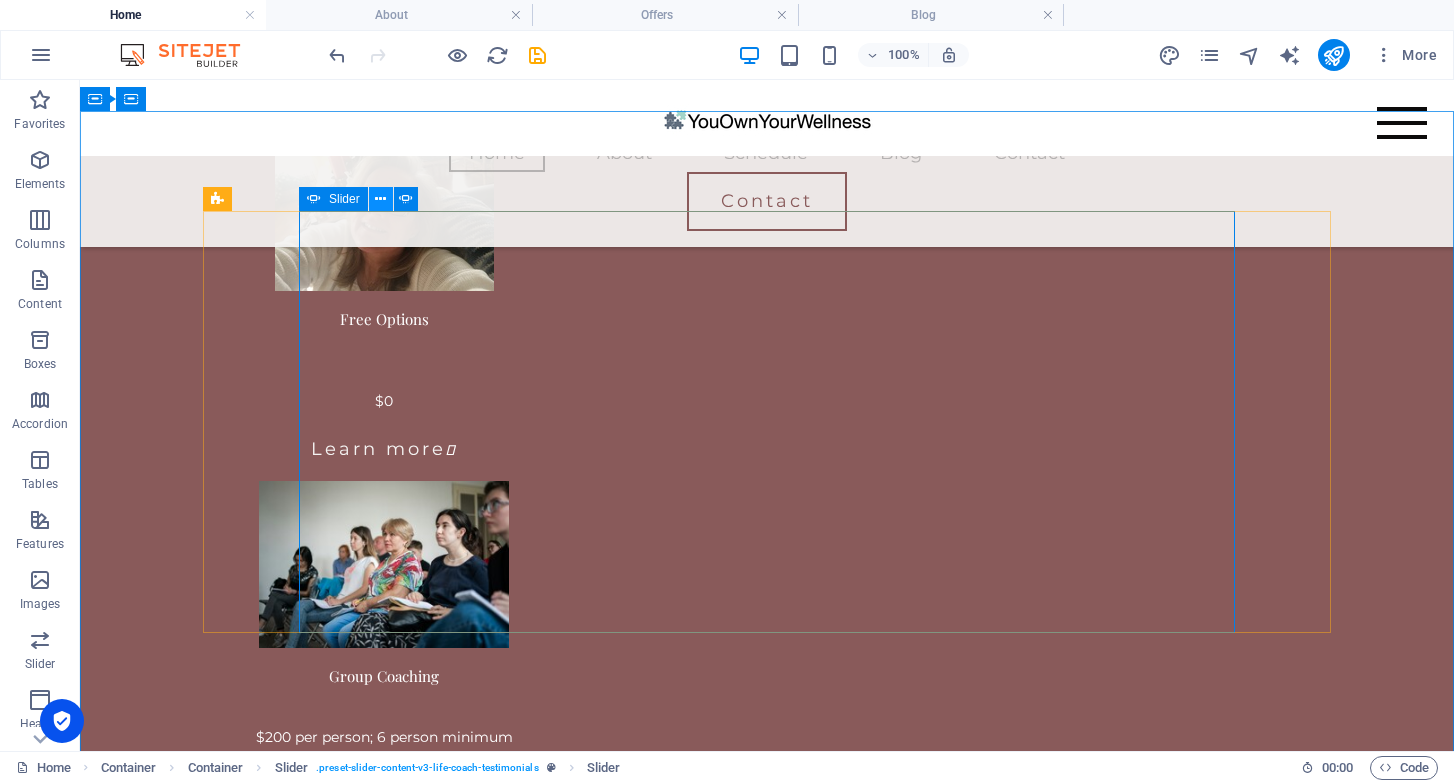 click at bounding box center [380, 199] 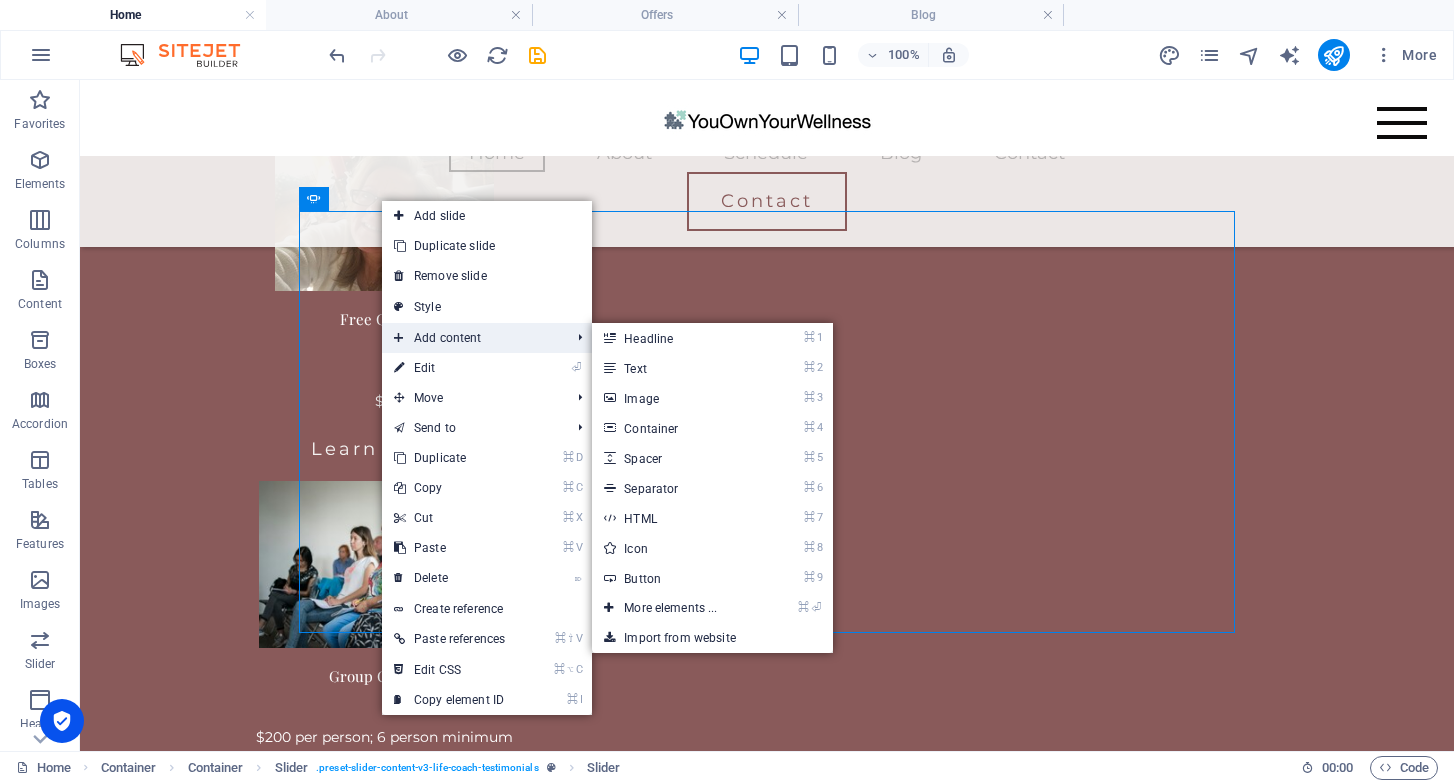 click on "Add content" at bounding box center (472, 338) 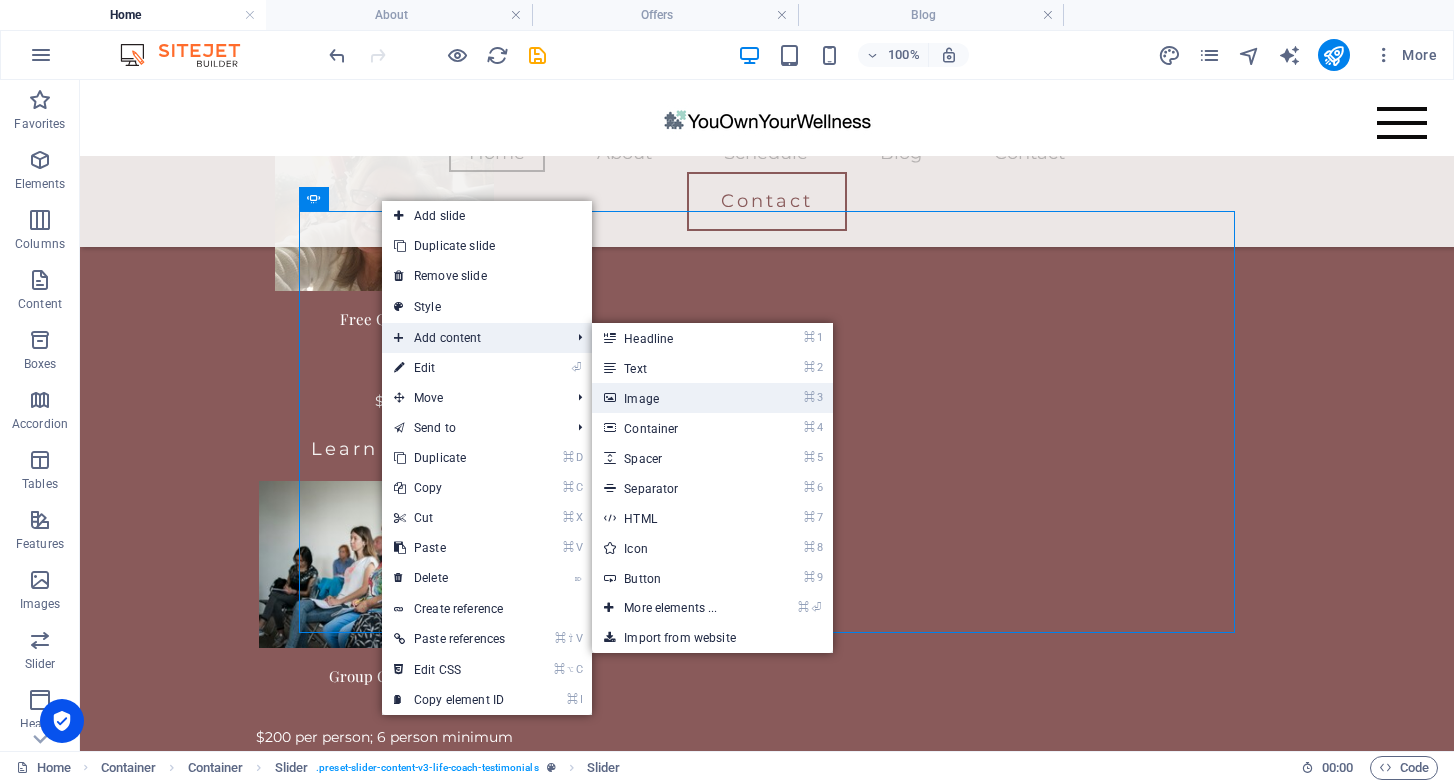 click on "⌘ 3  Image" at bounding box center (674, 398) 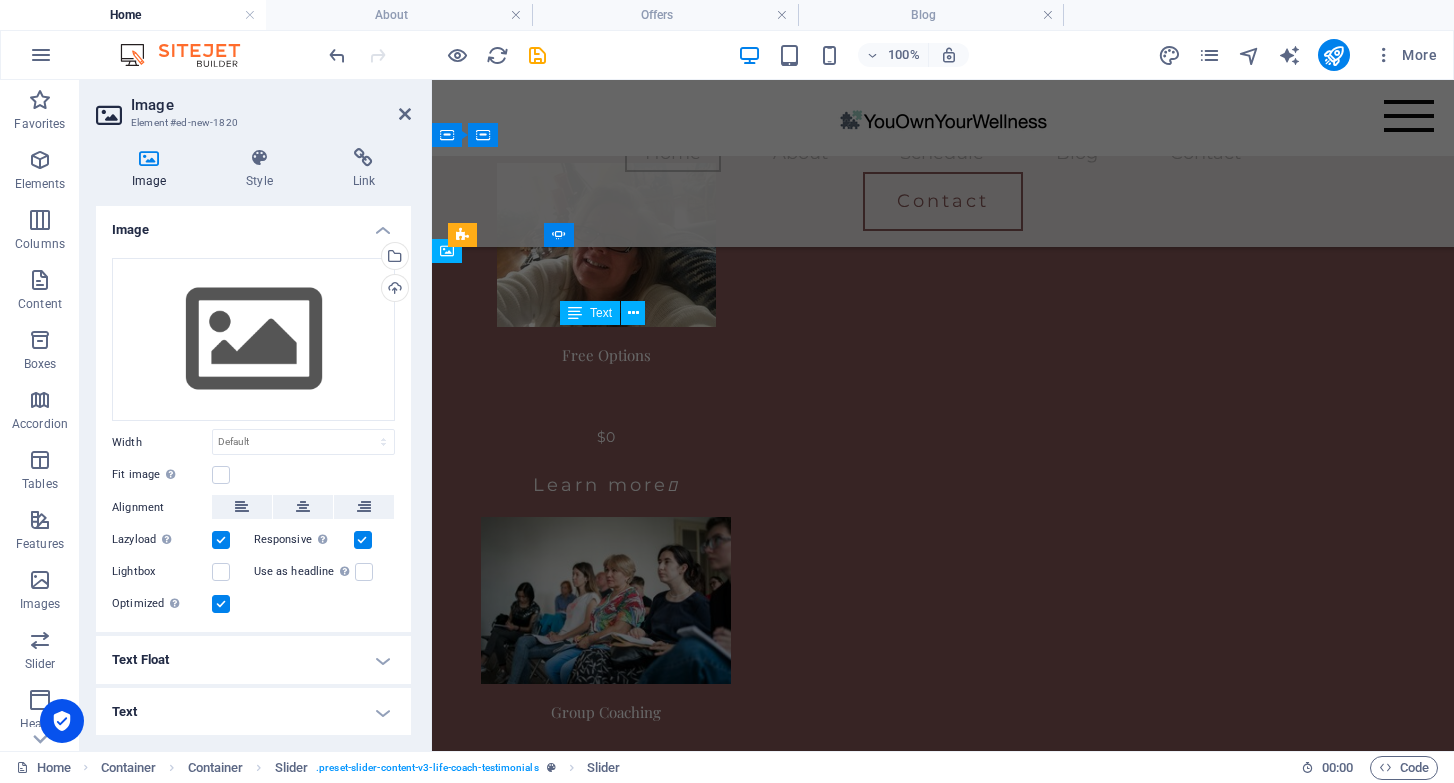 scroll, scrollTop: 2611, scrollLeft: 0, axis: vertical 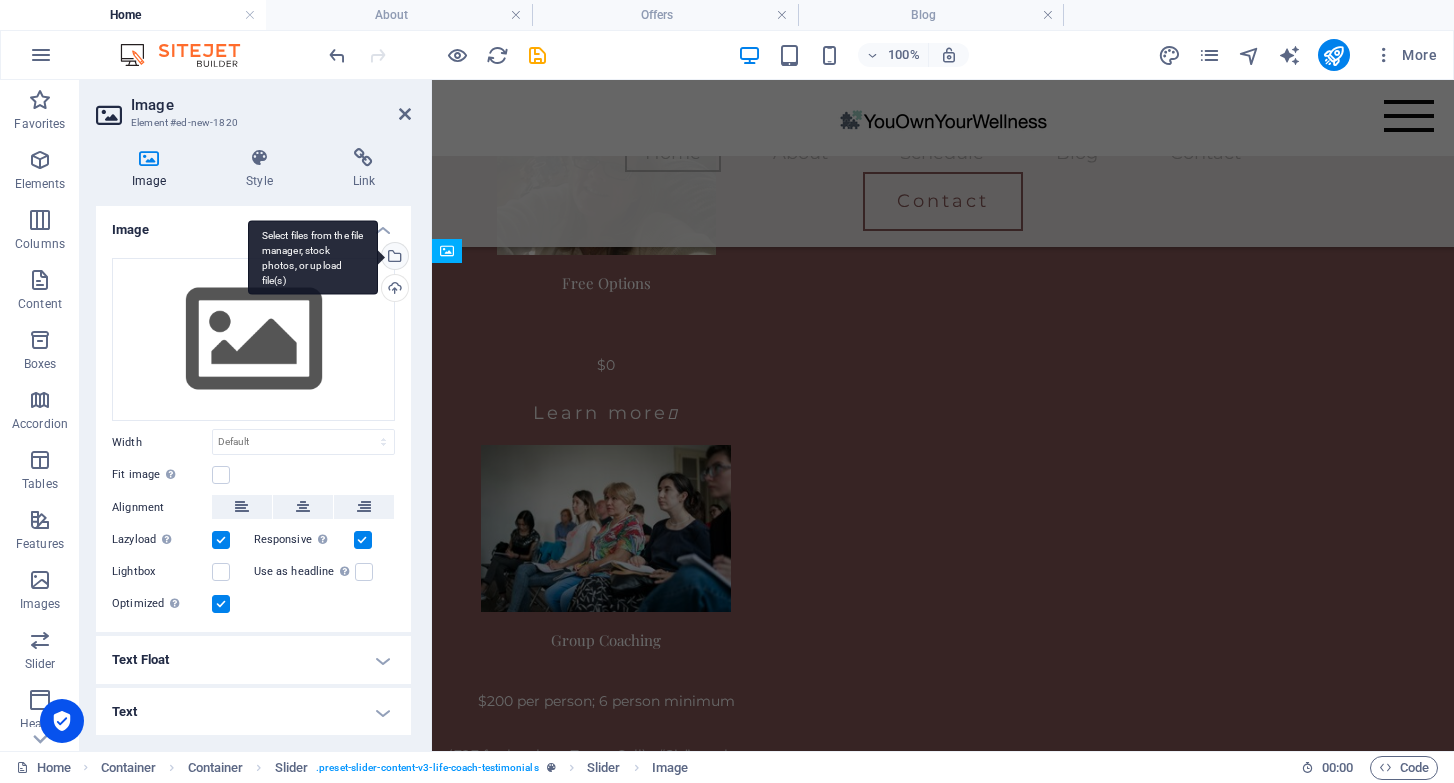 click on "Select files from the file manager, stock photos, or upload file(s)" at bounding box center (393, 258) 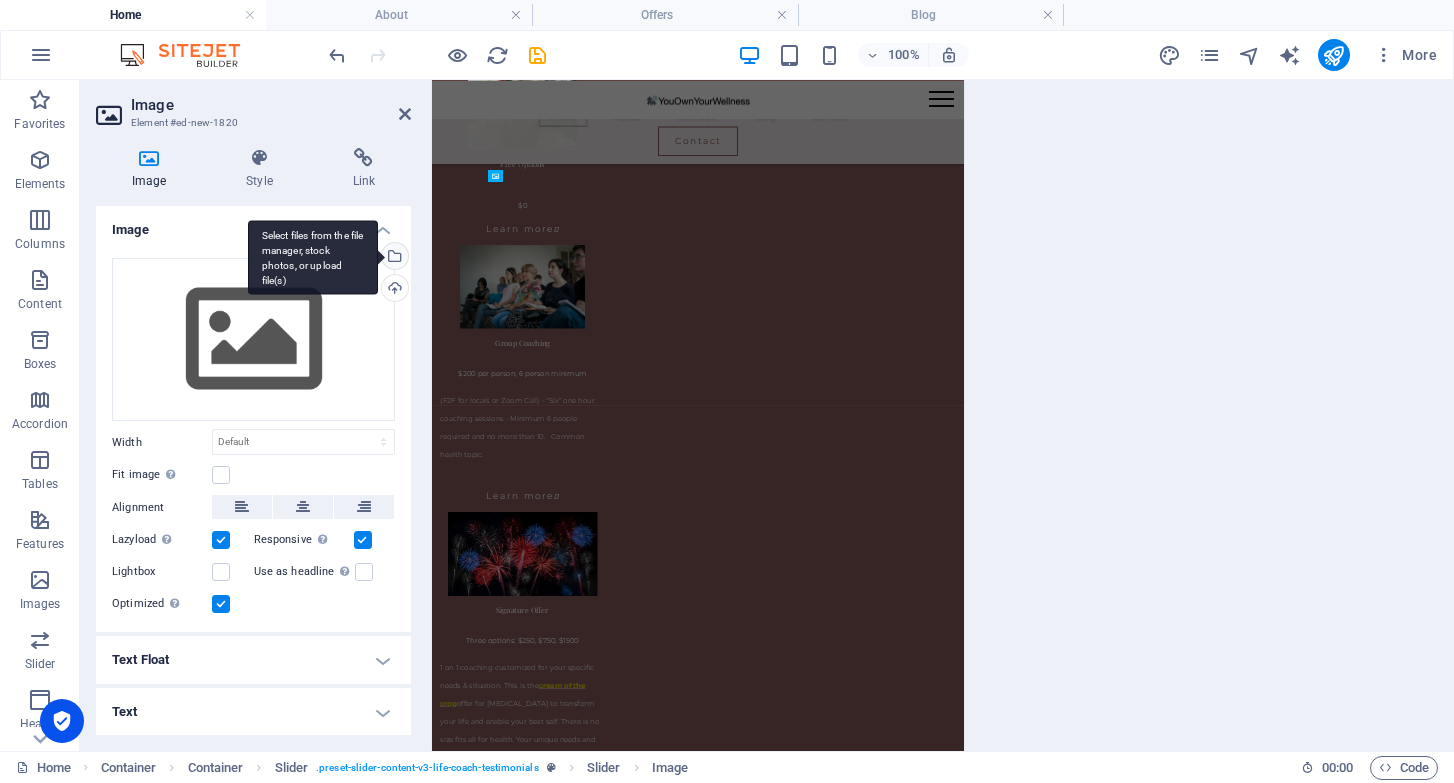 scroll, scrollTop: 2575, scrollLeft: 0, axis: vertical 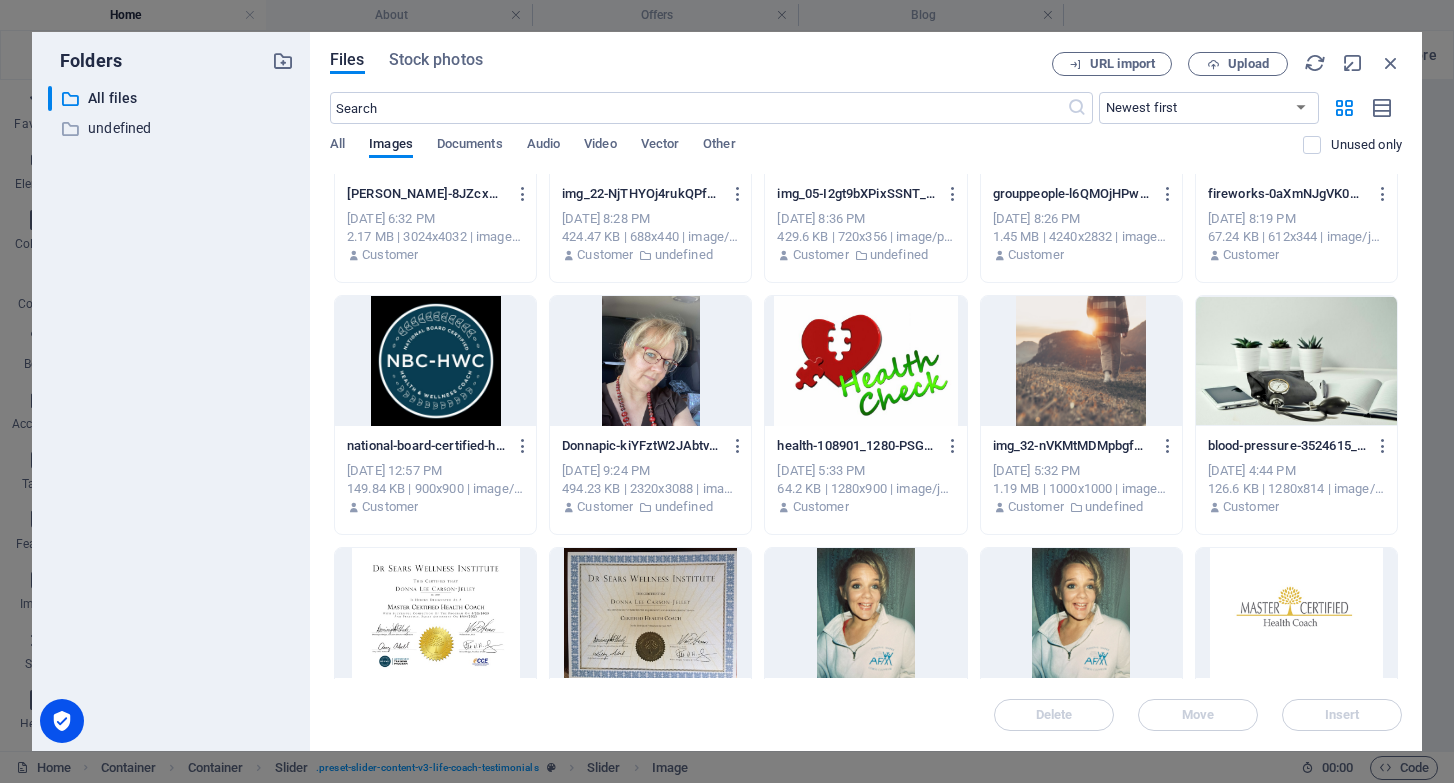 click at bounding box center (435, 361) 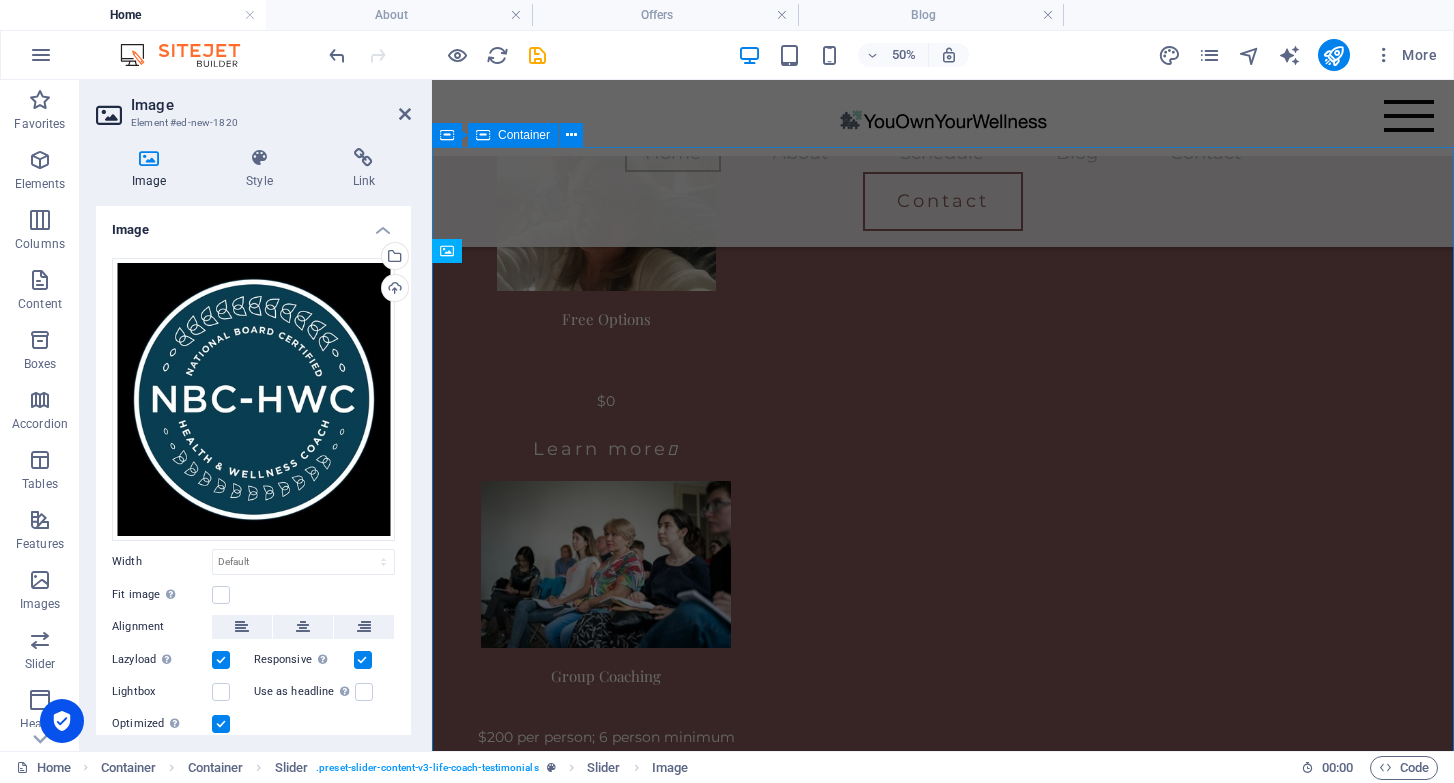 scroll, scrollTop: 2611, scrollLeft: 0, axis: vertical 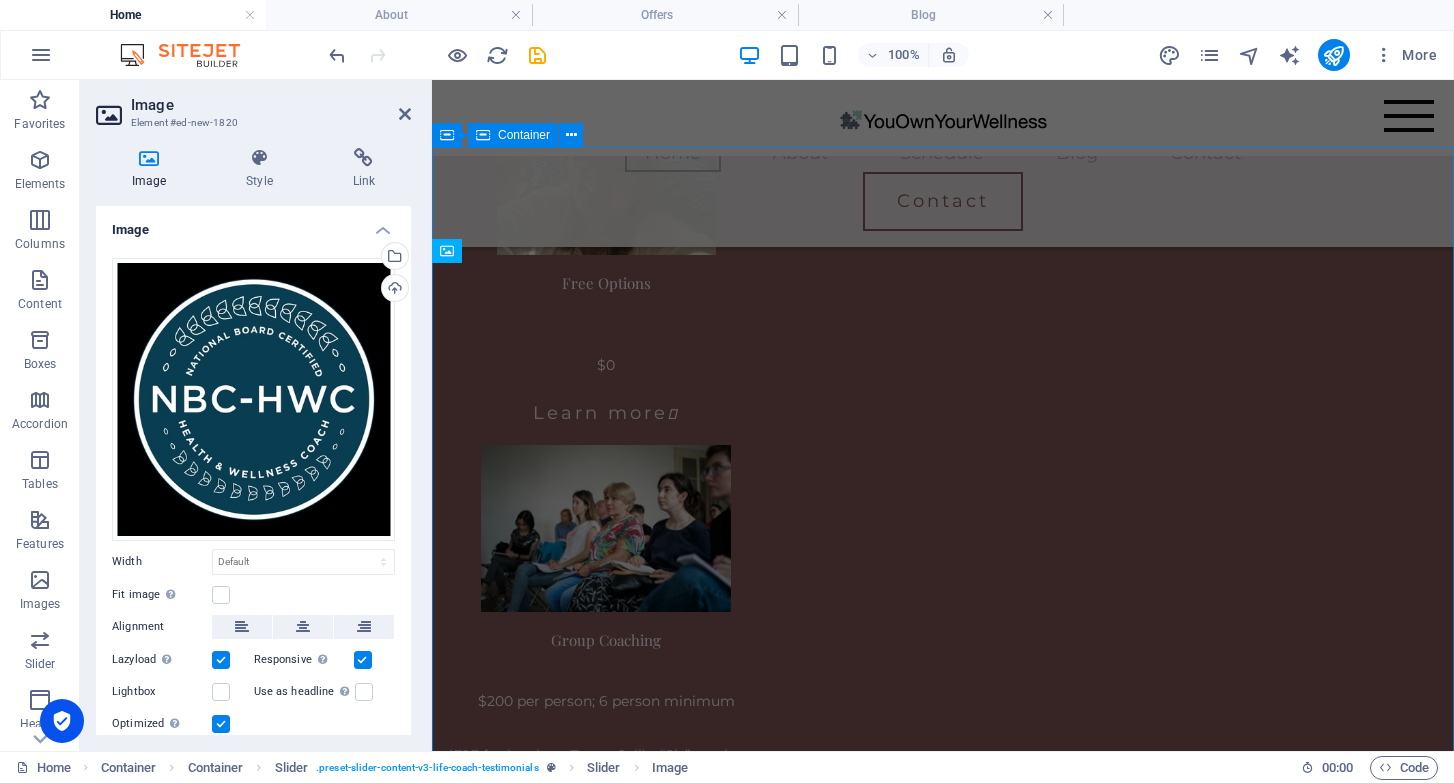 click on "What is [MEDICAL_DATA]? [MEDICAL_DATA] is characterized by having 3 of the following 5 conditions: obesity, [MEDICAL_DATA], [MEDICAL_DATA] levels , [MEDICAL_DATA], & [MEDICAL_DATA] levels. It is synonomous with [MEDICAL_DATA] when your body is not utilizing blood sugar effectively, which can lead to weight gain, [MEDICAL_DATA], [MEDICAL_DATA] II and cardio-[MEDICAL_DATA]. [MEDICAL_DATA] addresses these conditions with life style changes. If a genie granted you three wishes for your health, what would they be? I can help you with healthy weight, [MEDICAL_DATA], stopping addictive habits like smoking, exercise that makes sense for your situation, and improving risks associated with [MEDICAL_DATA], [MEDICAL_DATA] and [MEDICAL_DATA]. What else matters to you? Why does Board Certification Matter? Board Certification matters for your safety!!   Not   What is [MEDICAL_DATA]? If a genie granted you three wishes for your health, what would they be? Health as a Blessing" at bounding box center [943, 4544] 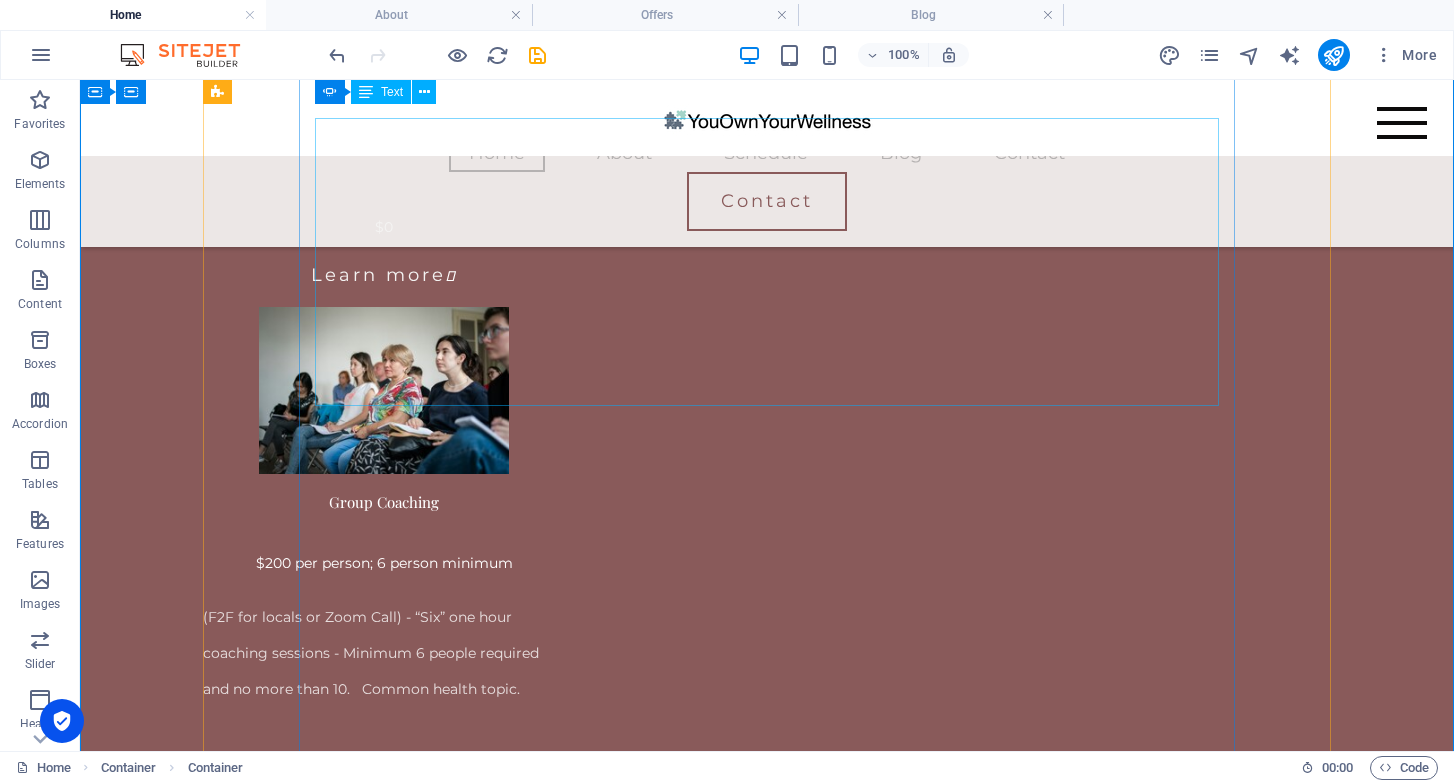 scroll, scrollTop: 2709, scrollLeft: 0, axis: vertical 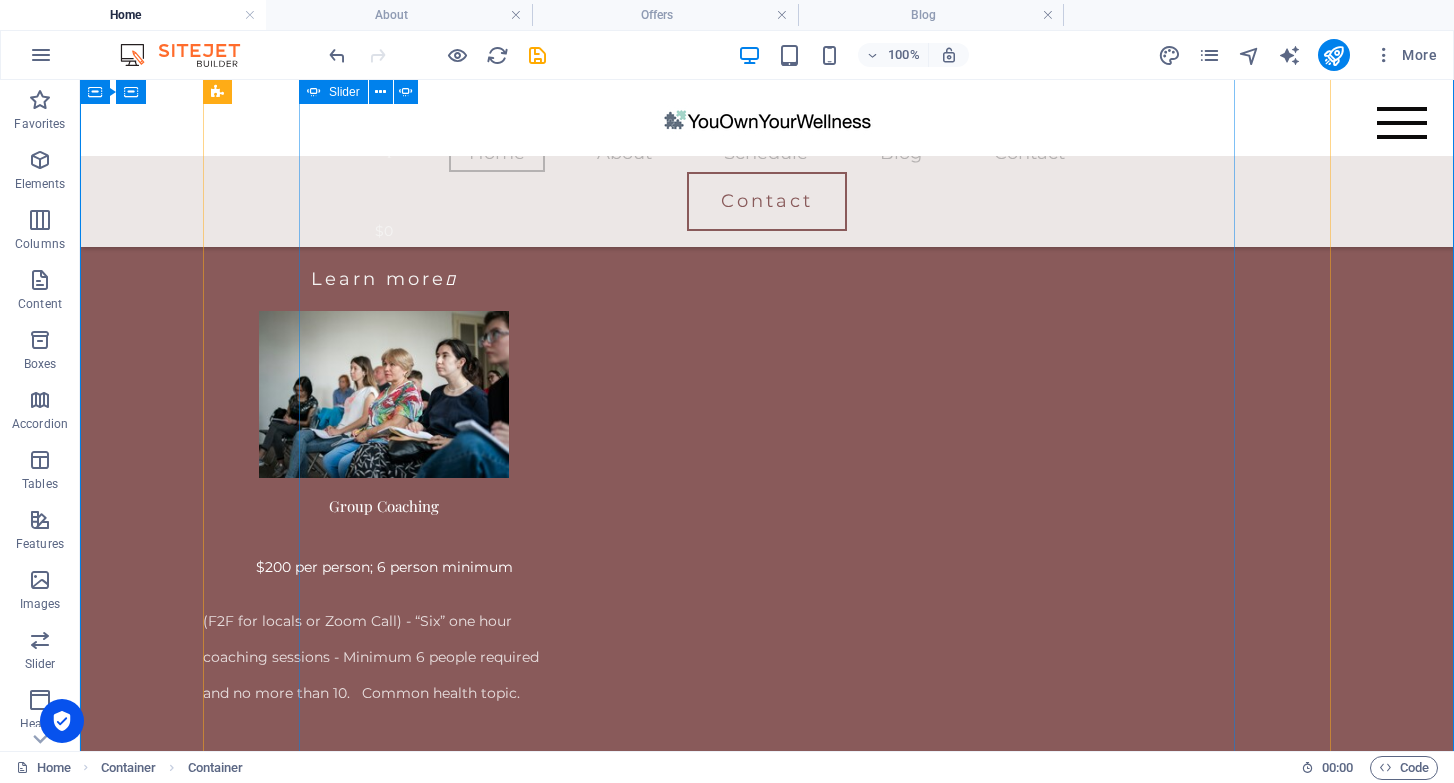 click at bounding box center [767, 6311] 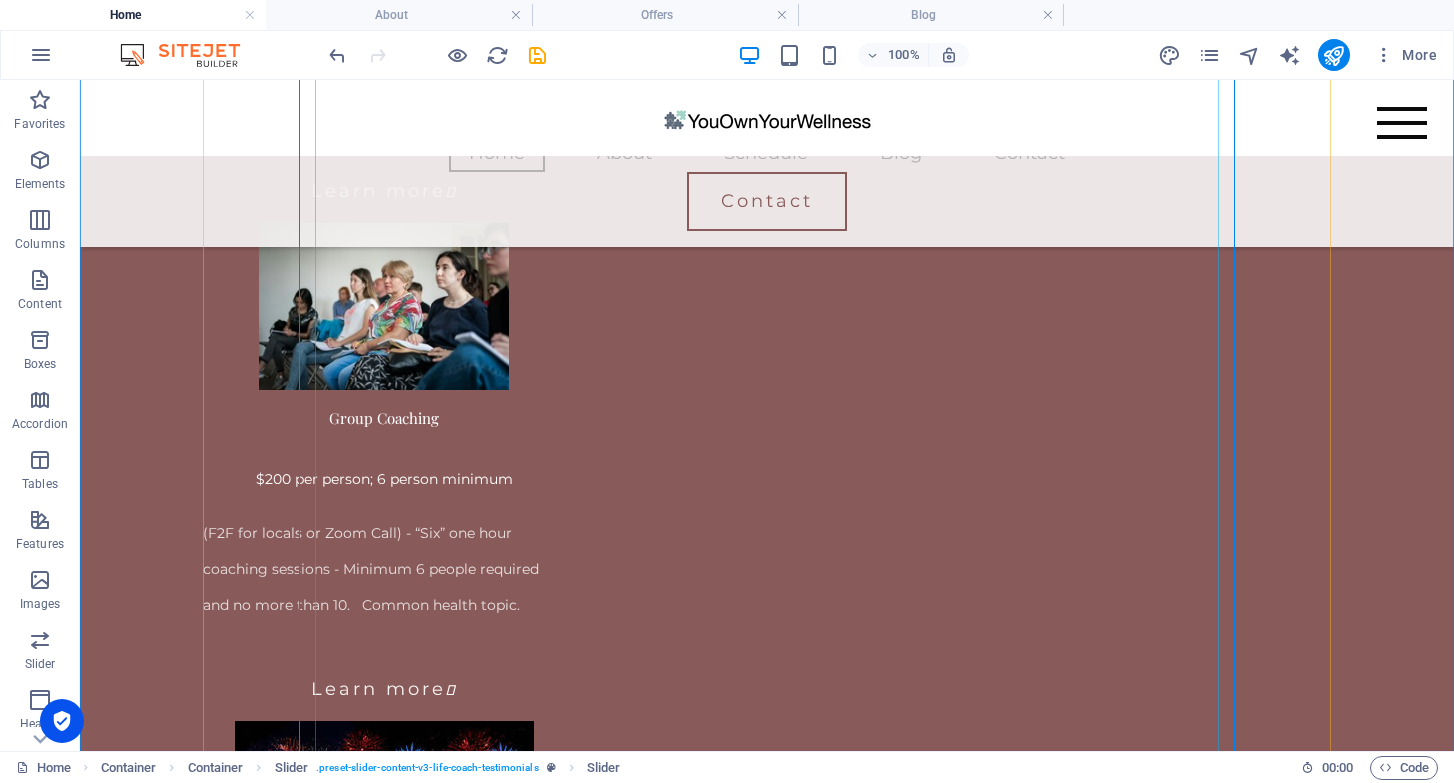 scroll, scrollTop: 2804, scrollLeft: 0, axis: vertical 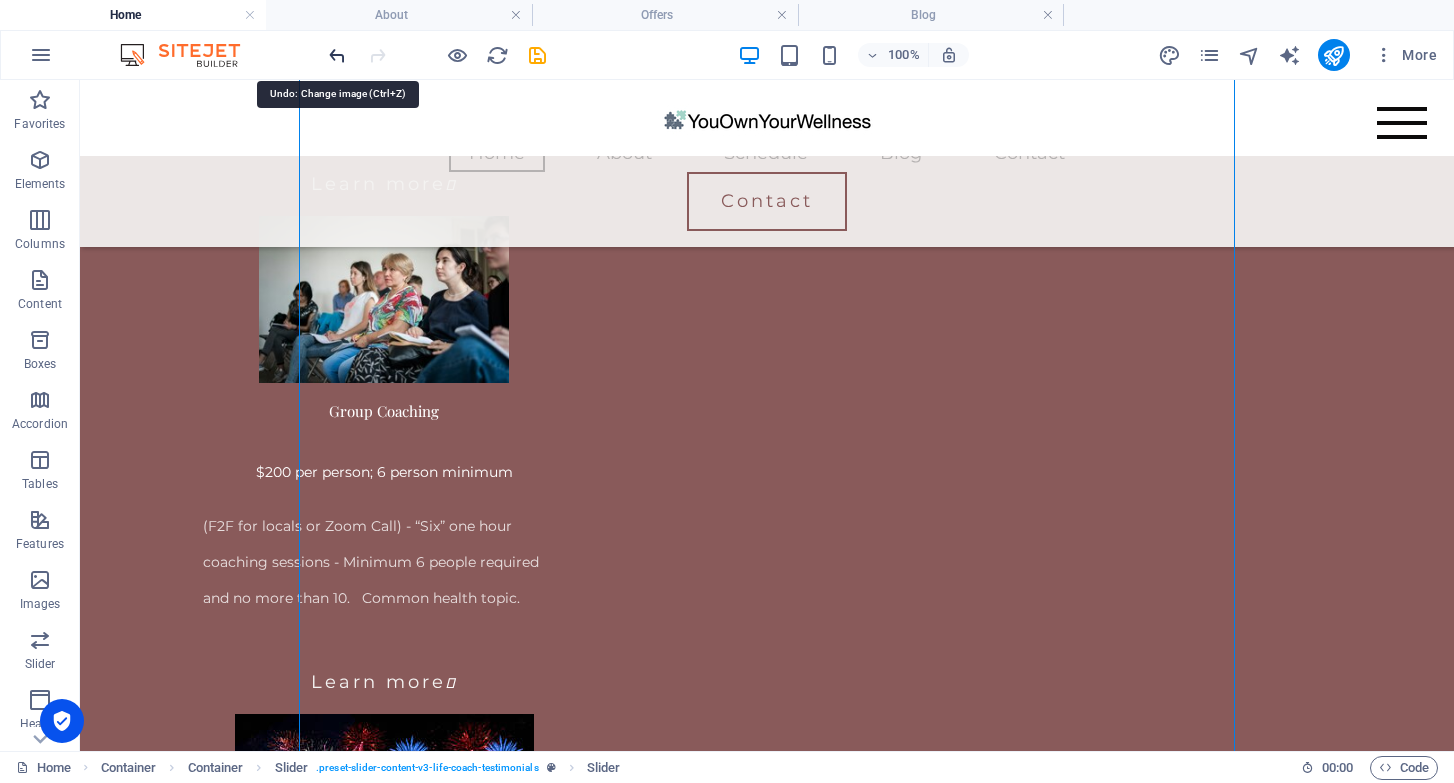 click at bounding box center [337, 55] 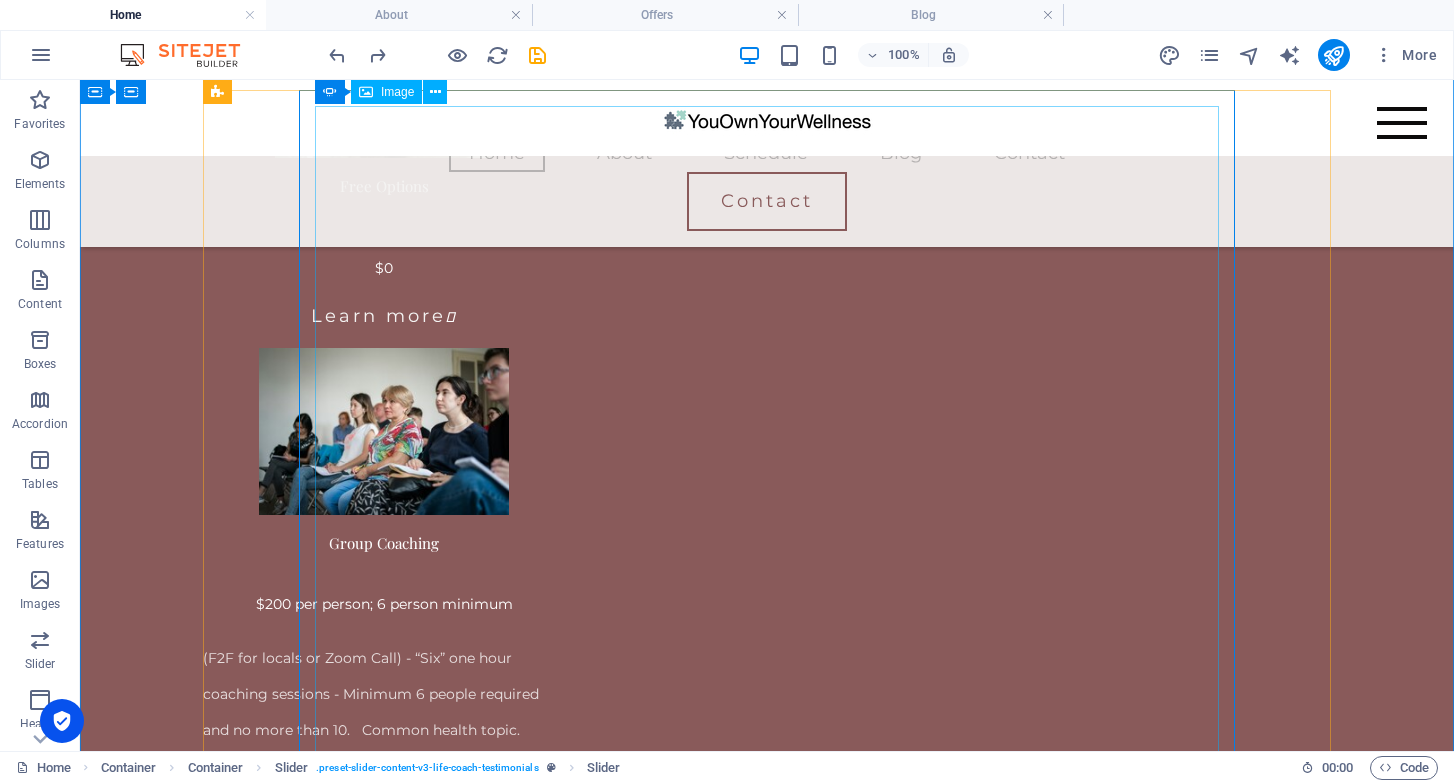 scroll, scrollTop: 2658, scrollLeft: 0, axis: vertical 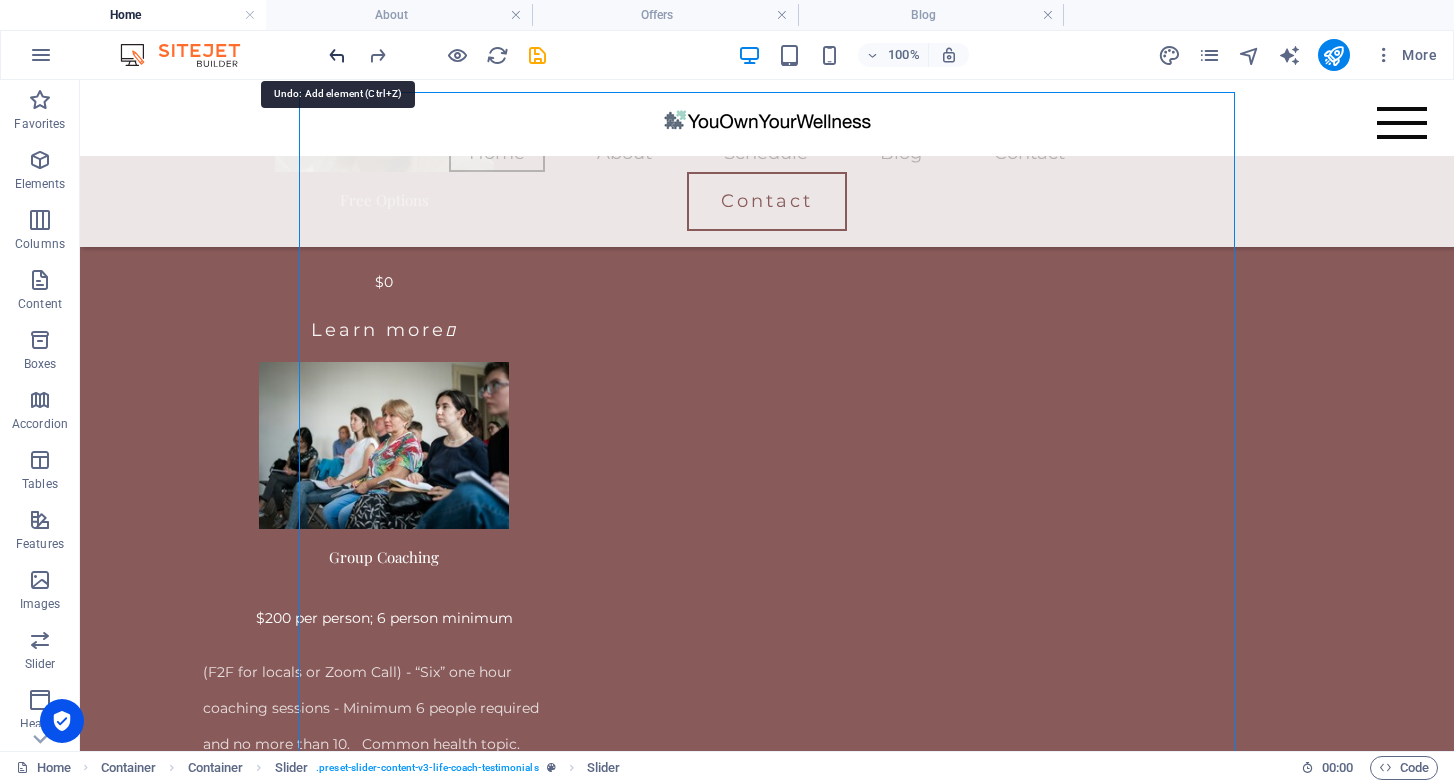click at bounding box center (337, 55) 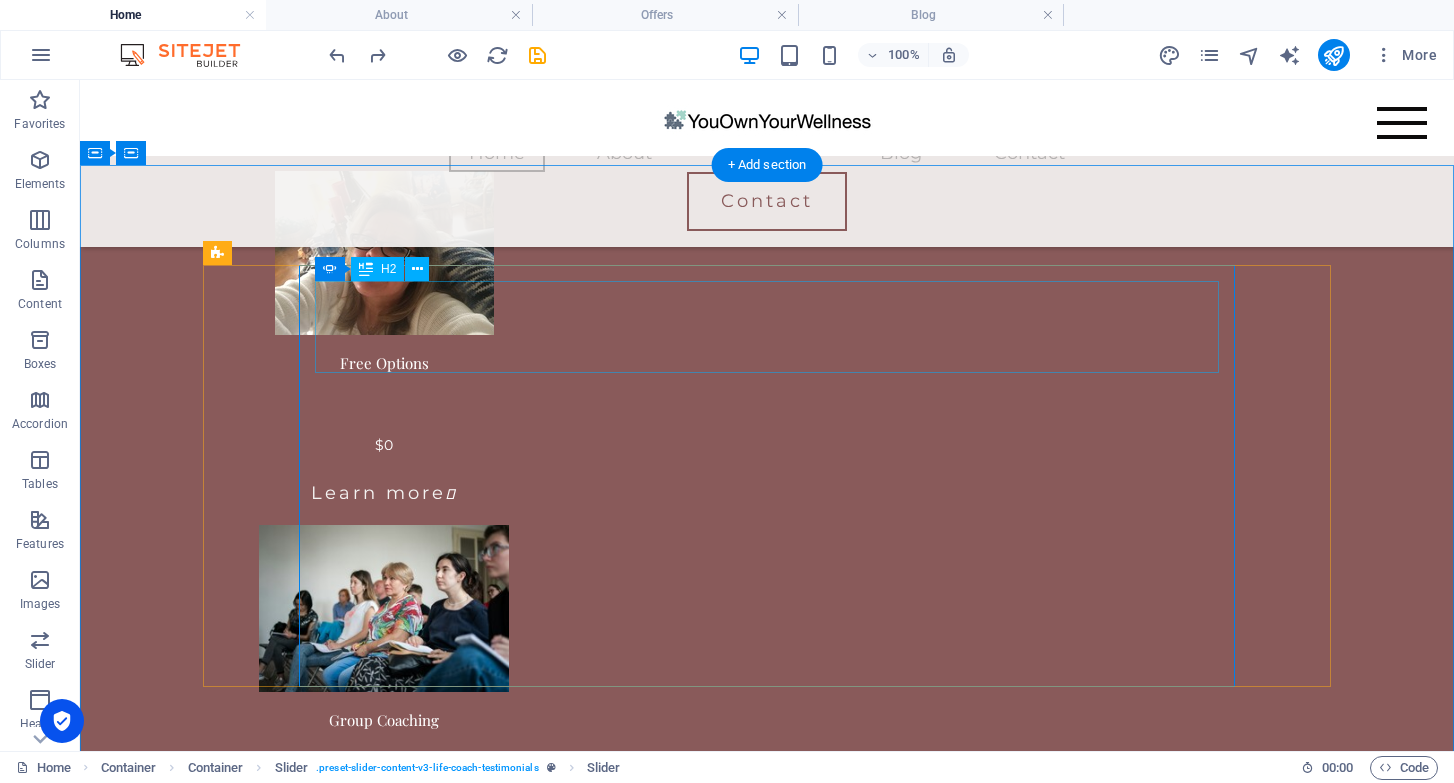 scroll, scrollTop: 2485, scrollLeft: 0, axis: vertical 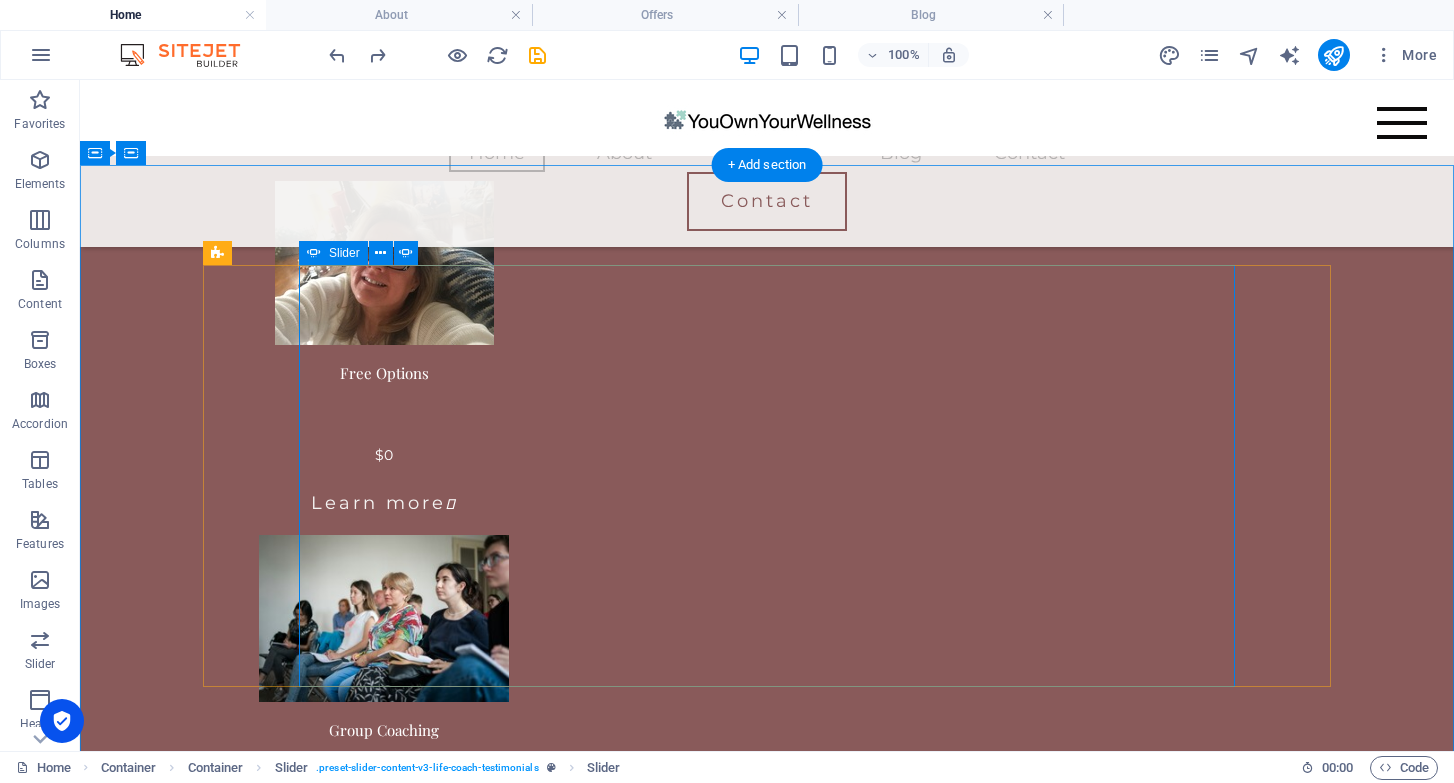 click at bounding box center [767, 3787] 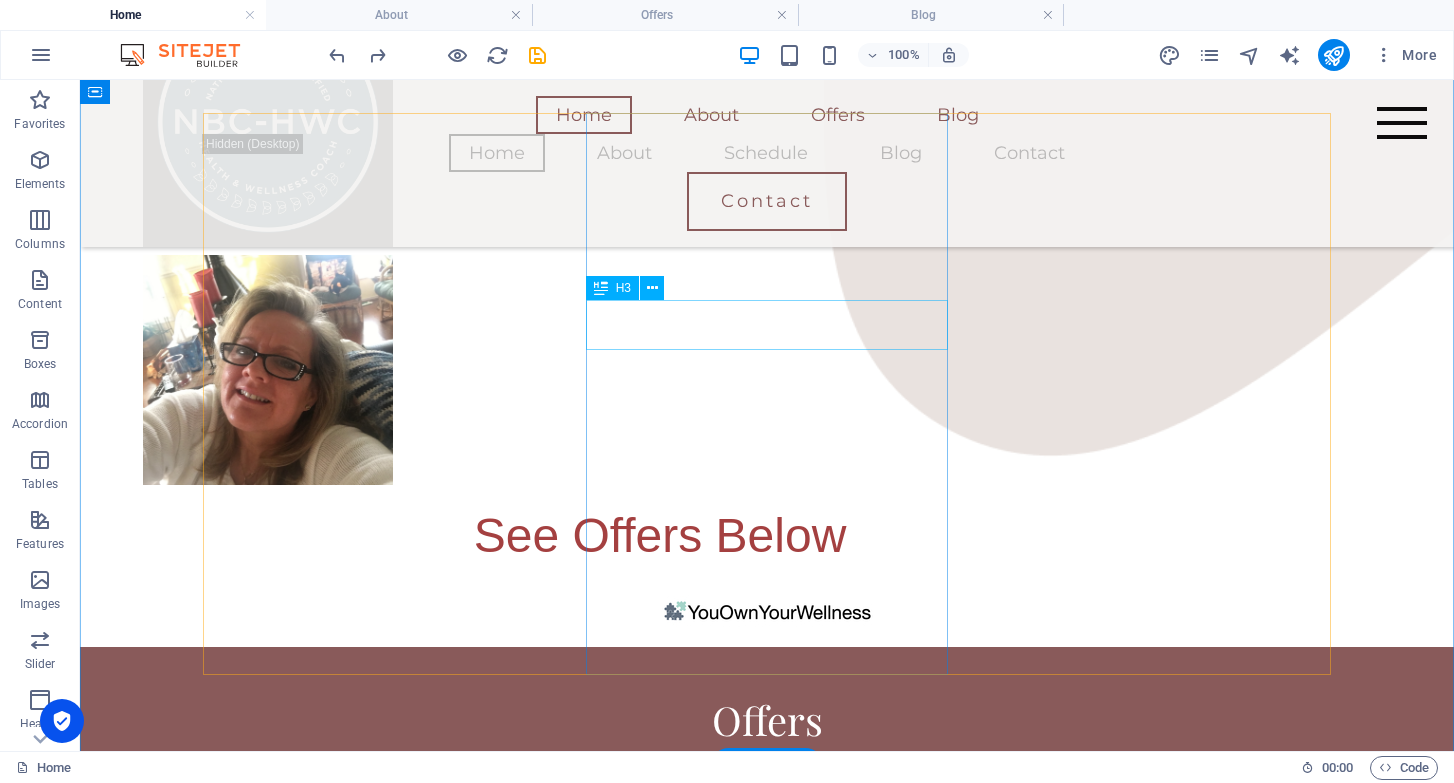 scroll, scrollTop: 1915, scrollLeft: 0, axis: vertical 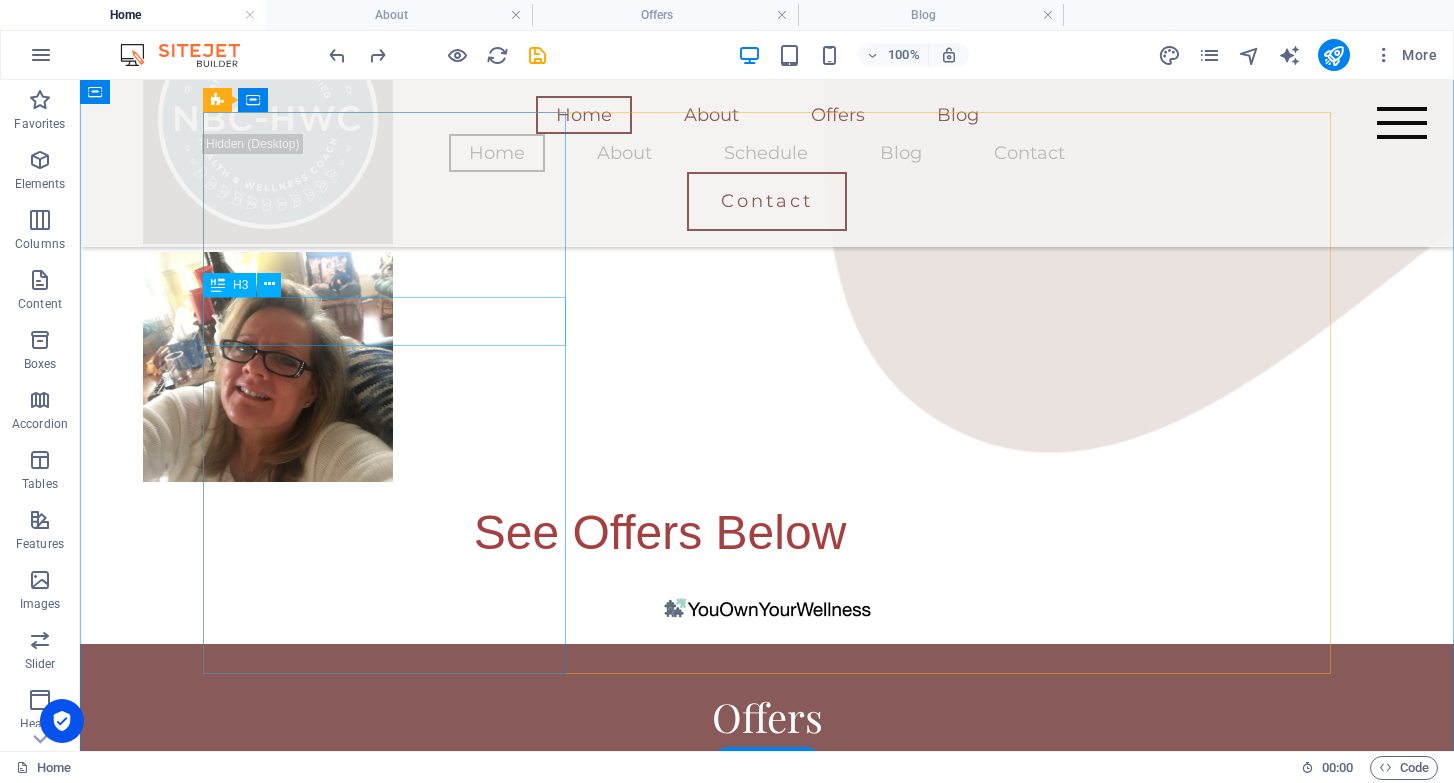 click on "Free Options" at bounding box center (384, 972) 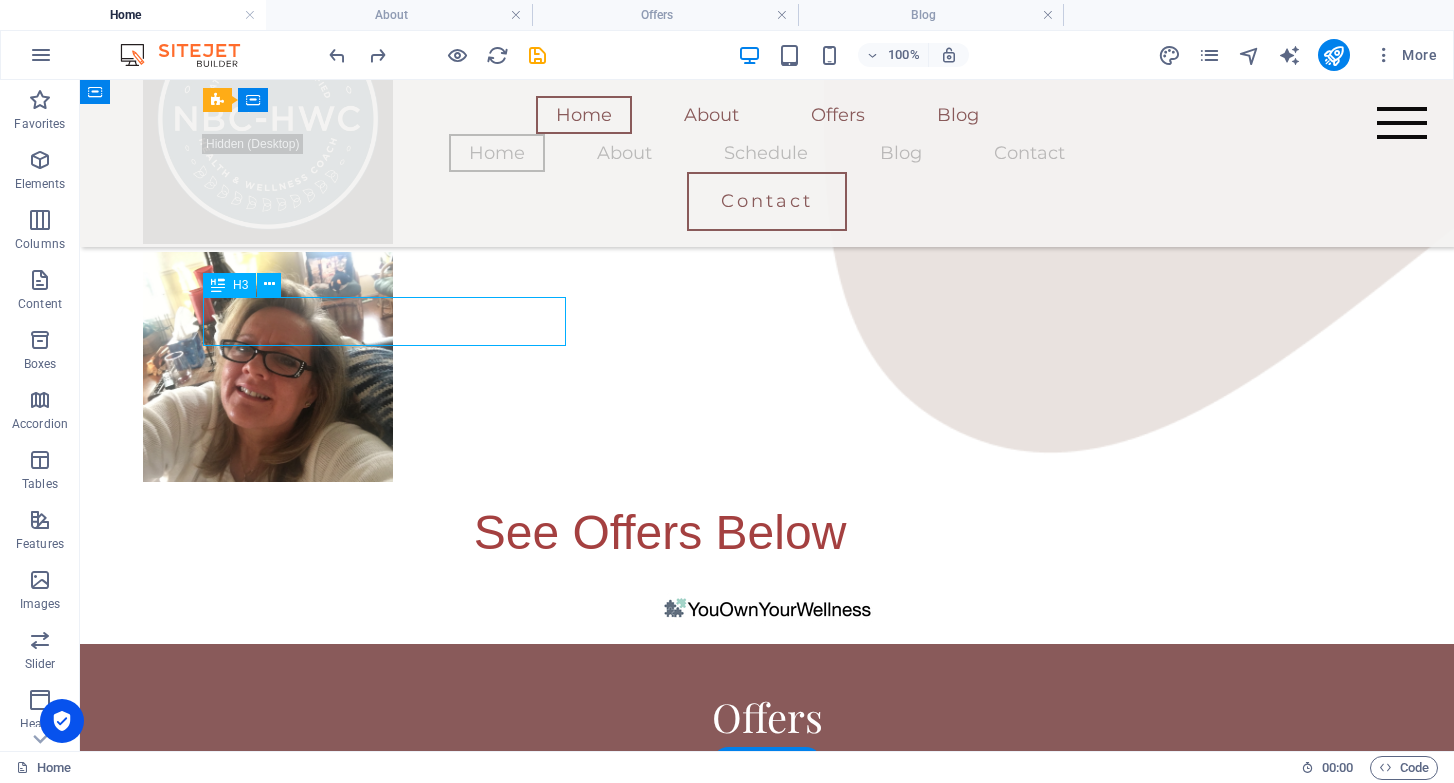 click on "Free Options" at bounding box center (384, 972) 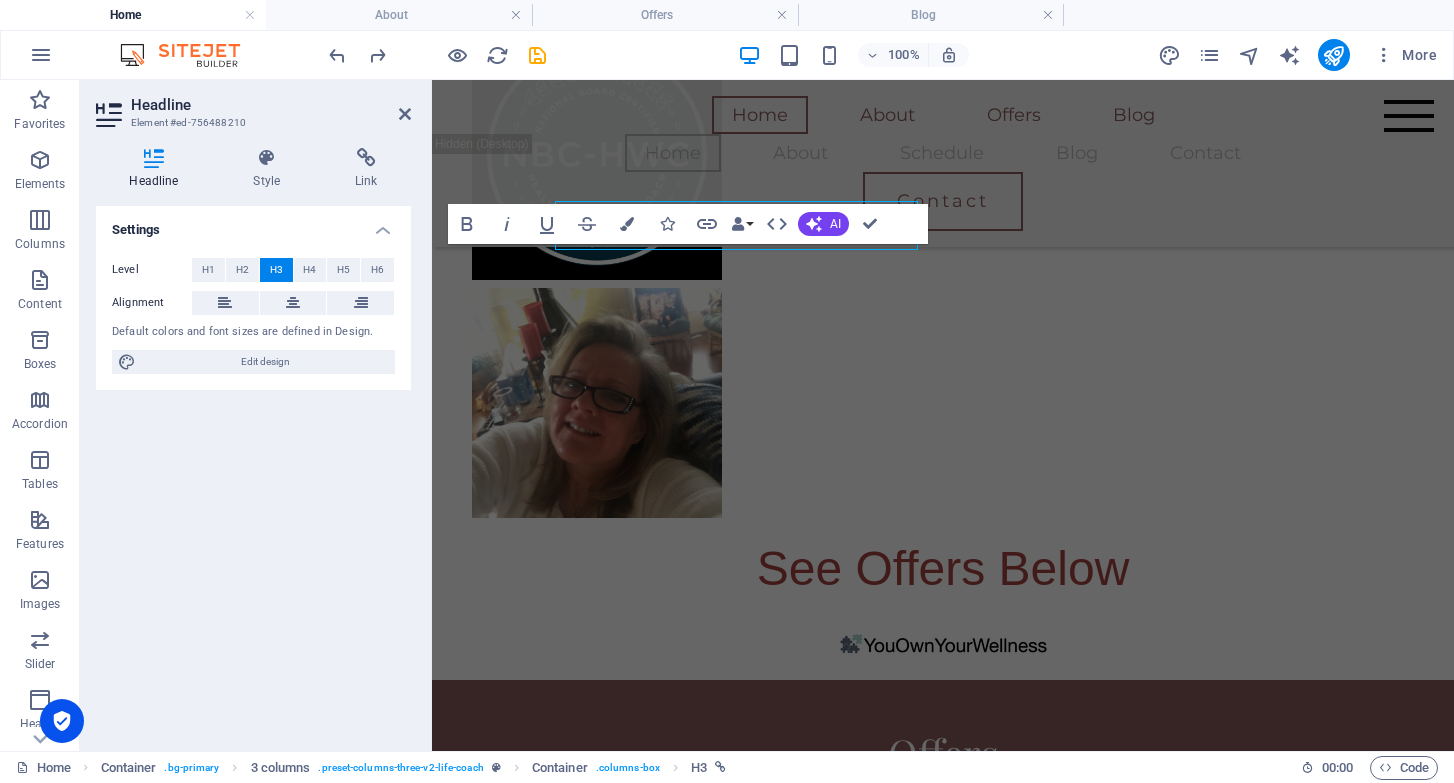 scroll, scrollTop: 2011, scrollLeft: 0, axis: vertical 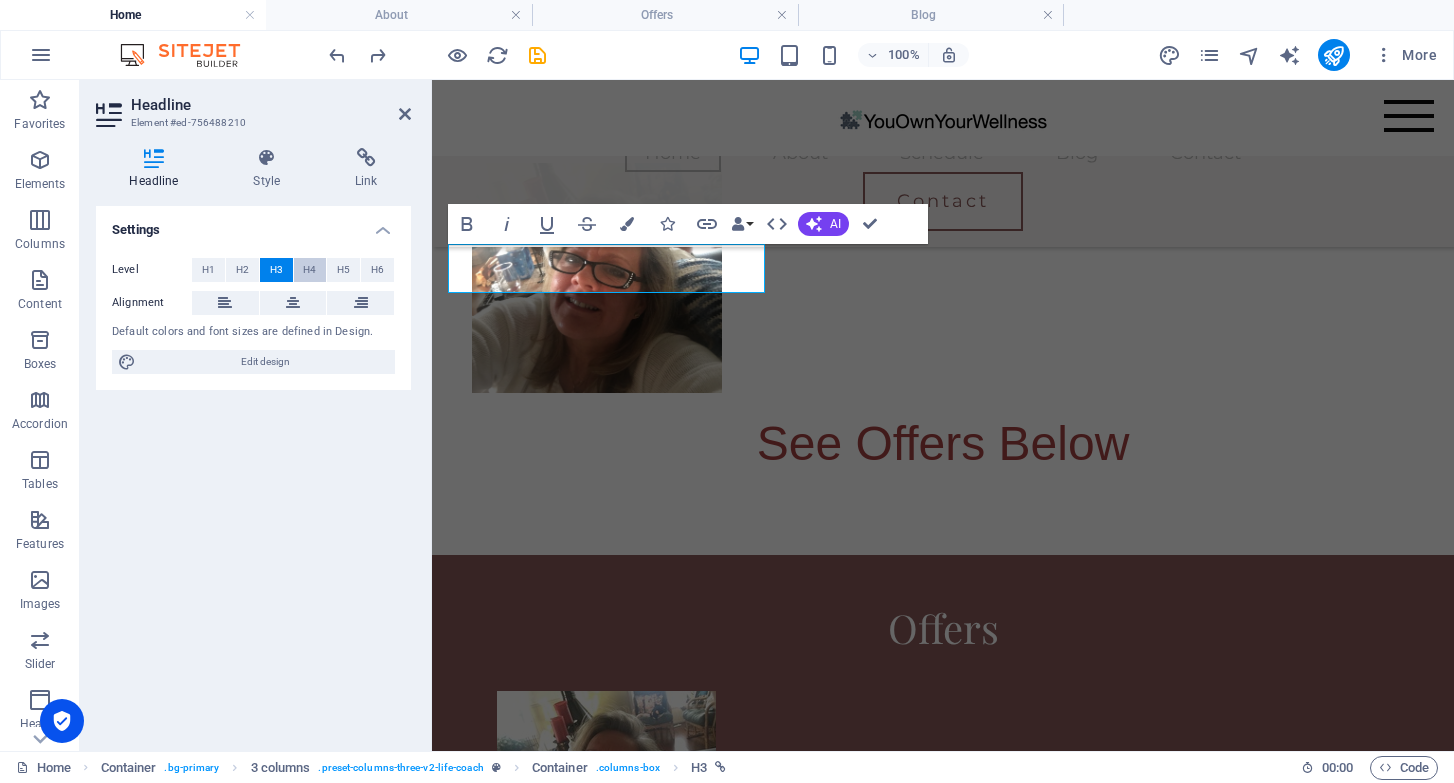 click on "H4" at bounding box center (309, 270) 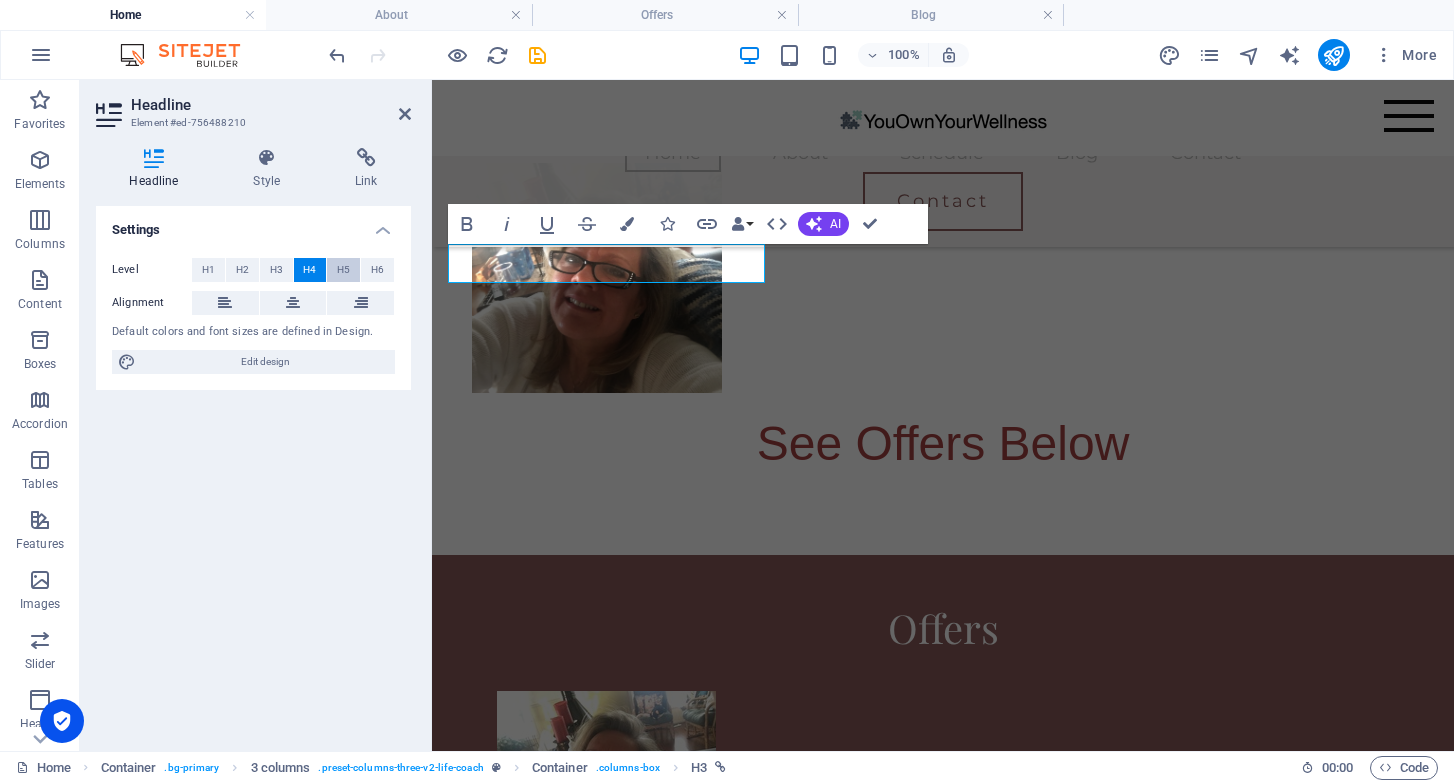click on "H5" at bounding box center (343, 270) 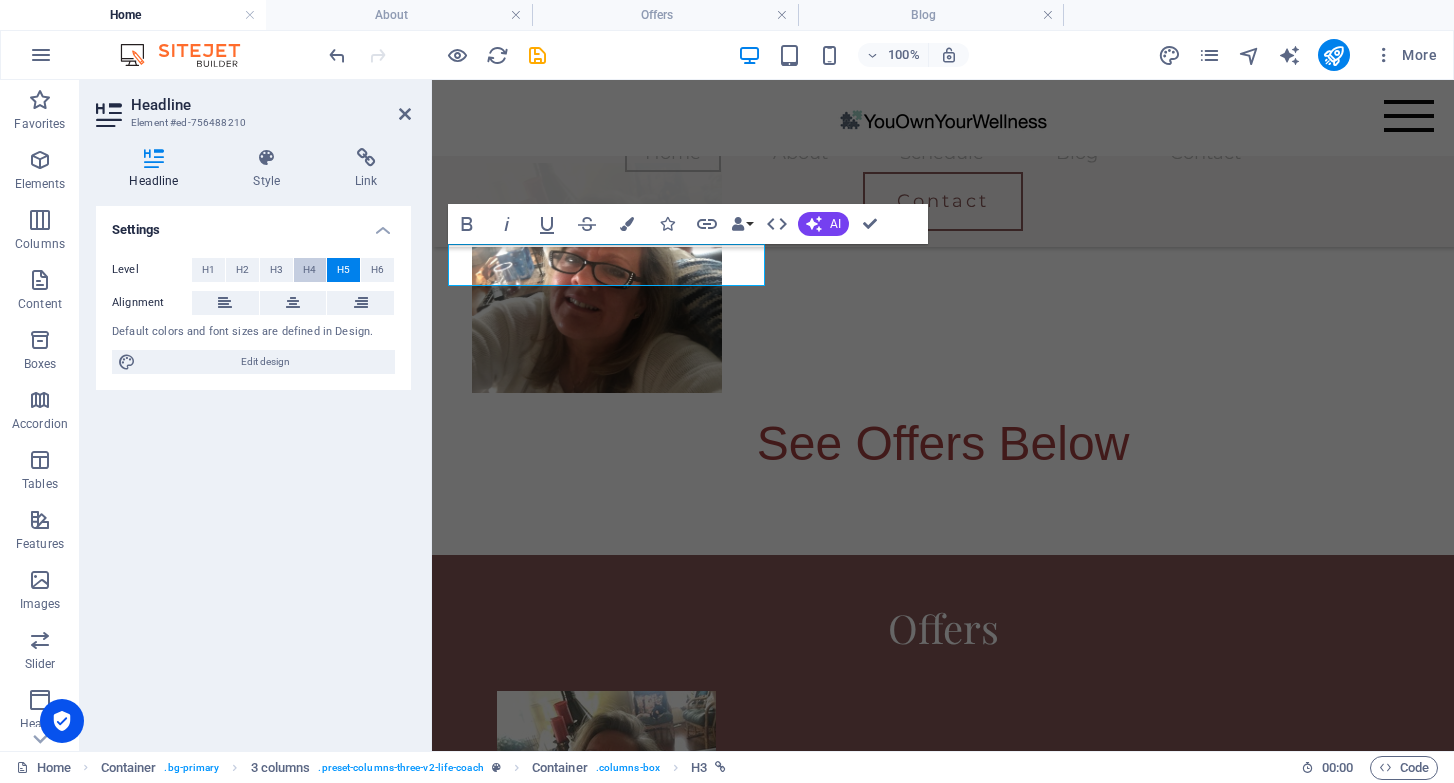click on "H4" at bounding box center (309, 270) 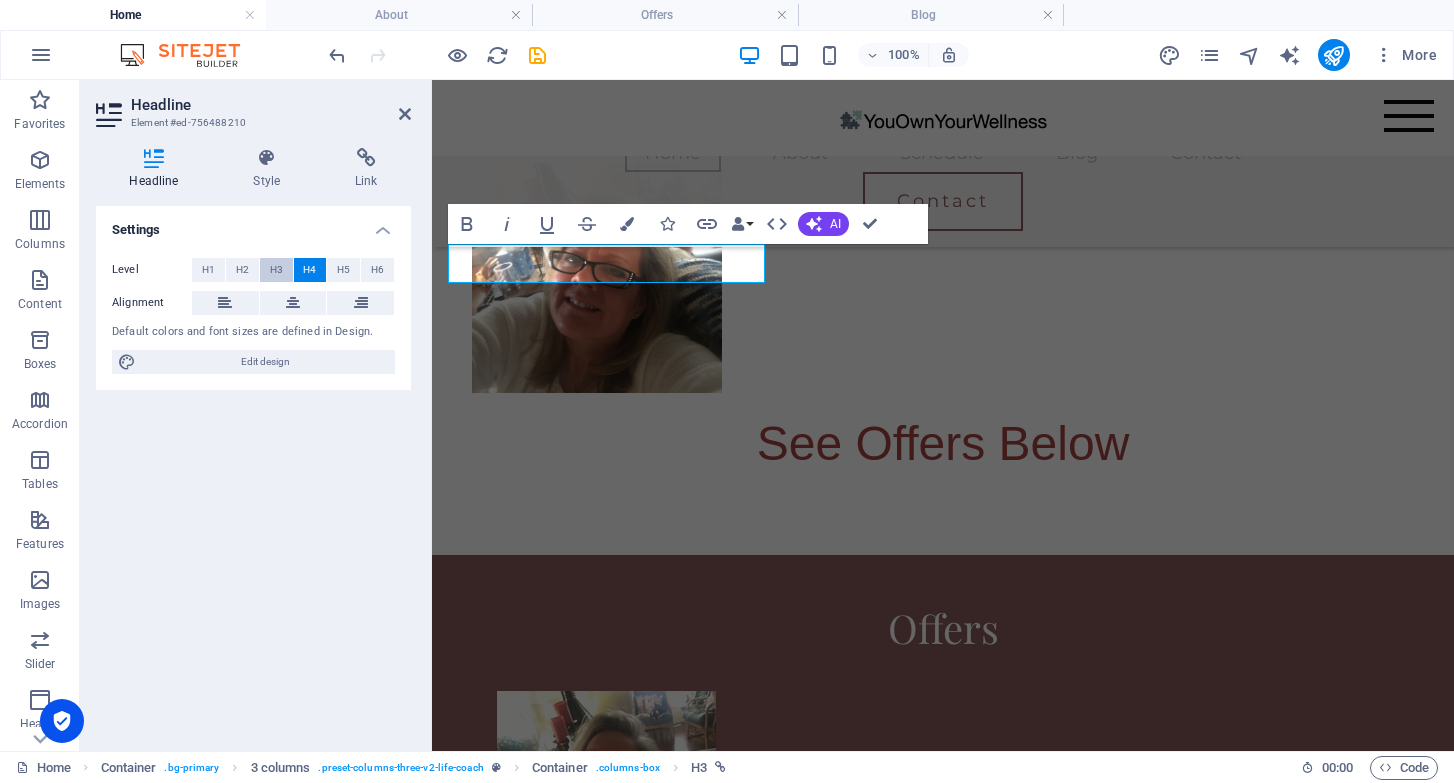 click on "H3" at bounding box center (276, 270) 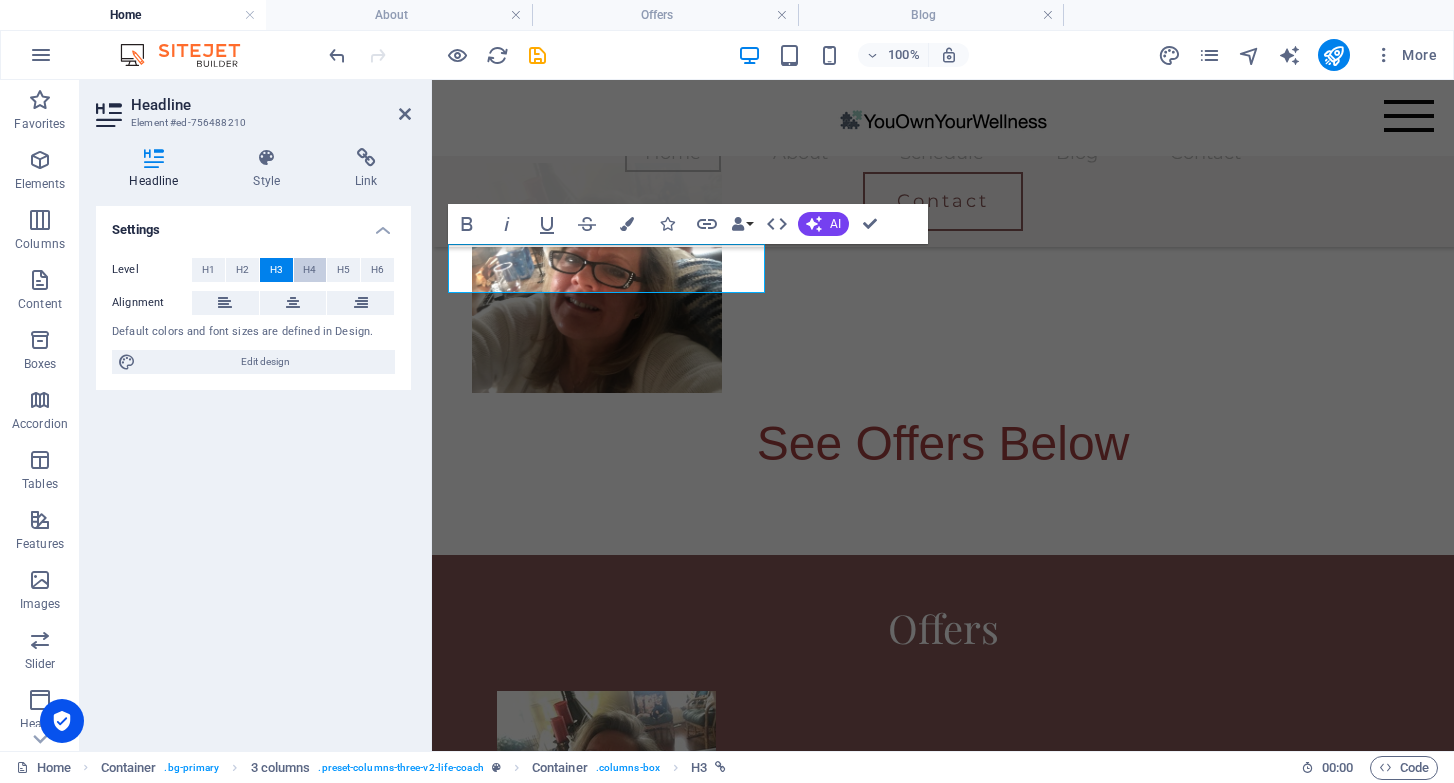 click on "H4" at bounding box center (309, 270) 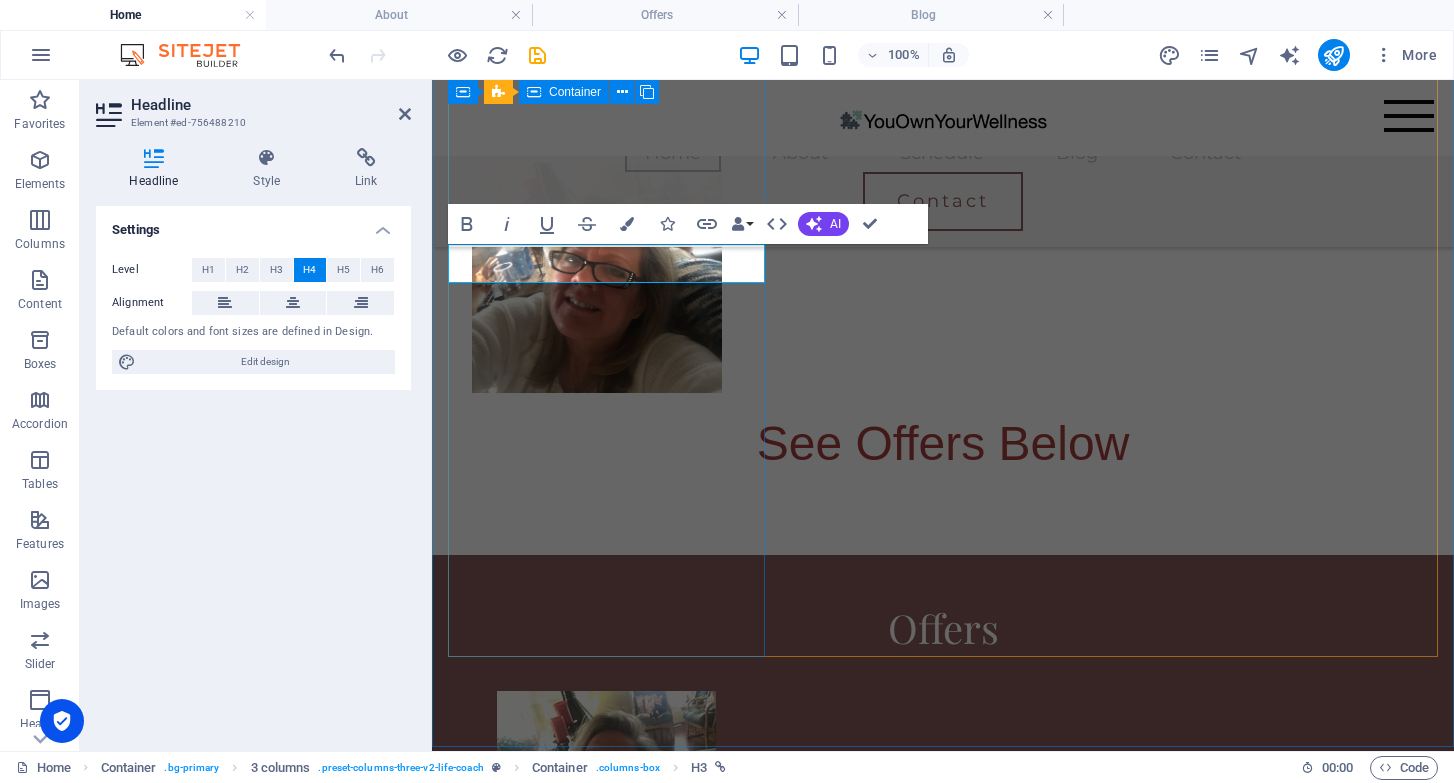 click on "Free Options $0 Learn more  " at bounding box center (606, 857) 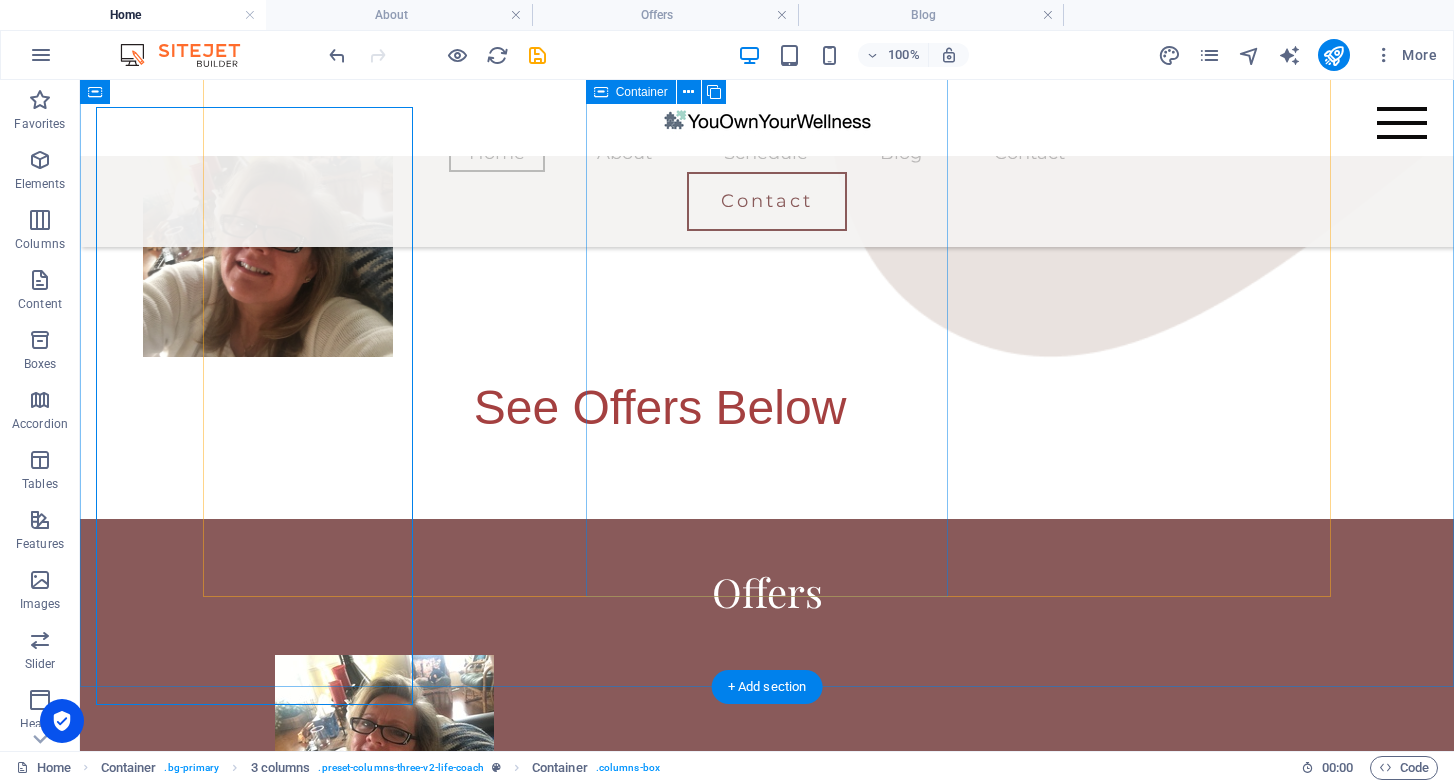 scroll, scrollTop: 1963, scrollLeft: 0, axis: vertical 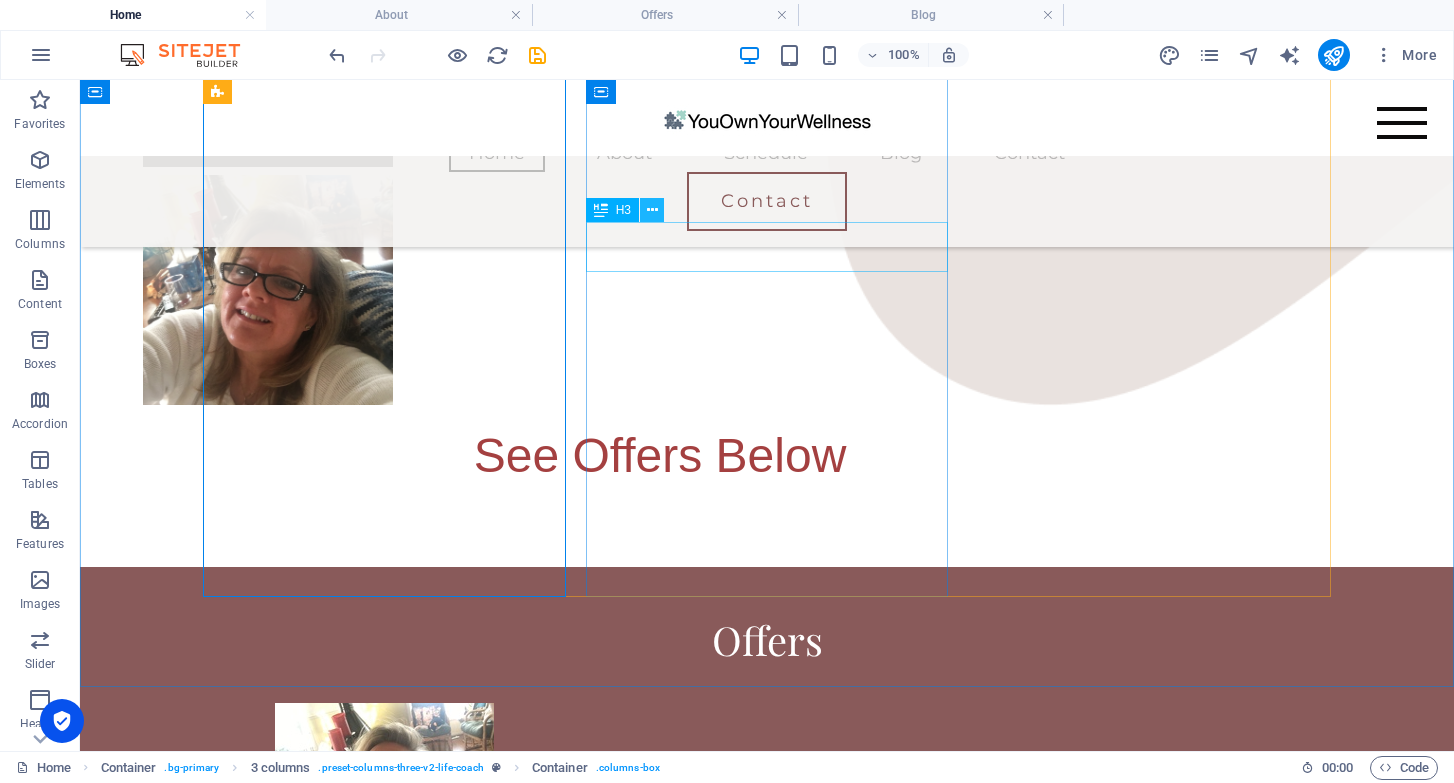click at bounding box center (652, 210) 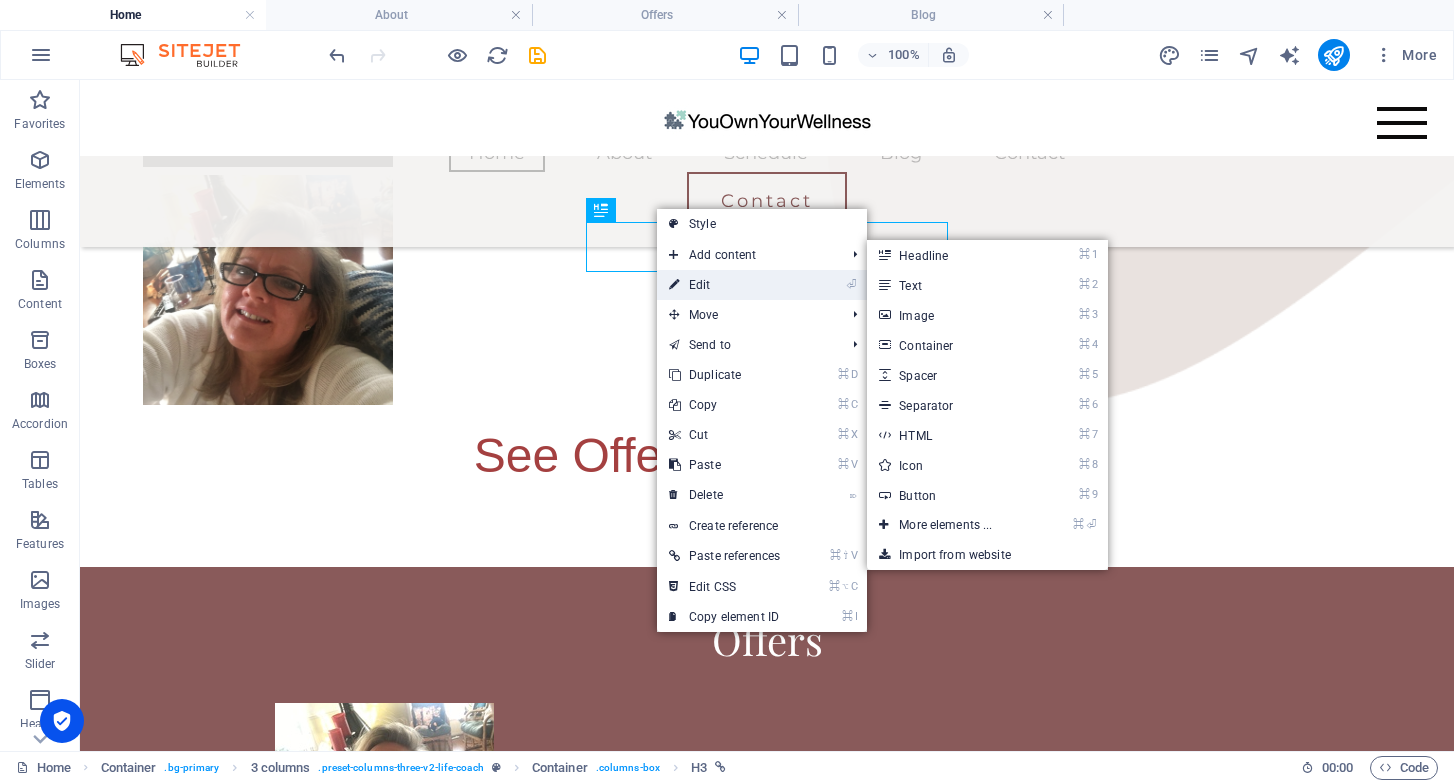 click on "⏎  Edit" at bounding box center (724, 285) 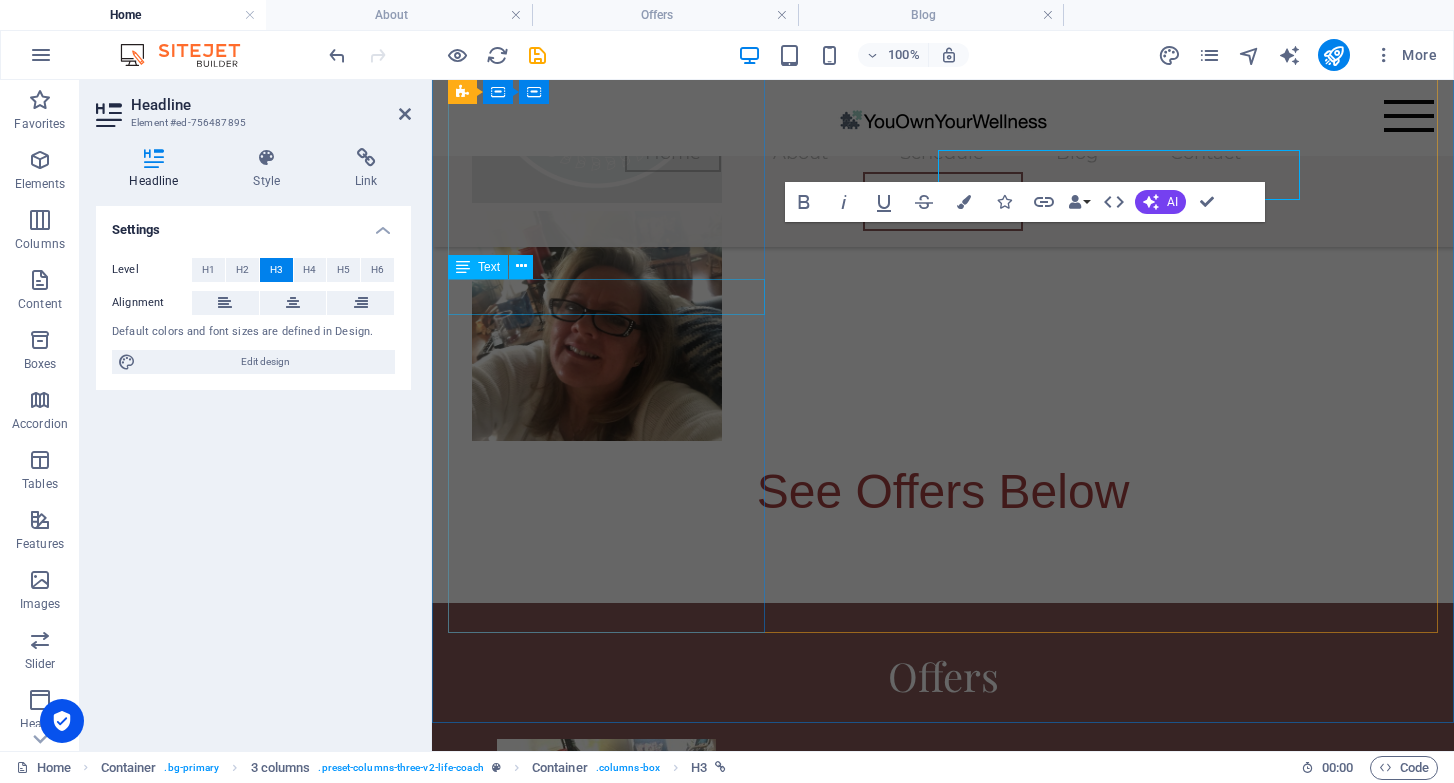 scroll, scrollTop: 2035, scrollLeft: 0, axis: vertical 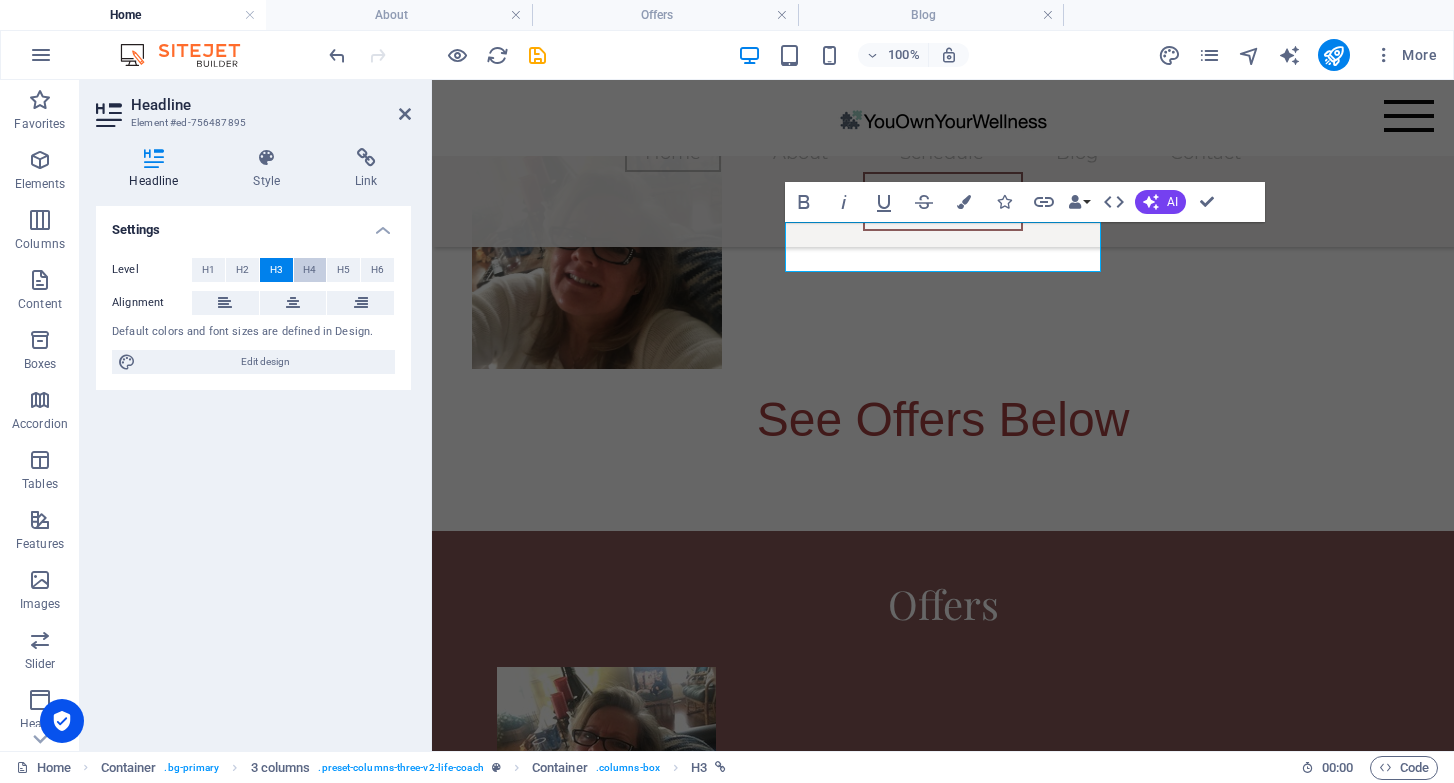 click on "H4" at bounding box center [309, 270] 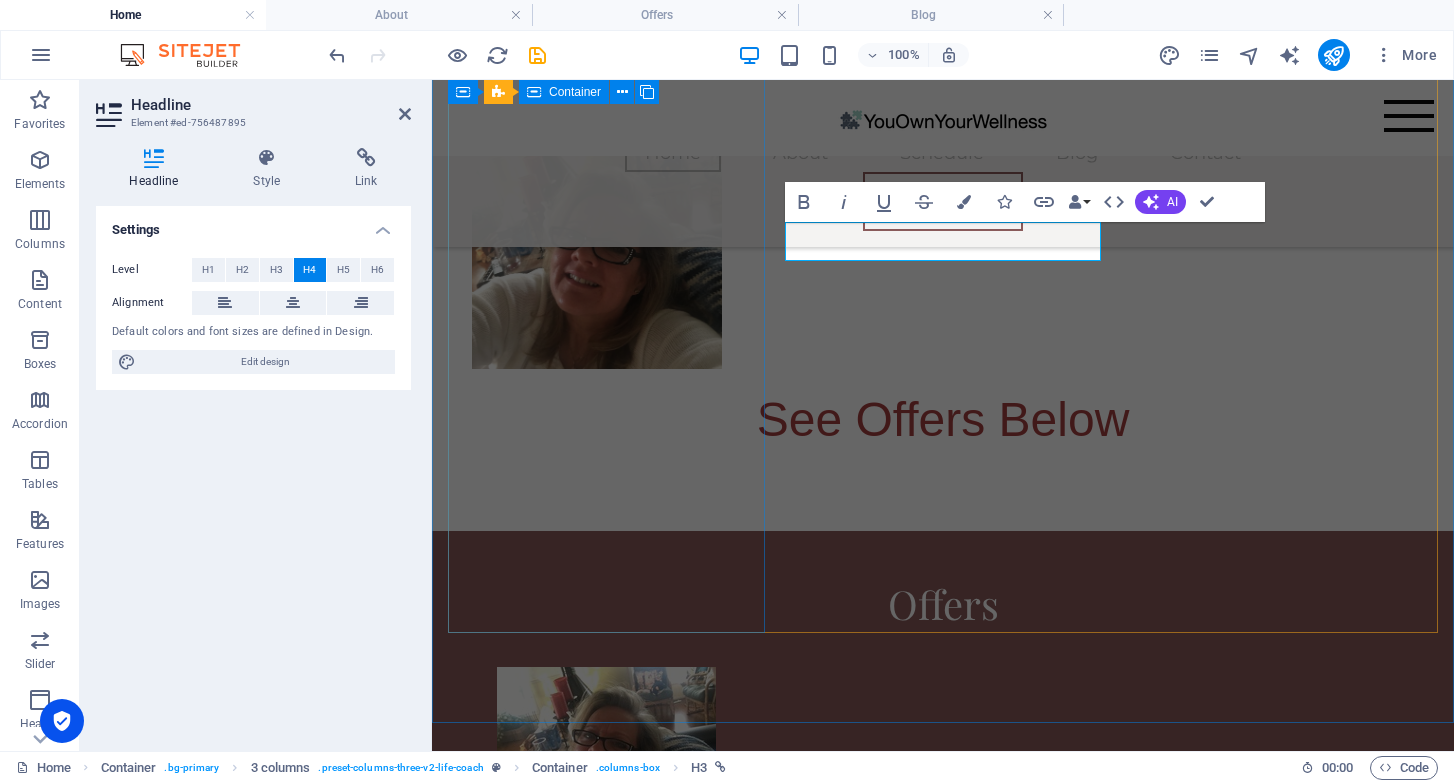click on "Free Options $0 Learn more  " at bounding box center (606, 833) 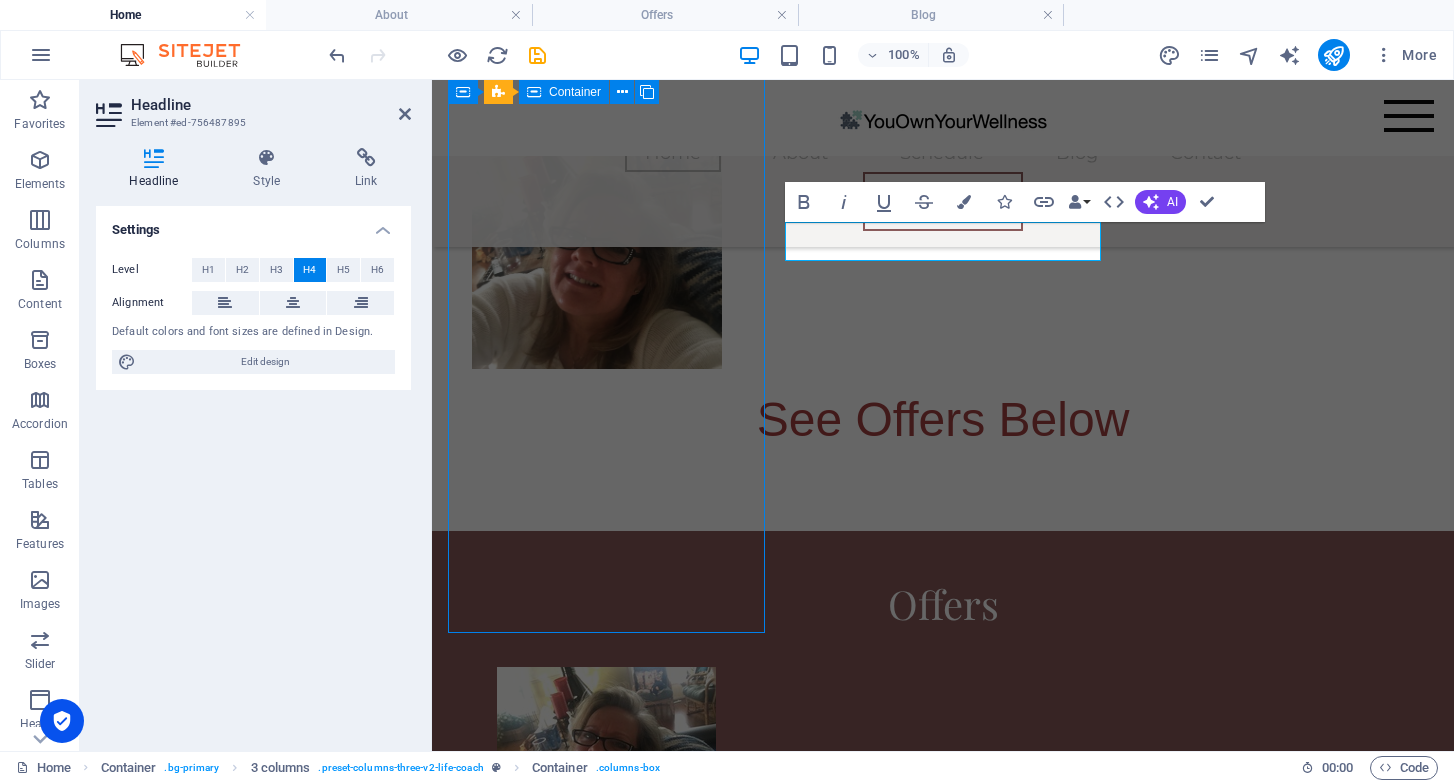 scroll, scrollTop: 1963, scrollLeft: 0, axis: vertical 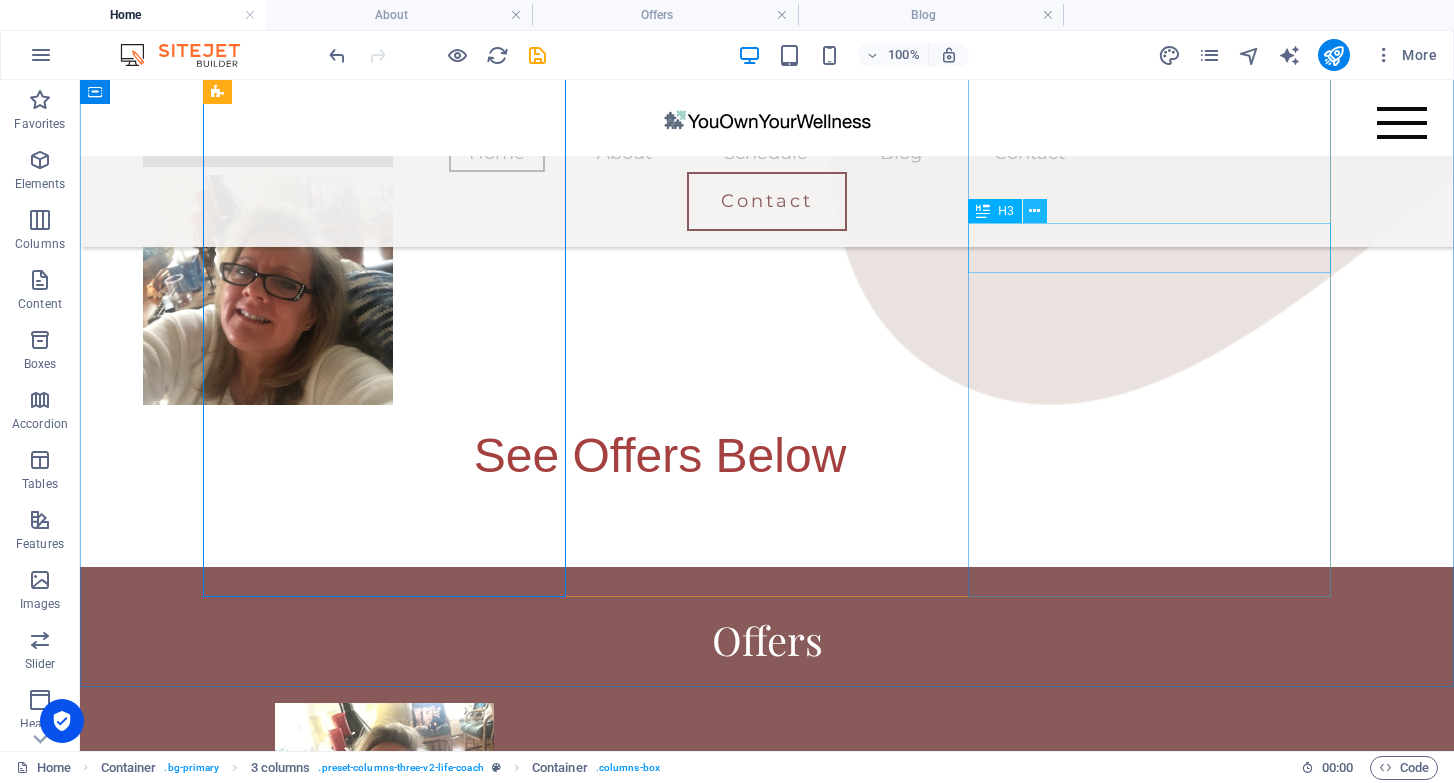 click at bounding box center [1034, 211] 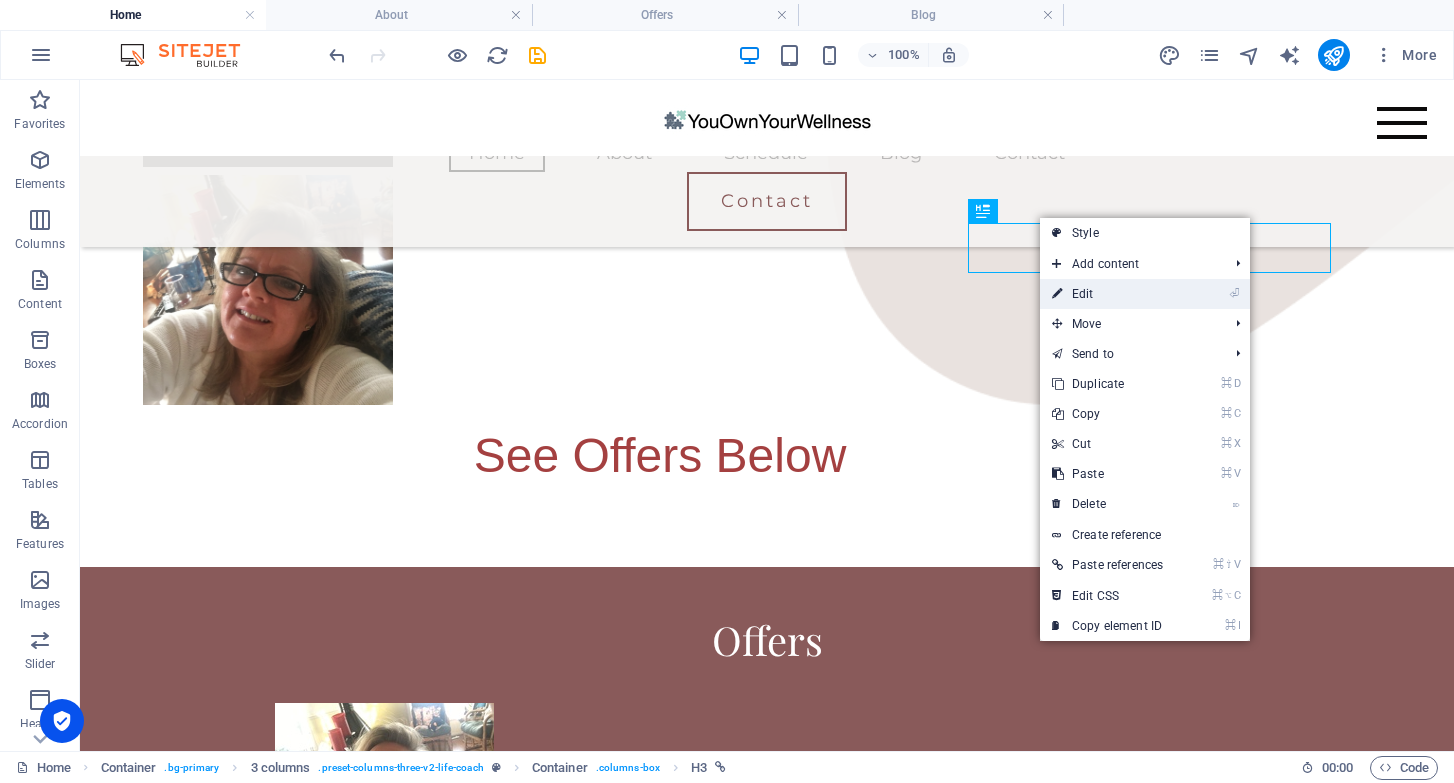 click on "⏎  Edit" at bounding box center [1107, 294] 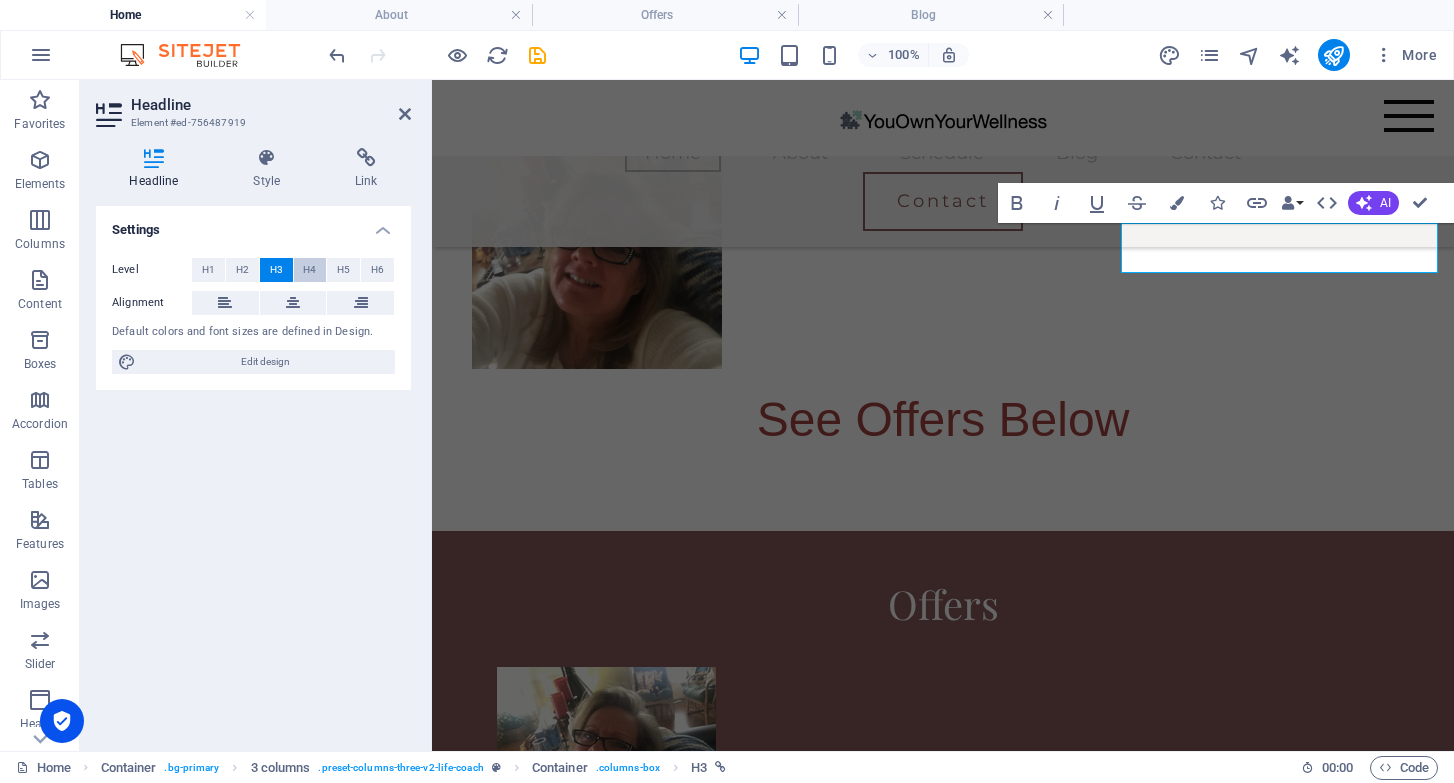 click on "H4" at bounding box center [309, 270] 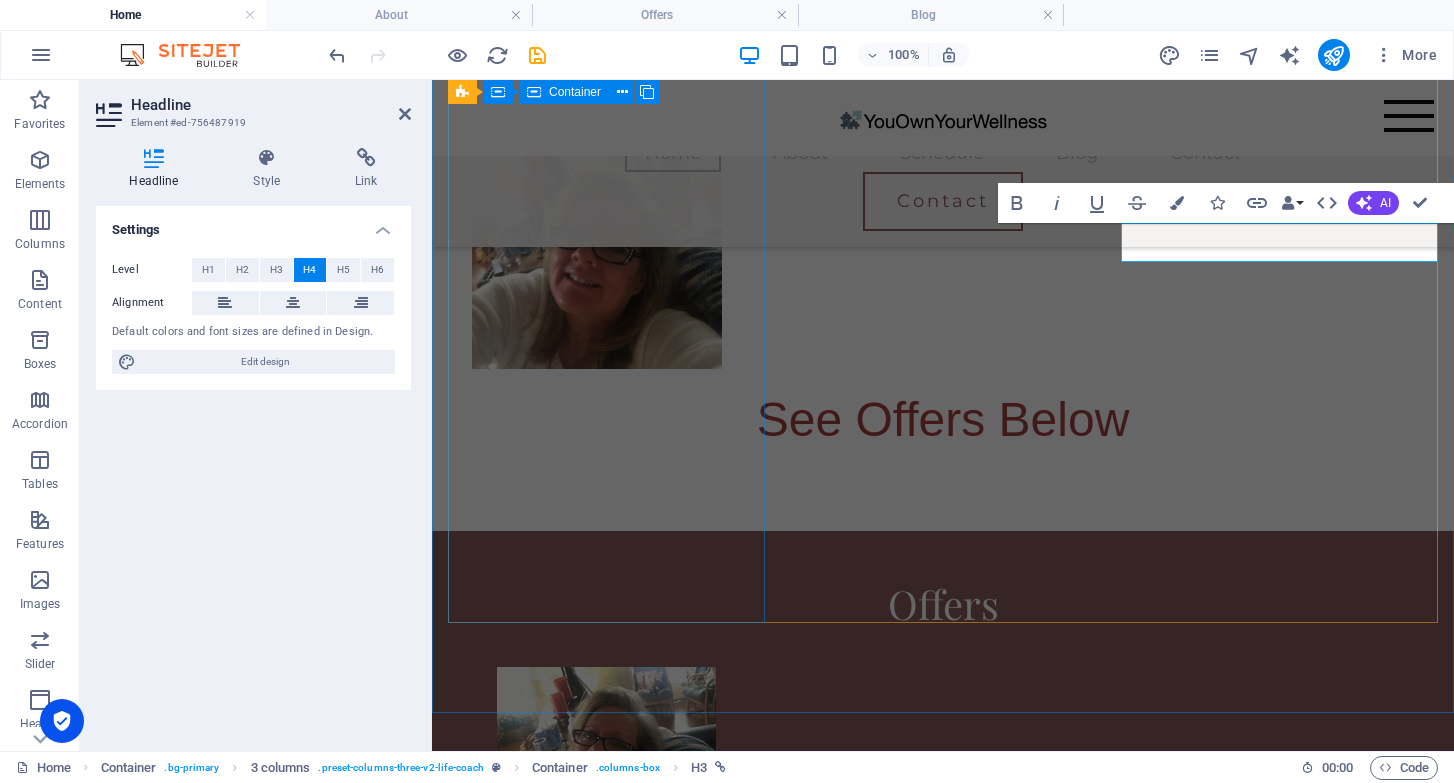 click on "Free Options $0 Learn more  " at bounding box center (606, 833) 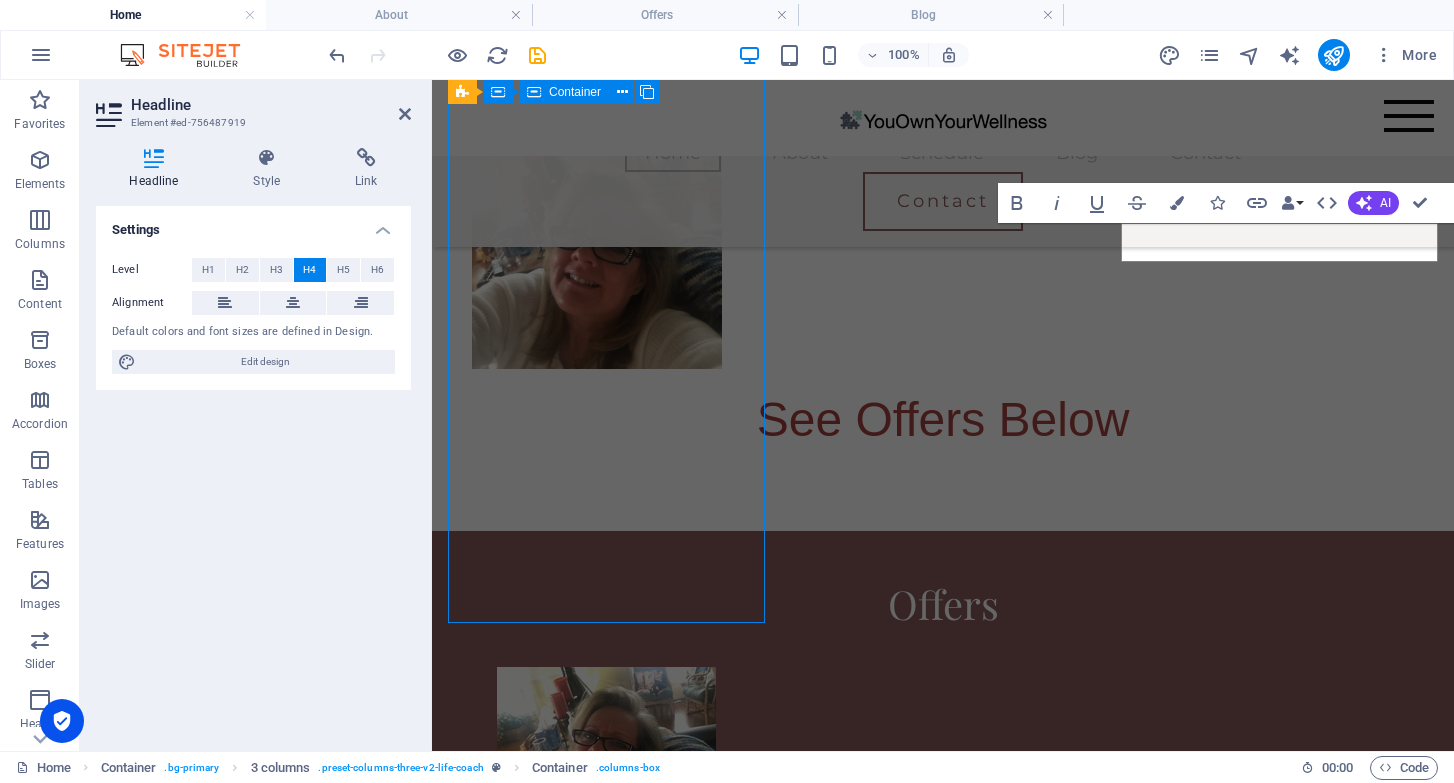 scroll, scrollTop: 1963, scrollLeft: 0, axis: vertical 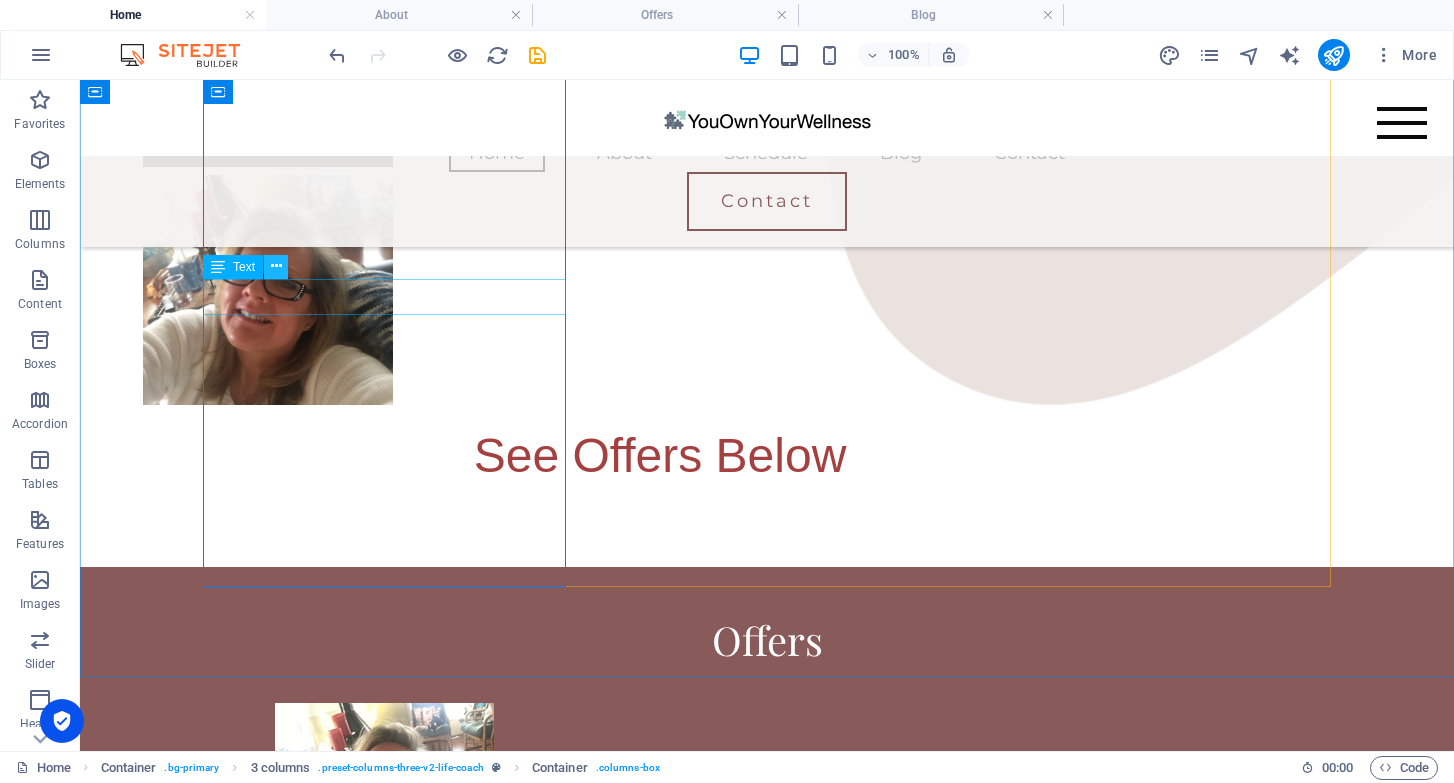click at bounding box center (276, 267) 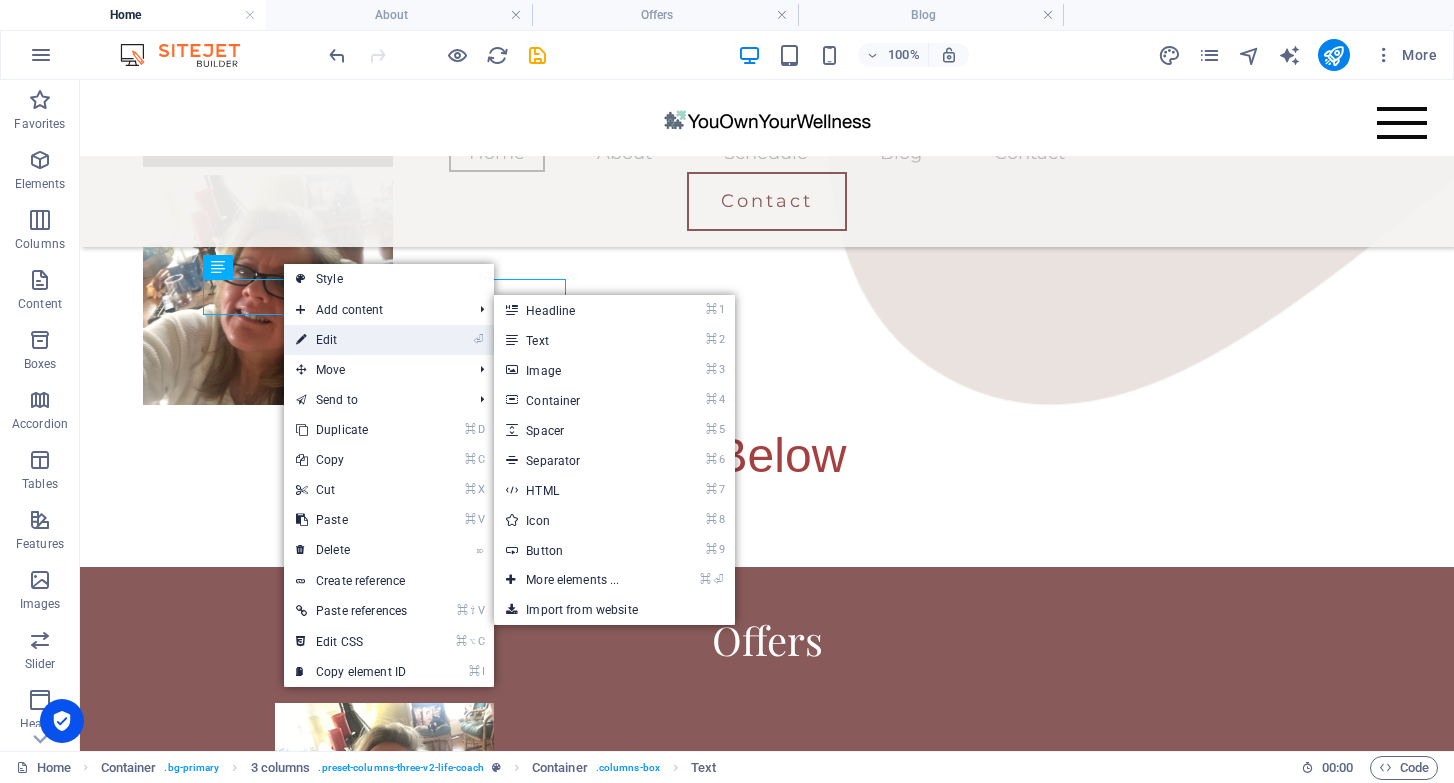 click on "⏎  Edit" at bounding box center [351, 340] 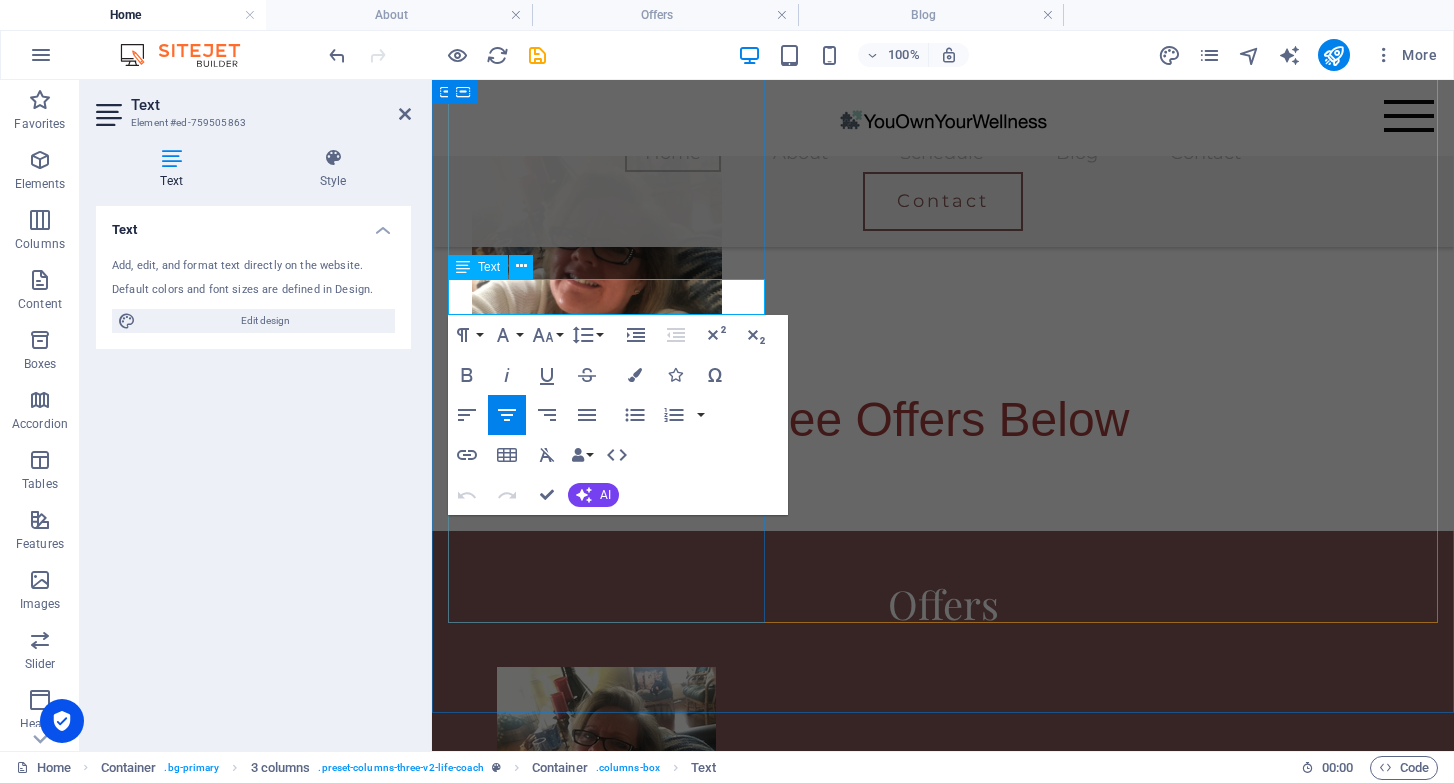 drag, startPoint x: 627, startPoint y: 294, endPoint x: 569, endPoint y: 292, distance: 58.034473 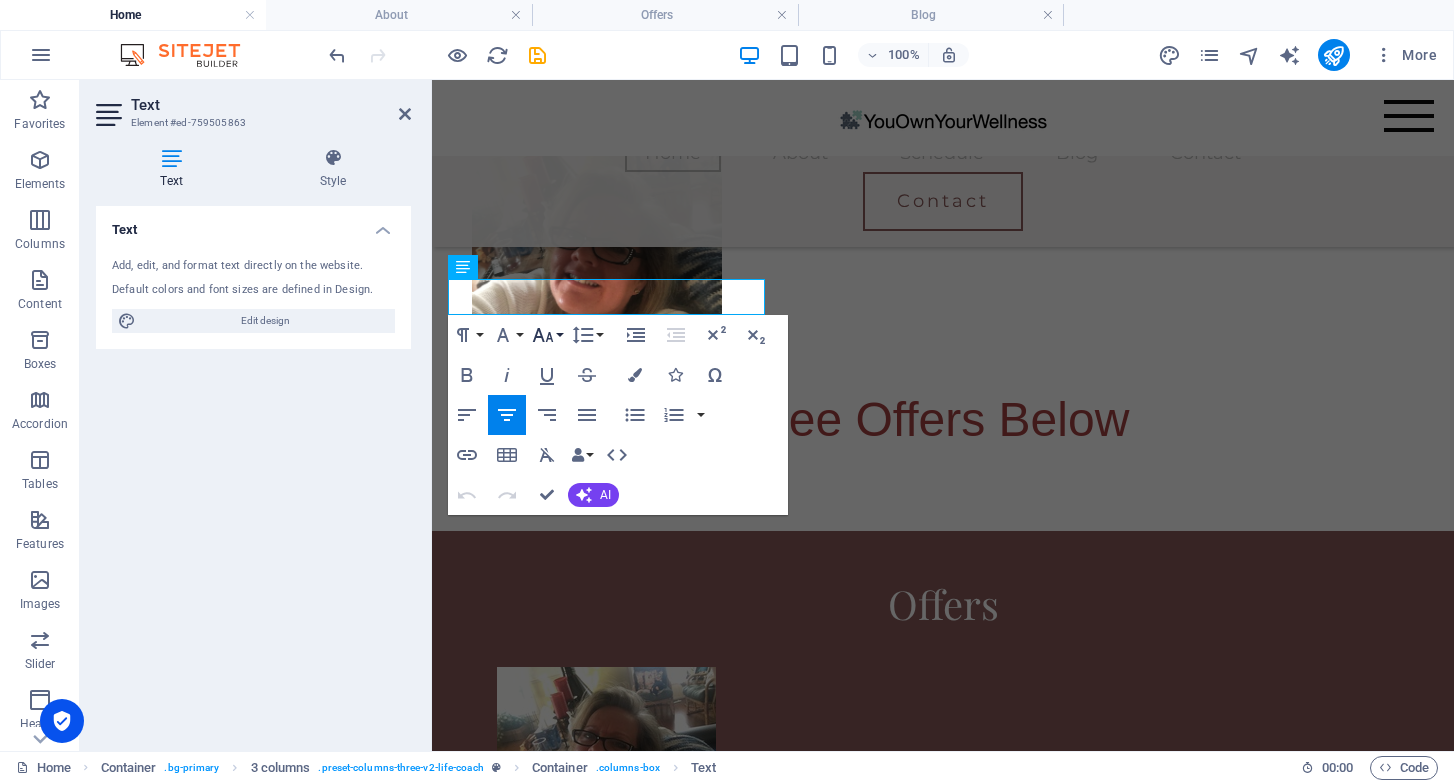 click on "Font Size" at bounding box center (547, 335) 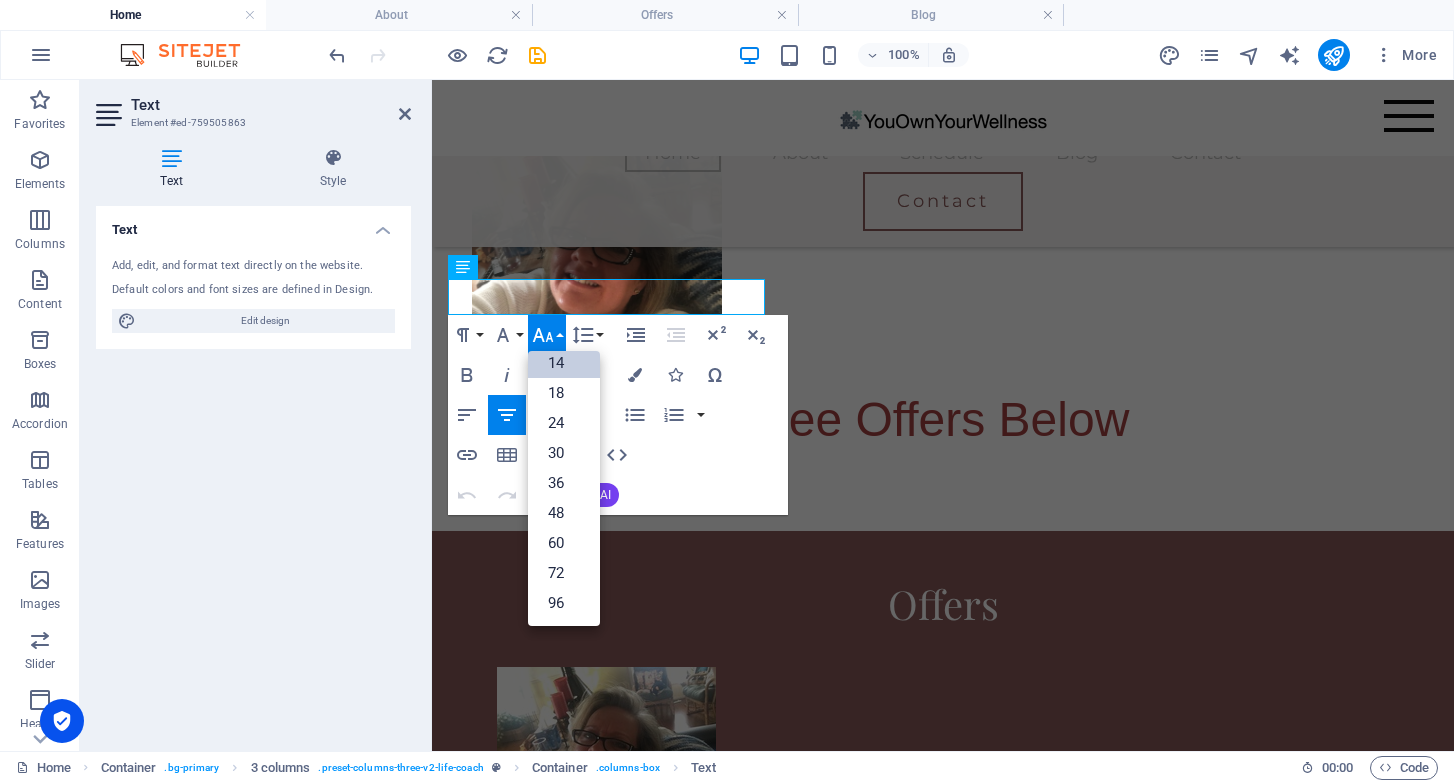 scroll, scrollTop: 161, scrollLeft: 0, axis: vertical 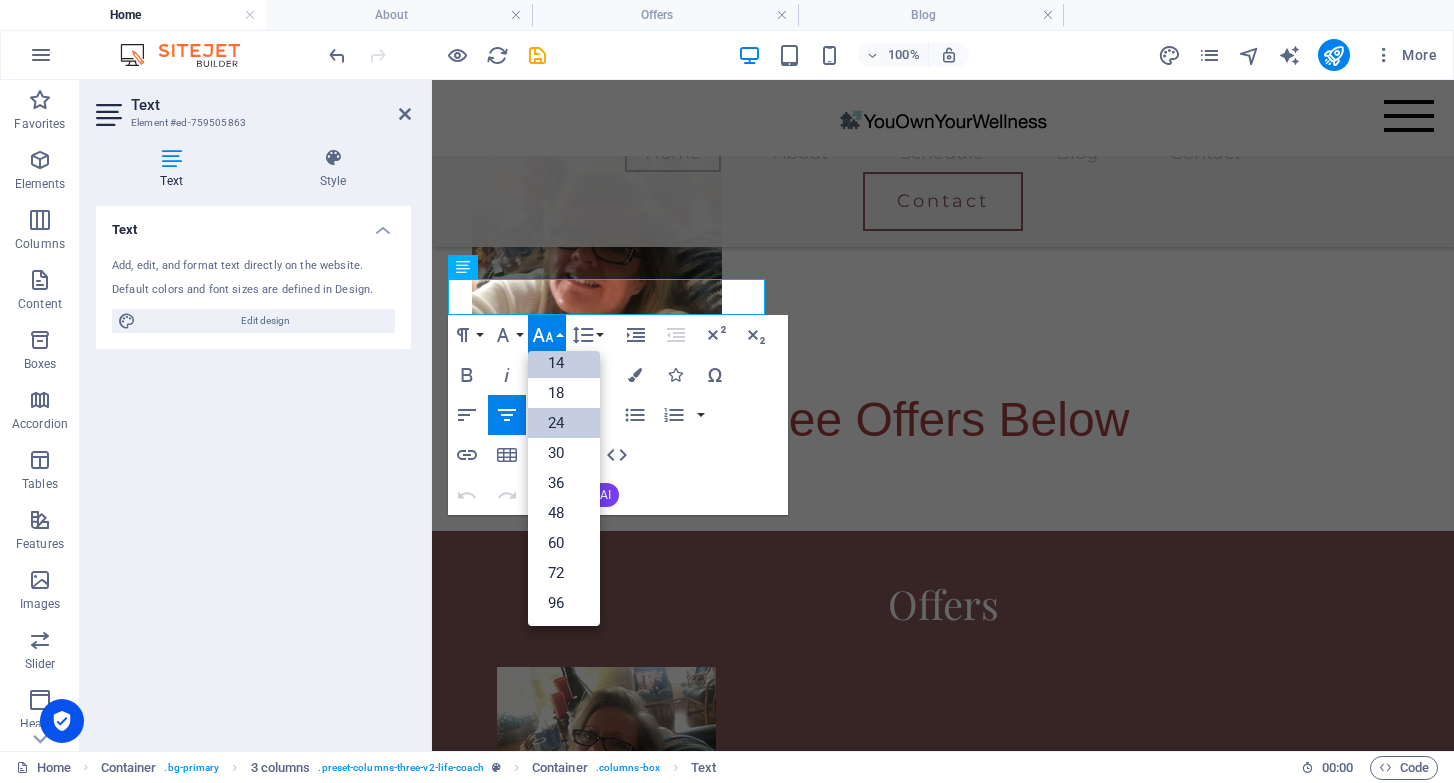click on "24" at bounding box center [564, 423] 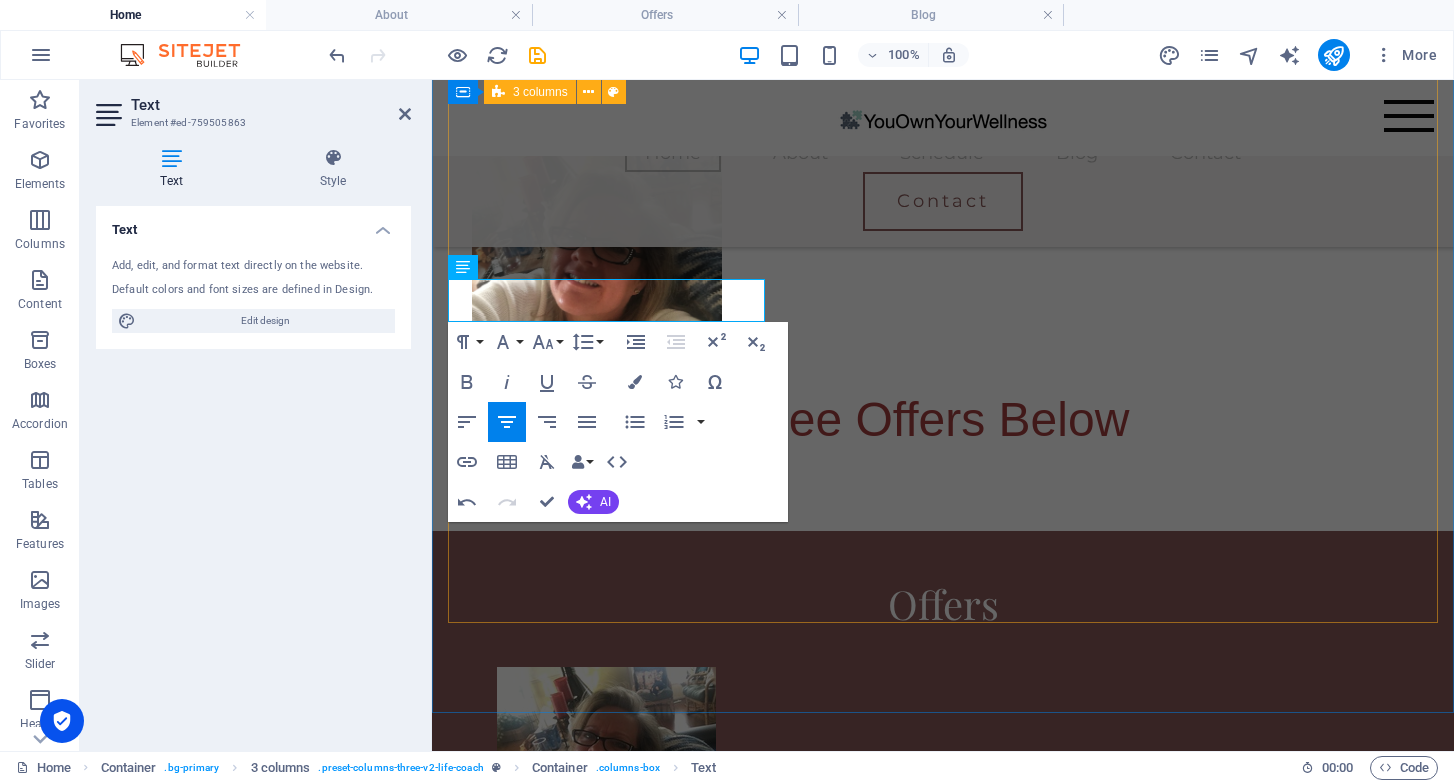 click on "Free Options $0 Learn more   Group Coaching $200 per person; 6 person minimum (F2F for locals or Zoom Call) - “Six” one hour coaching sessions - Minimum 6 people required and no more than 10.   Common health topic. Learn more   Signature Offer Three options: $250, $750, $1500 1 on 1 coaching customized for your specific needs & situation. This is the  cream of the crop  offer for [MEDICAL_DATA] to transform your life and enable your best self. There is no size fits all for health. Your unique needs and situation will guide your specific solutions.   Learn more  " at bounding box center (943, 1398) 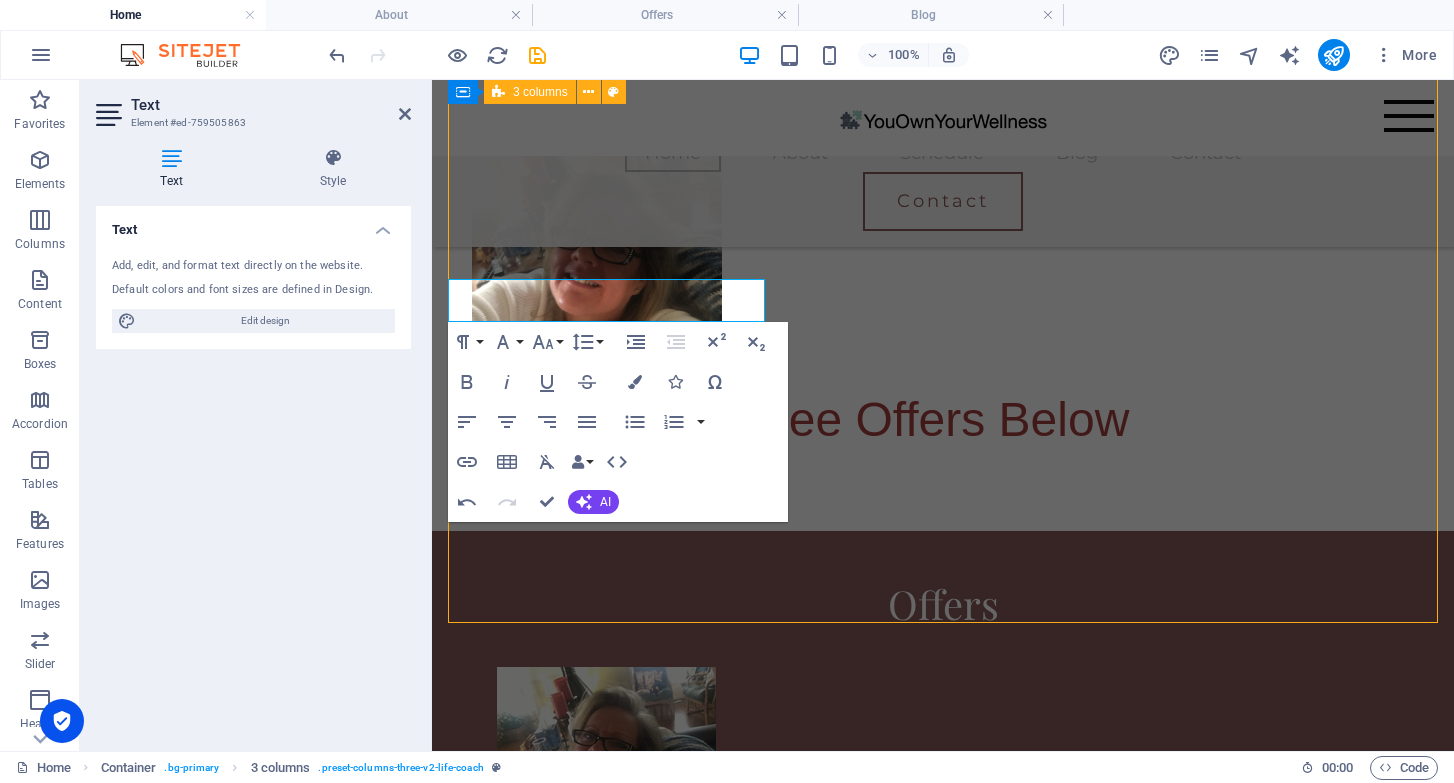 scroll, scrollTop: 1963, scrollLeft: 0, axis: vertical 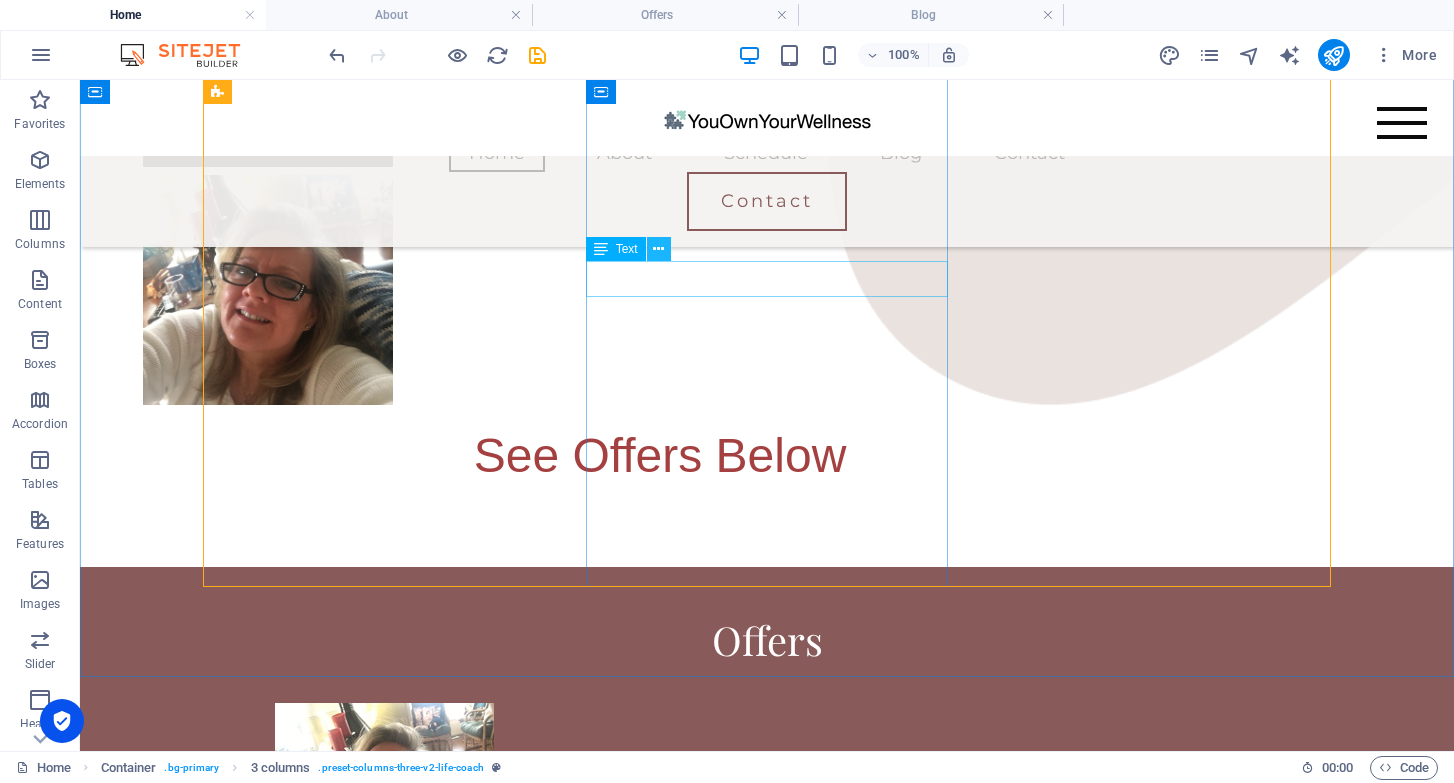 click at bounding box center (658, 249) 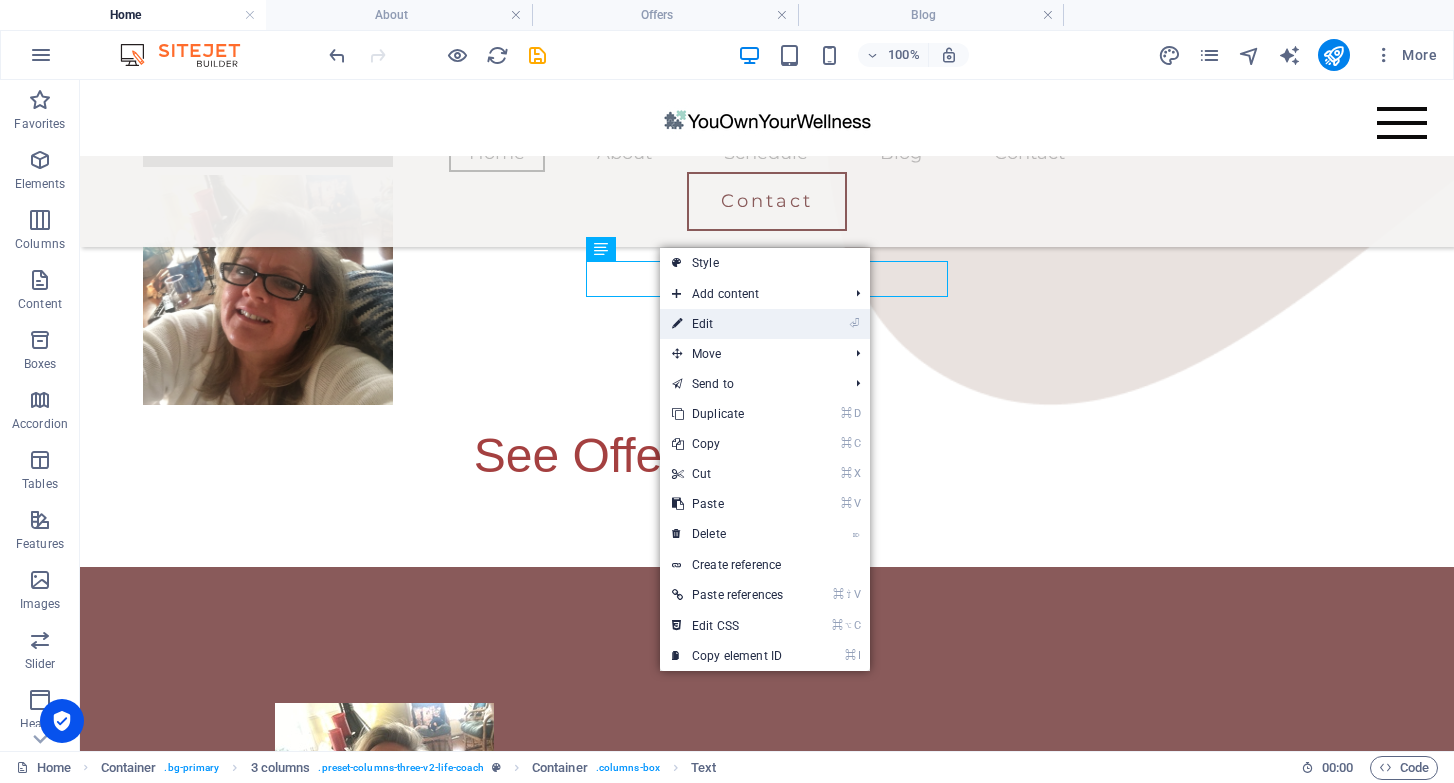 click on "⏎  Edit" at bounding box center [727, 324] 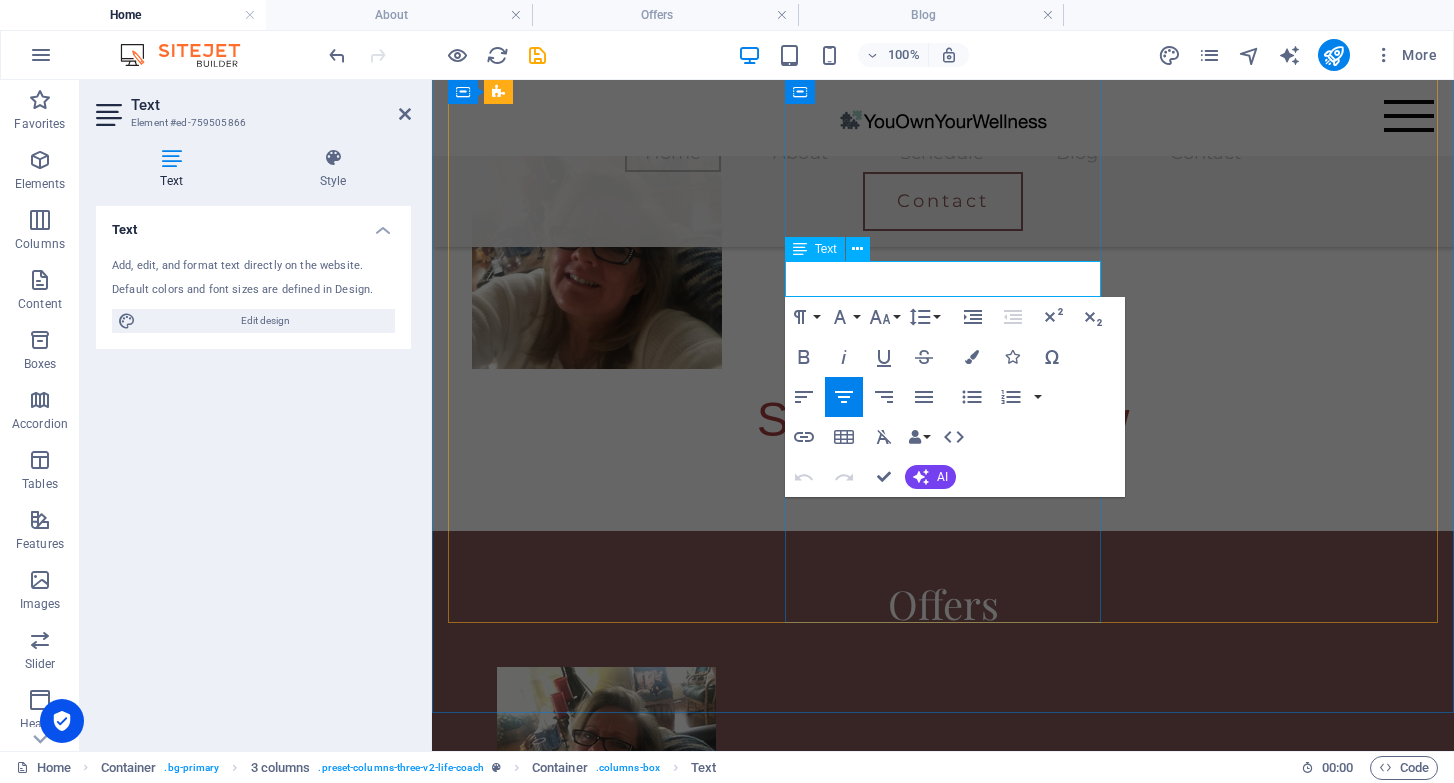 drag, startPoint x: 1077, startPoint y: 277, endPoint x: 800, endPoint y: 277, distance: 277 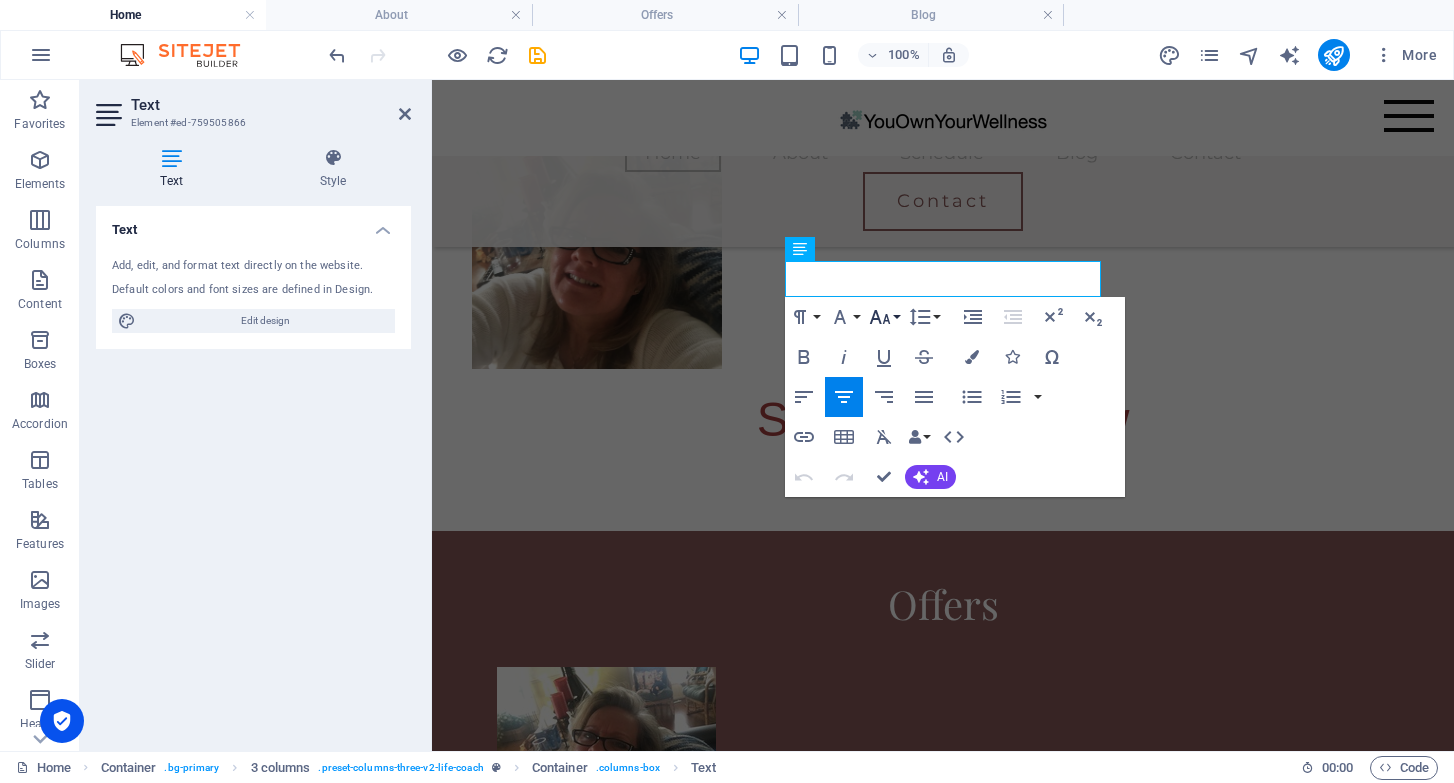 click on "Font Size" at bounding box center (884, 317) 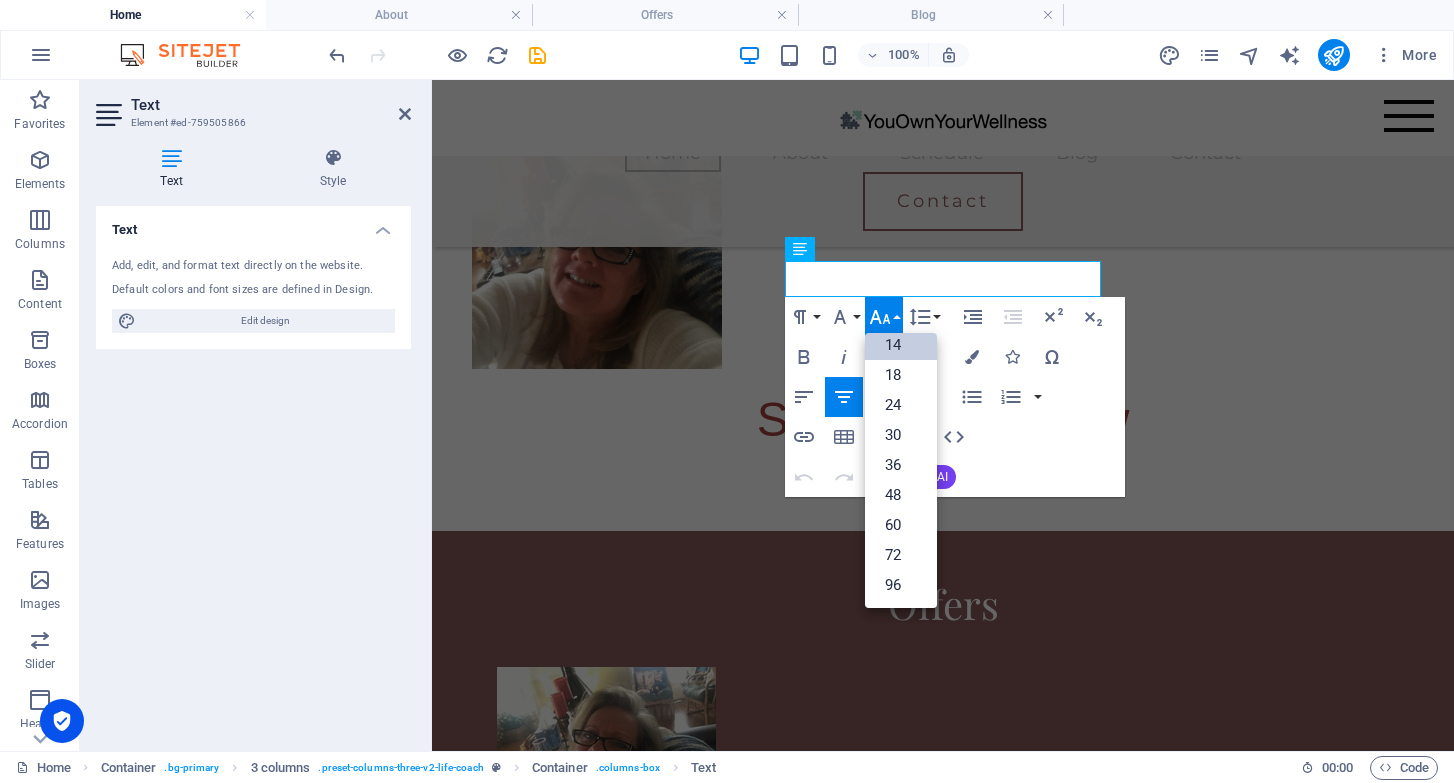 scroll, scrollTop: 161, scrollLeft: 0, axis: vertical 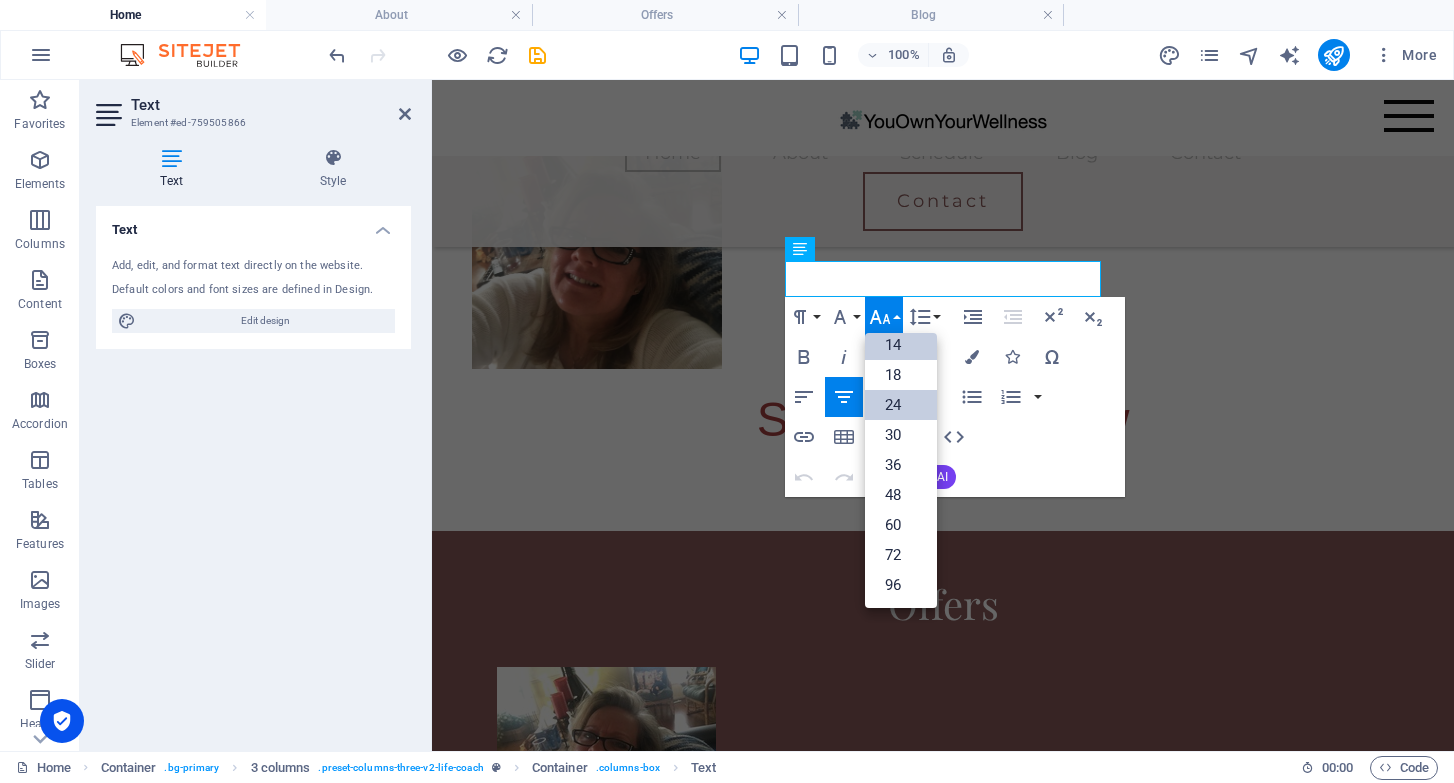 click on "24" at bounding box center [901, 405] 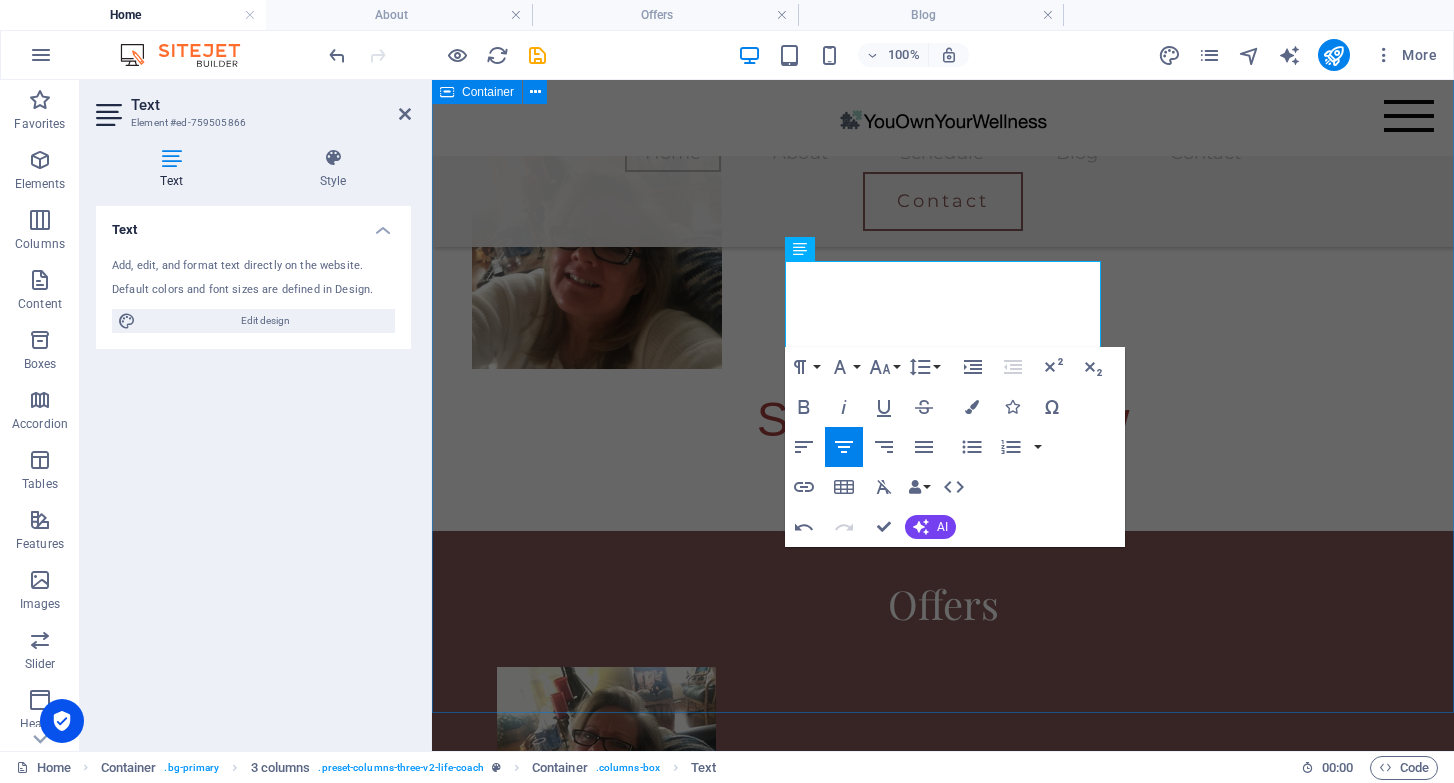 click on "Offers Free Options $0 Learn more   Group Coaching $200 per person; 6 person minimum (F2F for locals or Zoom Call) - “Six” one hour coaching sessions - Minimum 6 people required and no more than 10.   Common health topic. Learn more   Signature Offer Three options: $250, $750, $1500 1 on 1 coaching customized for your specific needs & situation. This is the  cream of the crop  offer for [MEDICAL_DATA] to transform your life and enable your best self. There is no size fits all for health. Your unique needs and situation will guide your specific solutions.   Learn more  " at bounding box center [943, 1400] 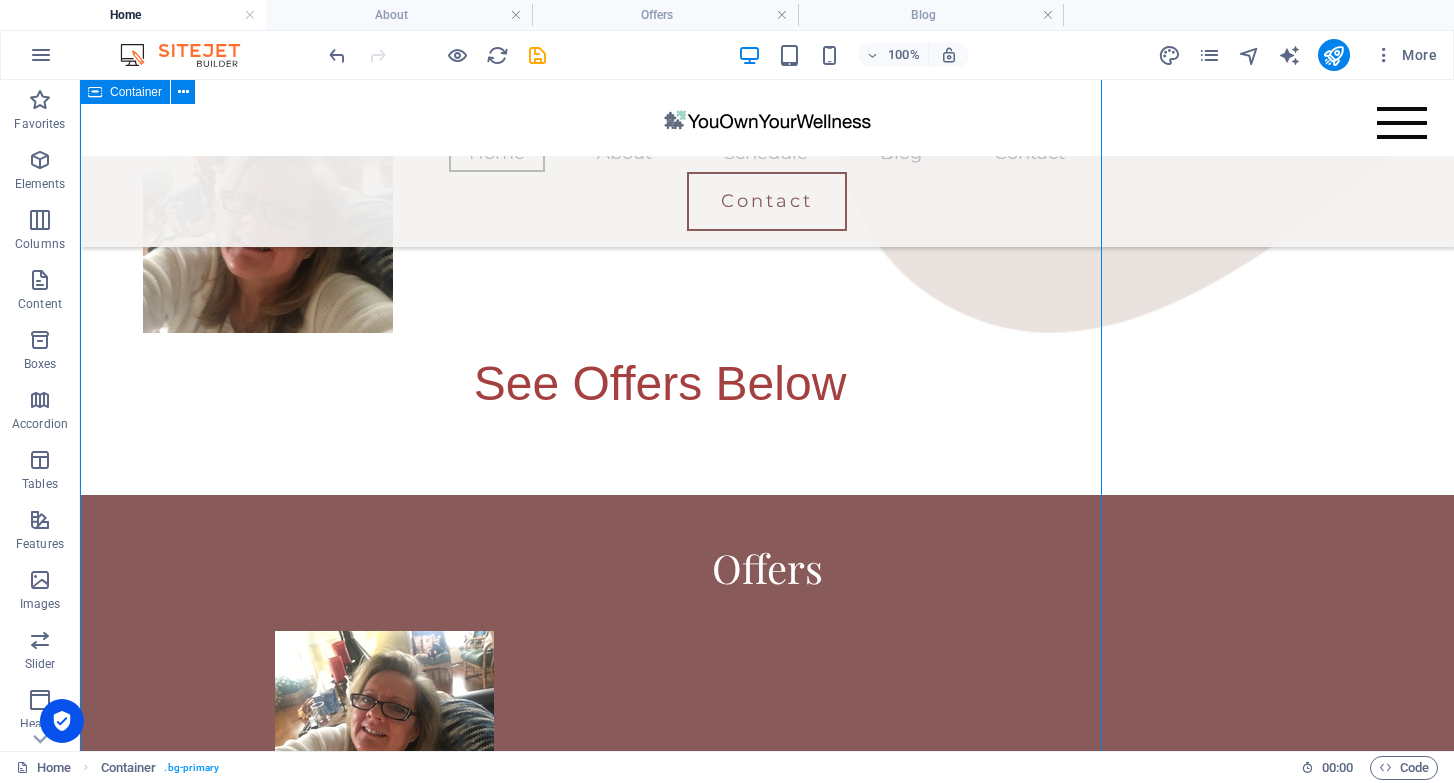 scroll, scrollTop: 1963, scrollLeft: 0, axis: vertical 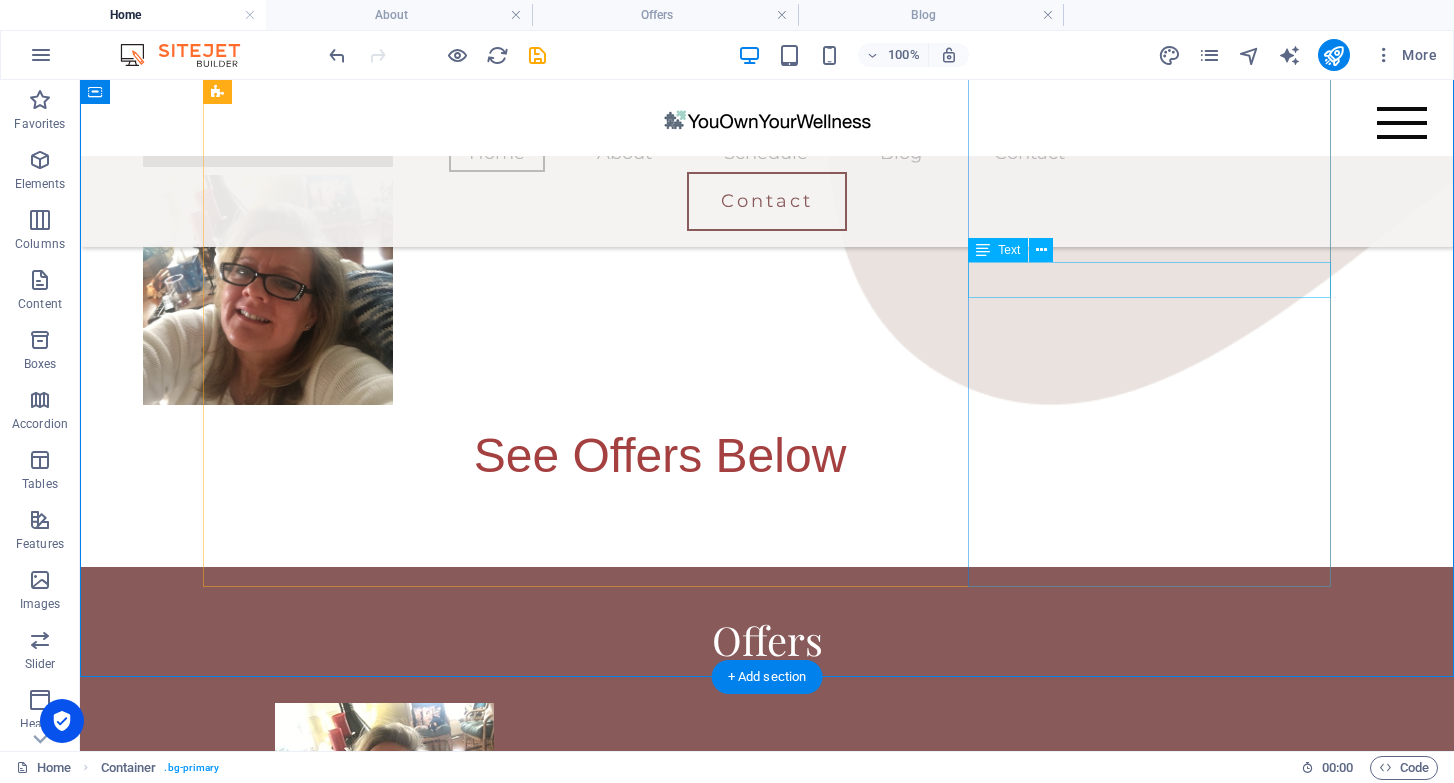 click on "Three options: $250, $750, $1500" at bounding box center (384, 1837) 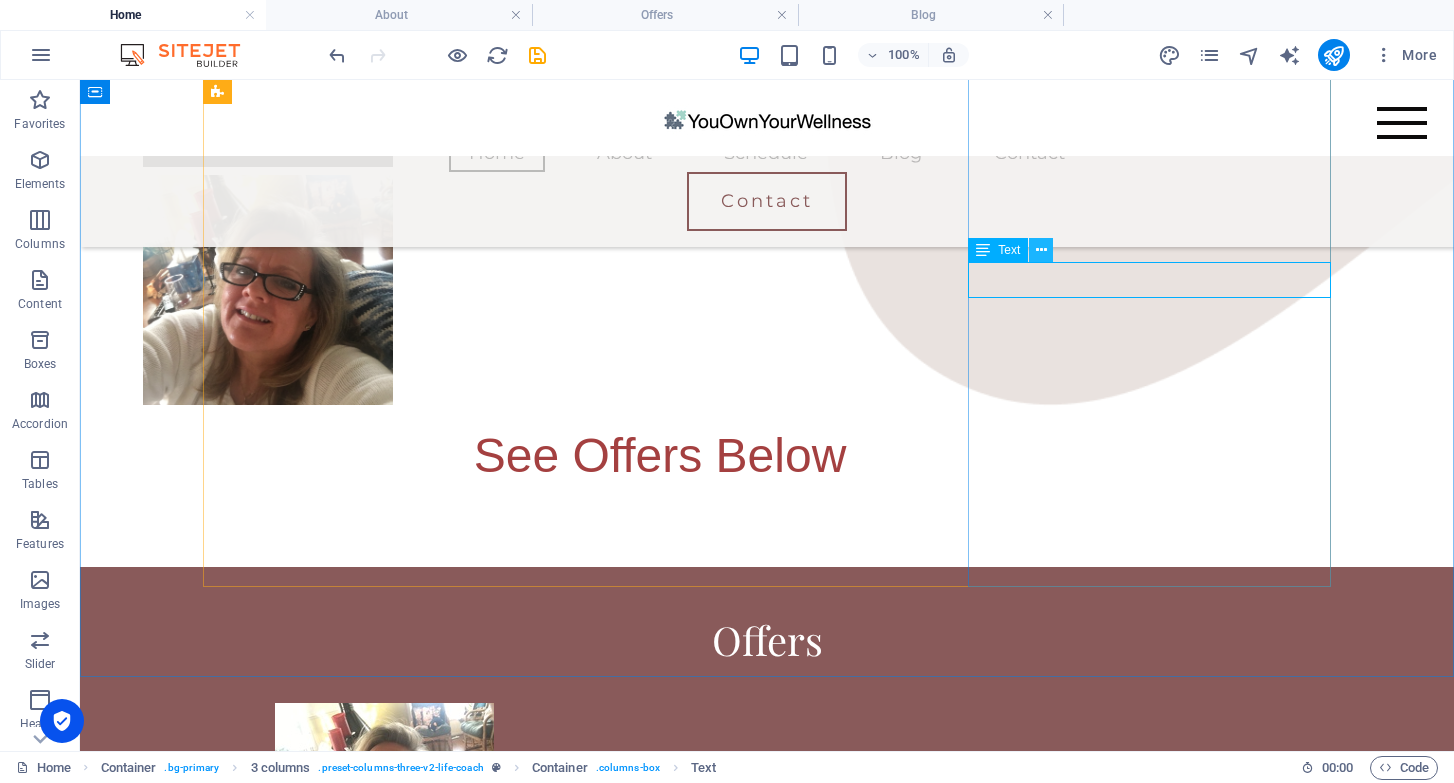 click at bounding box center [1041, 250] 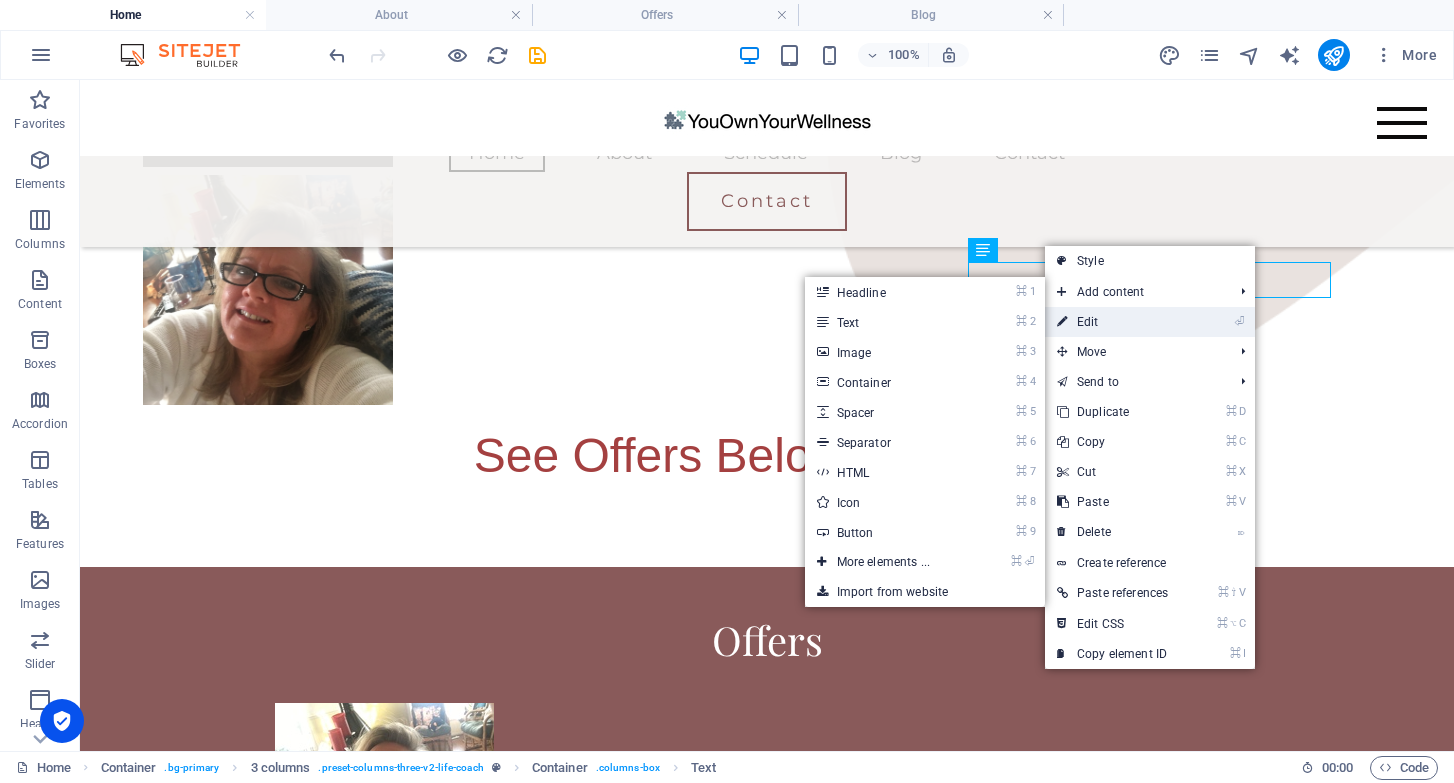 click on "⏎  Edit" at bounding box center (1112, 322) 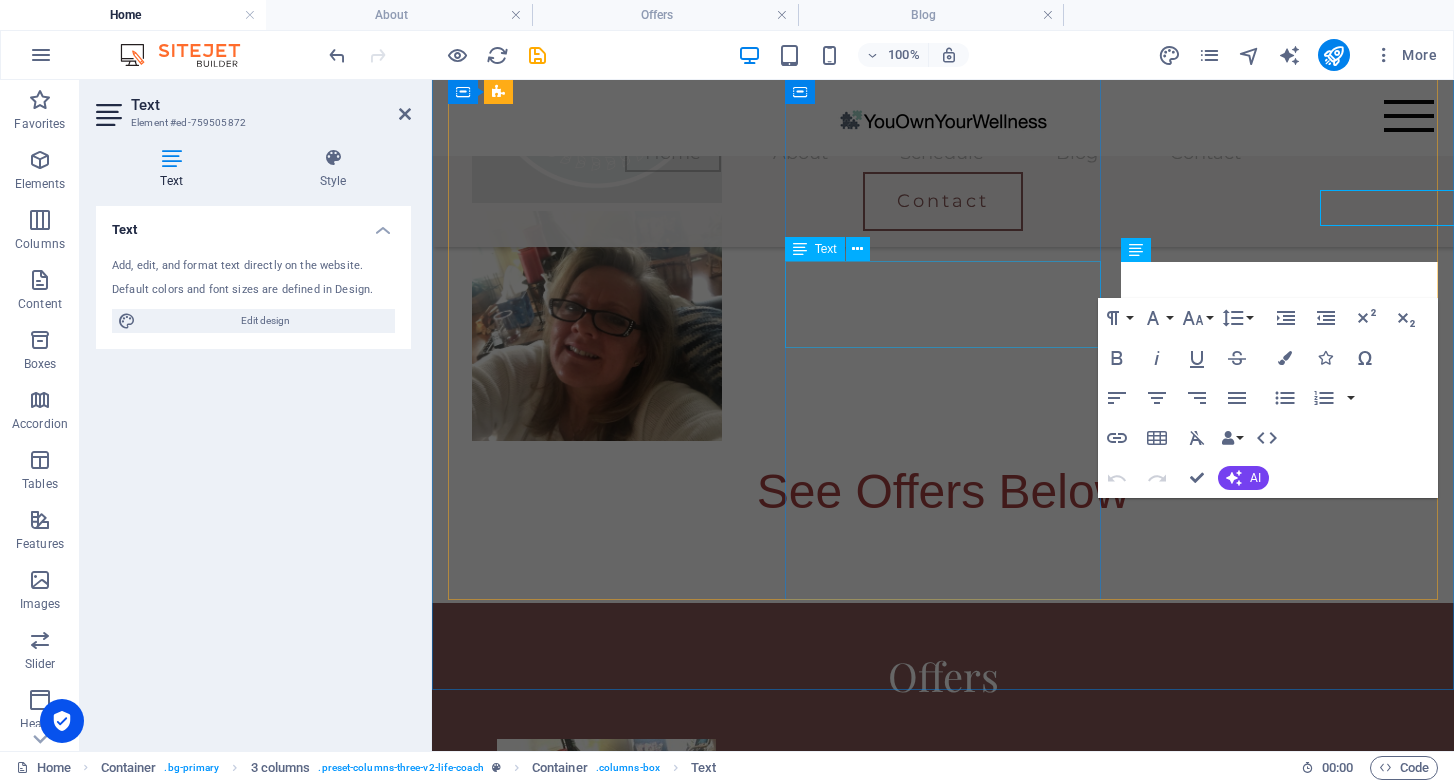 scroll, scrollTop: 2035, scrollLeft: 0, axis: vertical 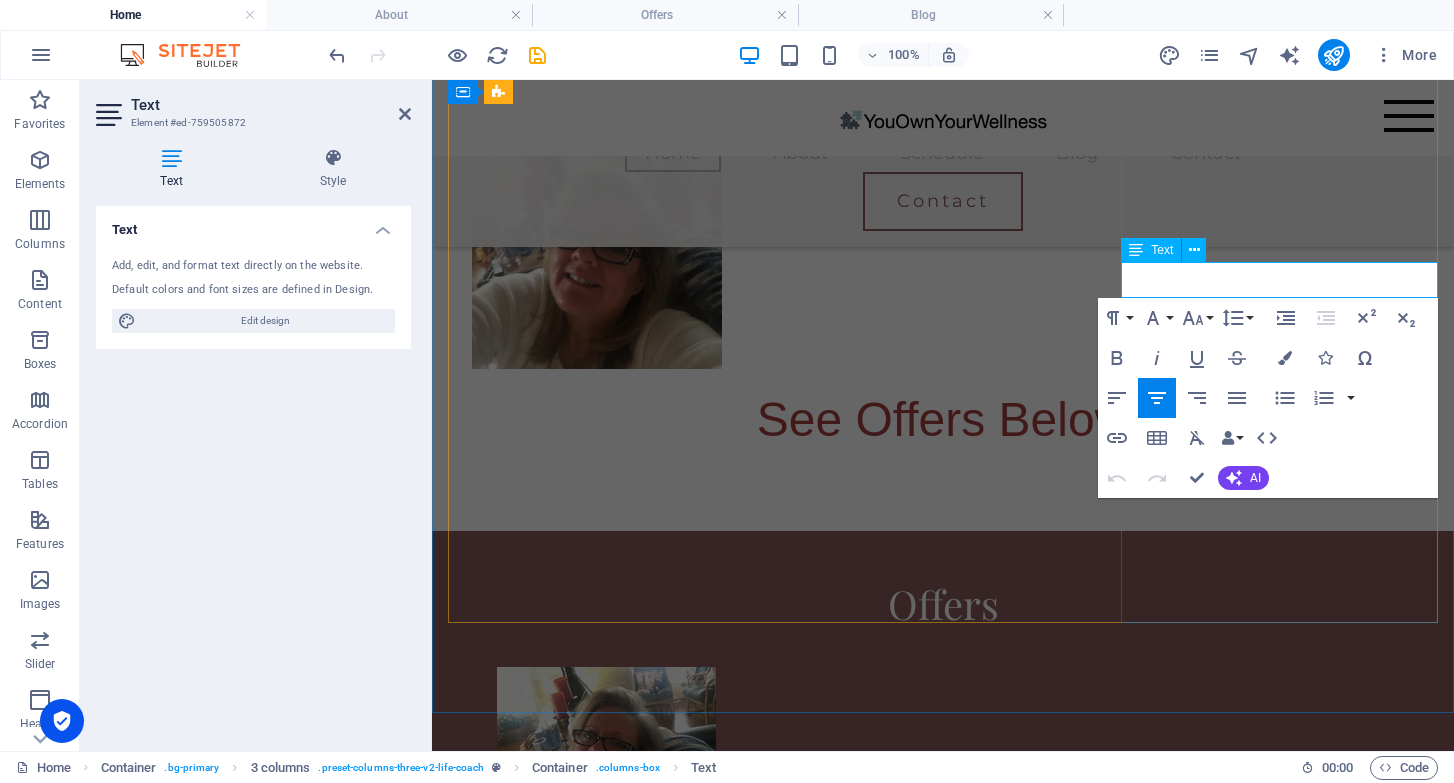 drag, startPoint x: 1401, startPoint y: 278, endPoint x: 1152, endPoint y: 281, distance: 249.01807 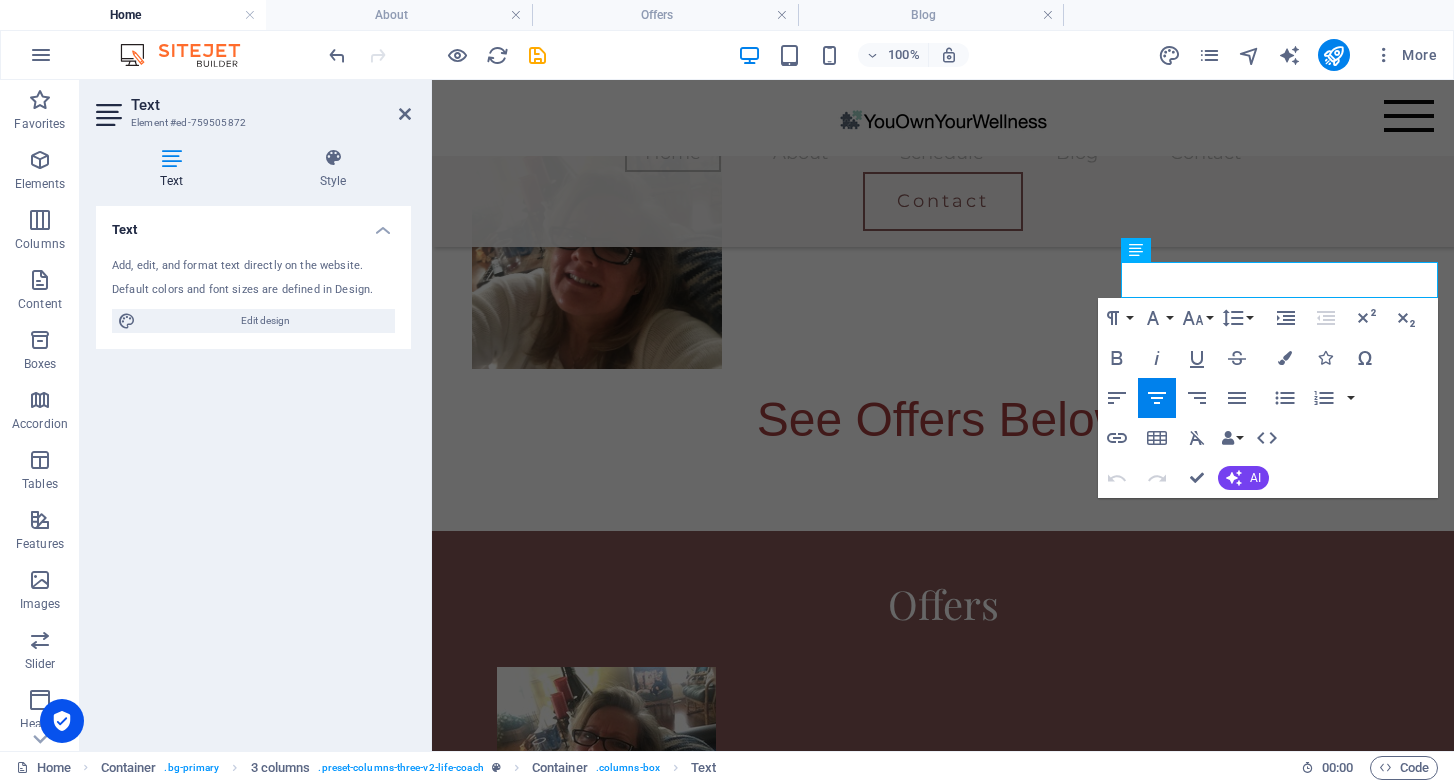 click on "Paragraph Format Normal Heading 1 Heading 2 Heading 3 Heading 4 Heading 5 Heading 6 Code Font Family Arial [US_STATE] Impact Tahoma Times New Roman Verdana Montserrat Playfair Display Font Size 8 9 10 11 12 14 18 24 30 36 48 60 72 96 Line Height Default Single 1.15 1.5 Double" at bounding box center (1177, 318) 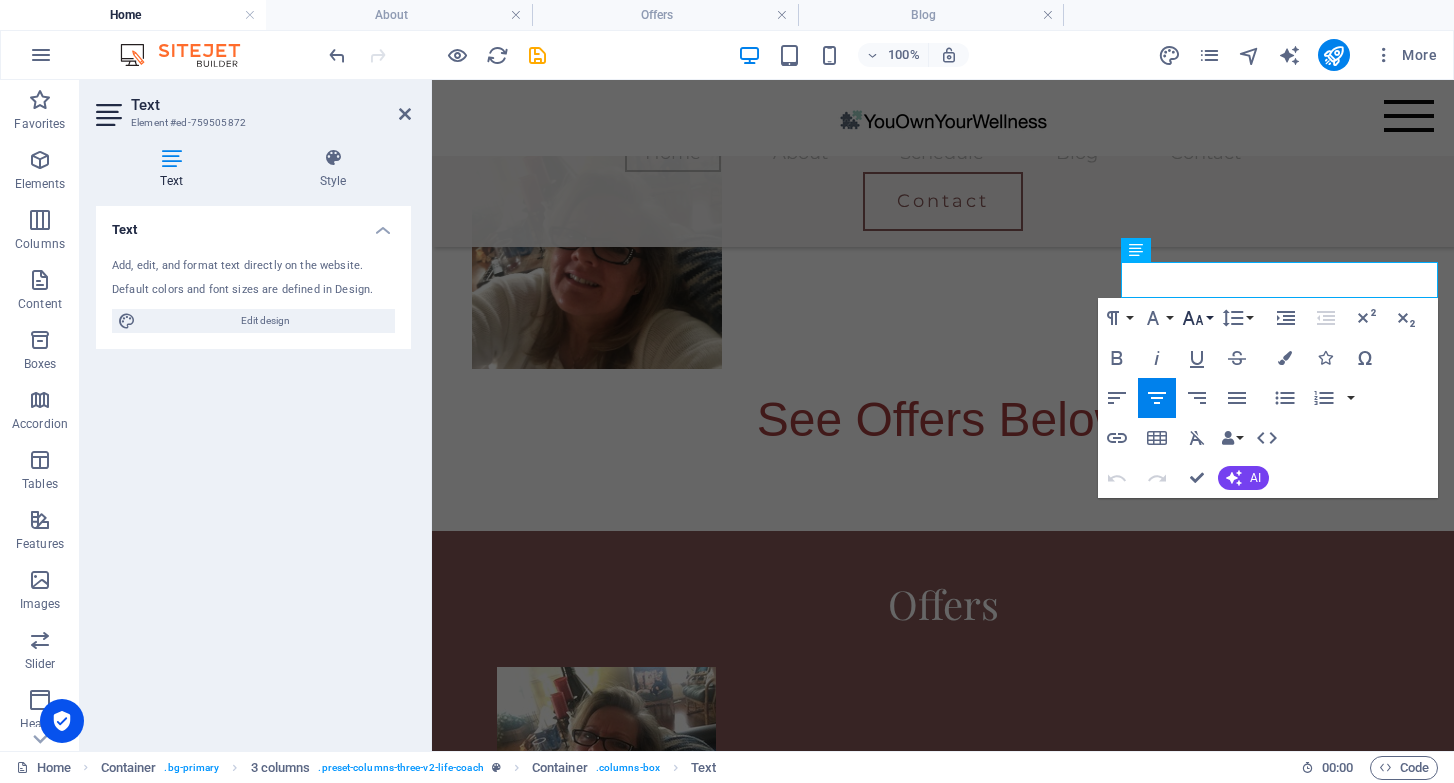 click on "Font Size" at bounding box center [1197, 318] 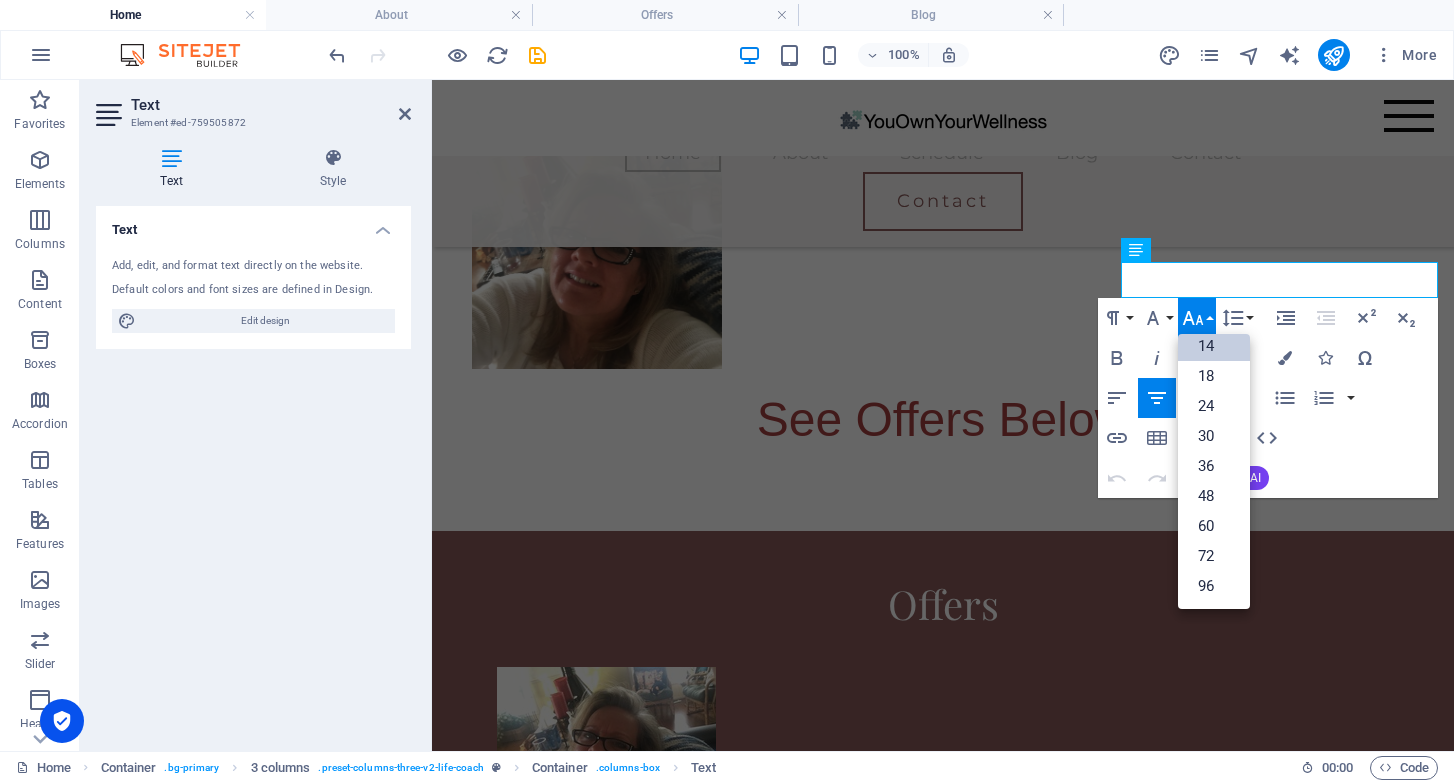 scroll, scrollTop: 161, scrollLeft: 0, axis: vertical 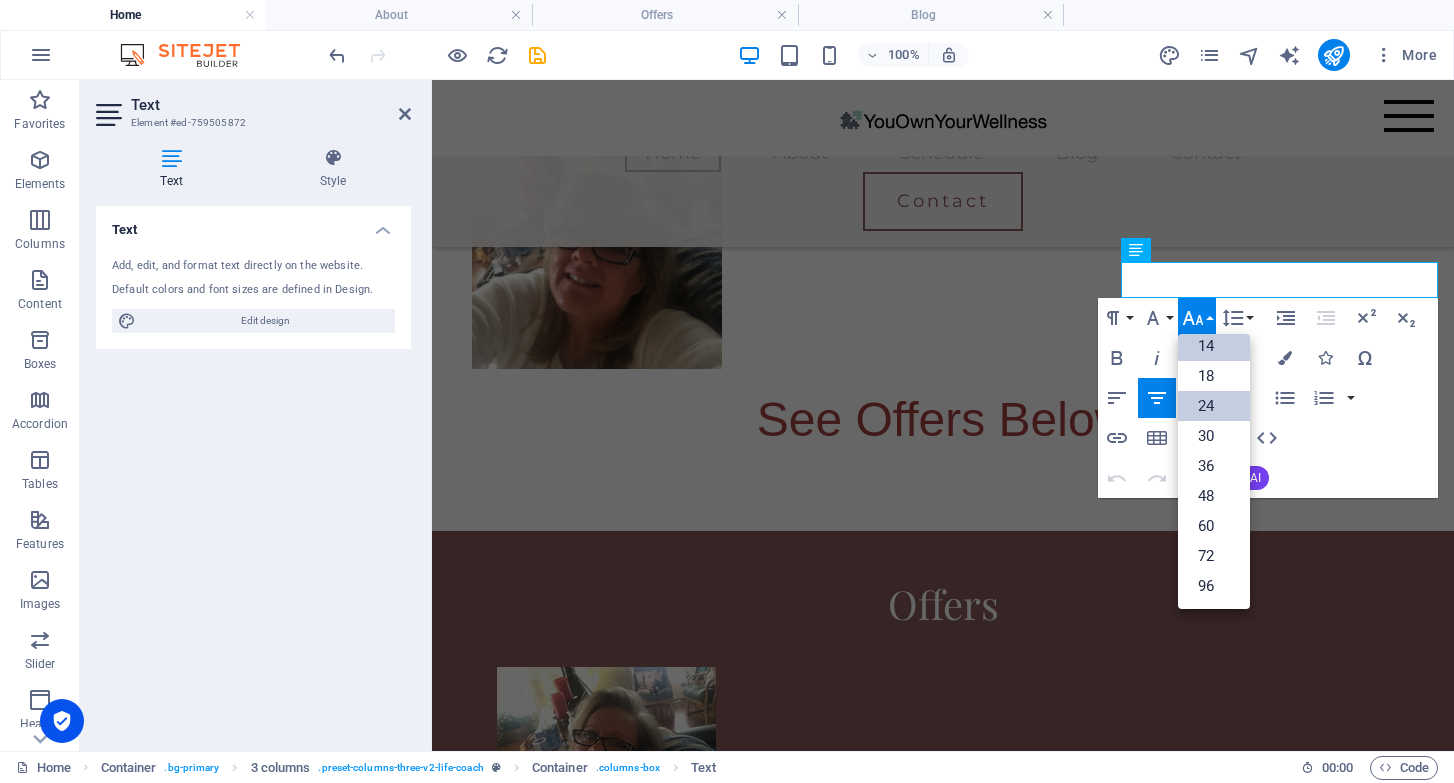 click on "24" at bounding box center (1214, 406) 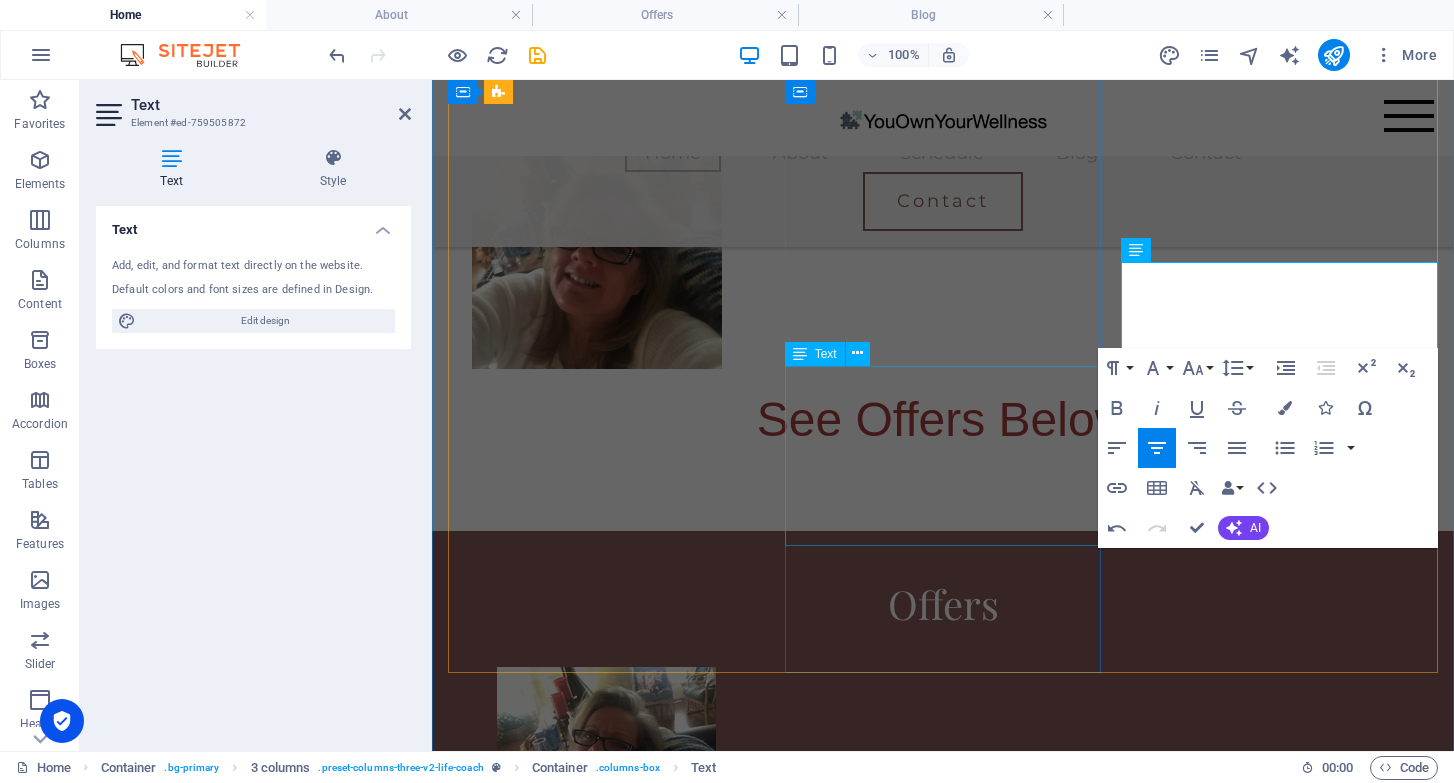 click on "(F2F for locals or Zoom Call) - “Six” one hour coaching sessions - Minimum 6 people required and no more than 10.   Common health topic." at bounding box center [606, 1438] 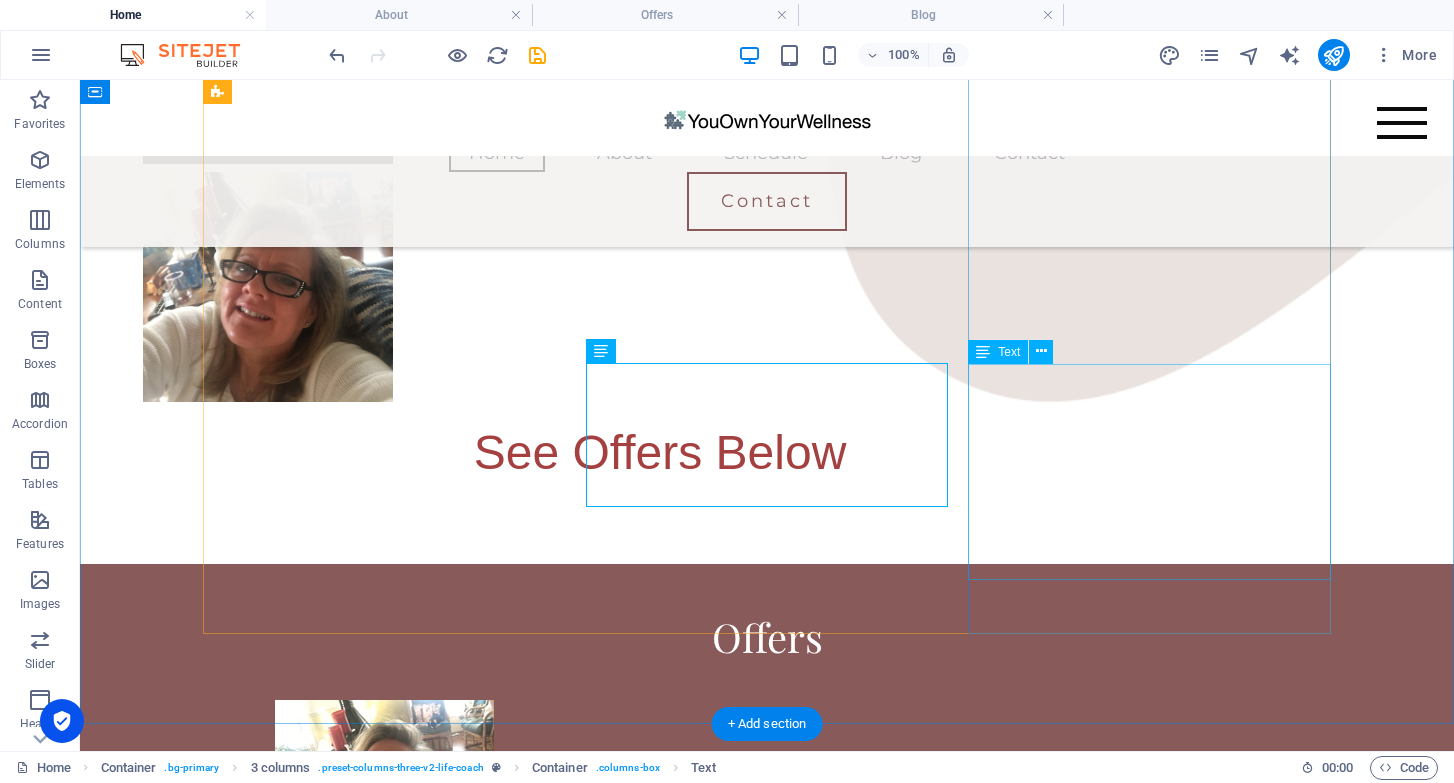 scroll, scrollTop: 1965, scrollLeft: 0, axis: vertical 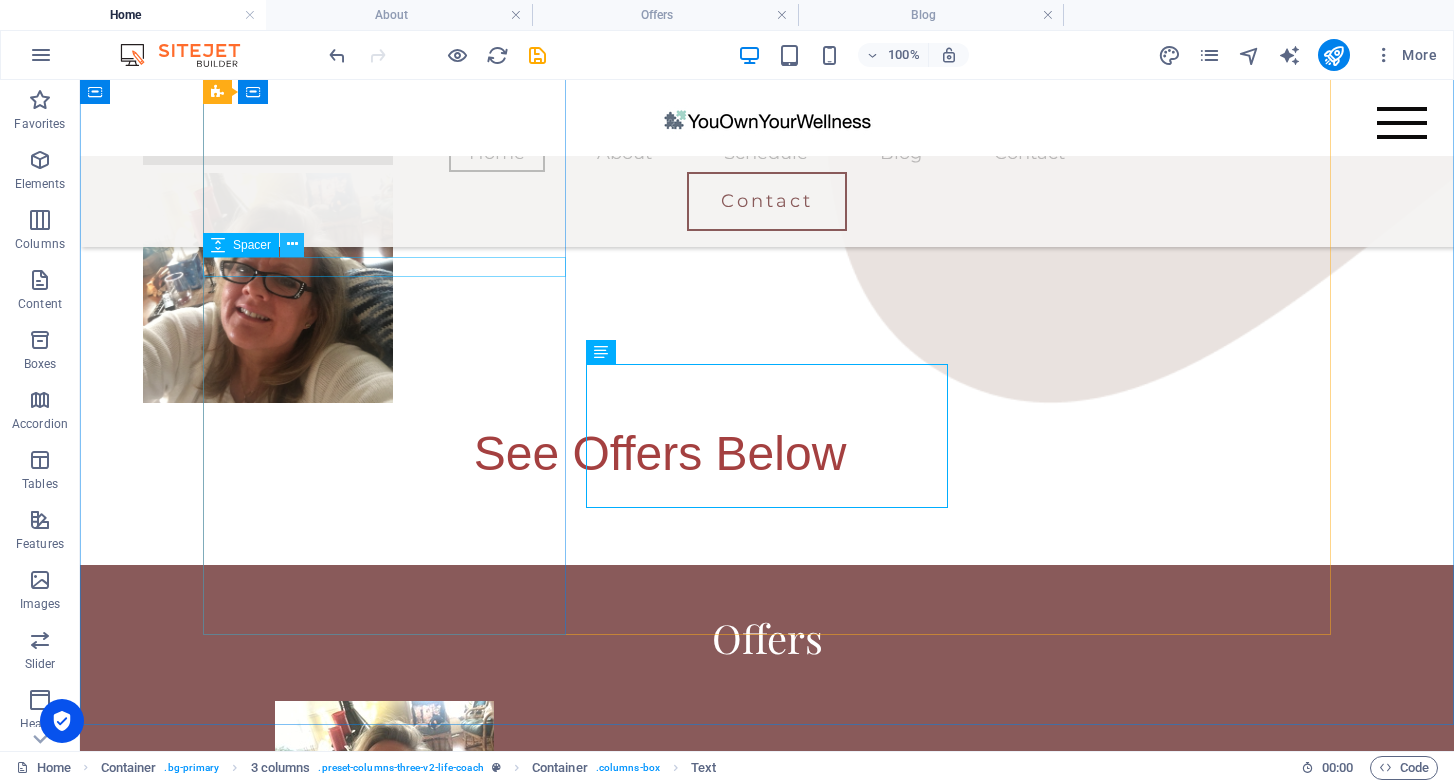 click at bounding box center (292, 244) 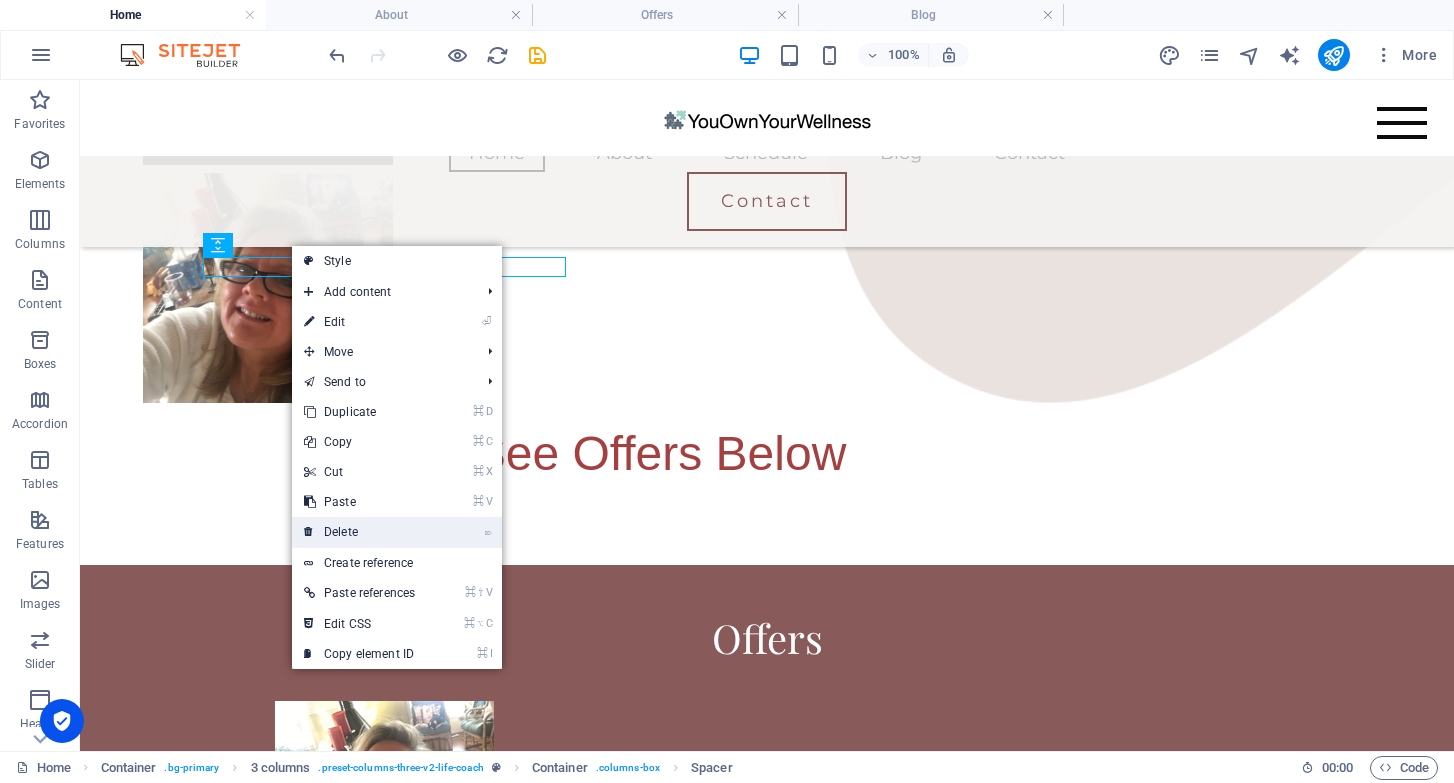 click on "⌦  Delete" at bounding box center (359, 532) 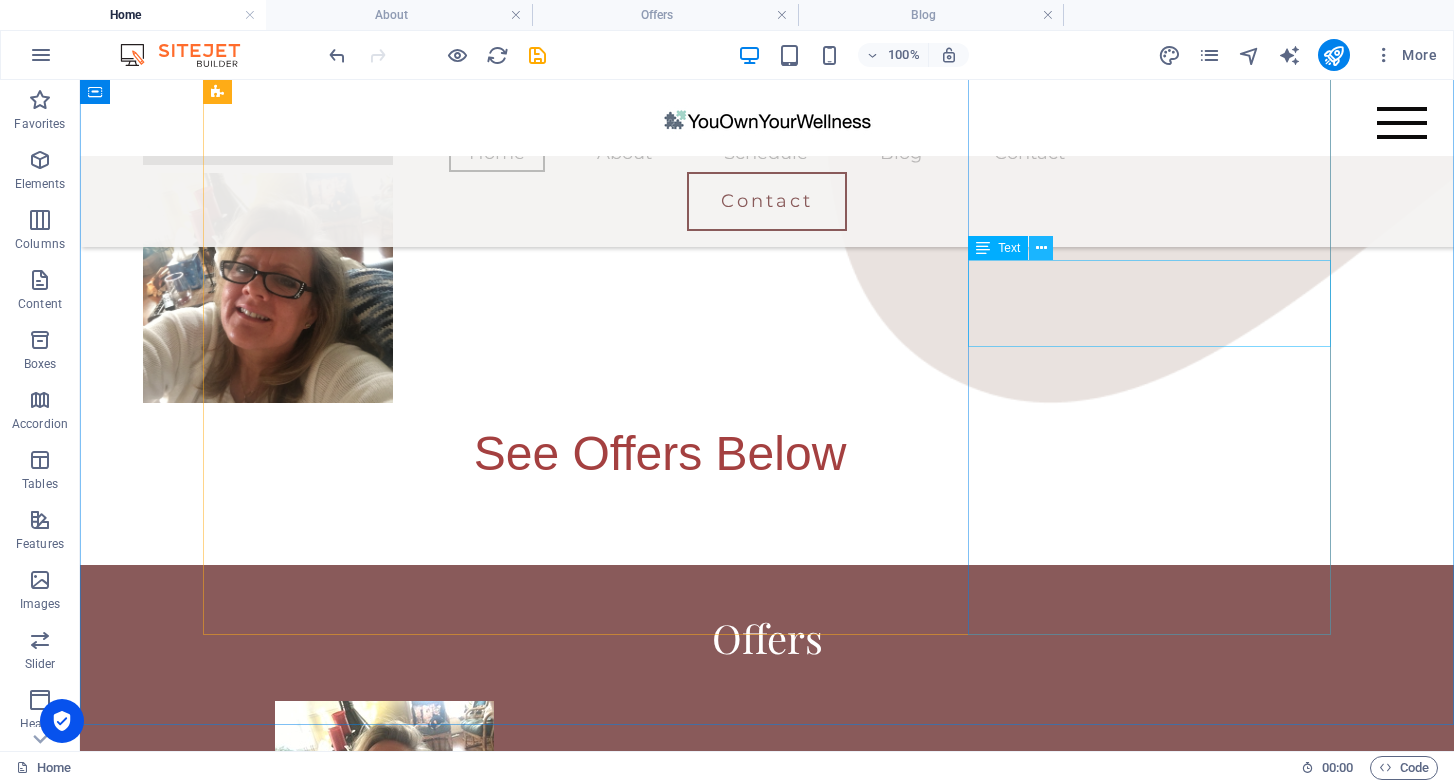 click at bounding box center [1041, 248] 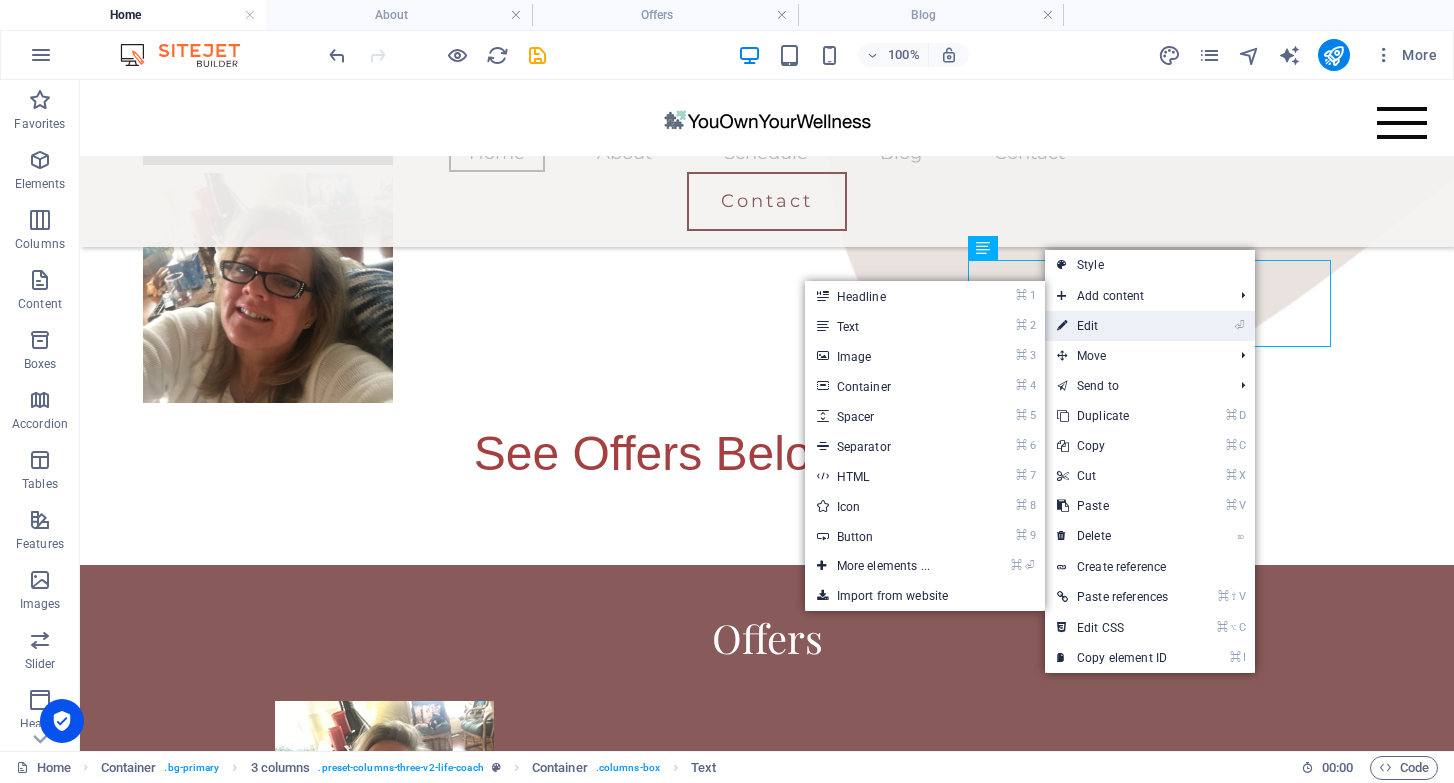 click on "⏎  Edit" at bounding box center [1112, 326] 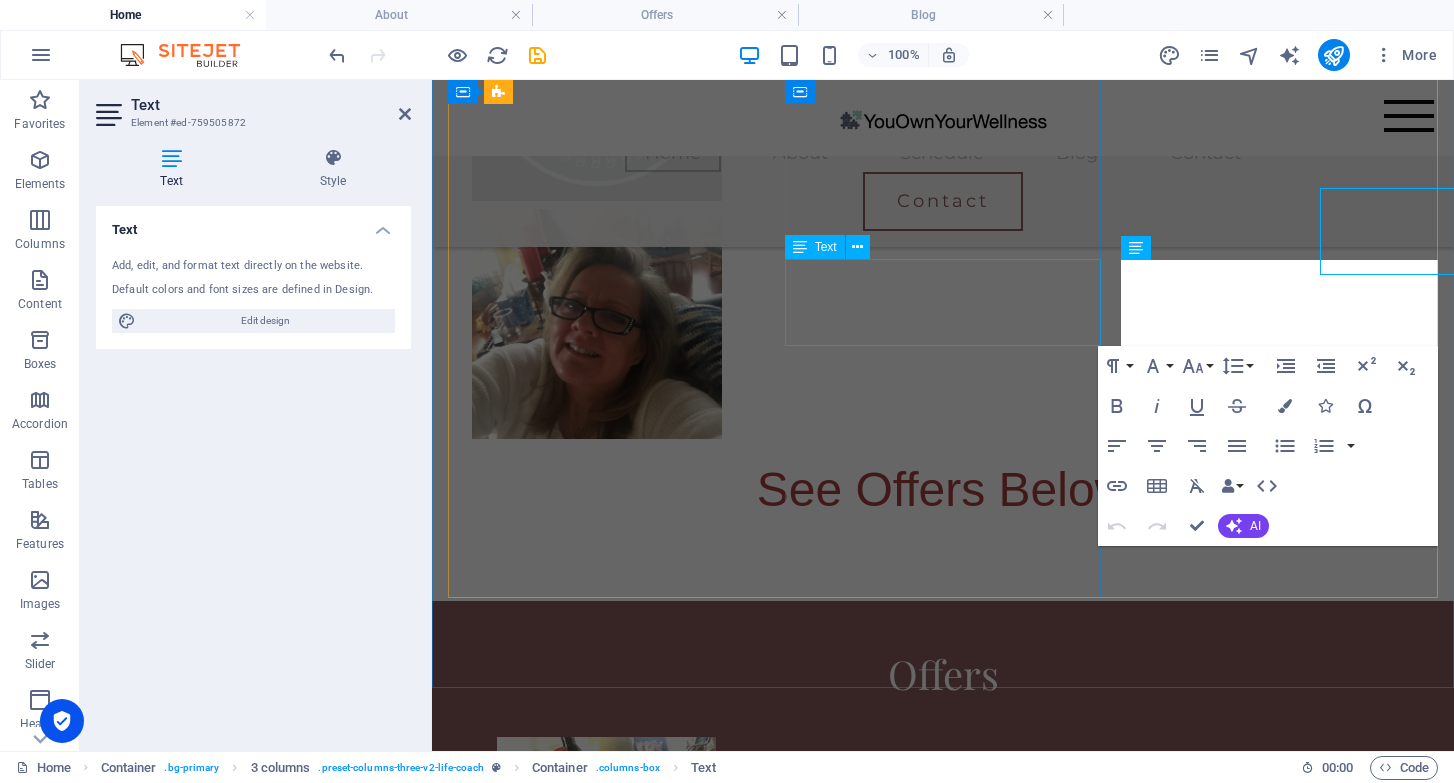 scroll, scrollTop: 2037, scrollLeft: 0, axis: vertical 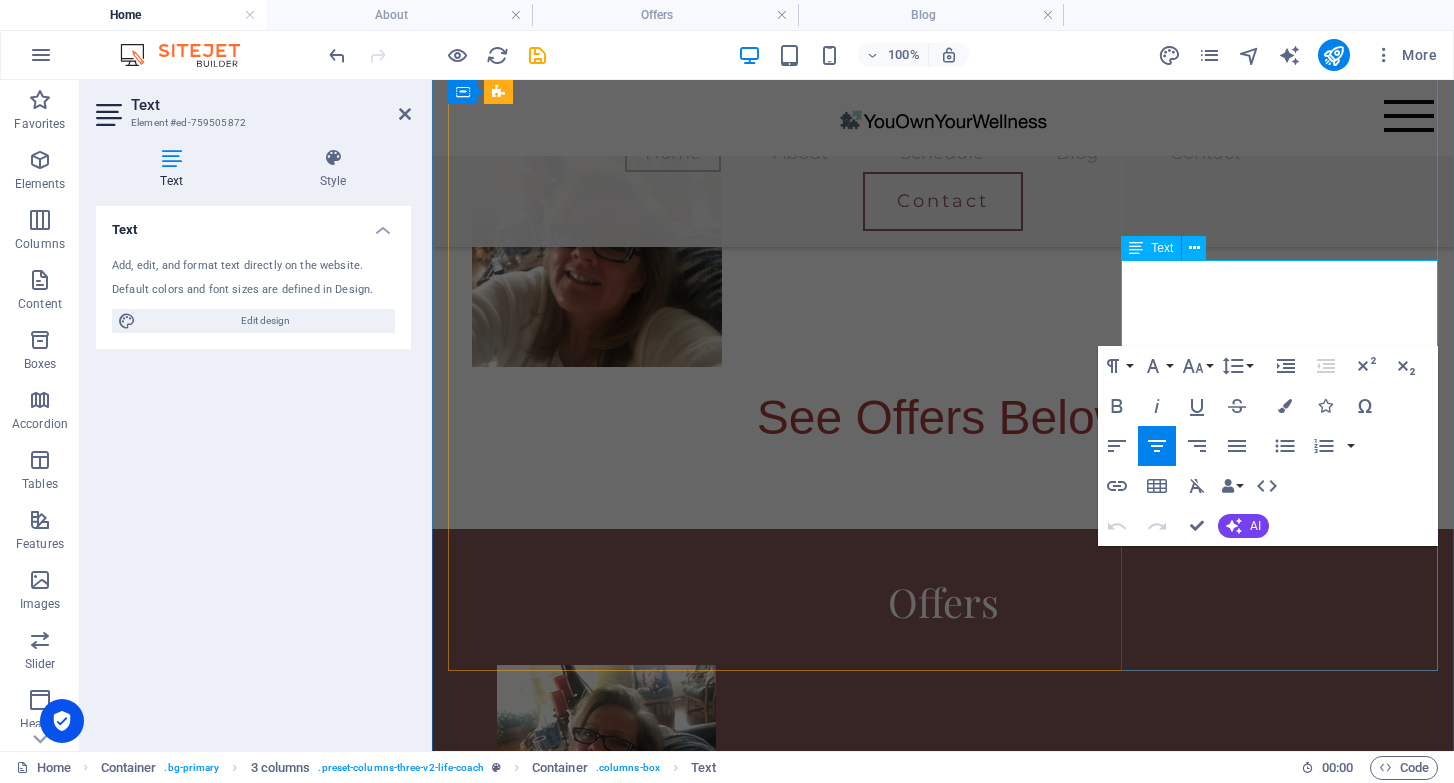 click on "Three options: $250, $750, $1500" at bounding box center (606, 1840) 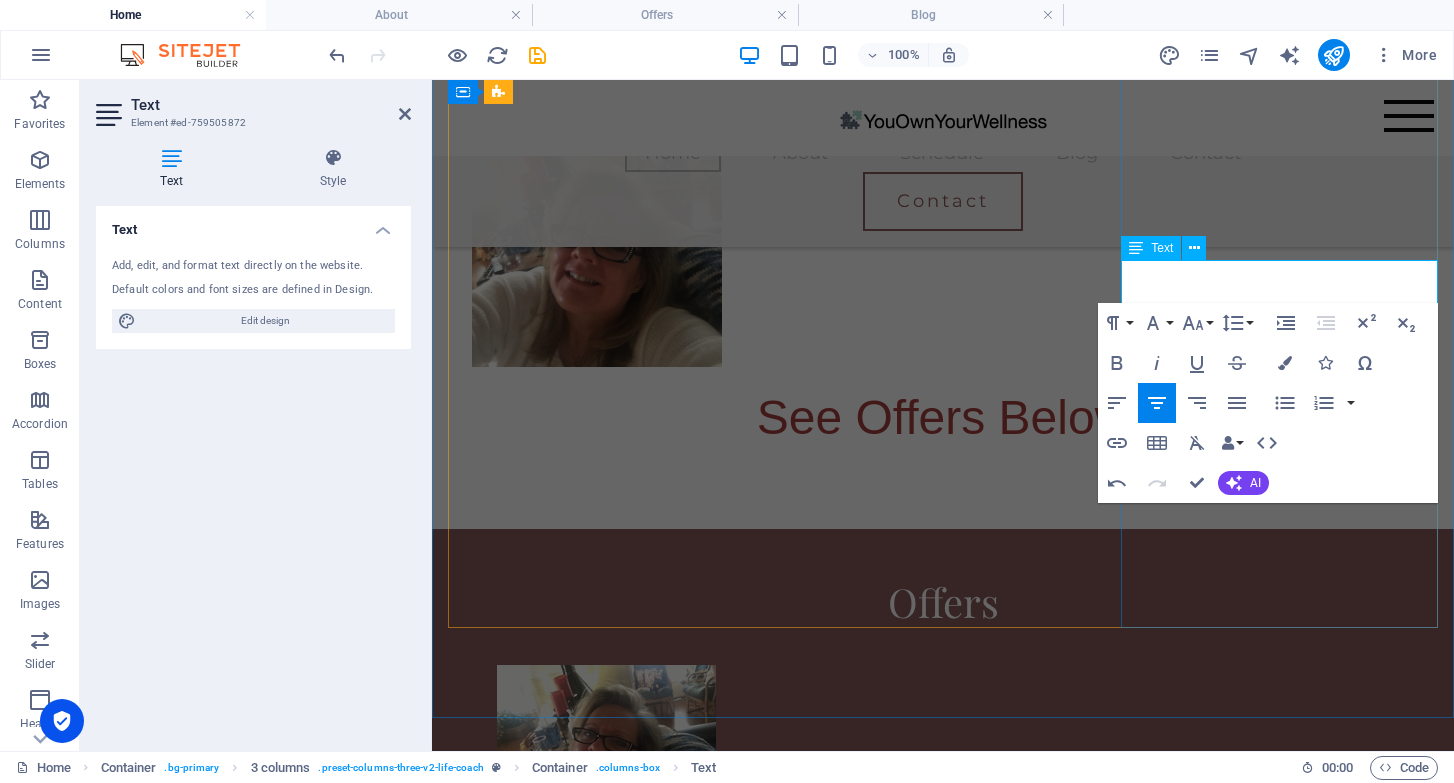 type 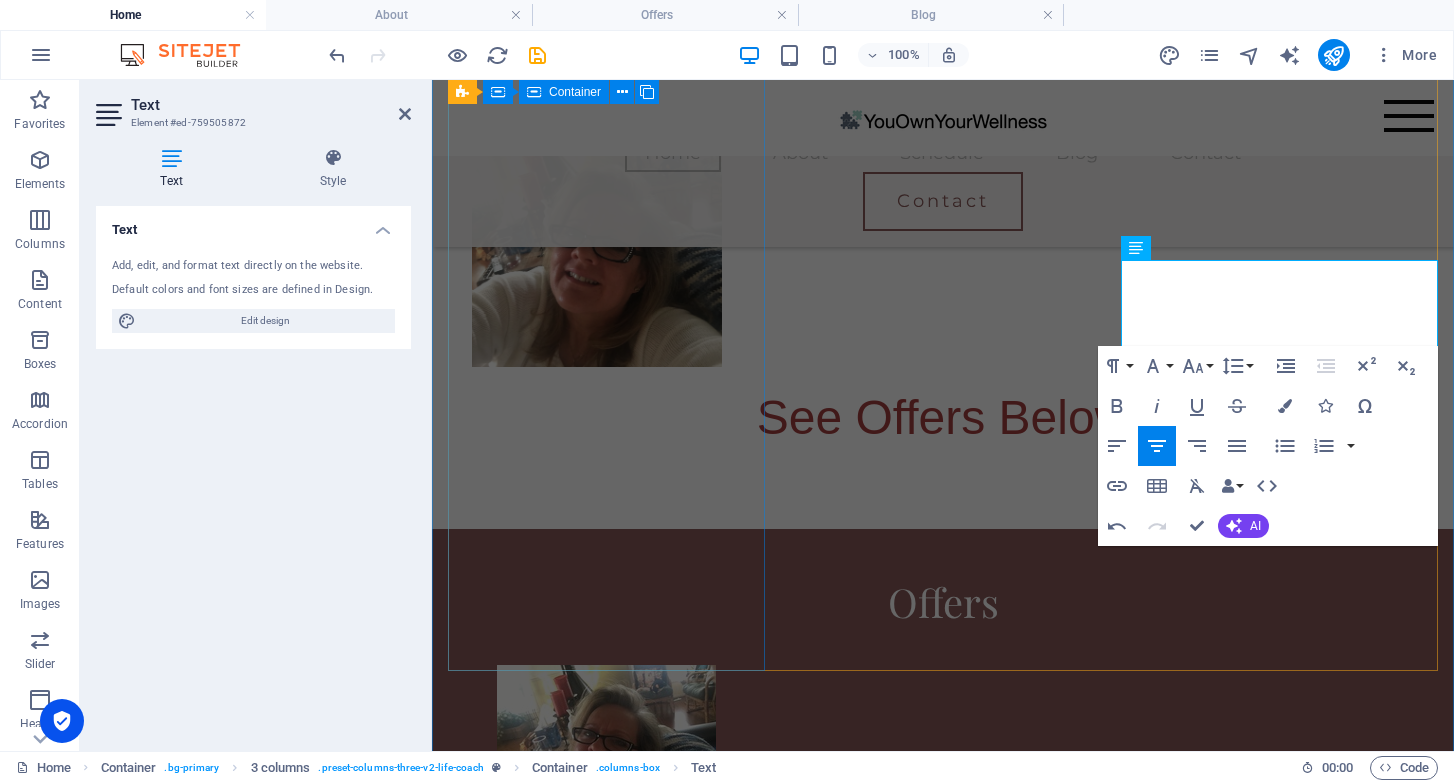 click on "Free Options $0 Learn more  " at bounding box center (606, 825) 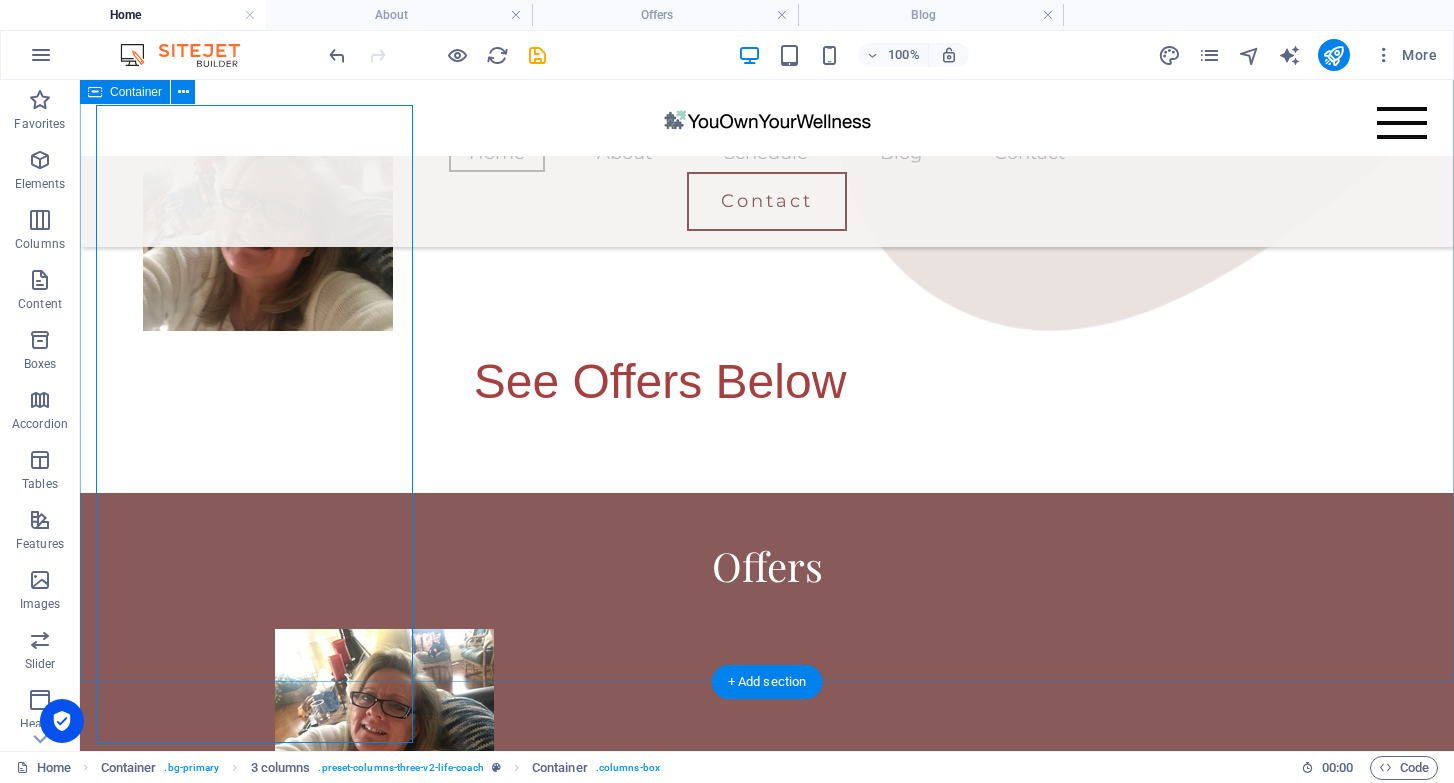scroll, scrollTop: 1965, scrollLeft: 0, axis: vertical 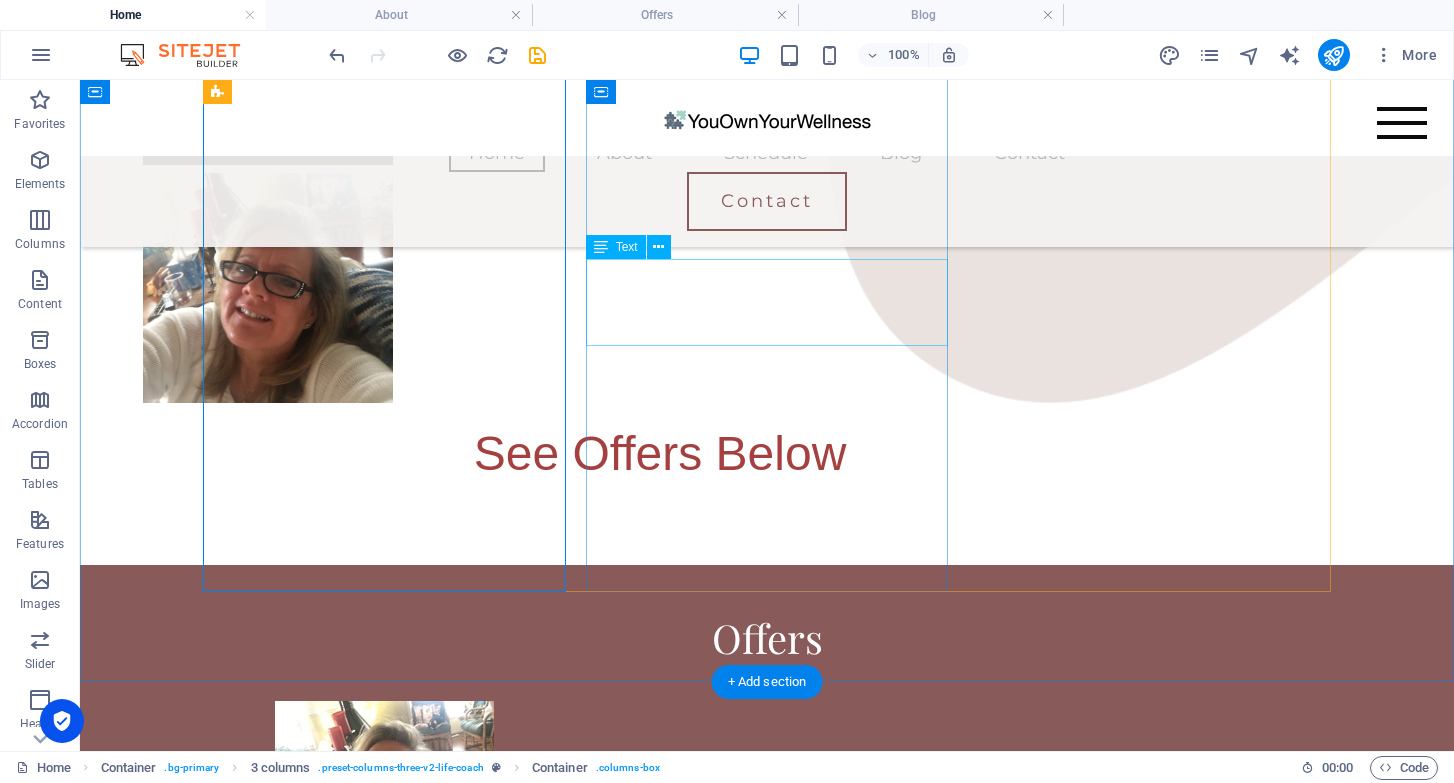 click on "$200 per person; 6 person minimum" at bounding box center [384, 1301] 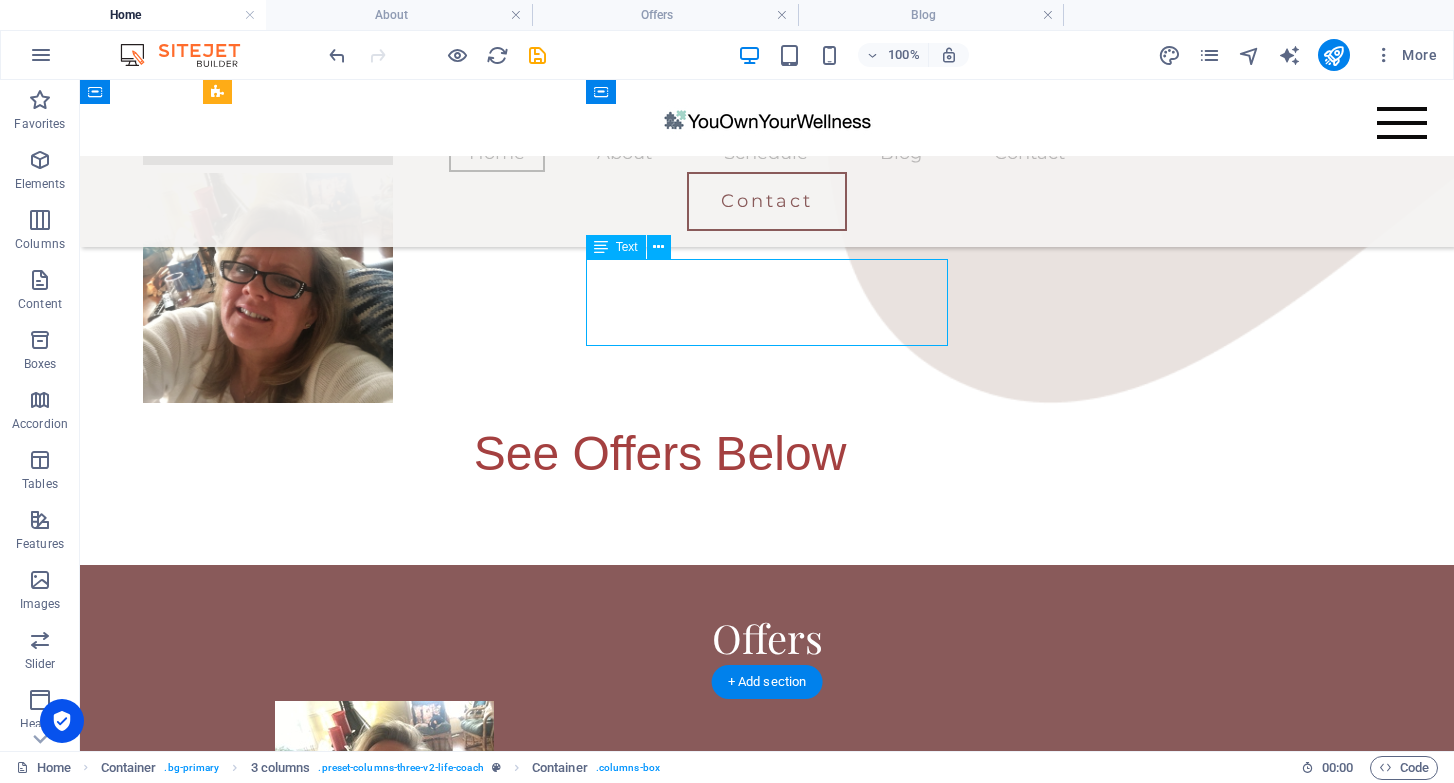 click on "$200 per person; 6 person minimum" at bounding box center [384, 1301] 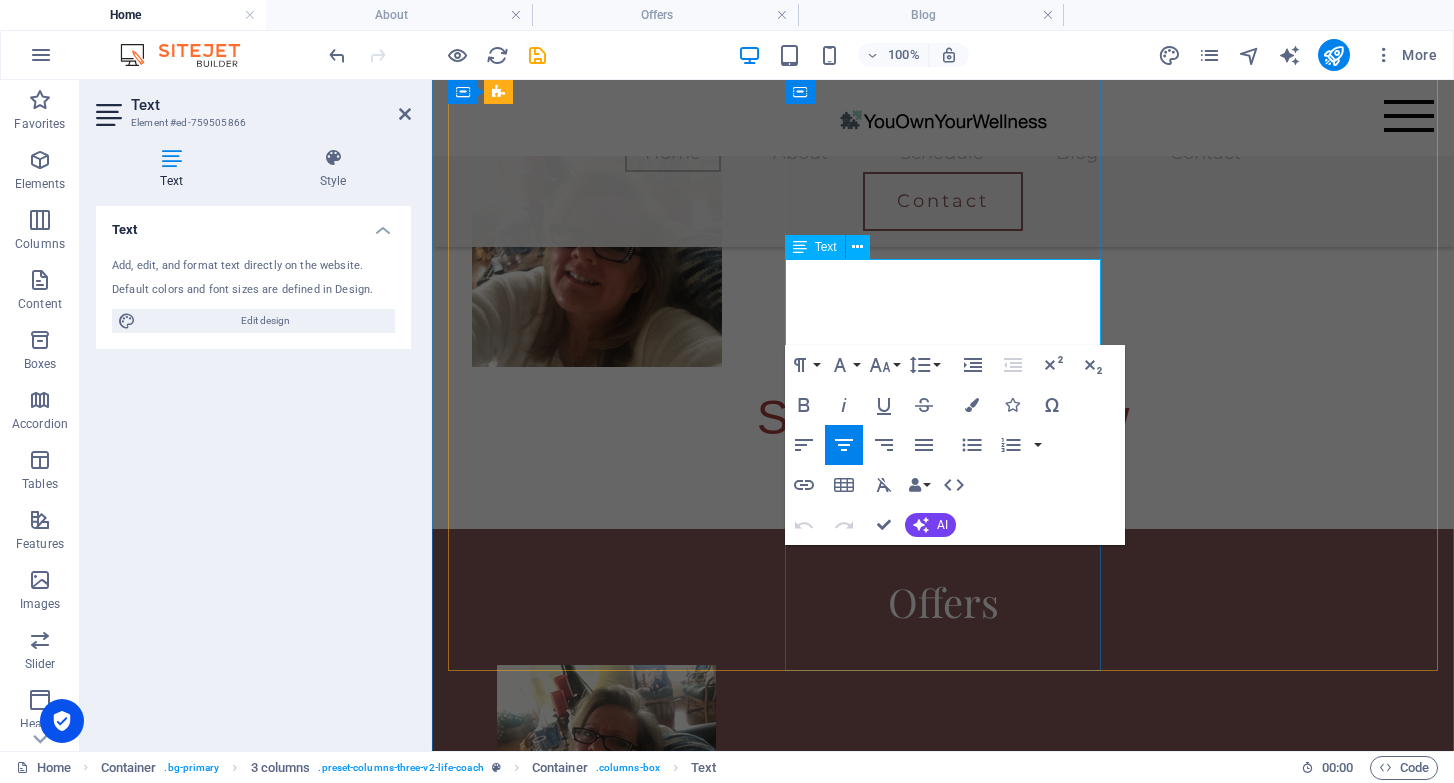 click on "$200 per person; 6 person minimum" at bounding box center [606, 1265] 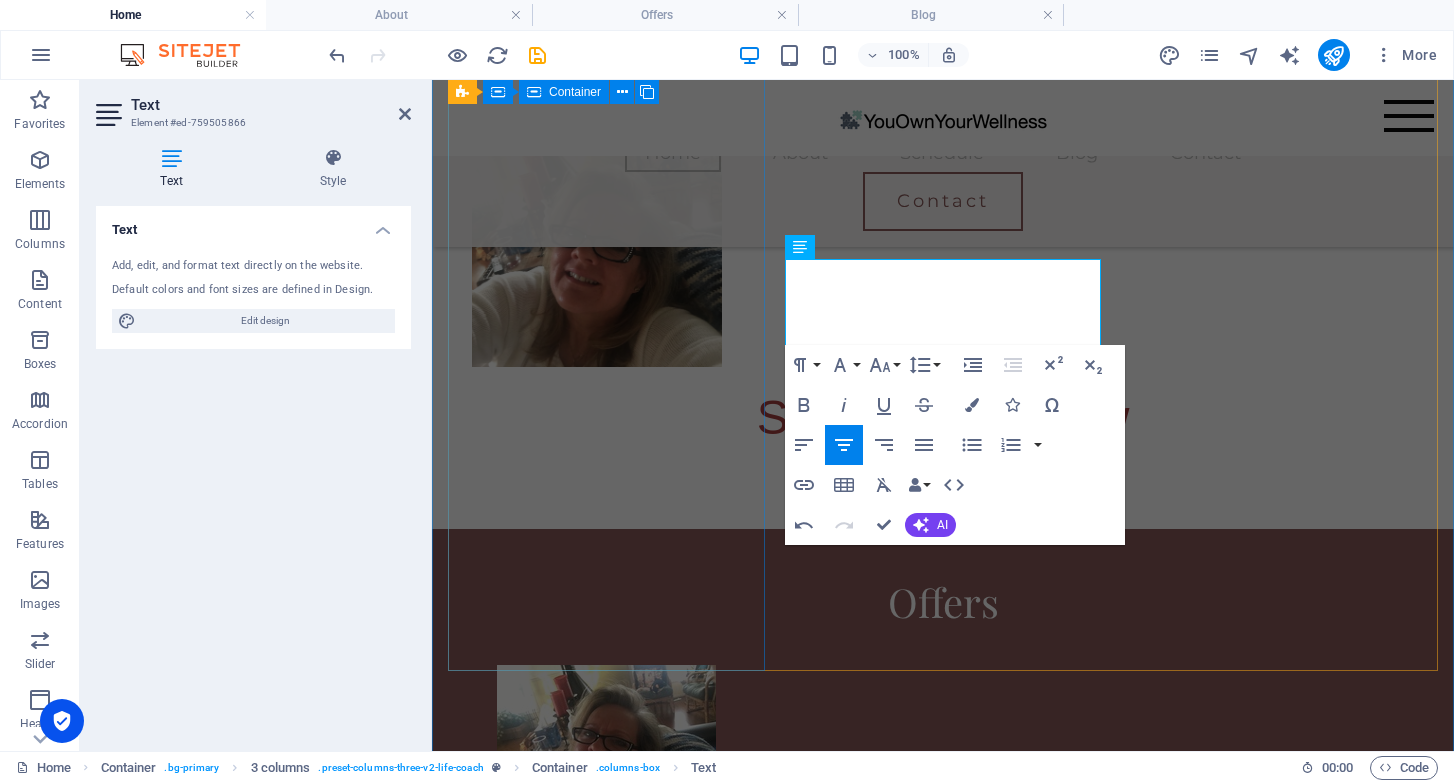 click on "Free Options $0 Learn more  " at bounding box center [606, 825] 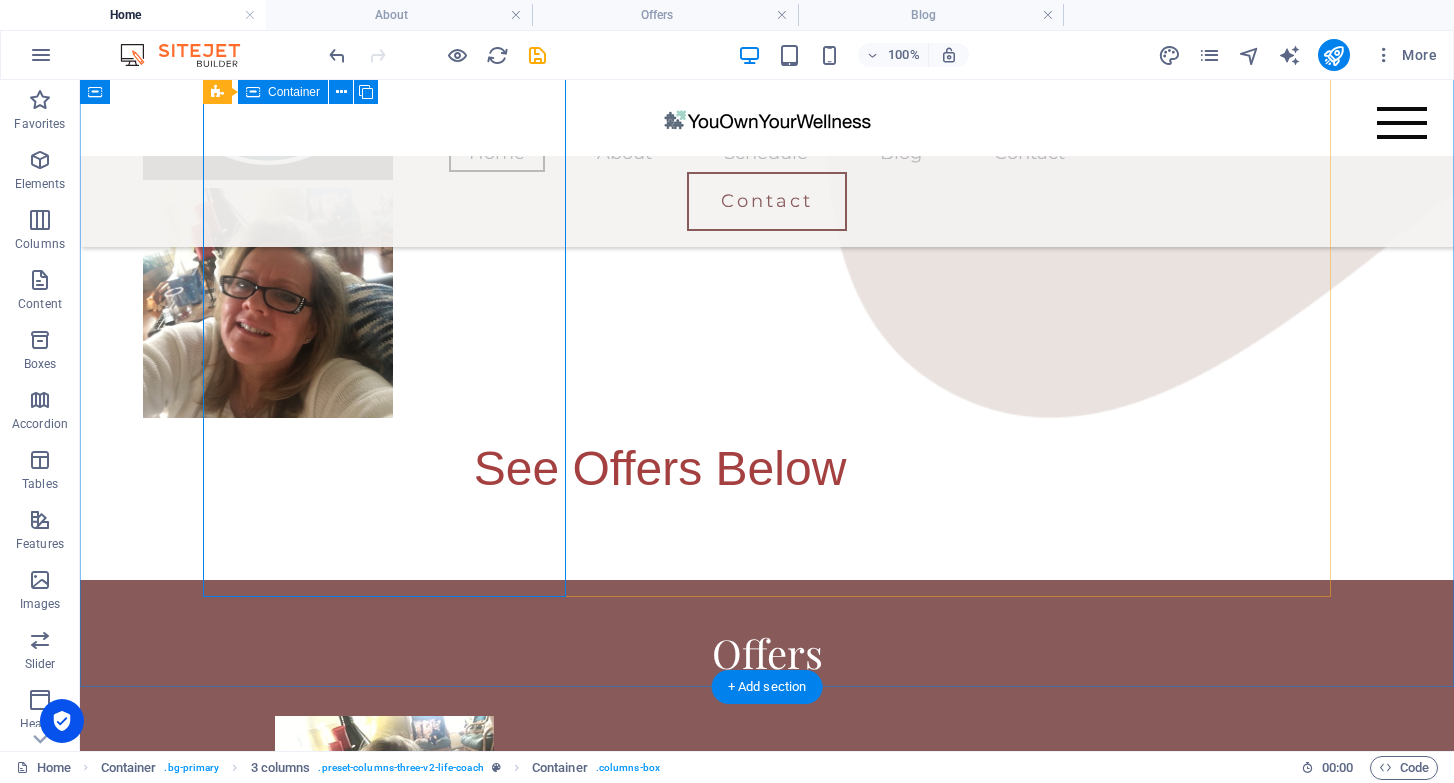 scroll, scrollTop: 1970, scrollLeft: 0, axis: vertical 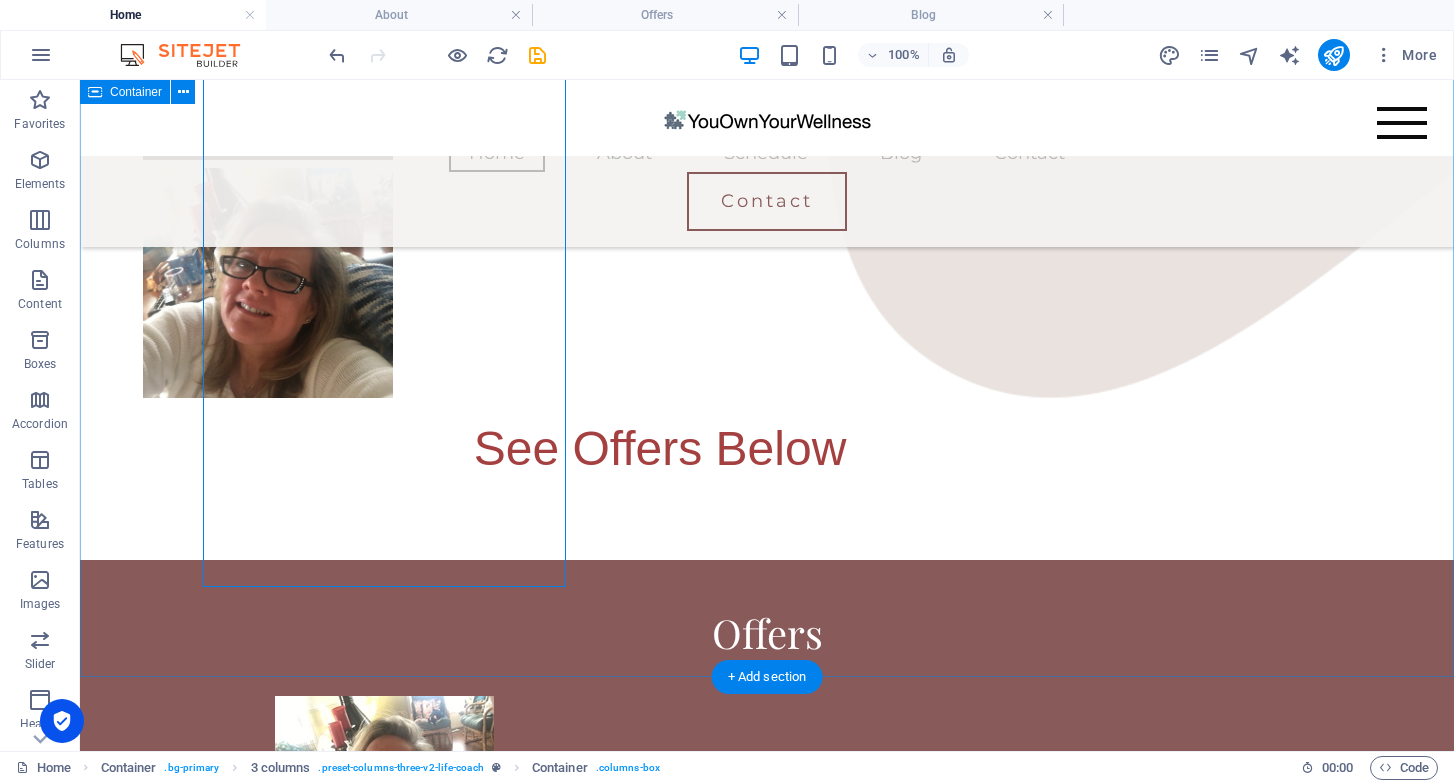 click on "Offers Free Options $0 Learn more   Group Coaching $200 per person;  6 person minimum (F2F for locals or Zoom Call) - “Six” one hour coaching sessions - Minimum 6 people required and no more than 10.   Common health topic. Learn more   Signature Offer 3 options: $250, $750, $1500 1 on 1 coaching customized for your specific needs & situation. This is the  cream of the crop  offer for [MEDICAL_DATA] to transform your life and enable your best self. There is no size fits all for health. Your unique needs and situation will guide your specific solutions.   Learn more  " at bounding box center [767, 1386] 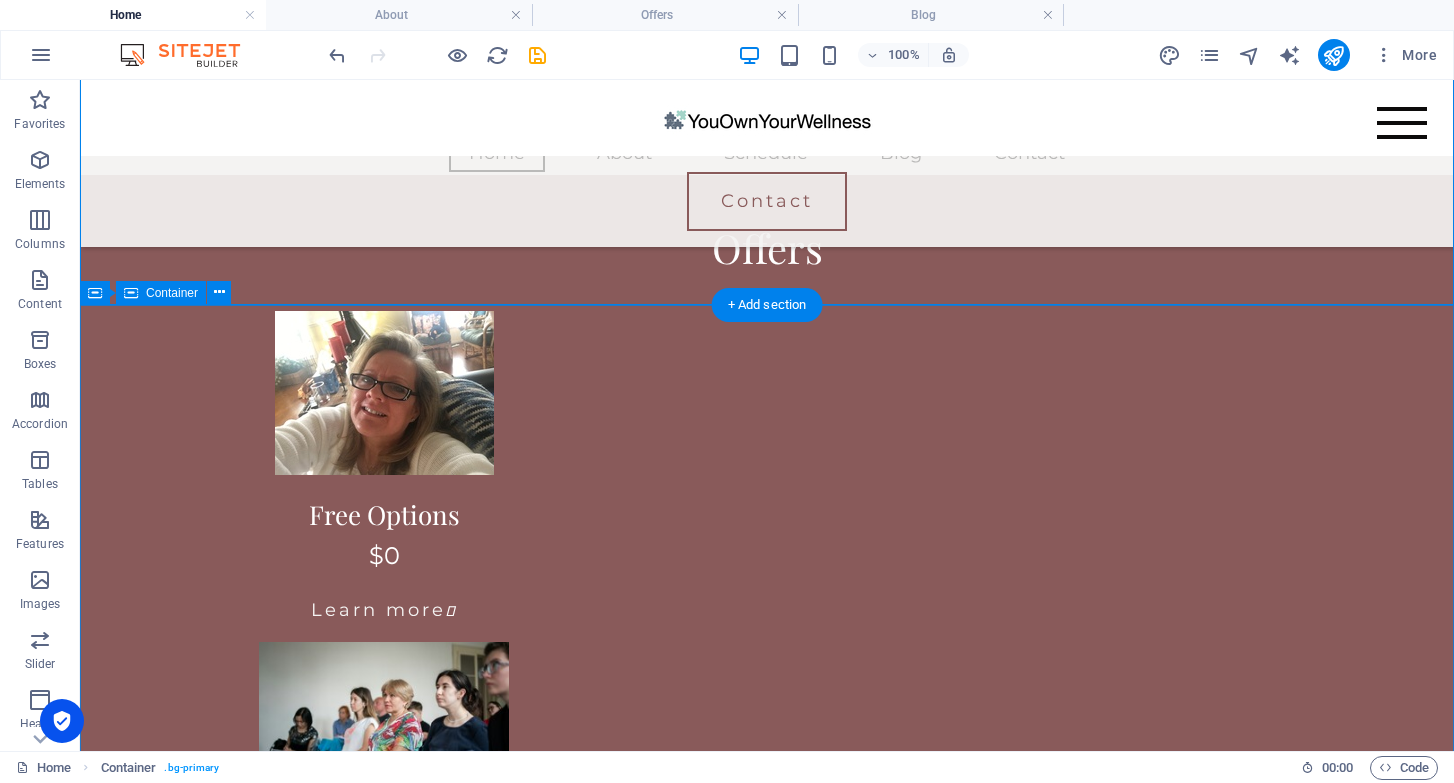 scroll, scrollTop: 2365, scrollLeft: 0, axis: vertical 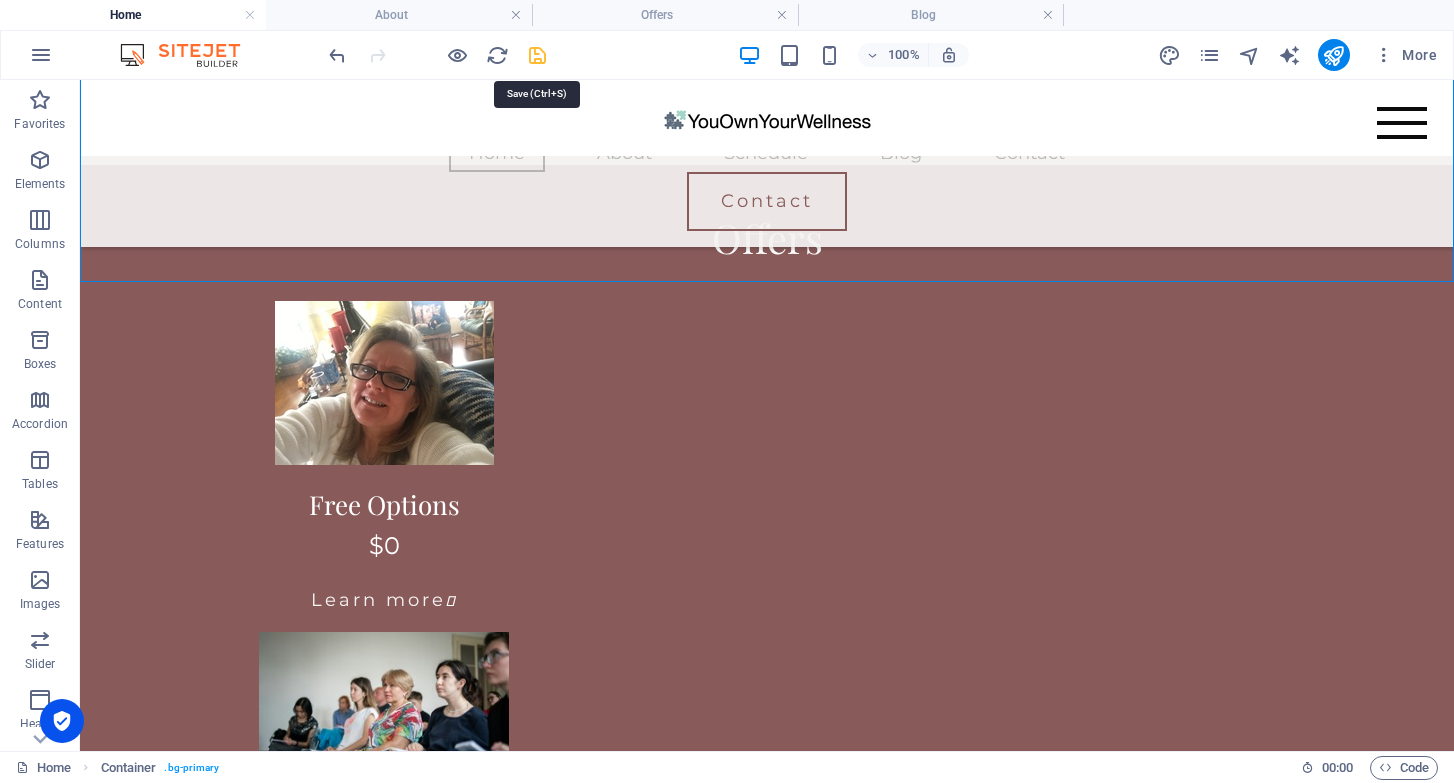 click at bounding box center (537, 55) 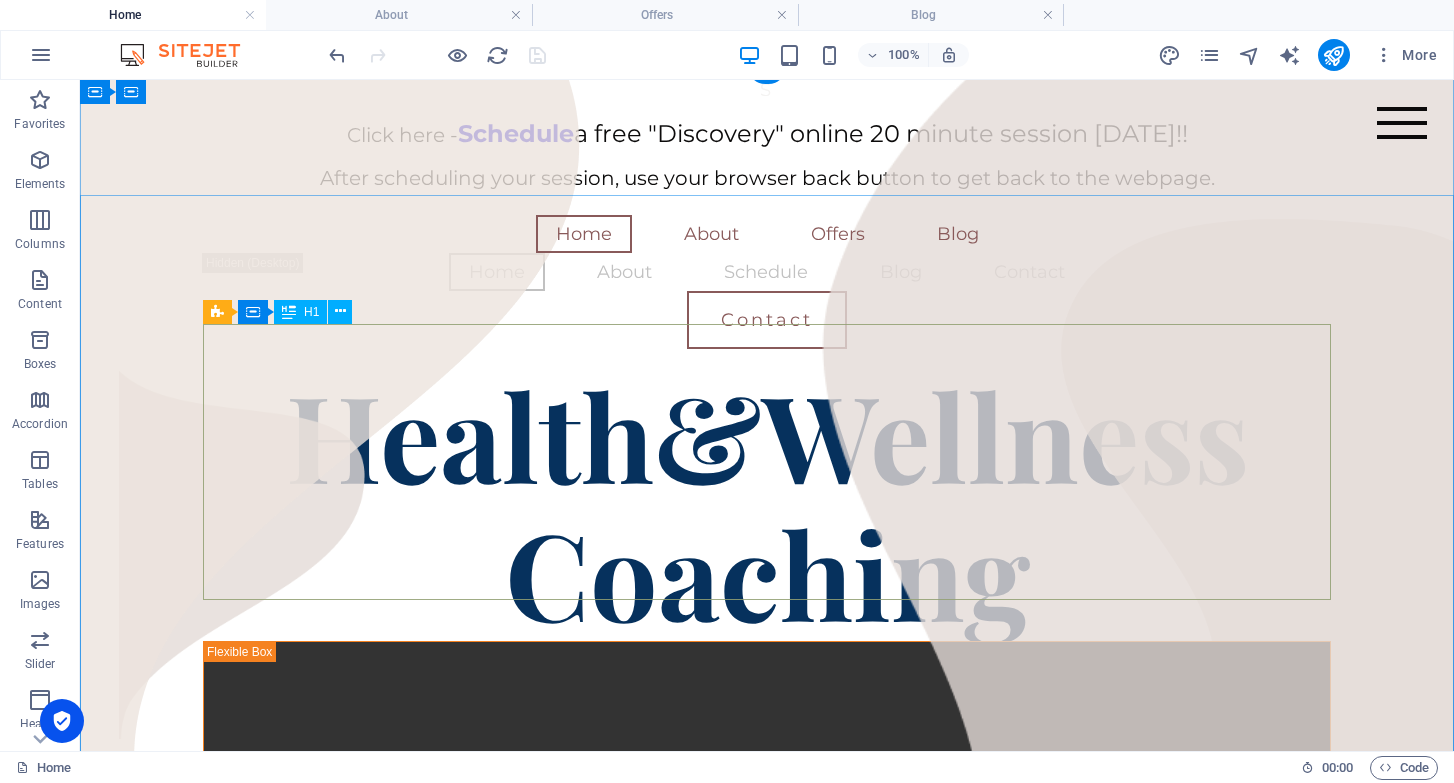scroll, scrollTop: 0, scrollLeft: 0, axis: both 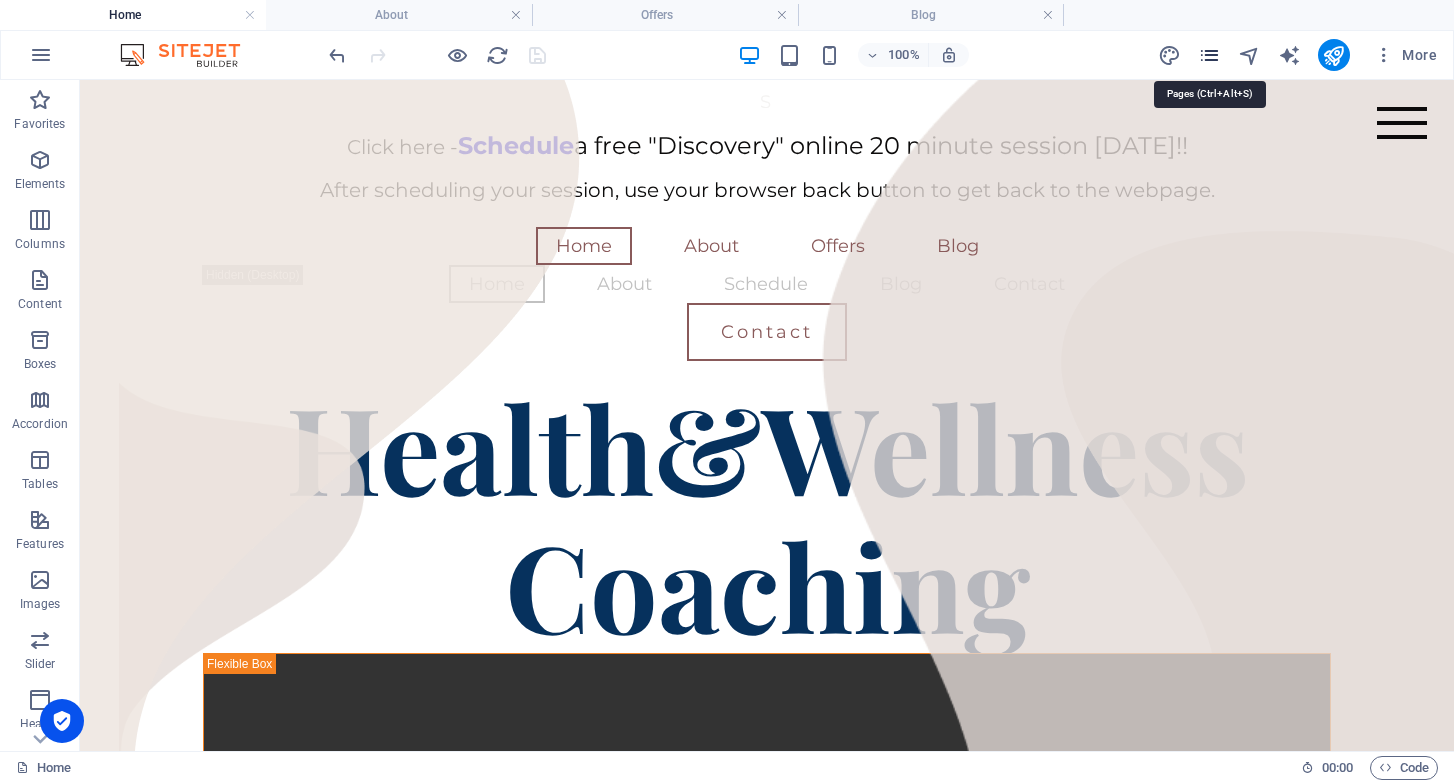click at bounding box center [1209, 55] 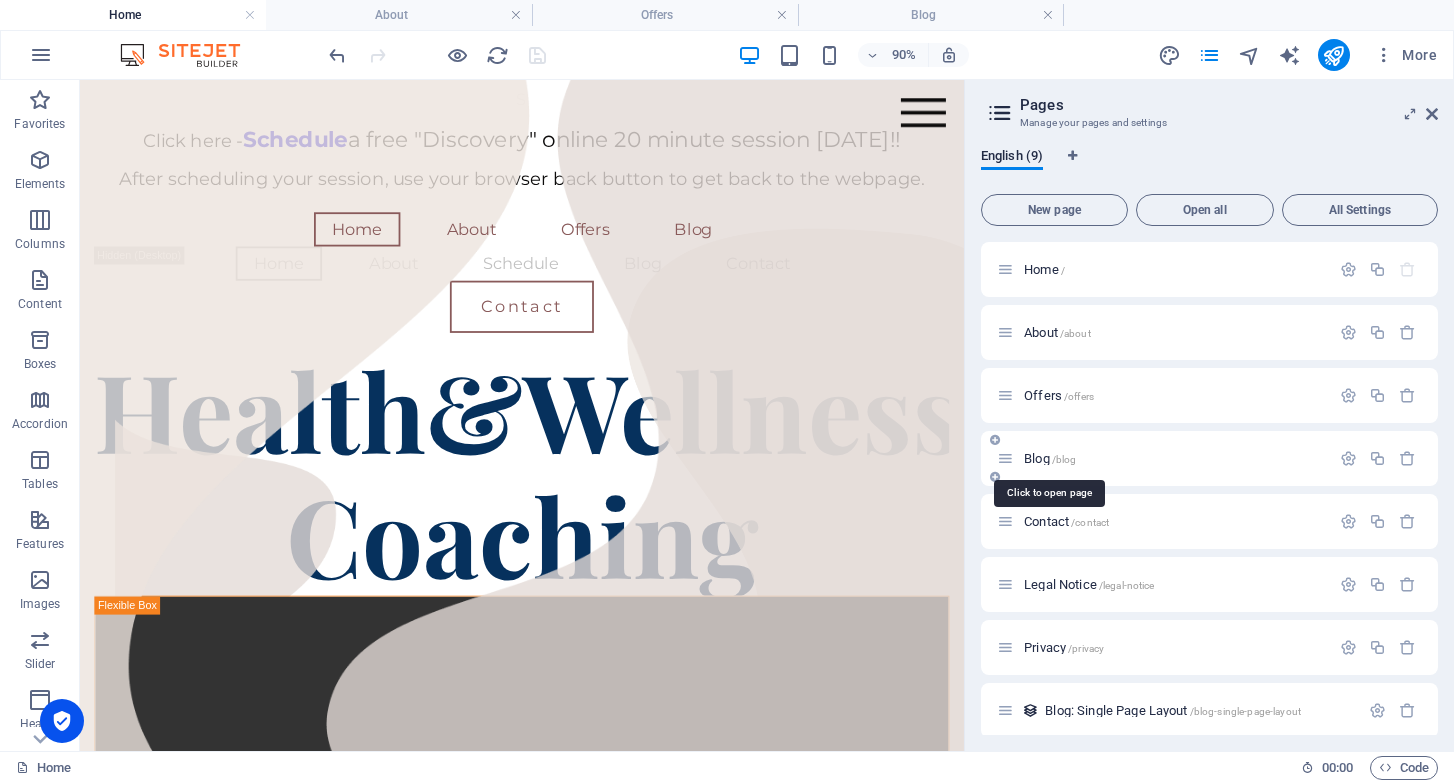 click on "Blog /blog" at bounding box center (1050, 458) 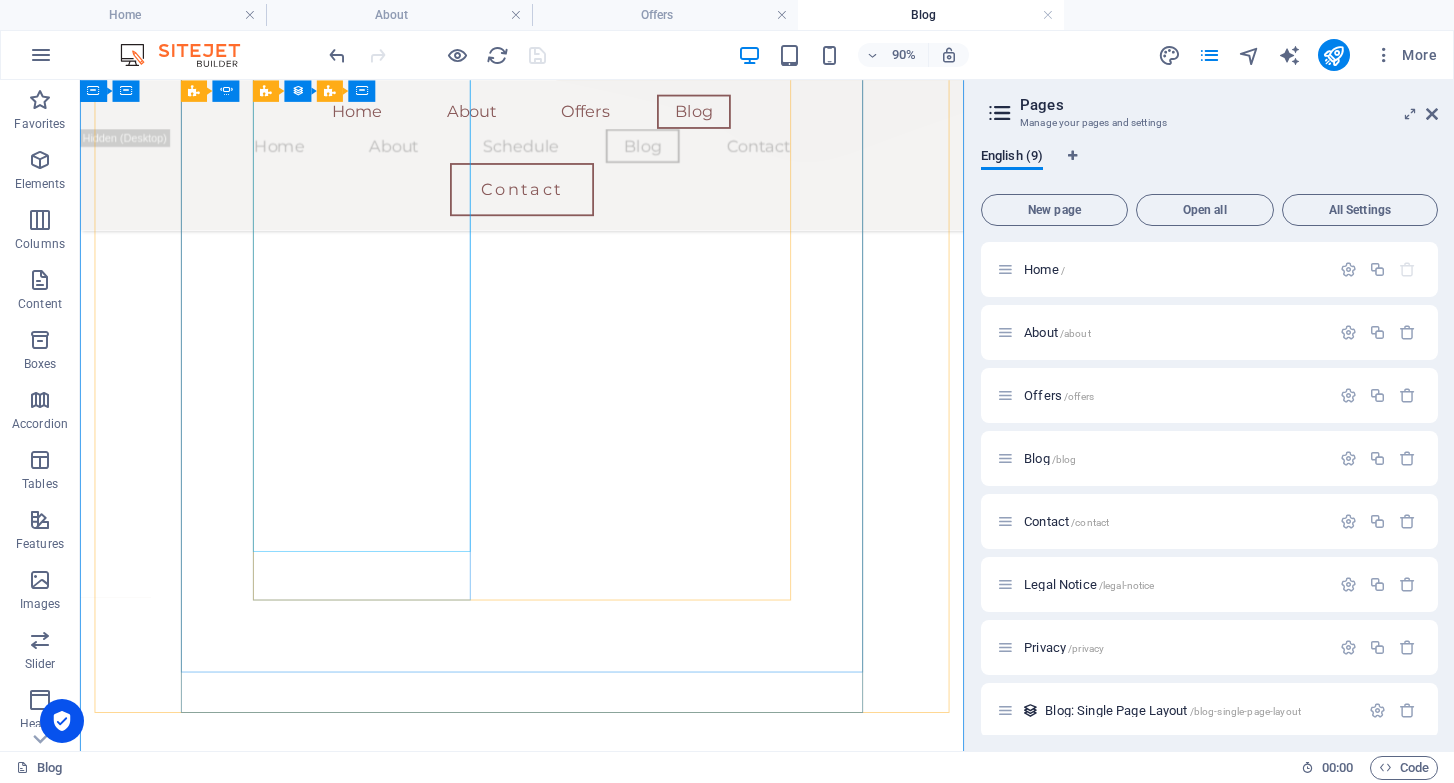 scroll, scrollTop: 1001, scrollLeft: 0, axis: vertical 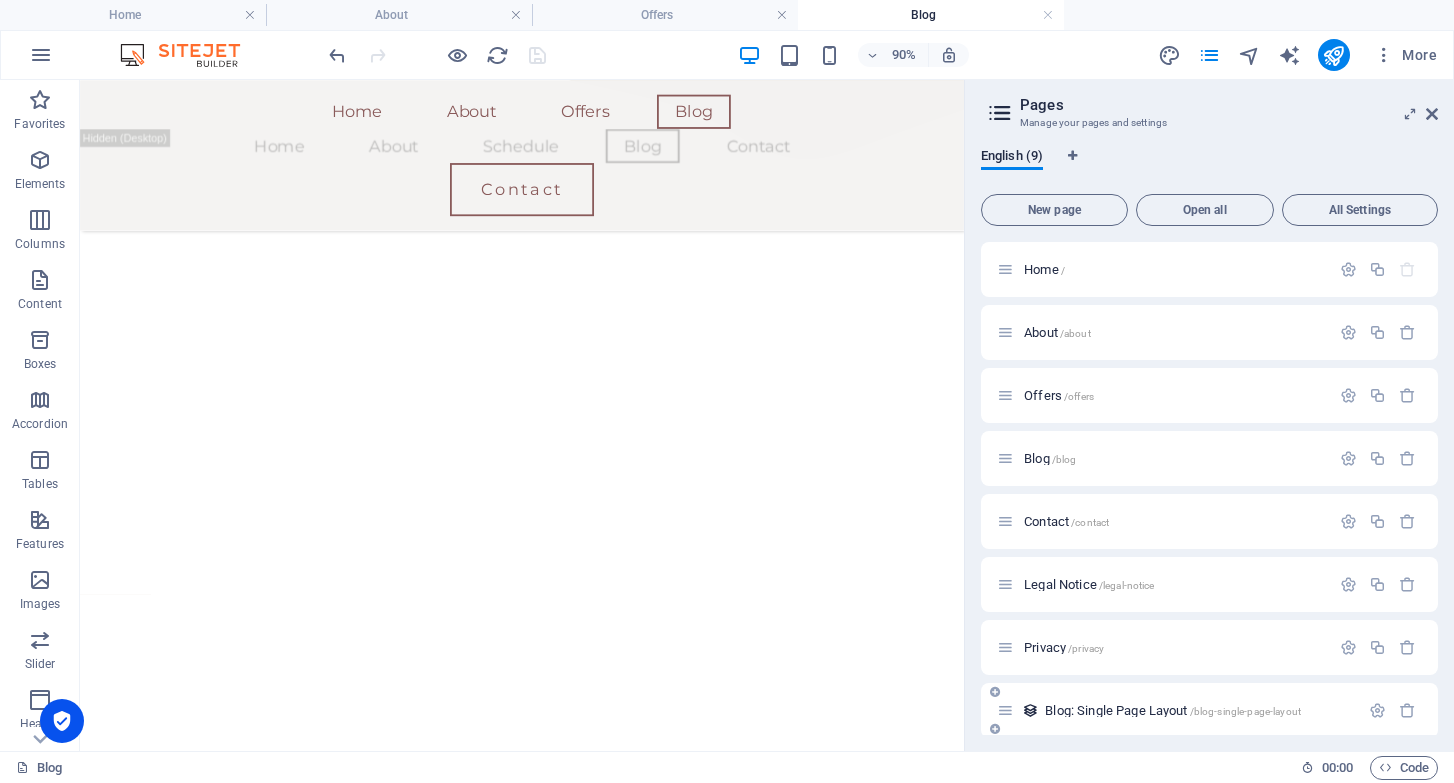 click on "Blog: Single Page Layout /blog-single-page-layout" at bounding box center [1173, 710] 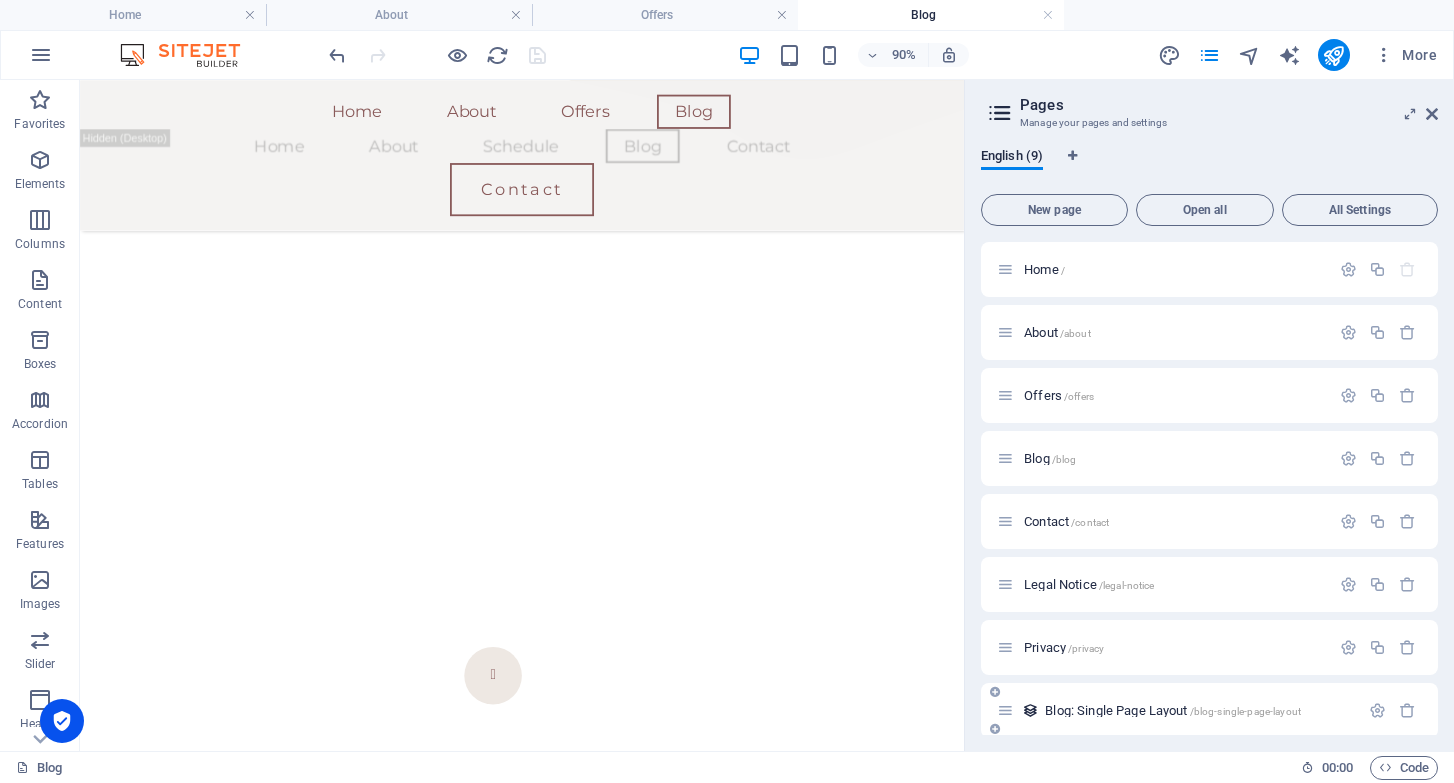 scroll, scrollTop: 0, scrollLeft: 0, axis: both 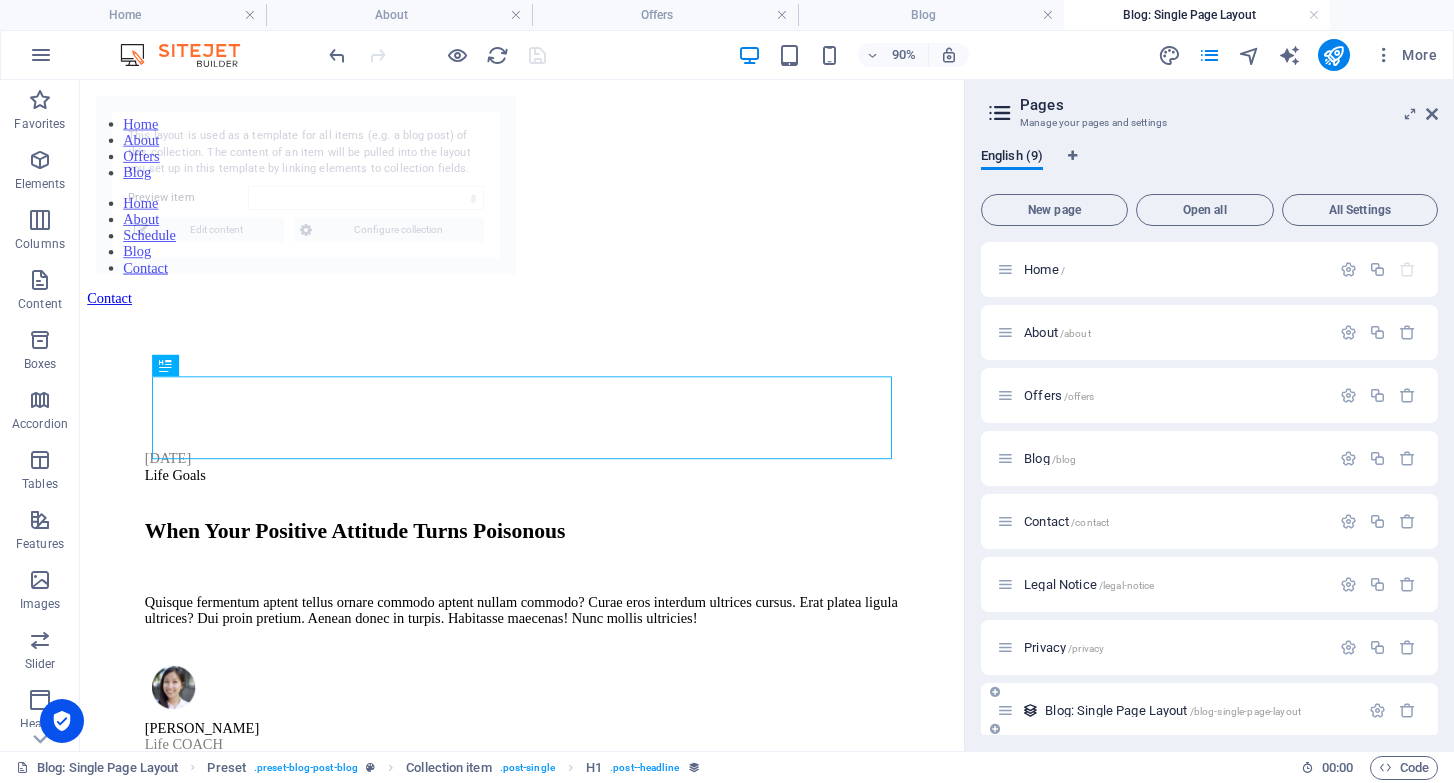 select on "6855b3b3d9f3ad57b10f66e0" 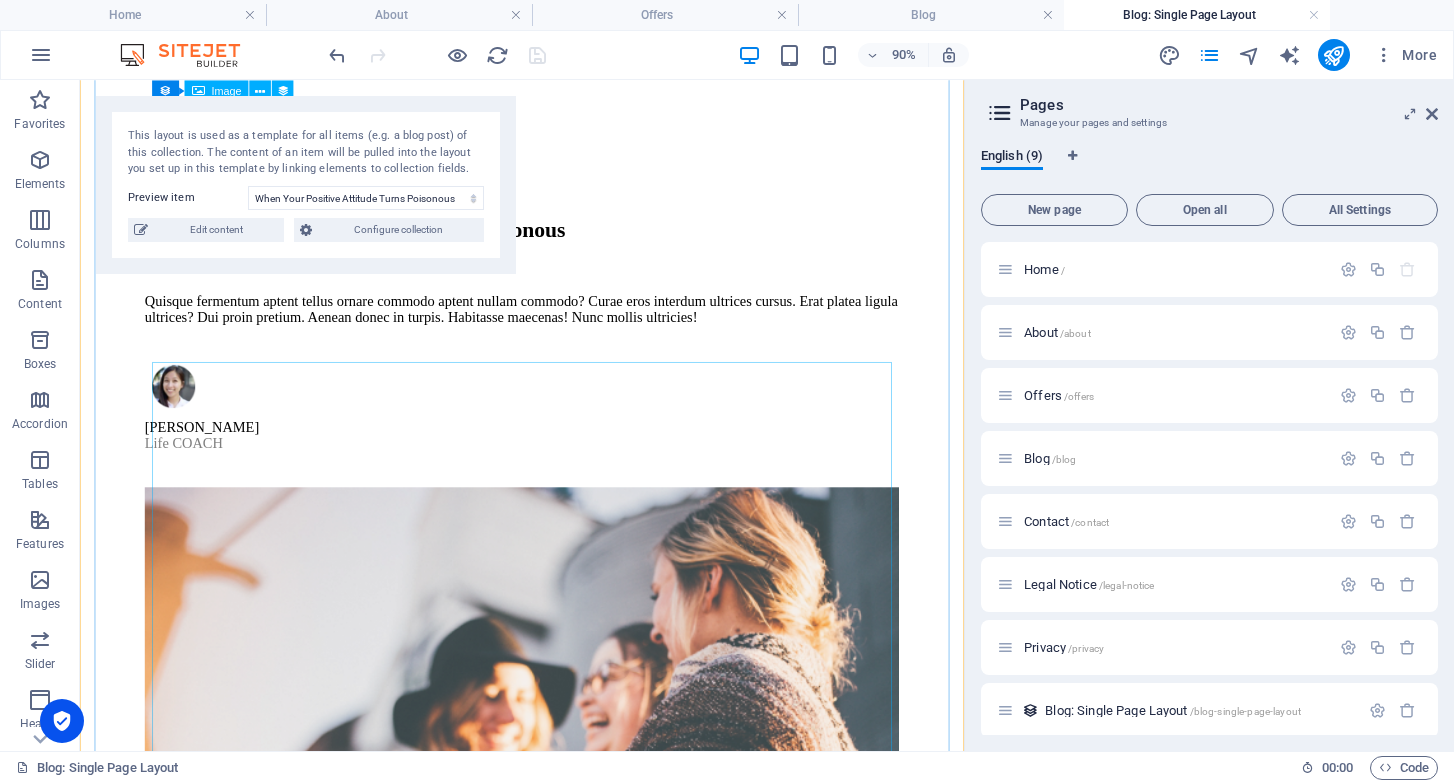scroll, scrollTop: 0, scrollLeft: 0, axis: both 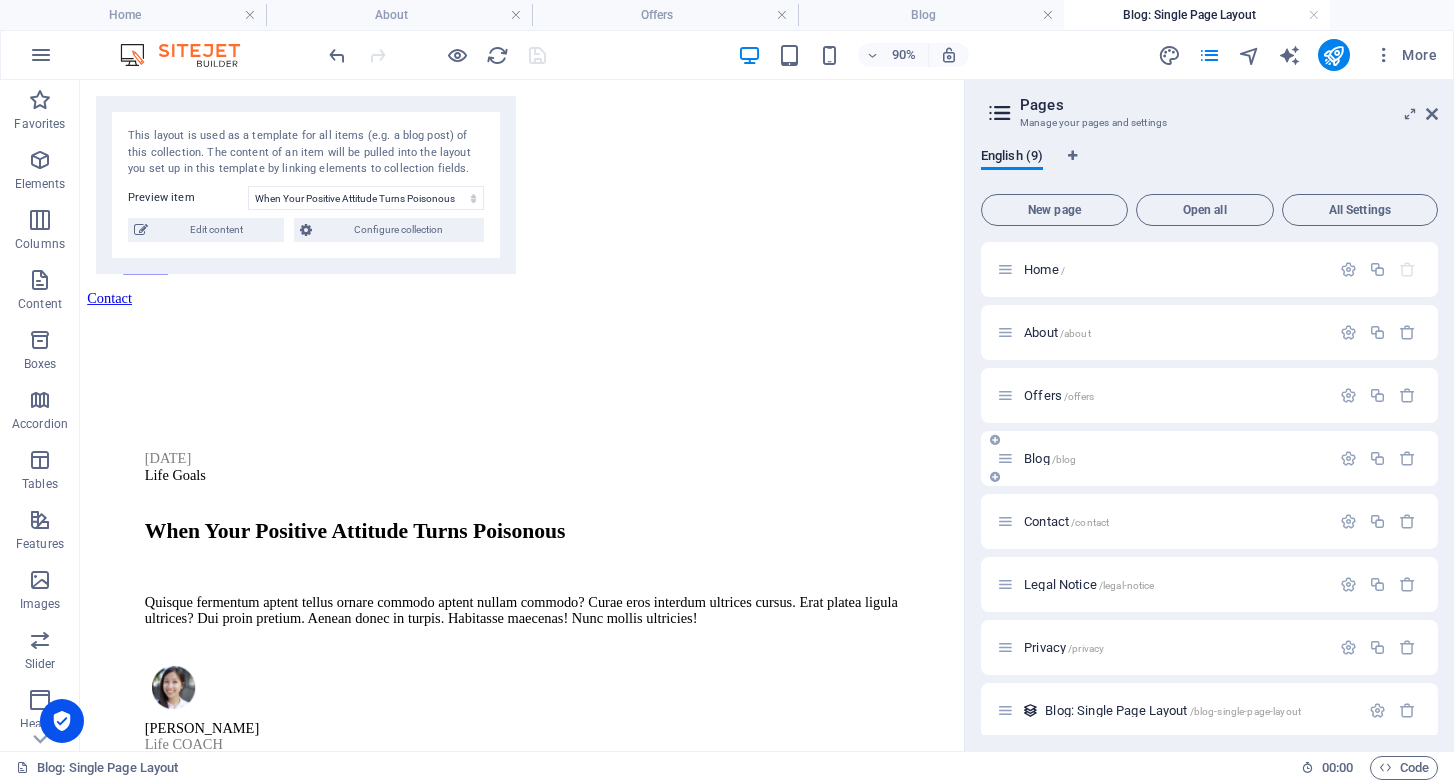 click on "Blog /blog" at bounding box center (1050, 458) 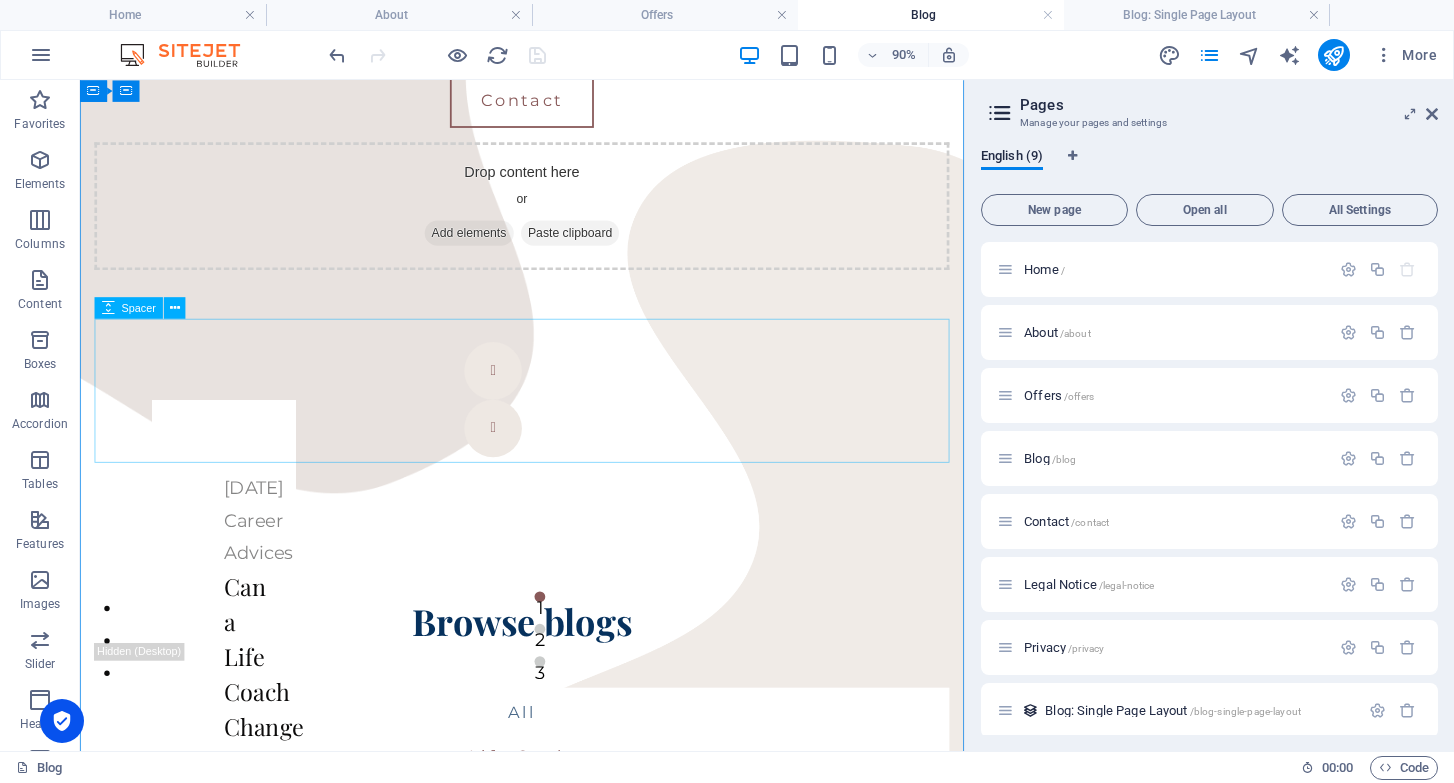scroll, scrollTop: 0, scrollLeft: 0, axis: both 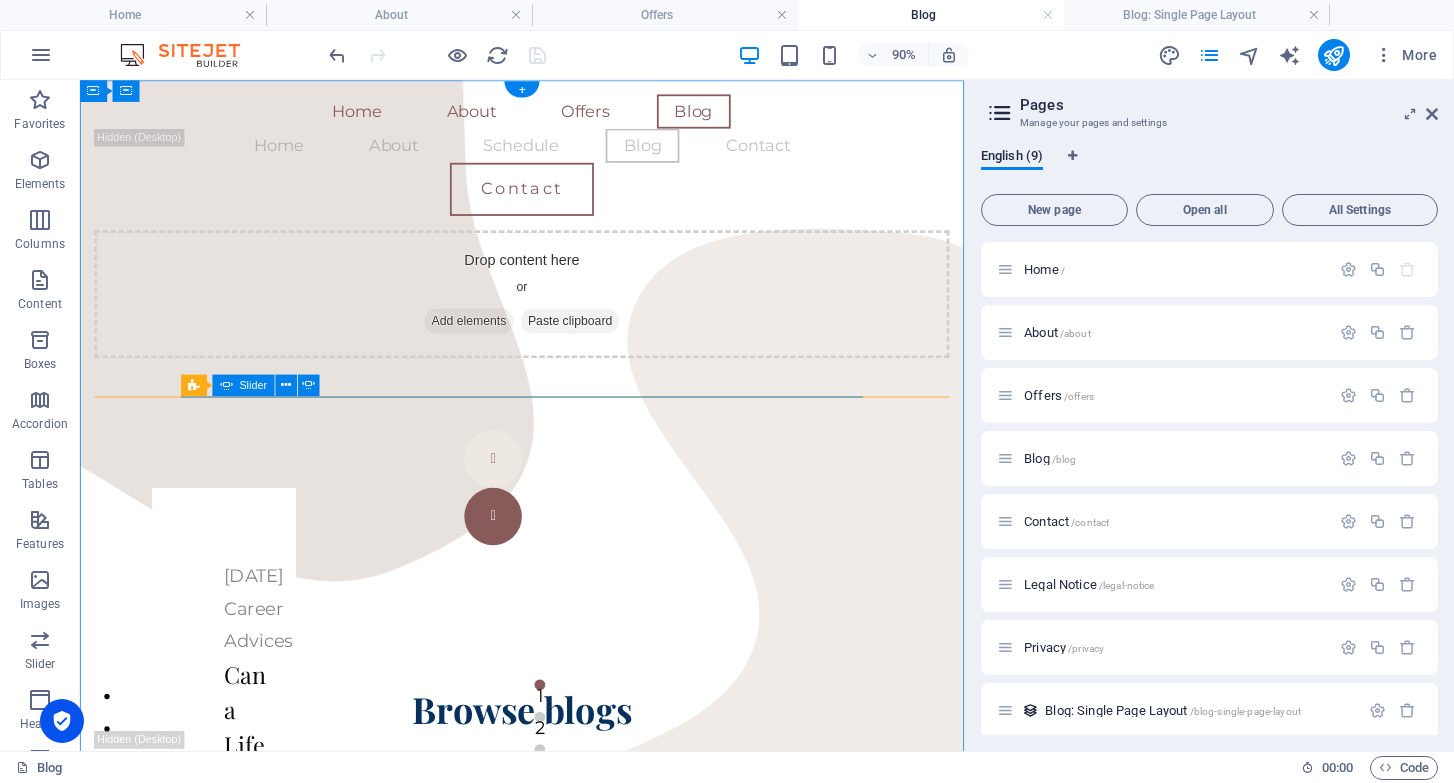 click at bounding box center (539, 565) 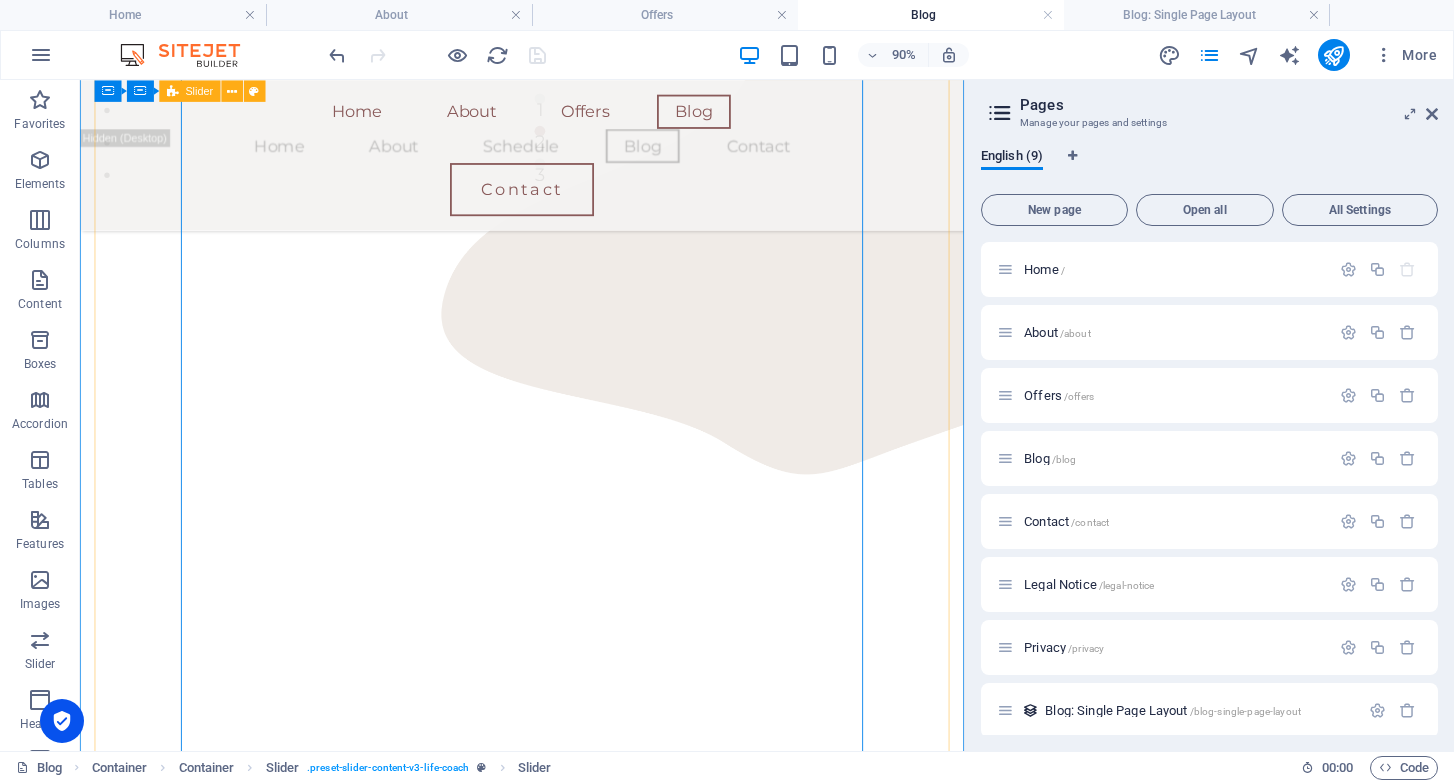 scroll, scrollTop: 652, scrollLeft: 0, axis: vertical 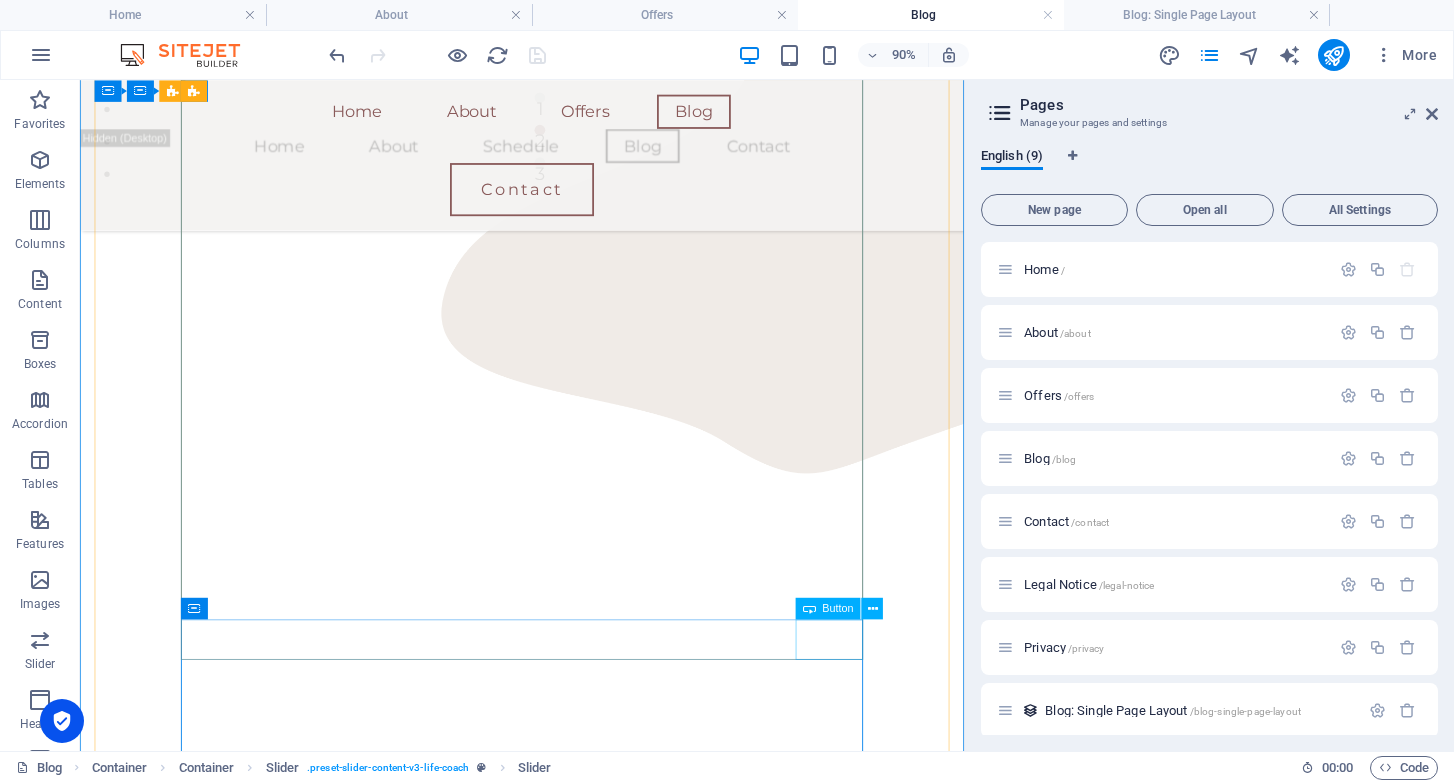 click on "Next" at bounding box center (-977, 5052) 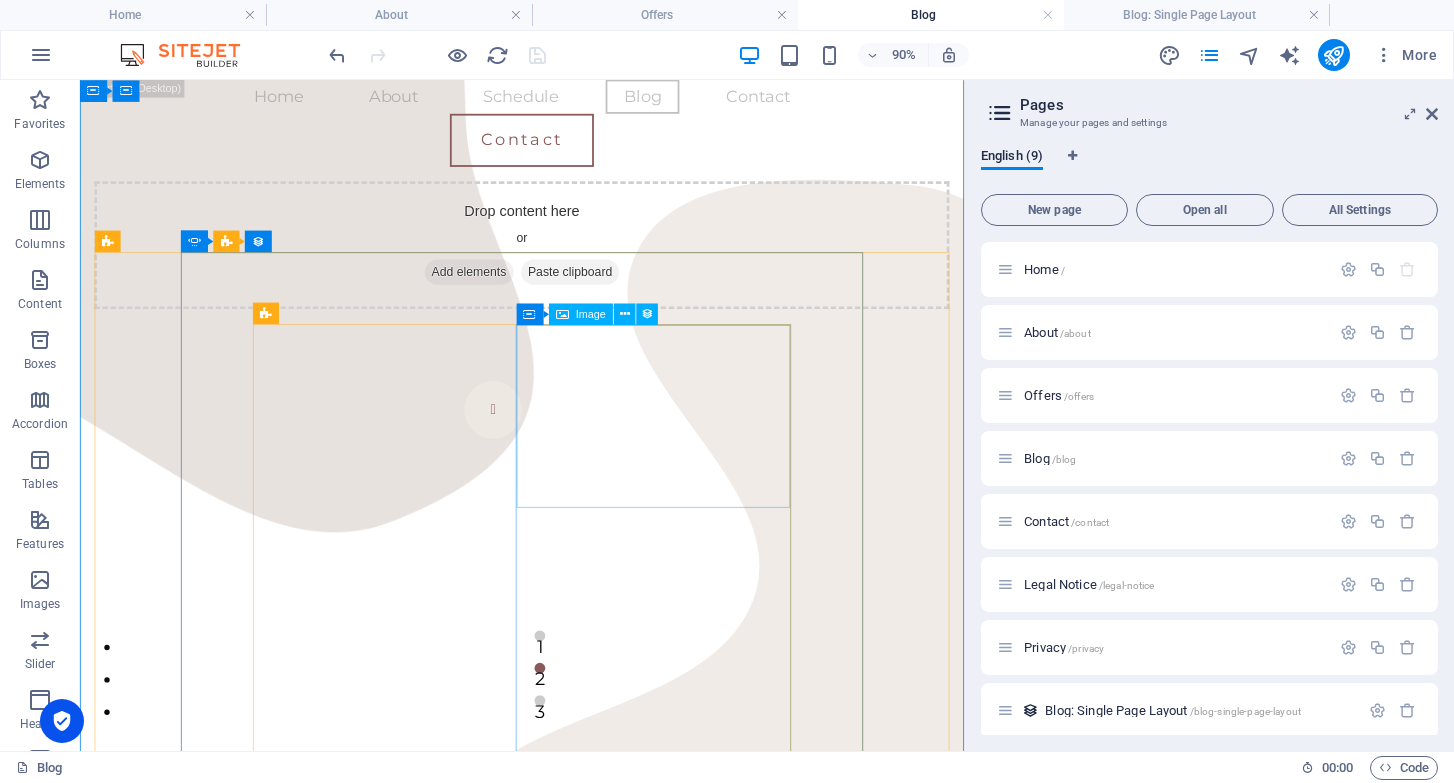 scroll, scrollTop: 0, scrollLeft: 0, axis: both 